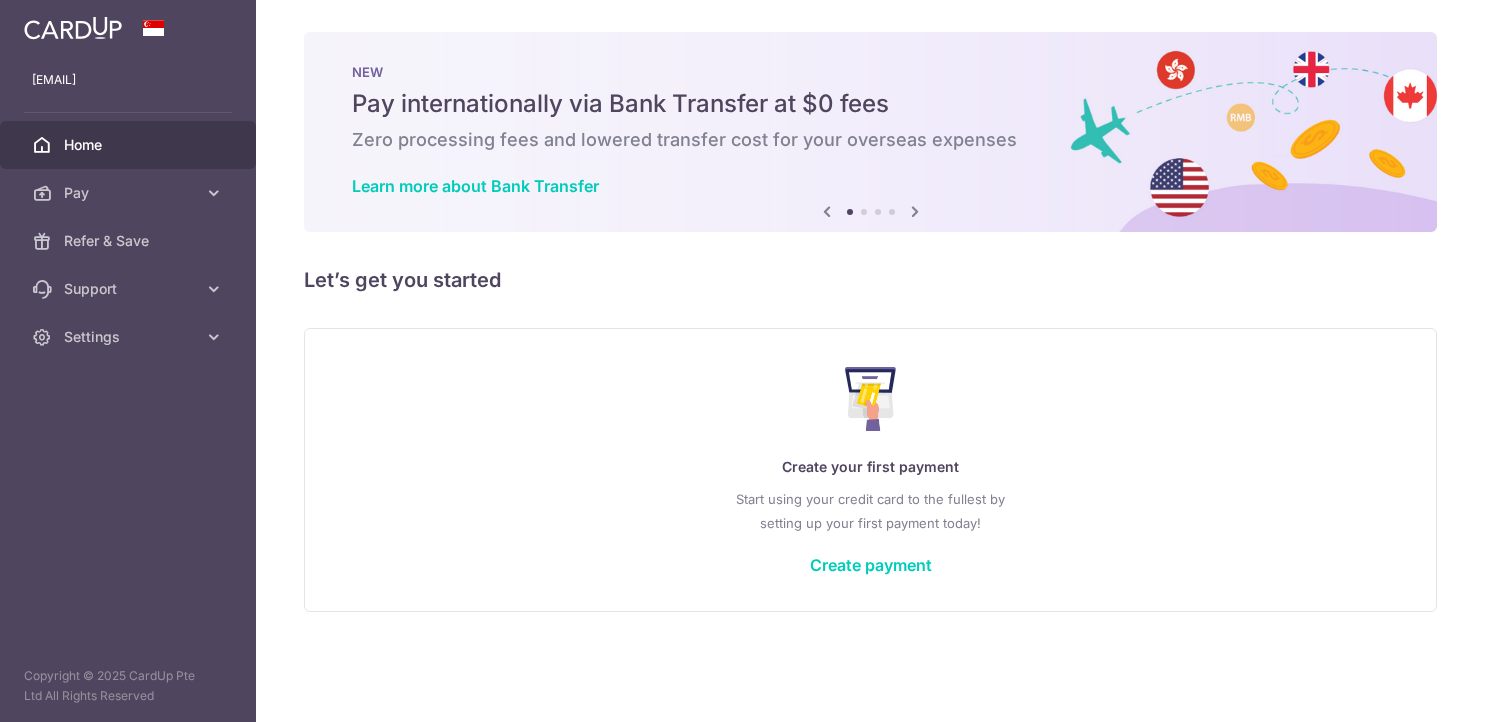 scroll, scrollTop: 0, scrollLeft: 0, axis: both 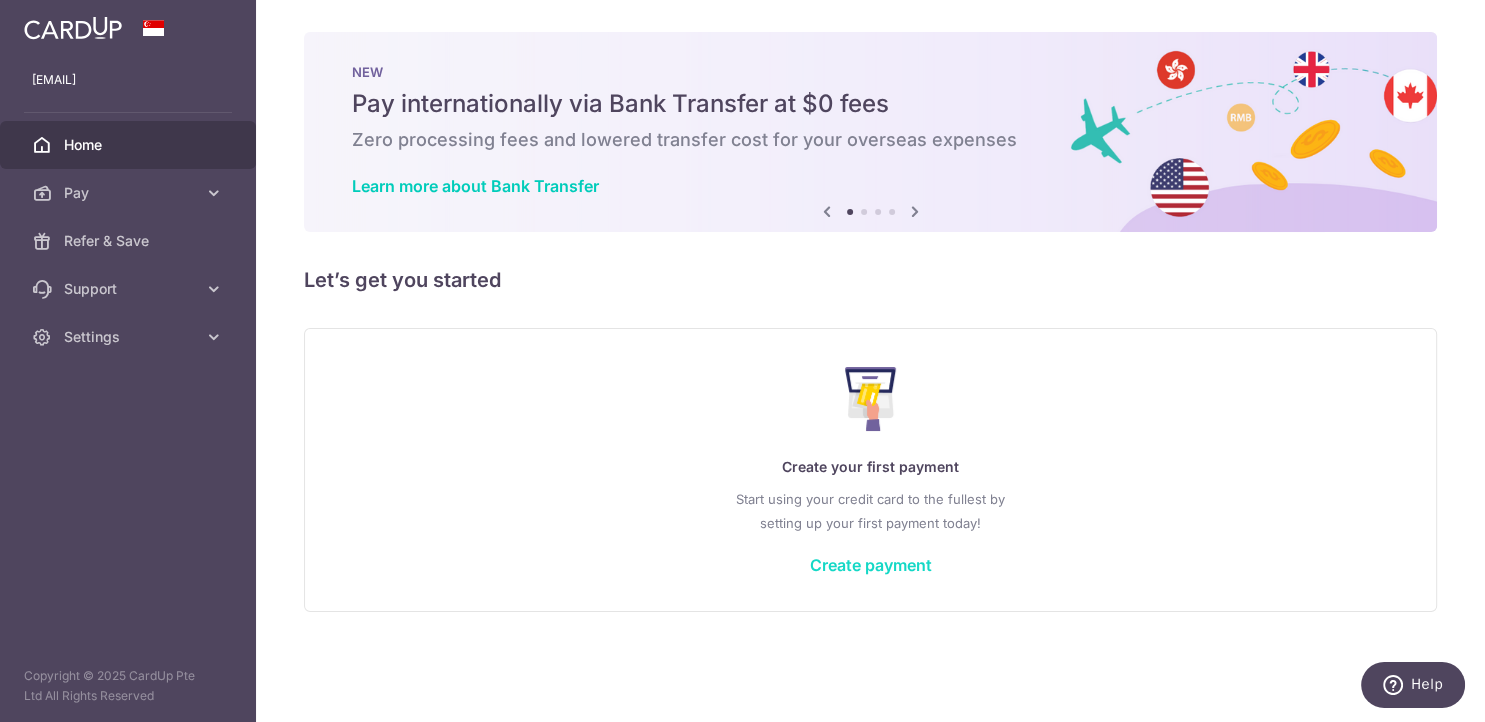 click on "Create payment" at bounding box center (871, 565) 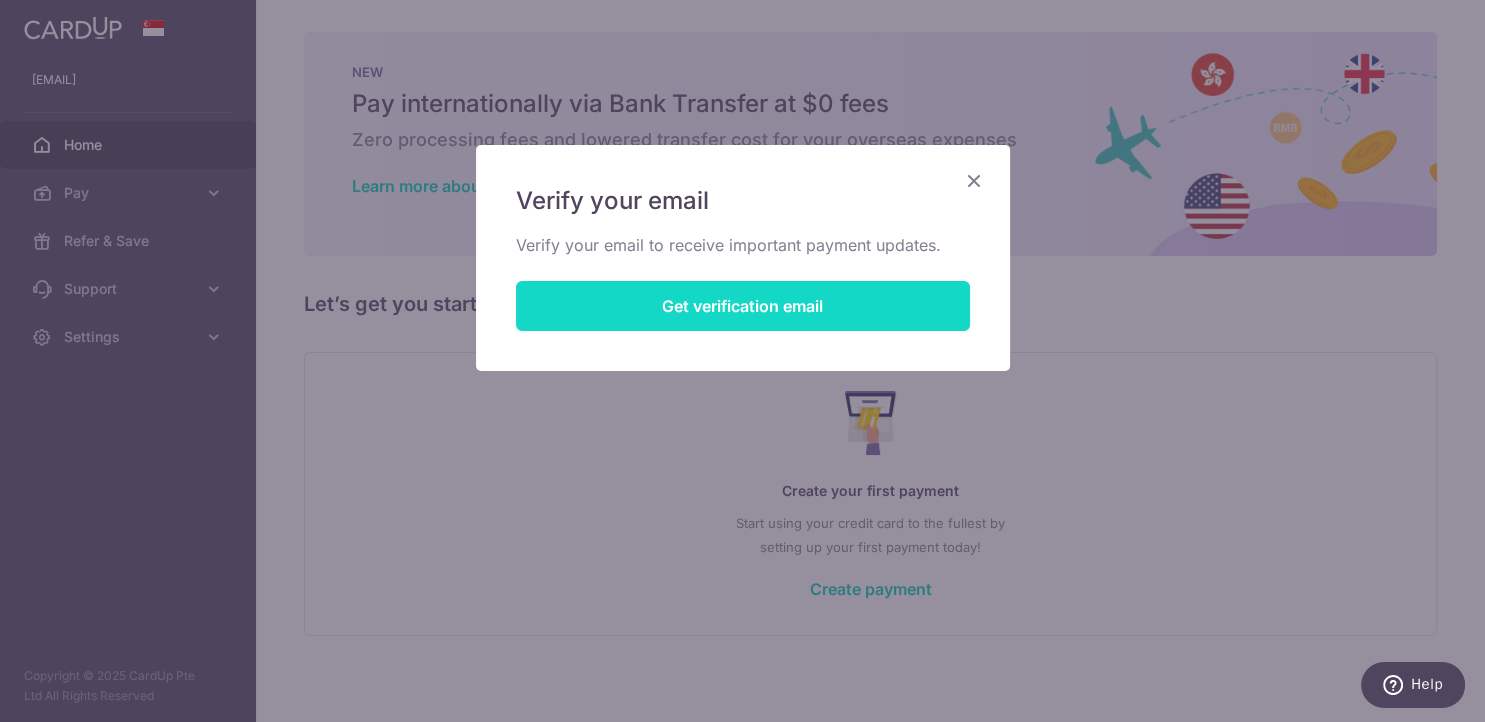 click on "Get verification email" at bounding box center (743, 306) 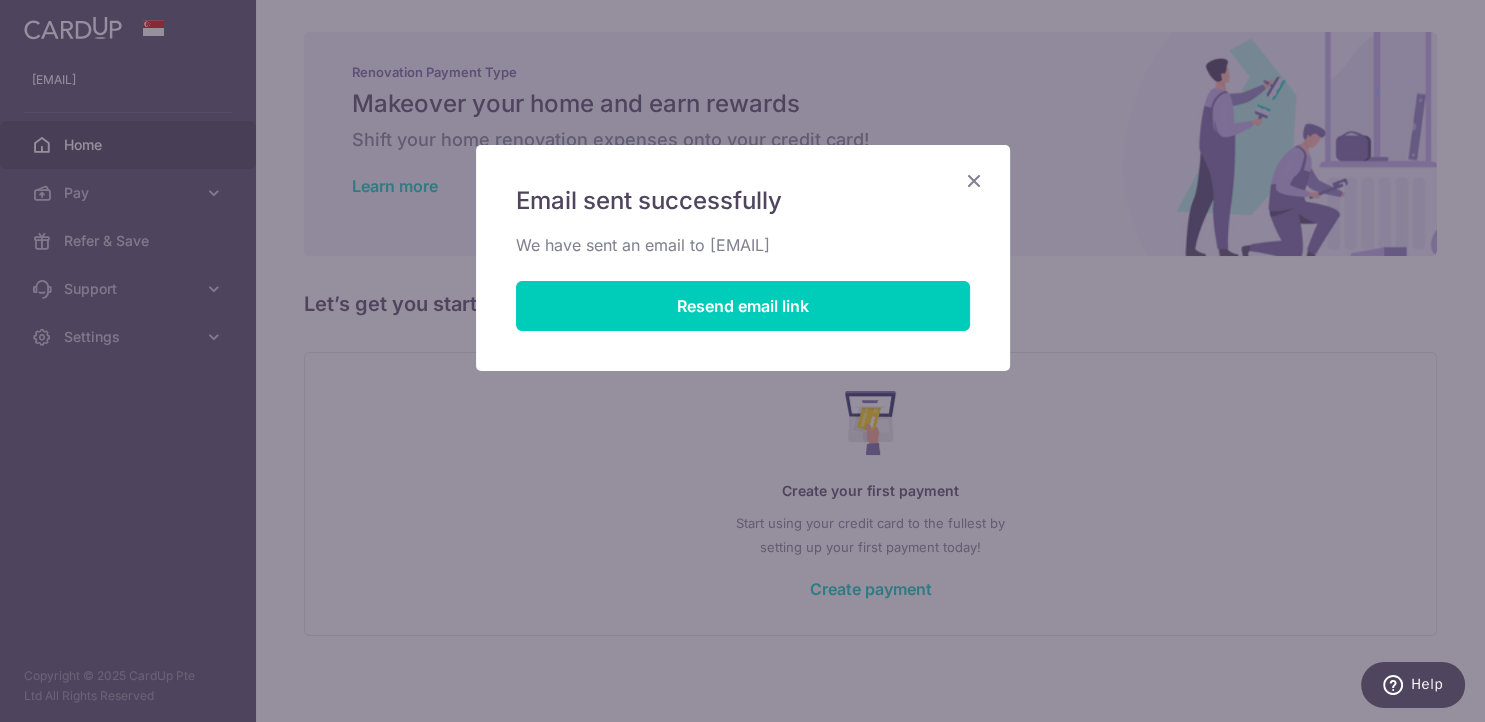 click at bounding box center (974, 180) 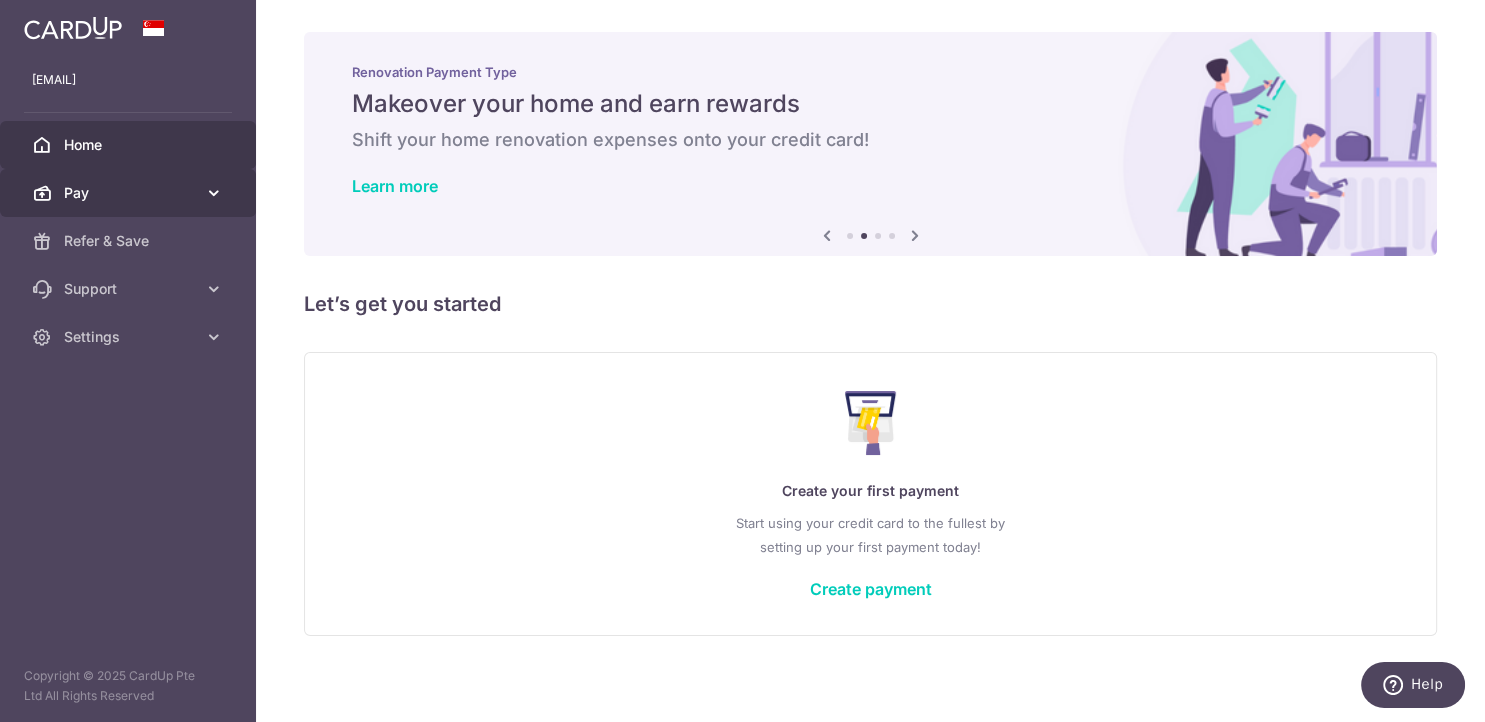 click on "Pay" at bounding box center [128, 193] 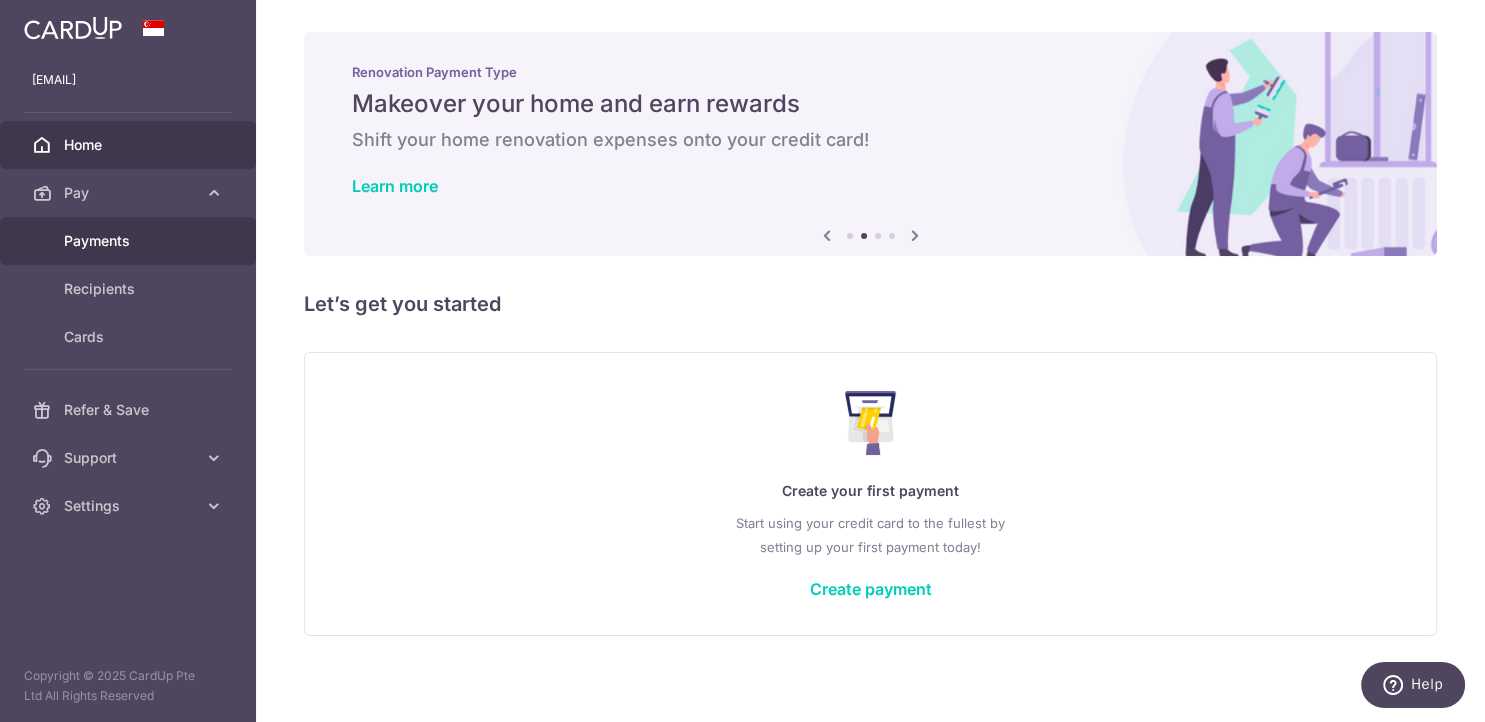 click on "Payments" at bounding box center [130, 241] 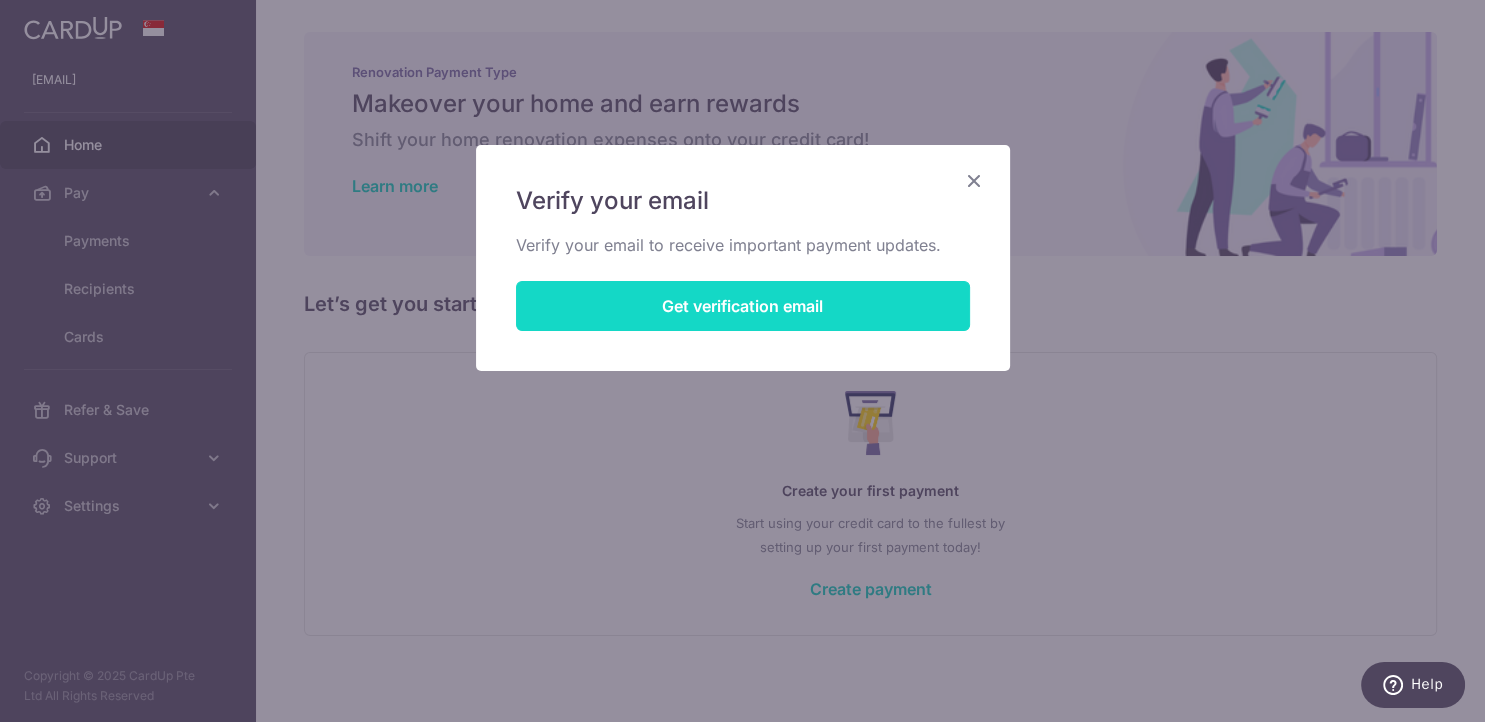 click on "Get verification email" at bounding box center (743, 306) 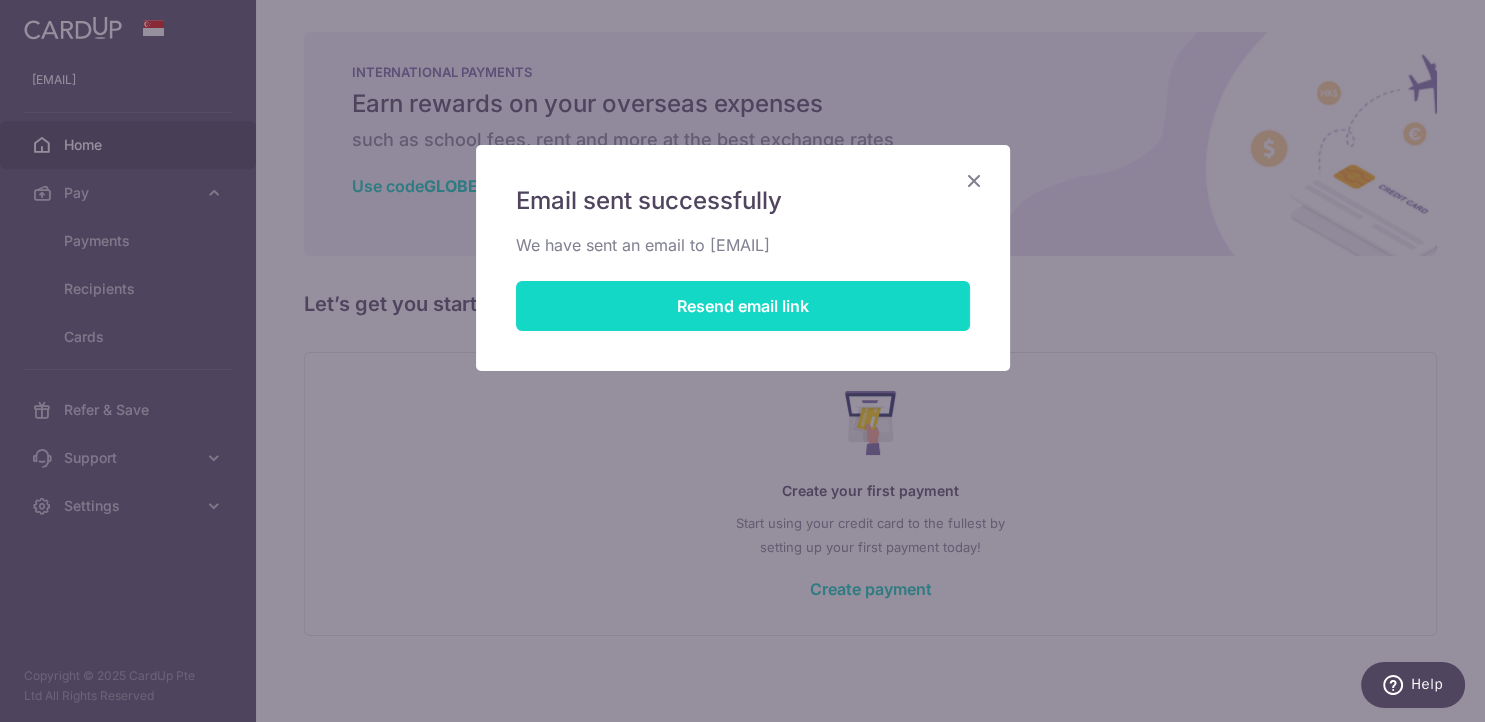 click on "Resend email link" at bounding box center [743, 306] 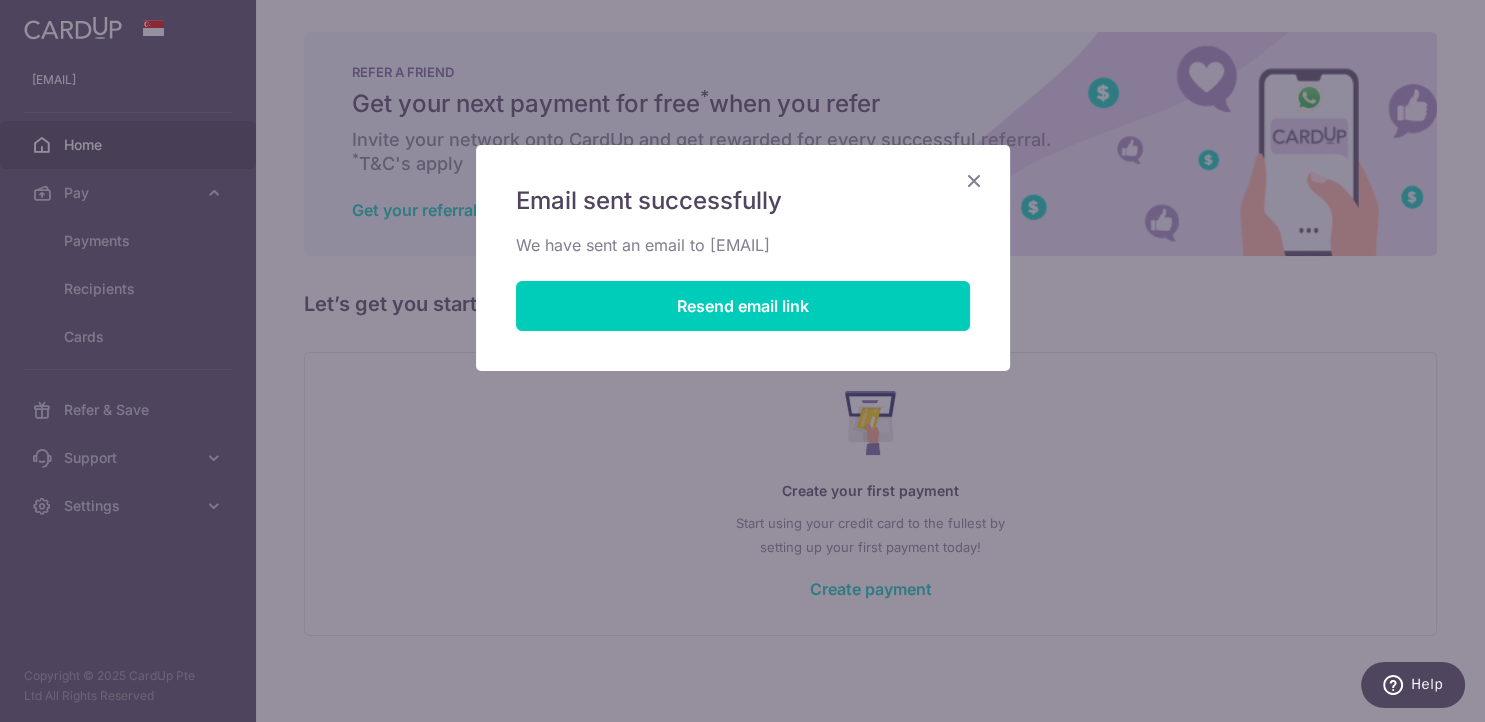 click at bounding box center (974, 180) 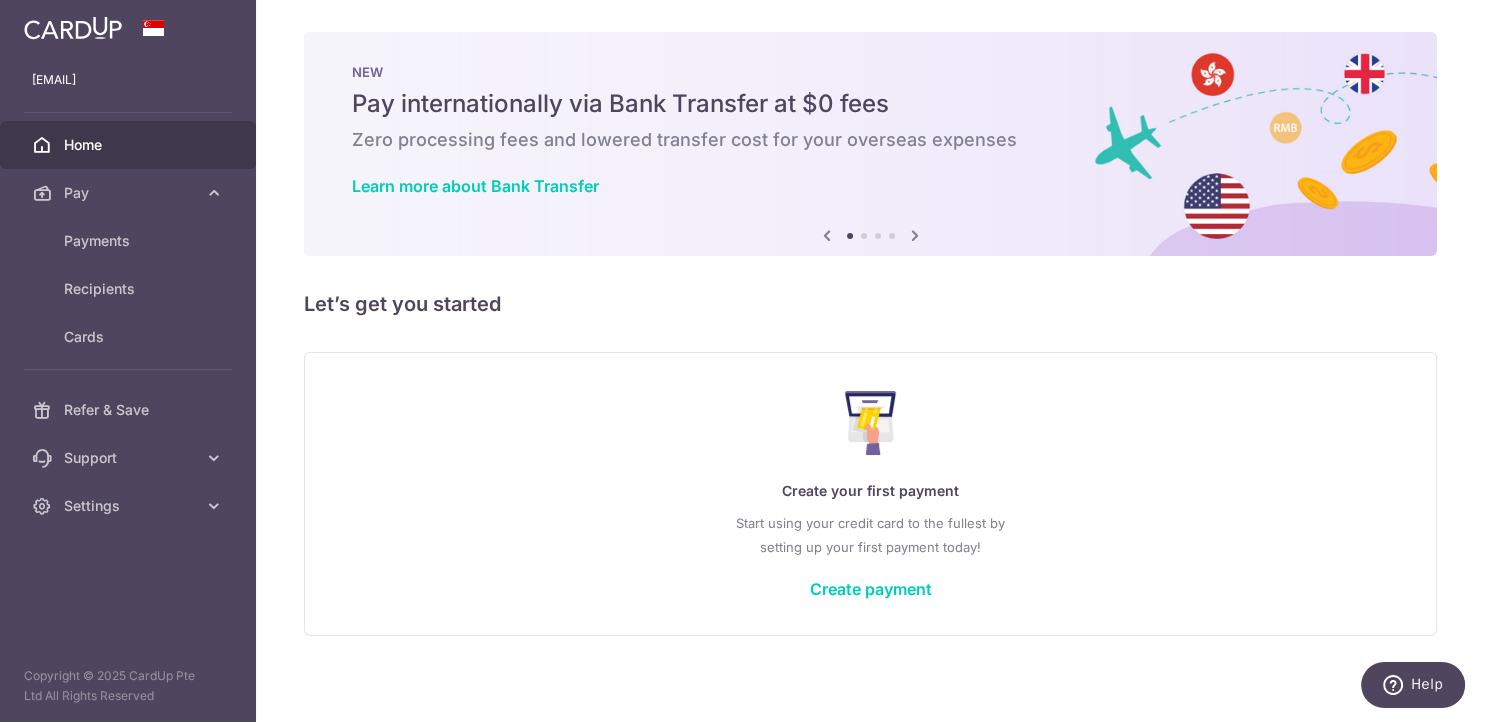 click at bounding box center [915, 235] 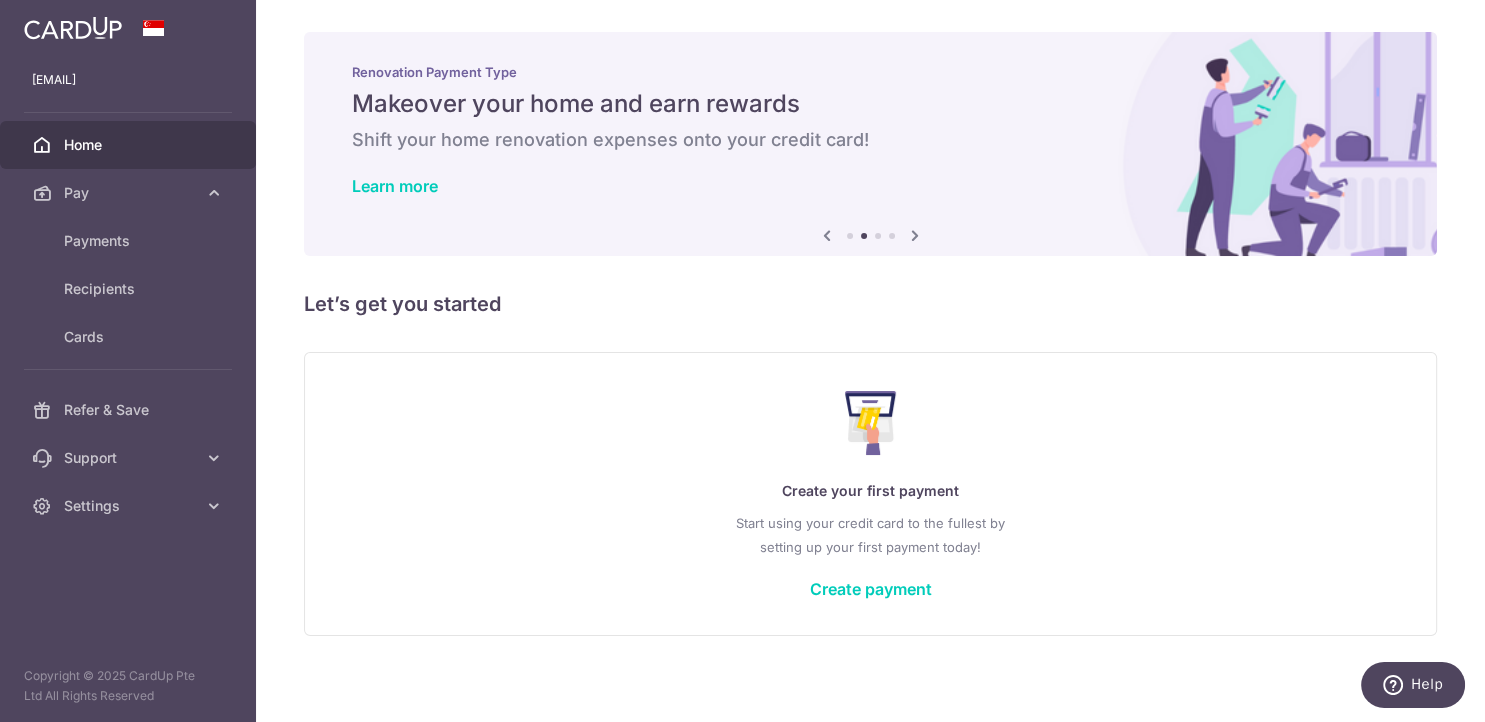 click at bounding box center [915, 235] 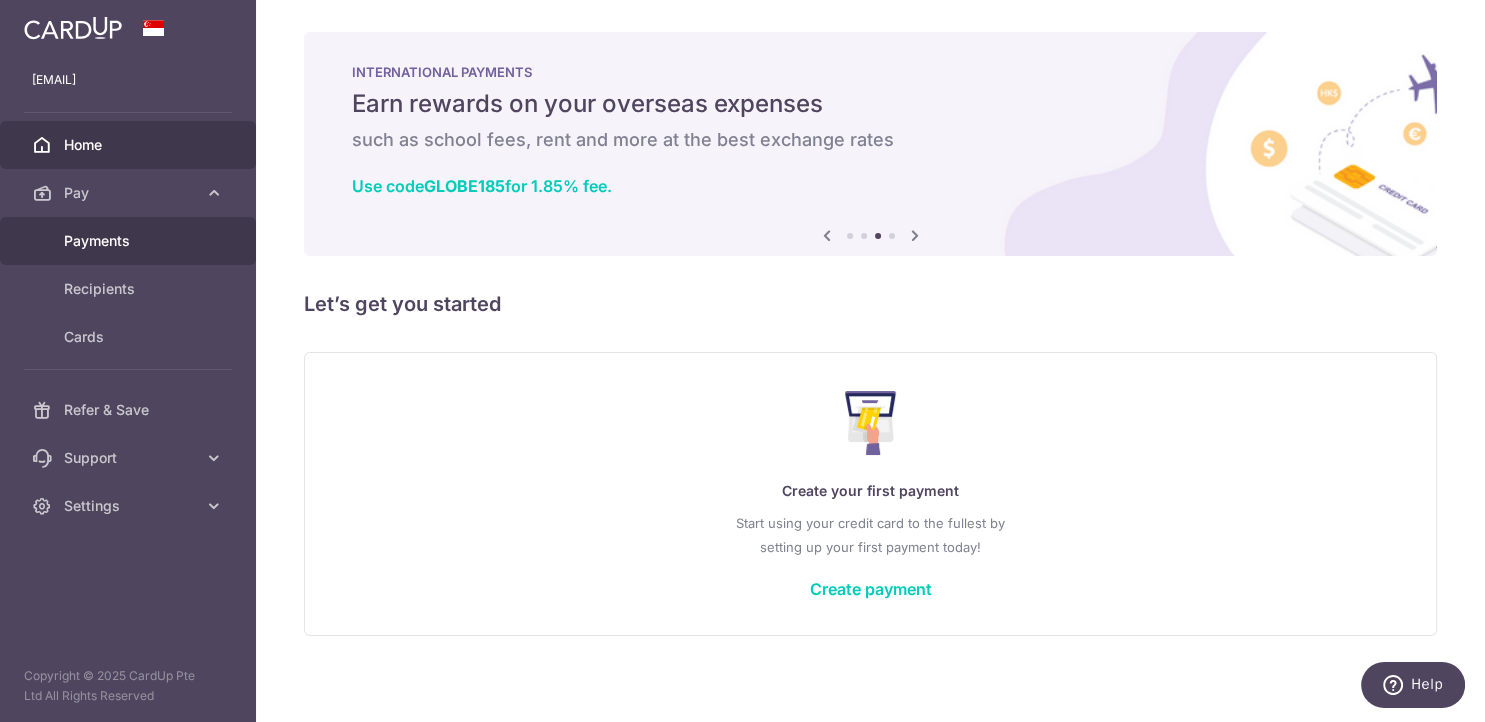 click on "Payments" at bounding box center [130, 241] 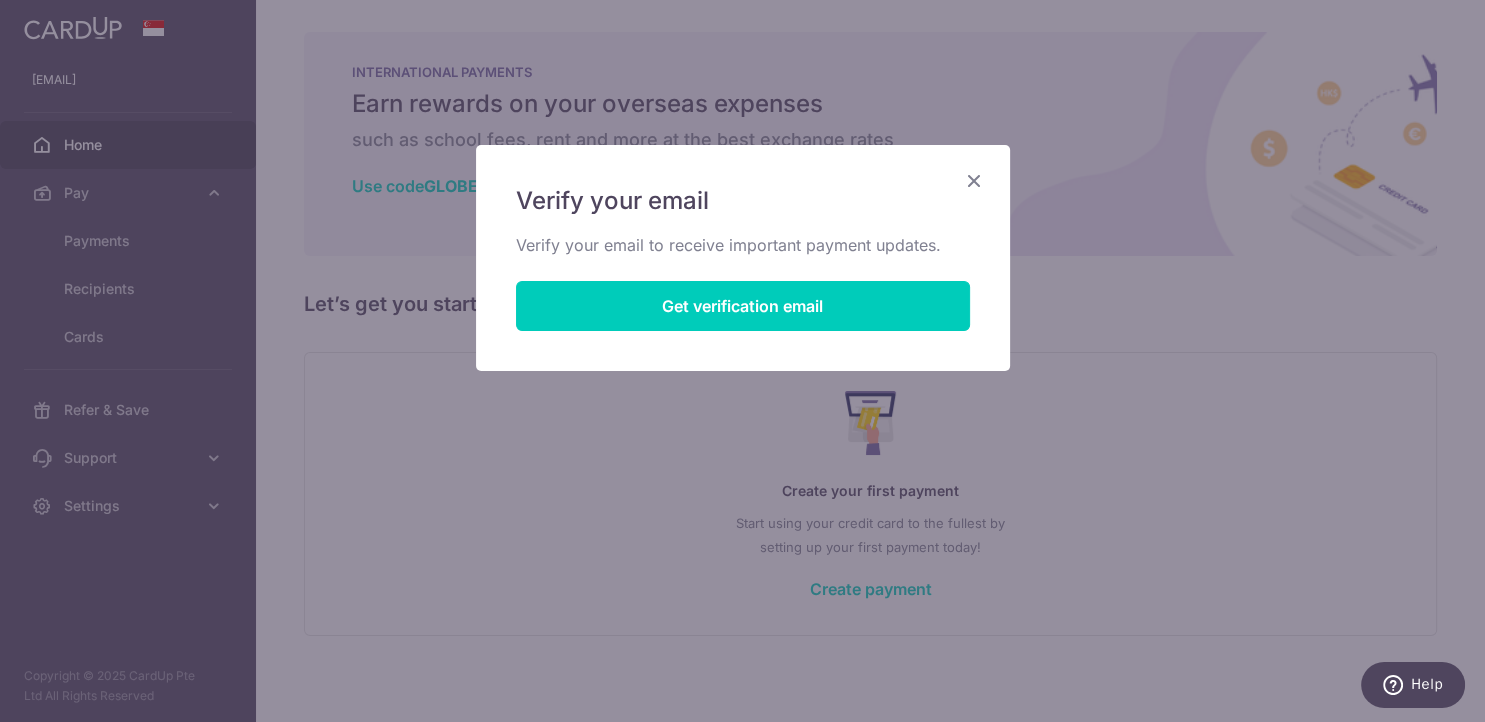 click at bounding box center [974, 180] 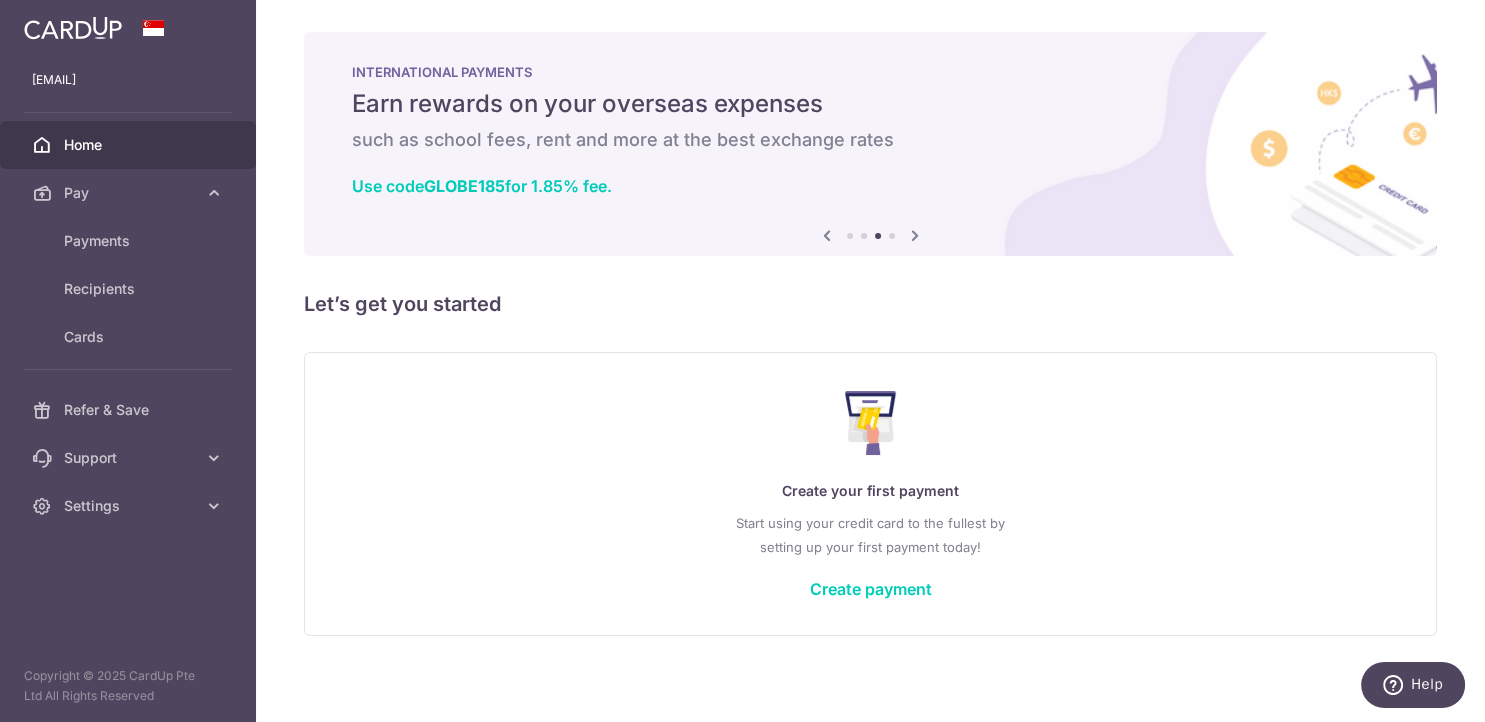 click at bounding box center (73, 28) 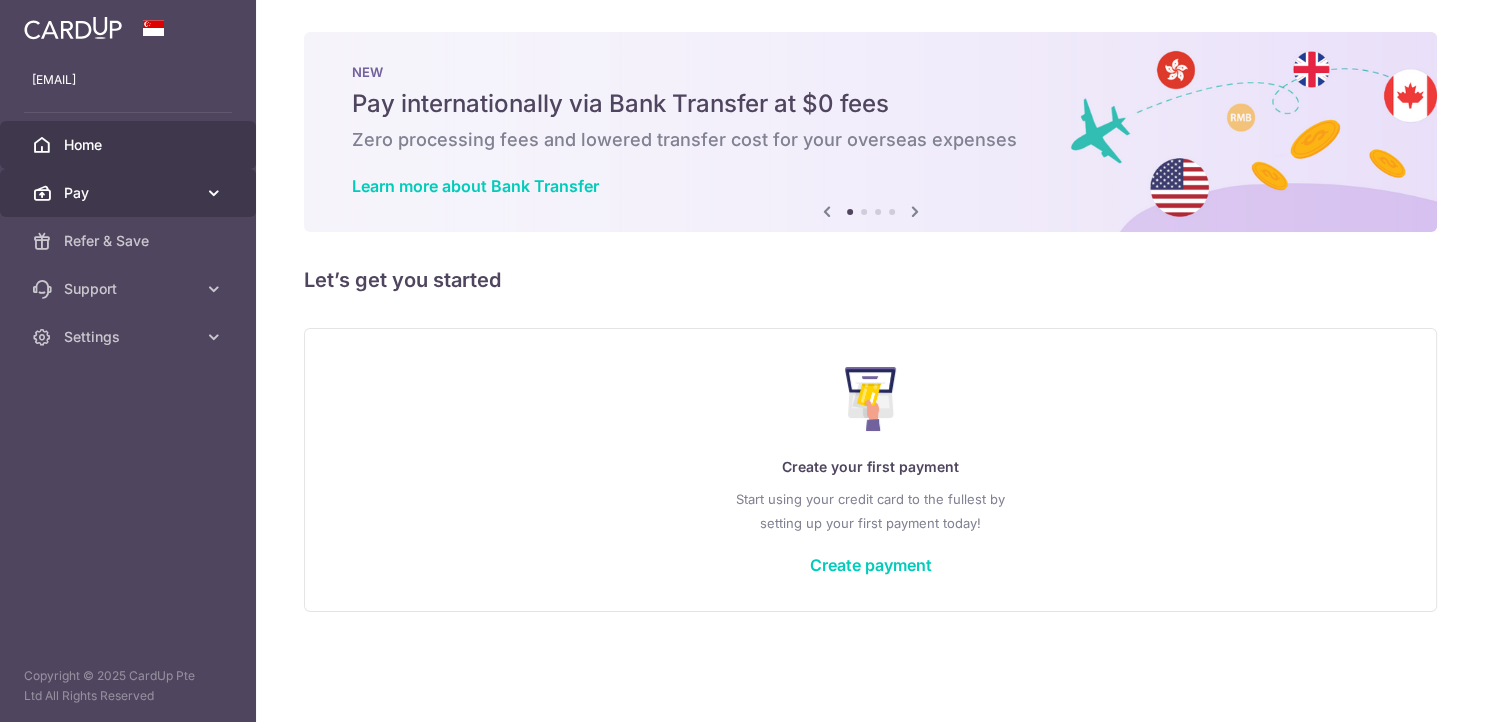 scroll, scrollTop: 0, scrollLeft: 0, axis: both 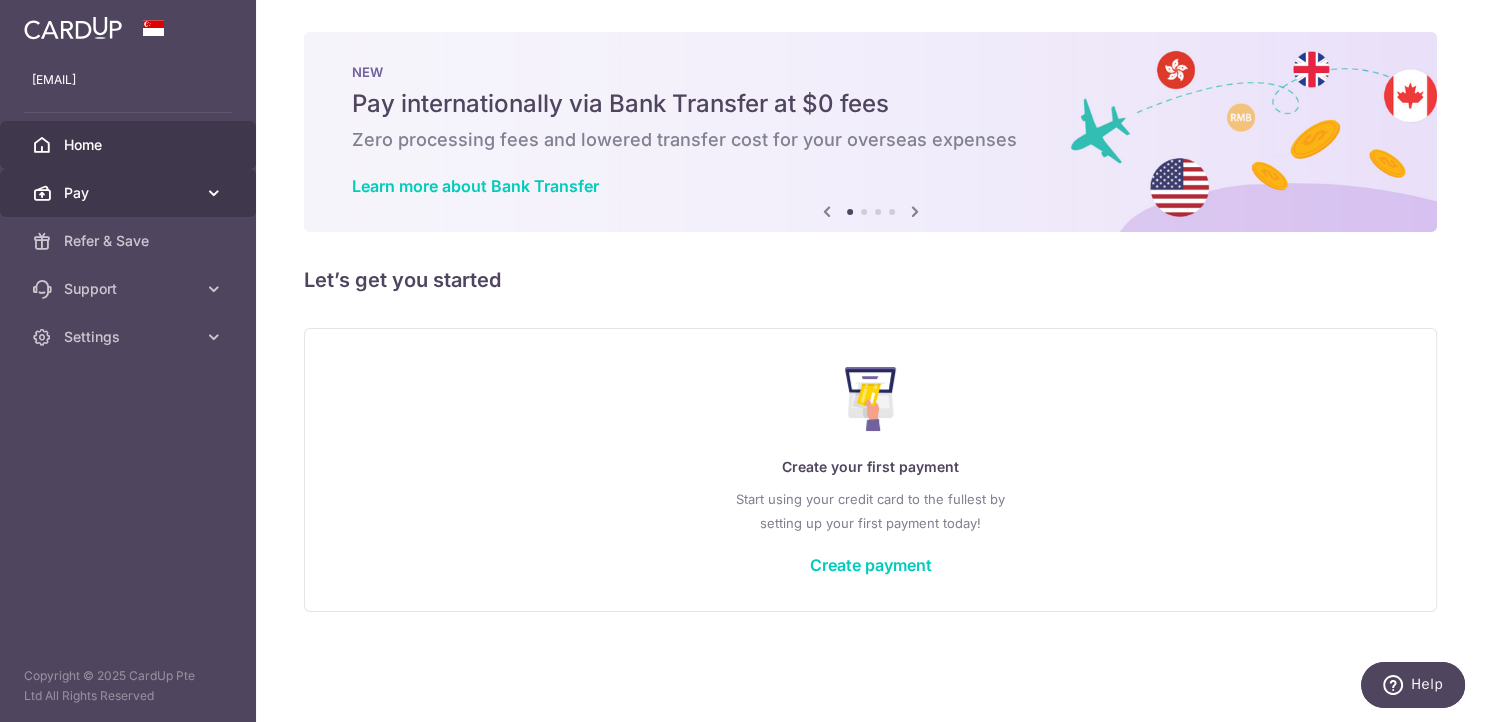 click on "Pay" at bounding box center [130, 193] 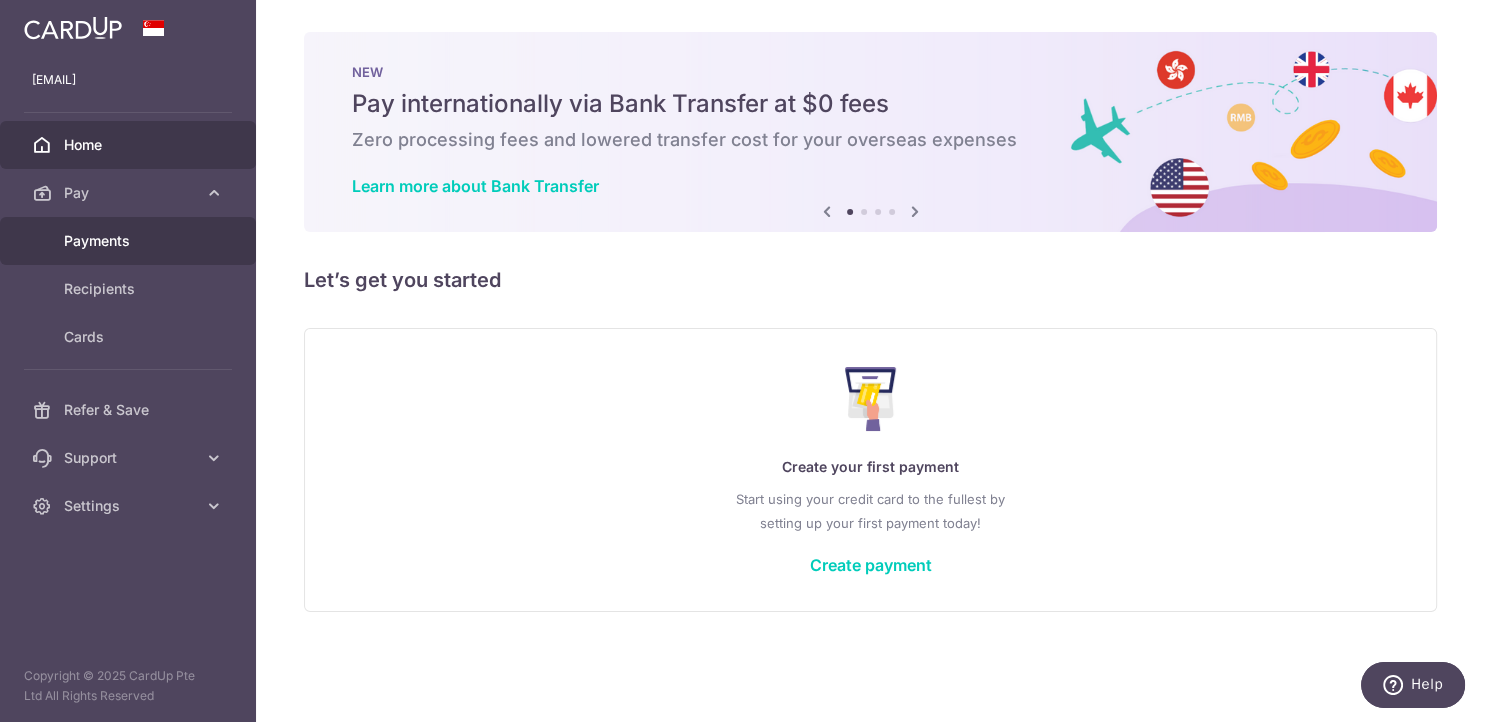 click on "Payments" at bounding box center (130, 241) 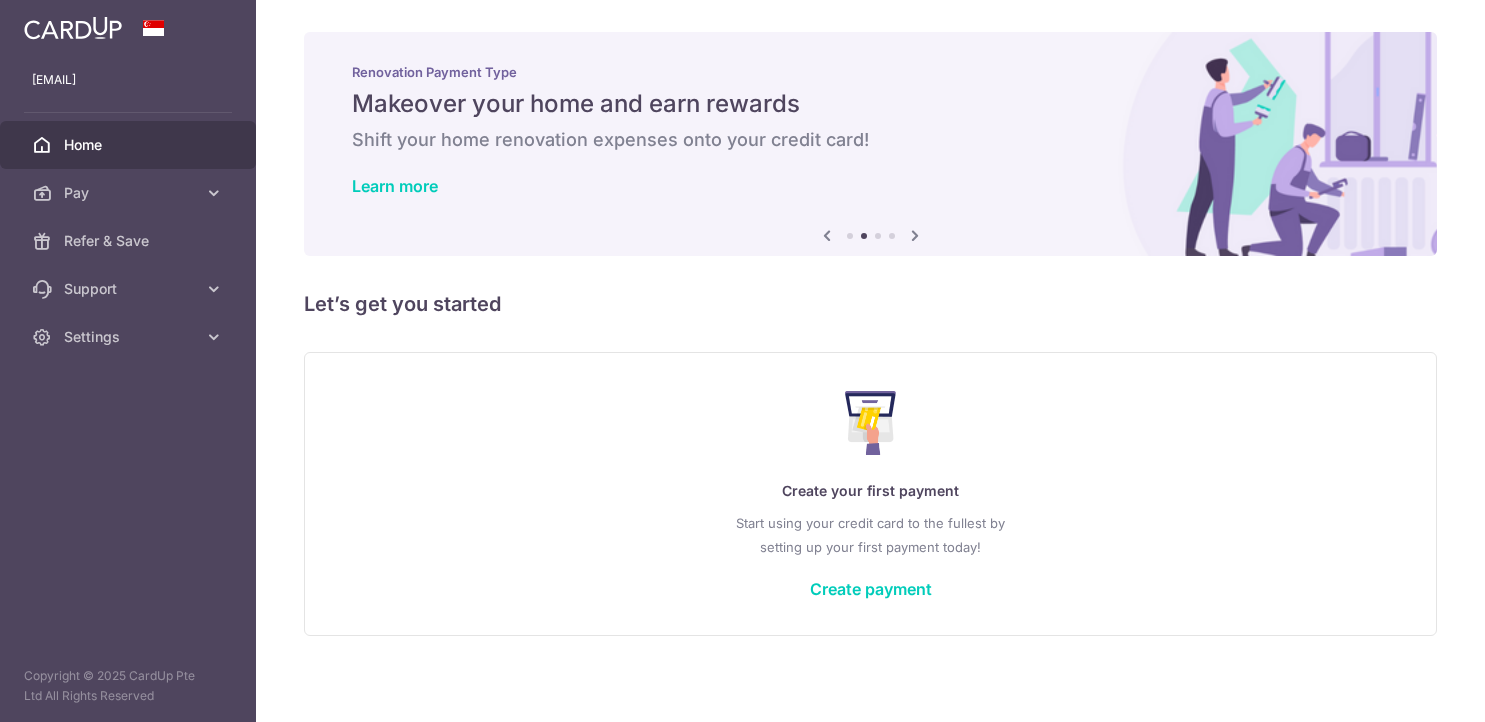 scroll, scrollTop: 0, scrollLeft: 0, axis: both 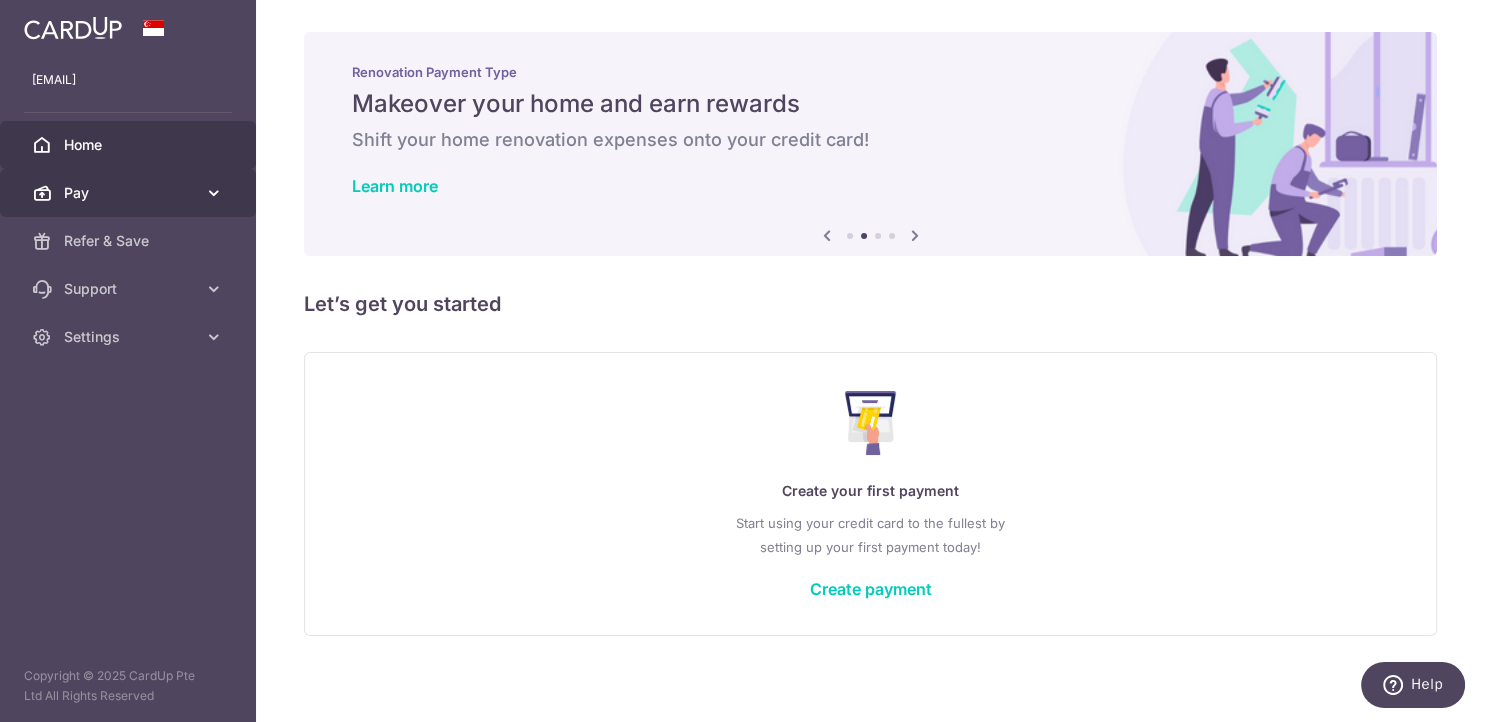 click on "Pay" at bounding box center [130, 193] 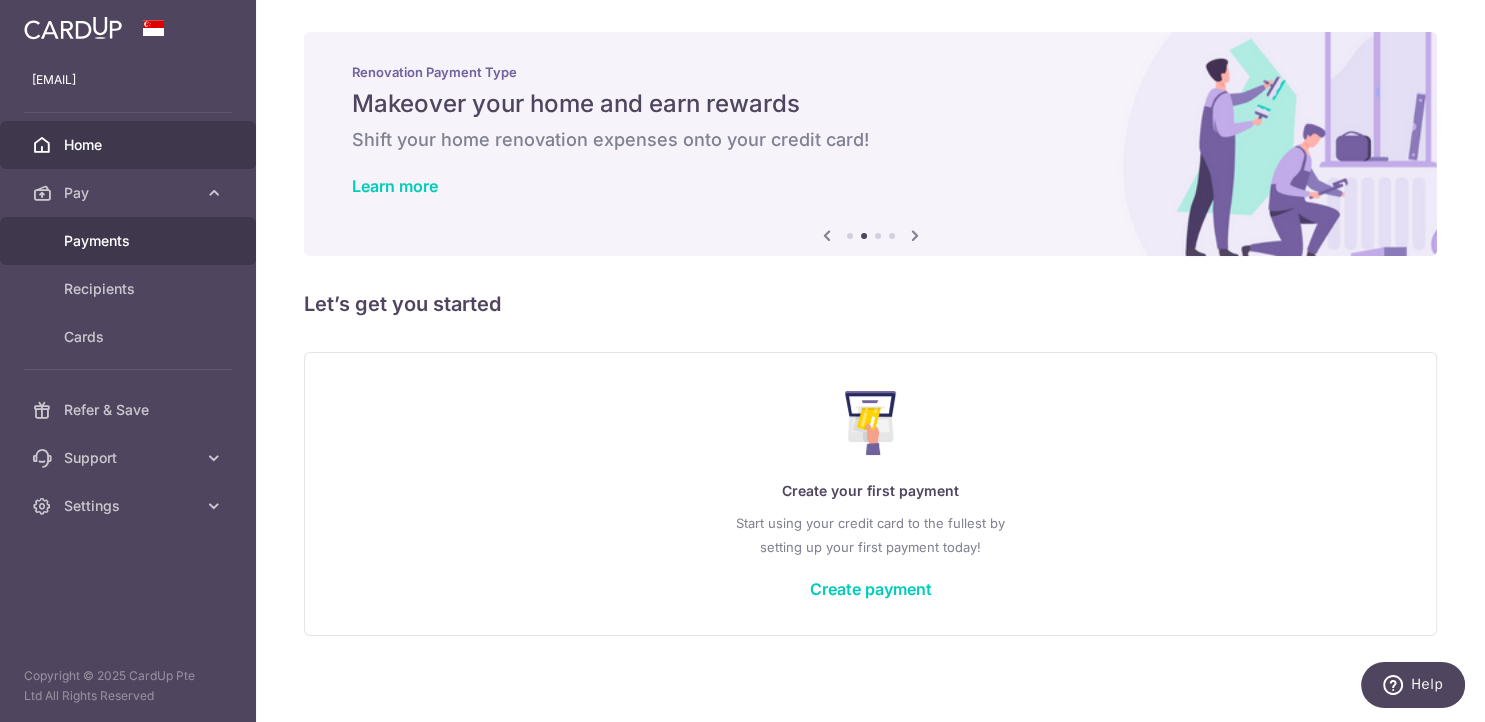 click on "Payments" at bounding box center (130, 241) 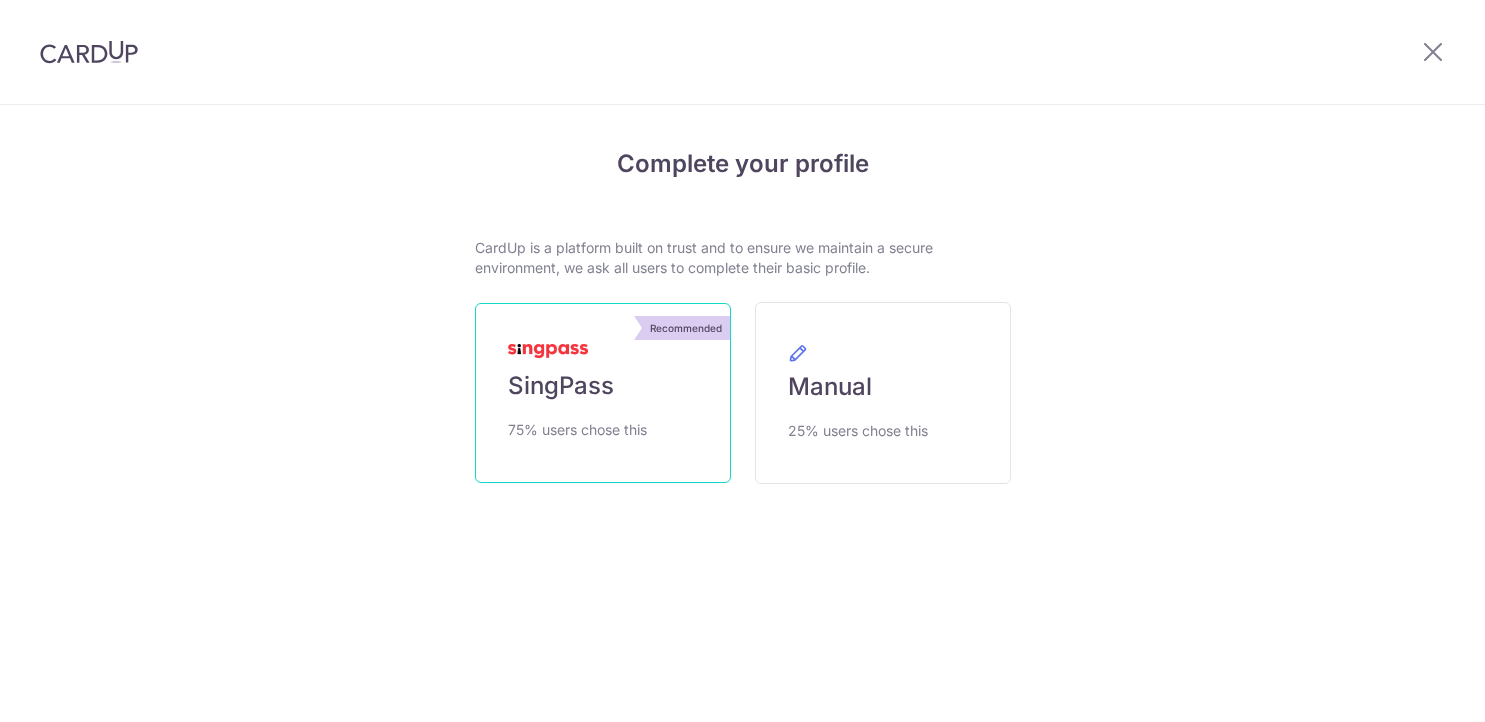 scroll, scrollTop: 0, scrollLeft: 0, axis: both 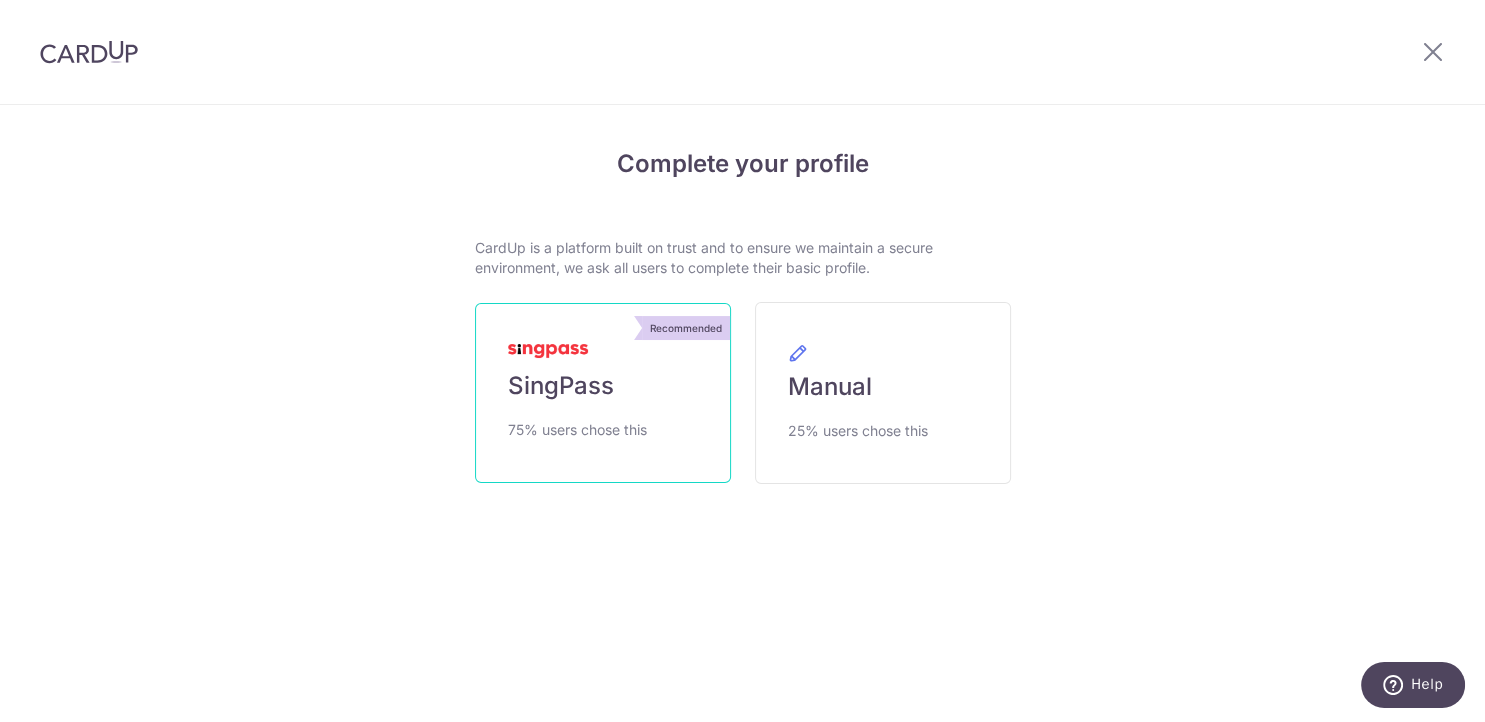 click on "Recommended
SingPass
75% users chose this" at bounding box center (603, 393) 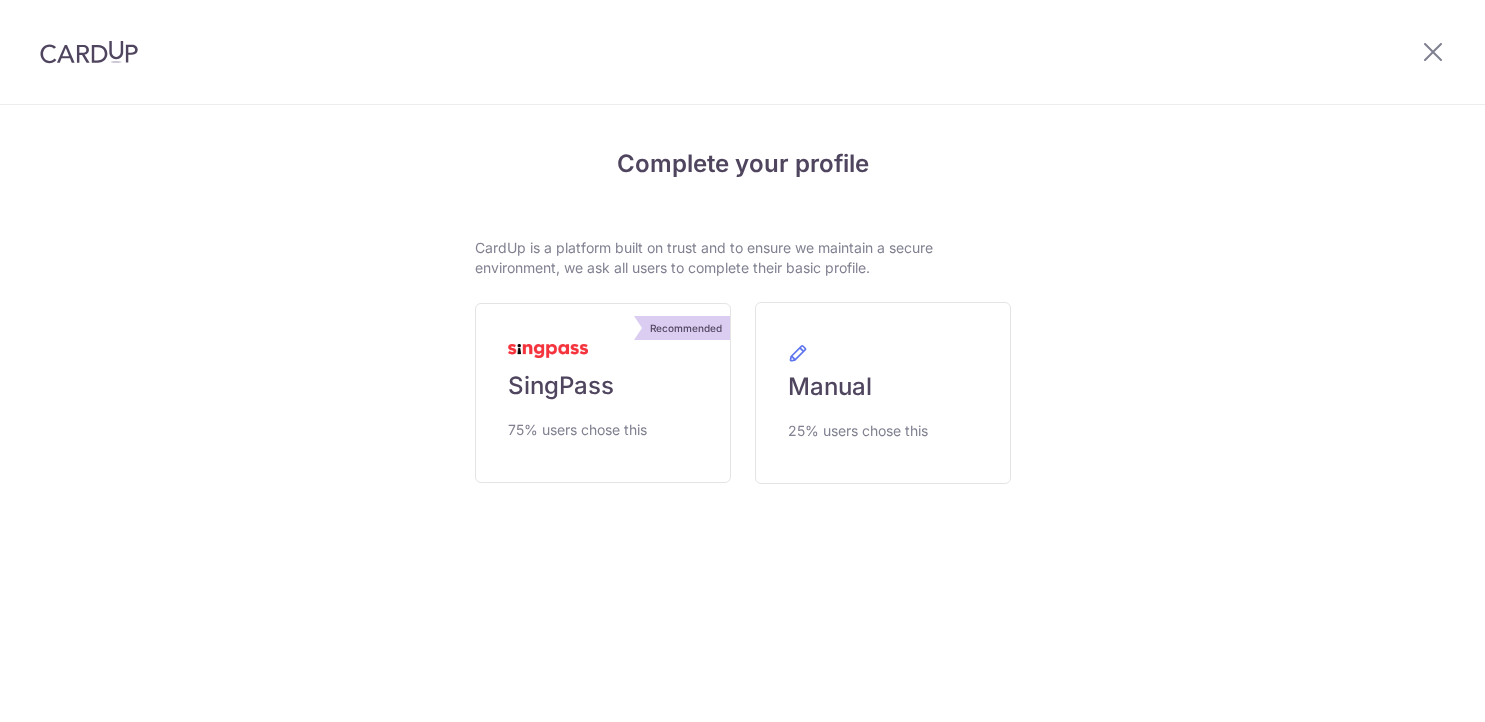scroll, scrollTop: 0, scrollLeft: 0, axis: both 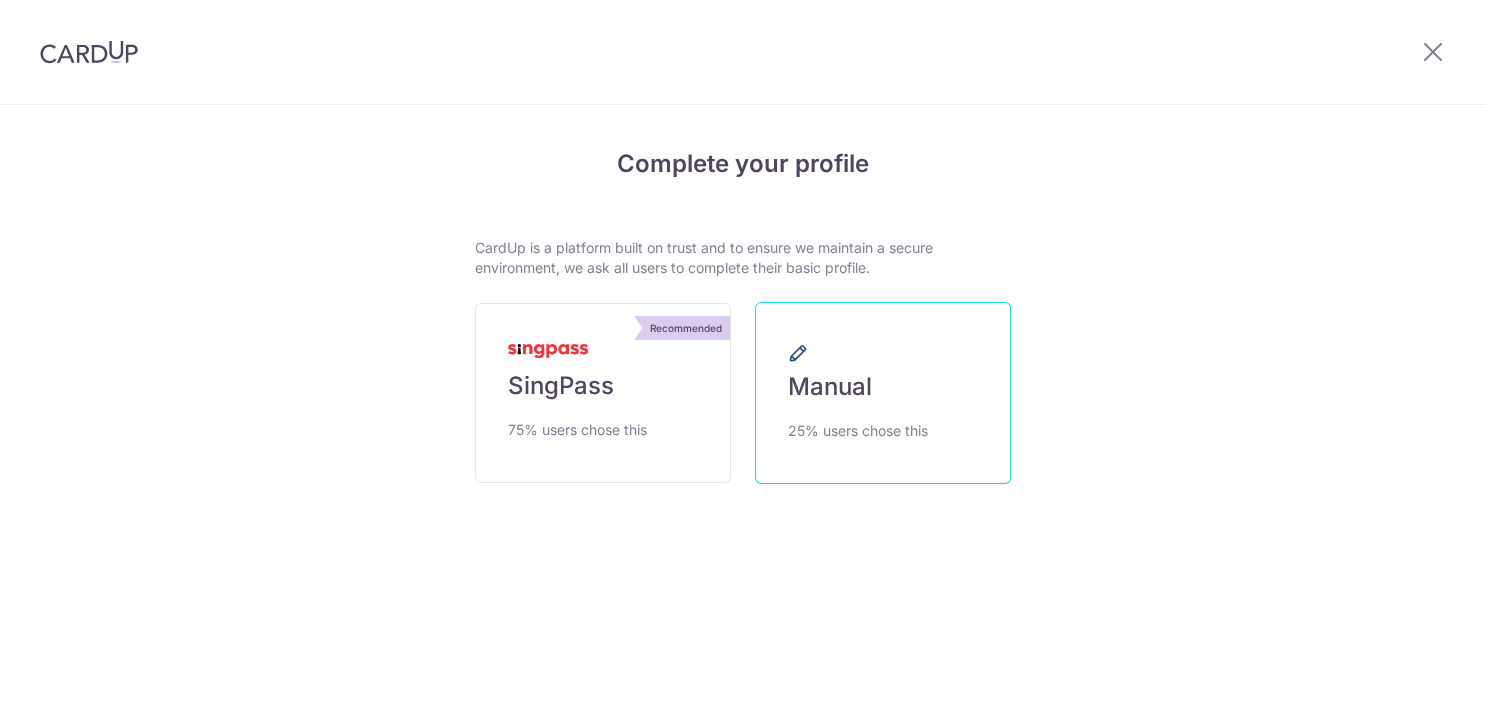 click on "Manual
25% users chose this" at bounding box center [883, 393] 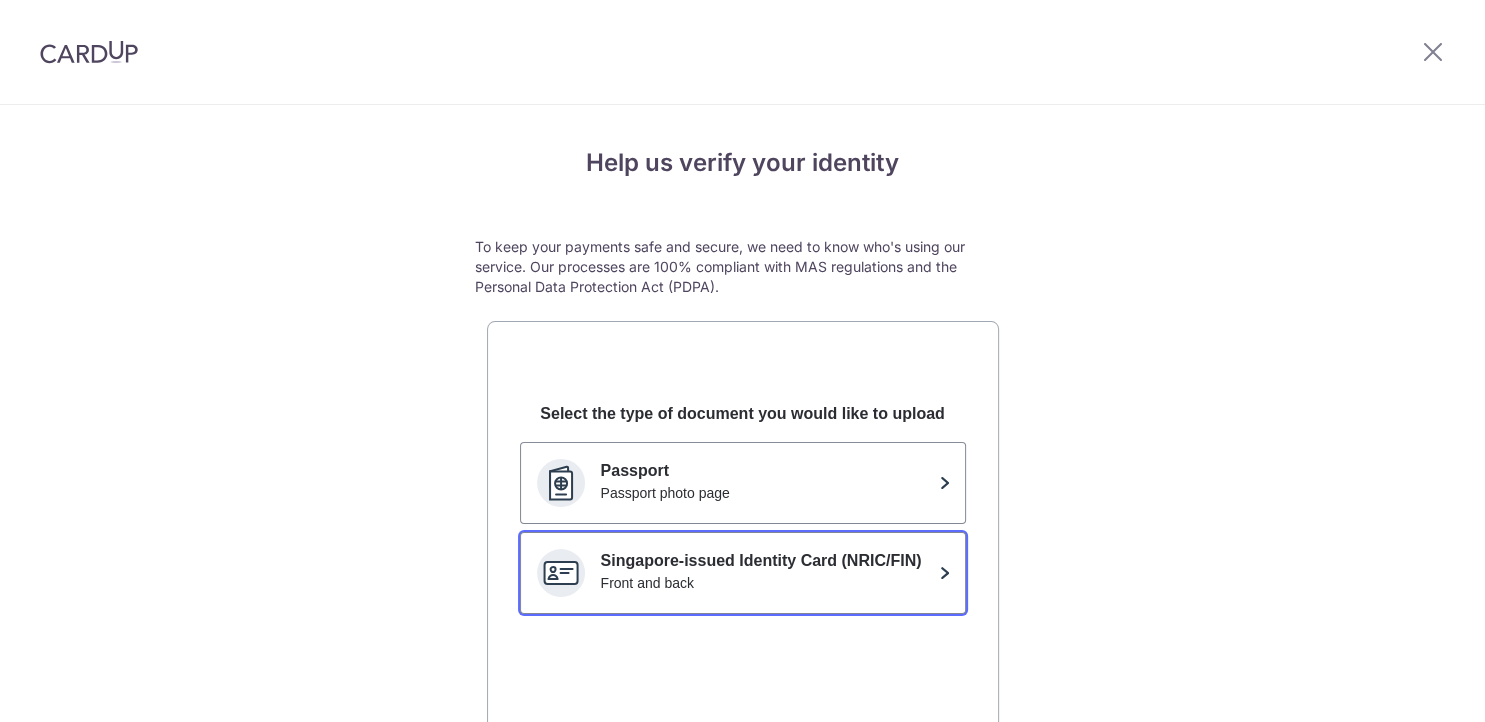scroll, scrollTop: 0, scrollLeft: 0, axis: both 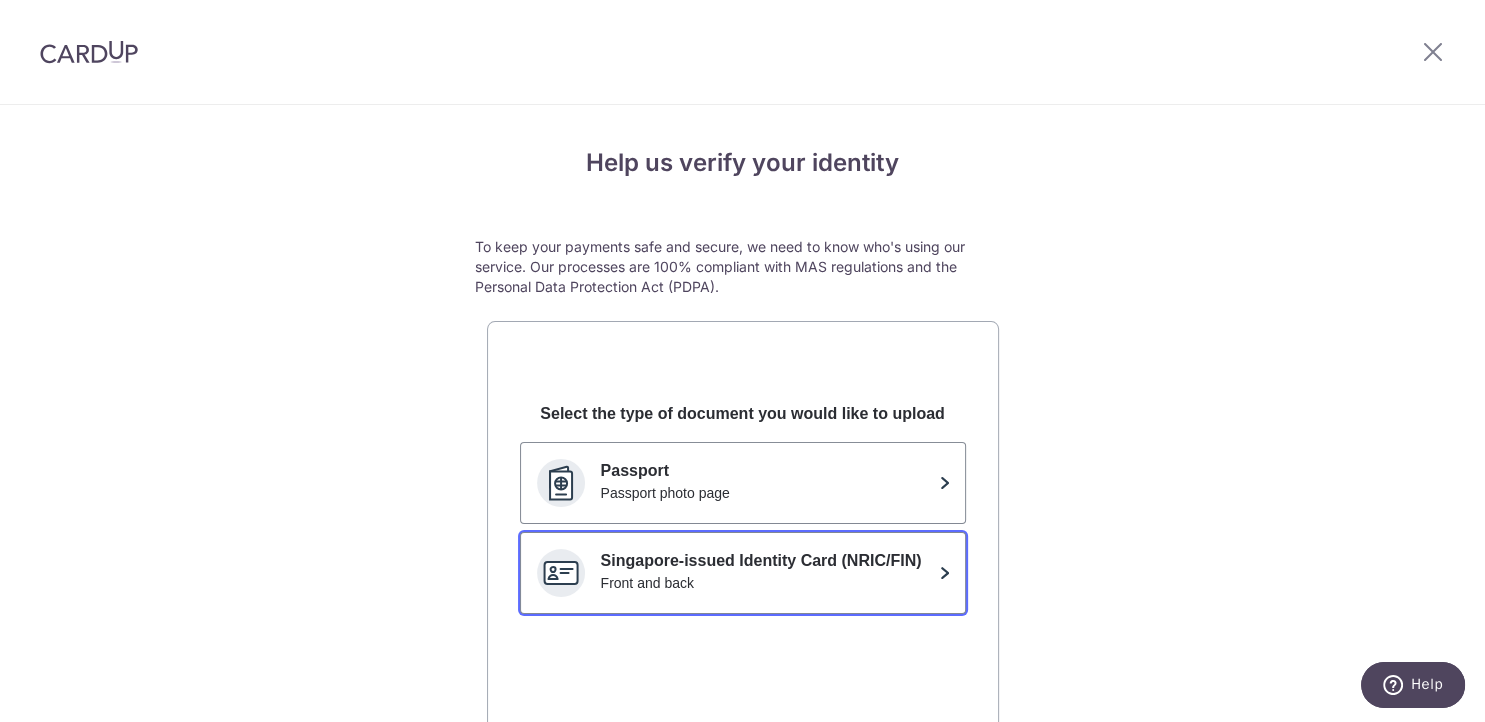 click on "Singapore-issued Identity Card (NRIC/FIN) Front and back" 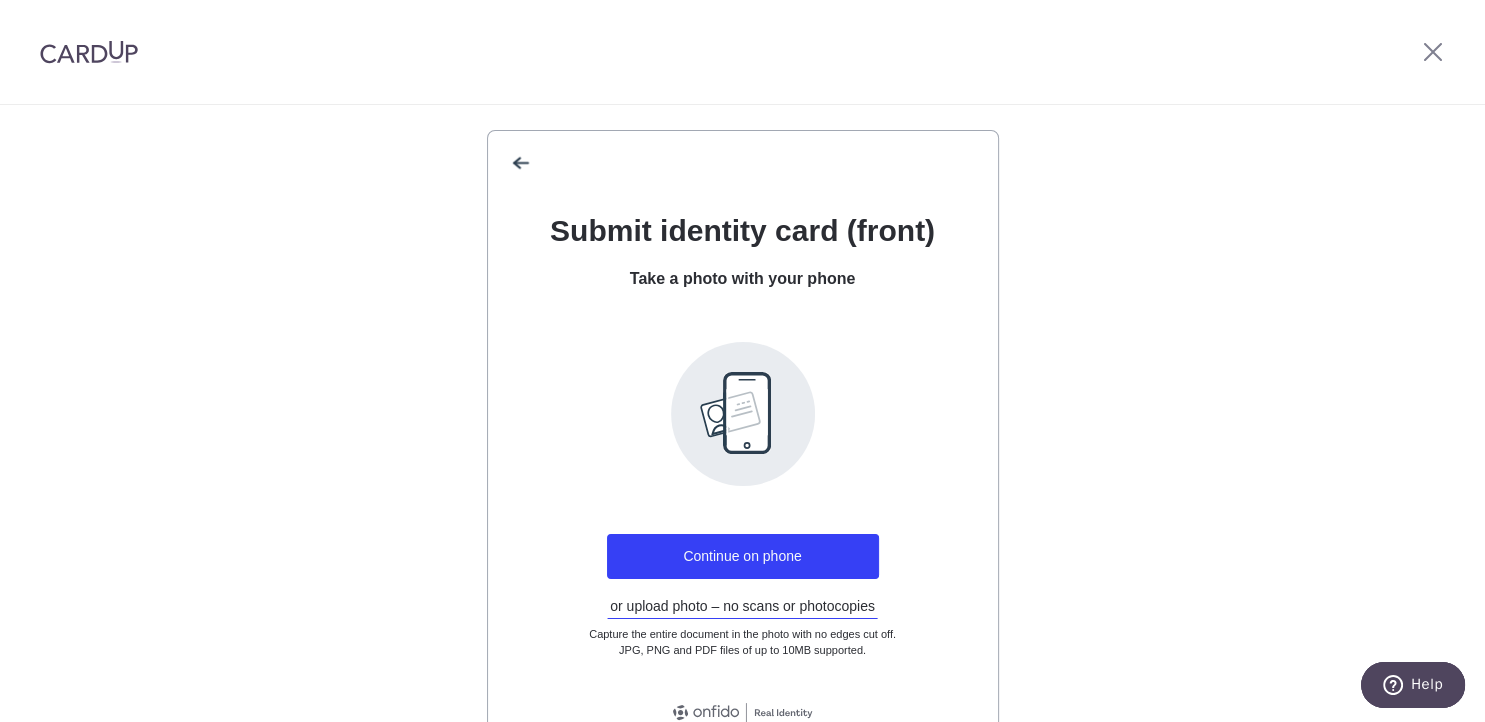 scroll, scrollTop: 293, scrollLeft: 0, axis: vertical 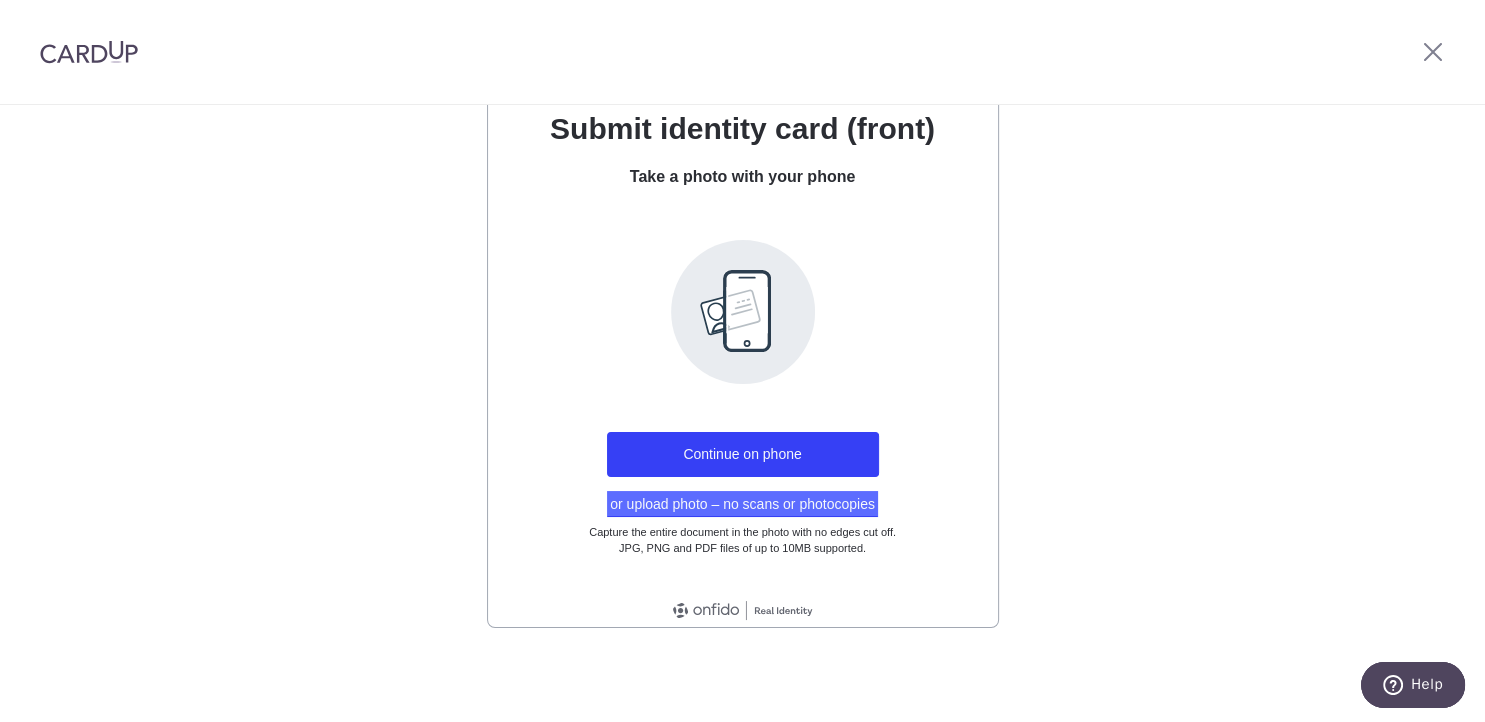 click on "or upload photo – no scans or photocopies" 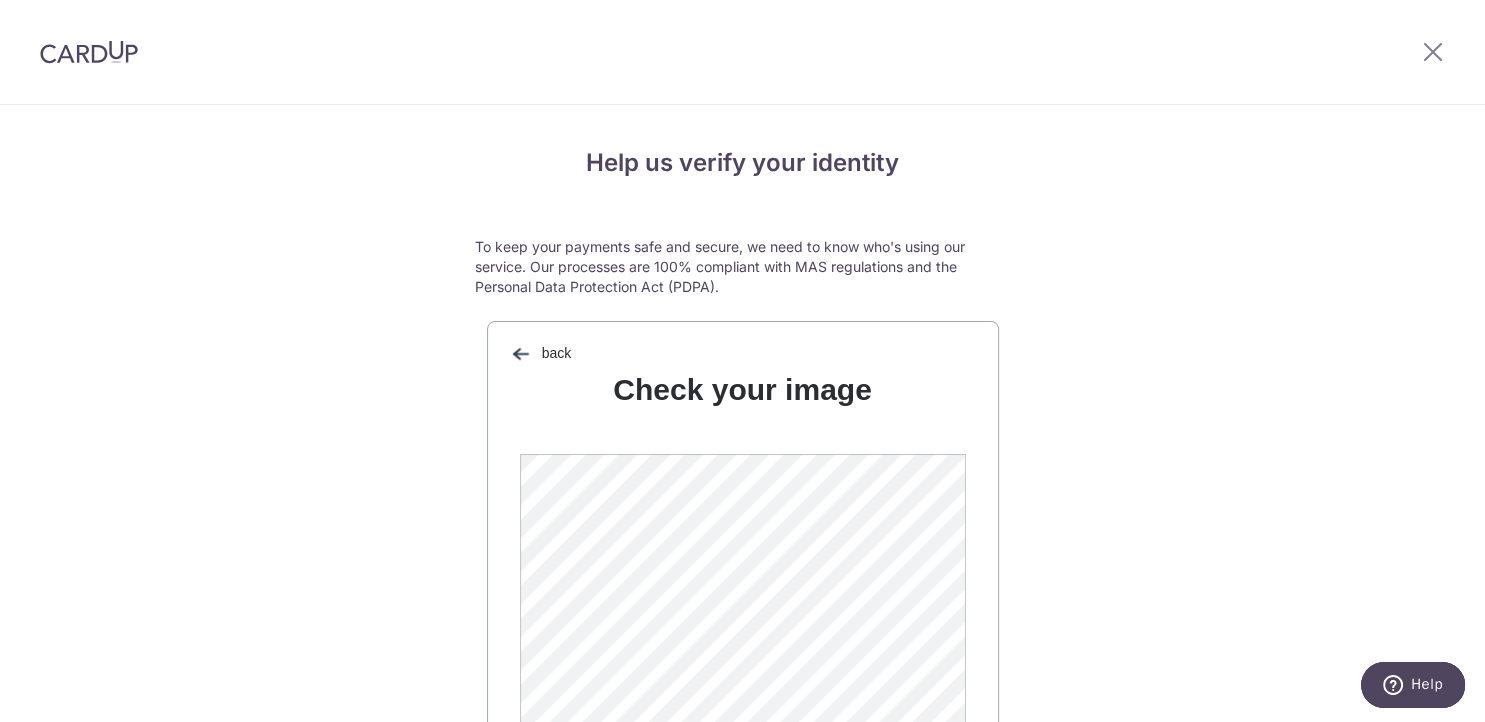 scroll, scrollTop: 293, scrollLeft: 0, axis: vertical 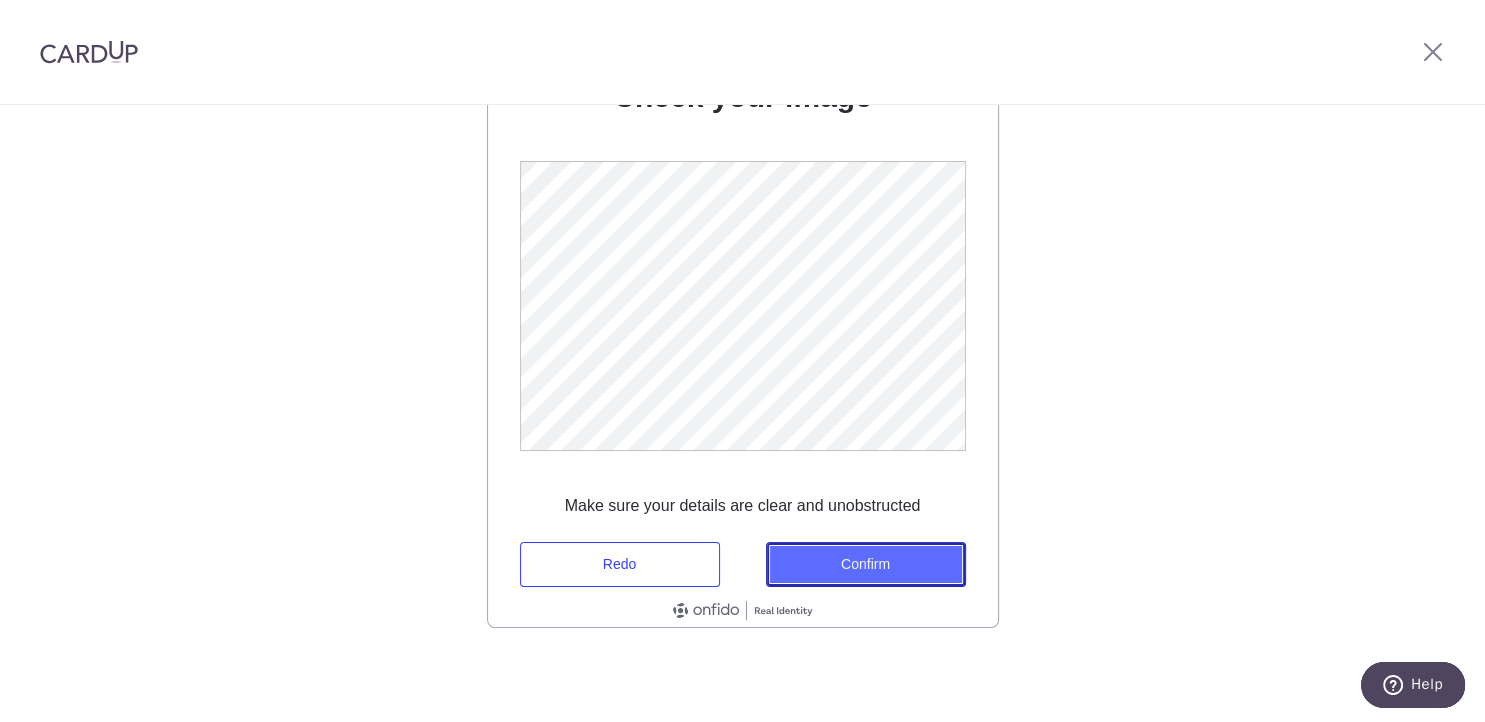 click on "Confirm" 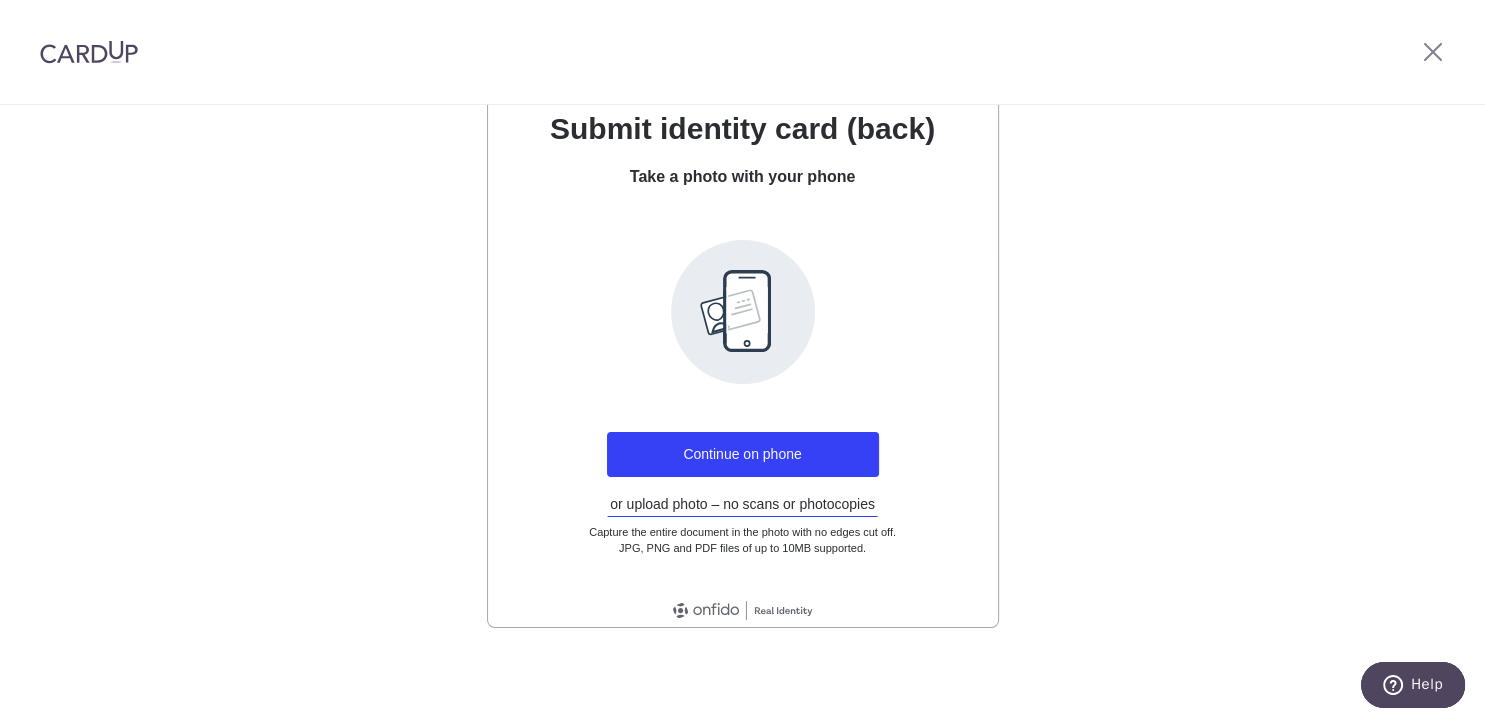 scroll, scrollTop: 0, scrollLeft: 0, axis: both 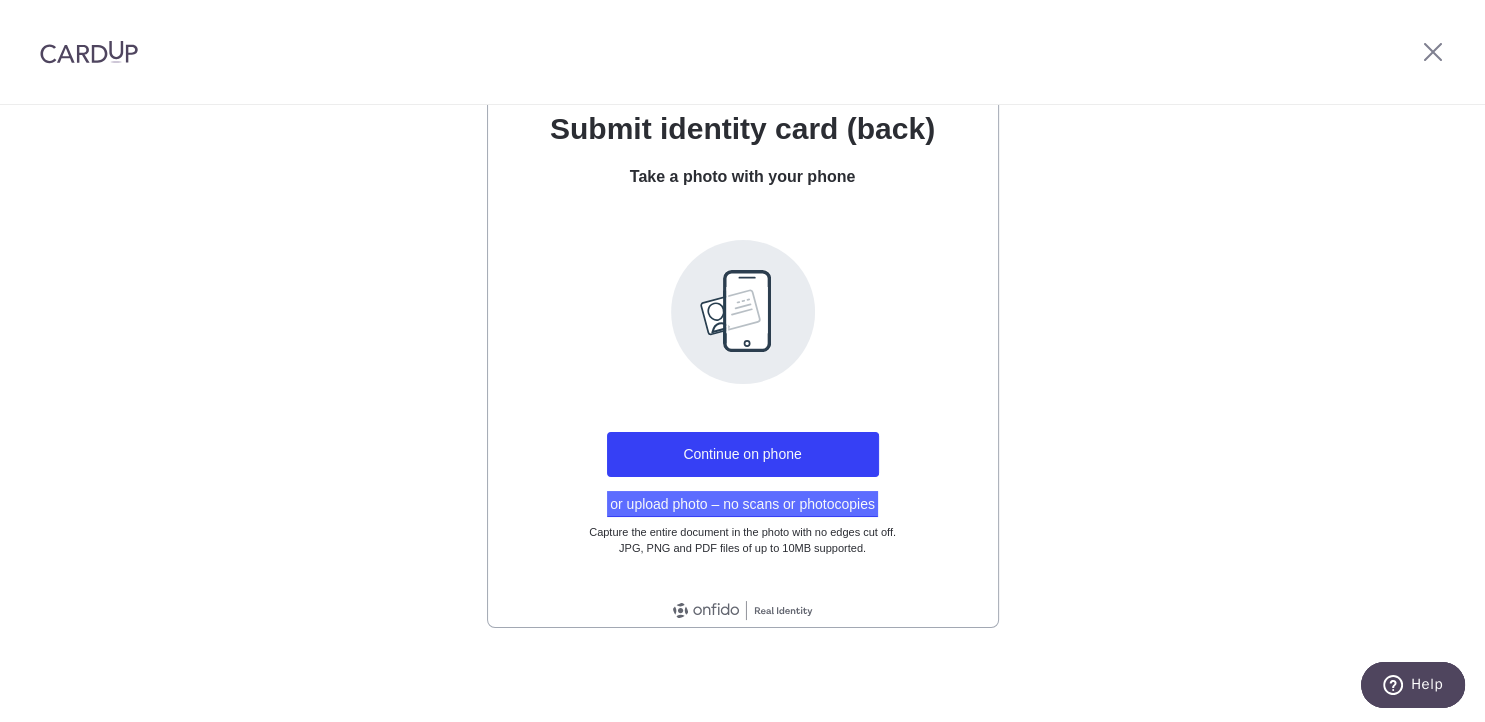 click on "or upload photo – no scans or photocopies" 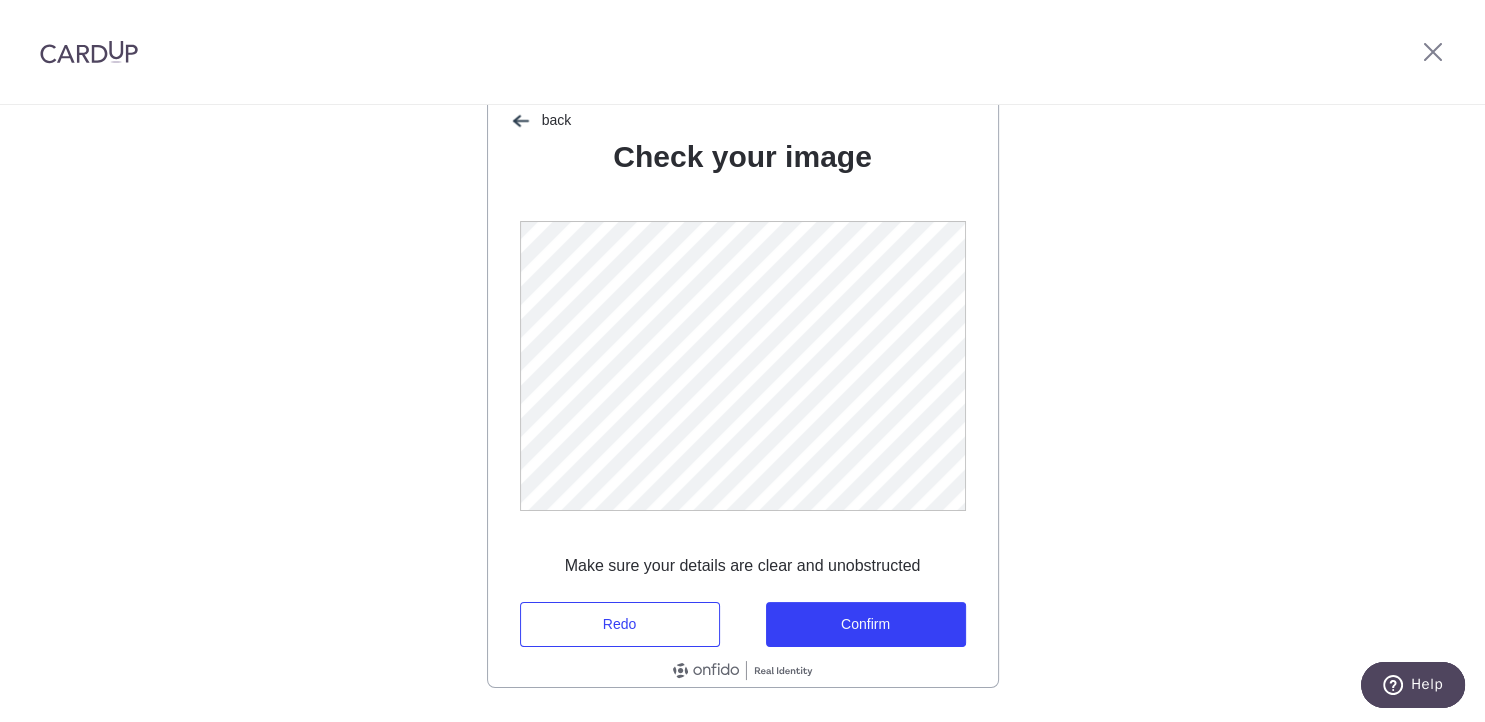 scroll, scrollTop: 293, scrollLeft: 0, axis: vertical 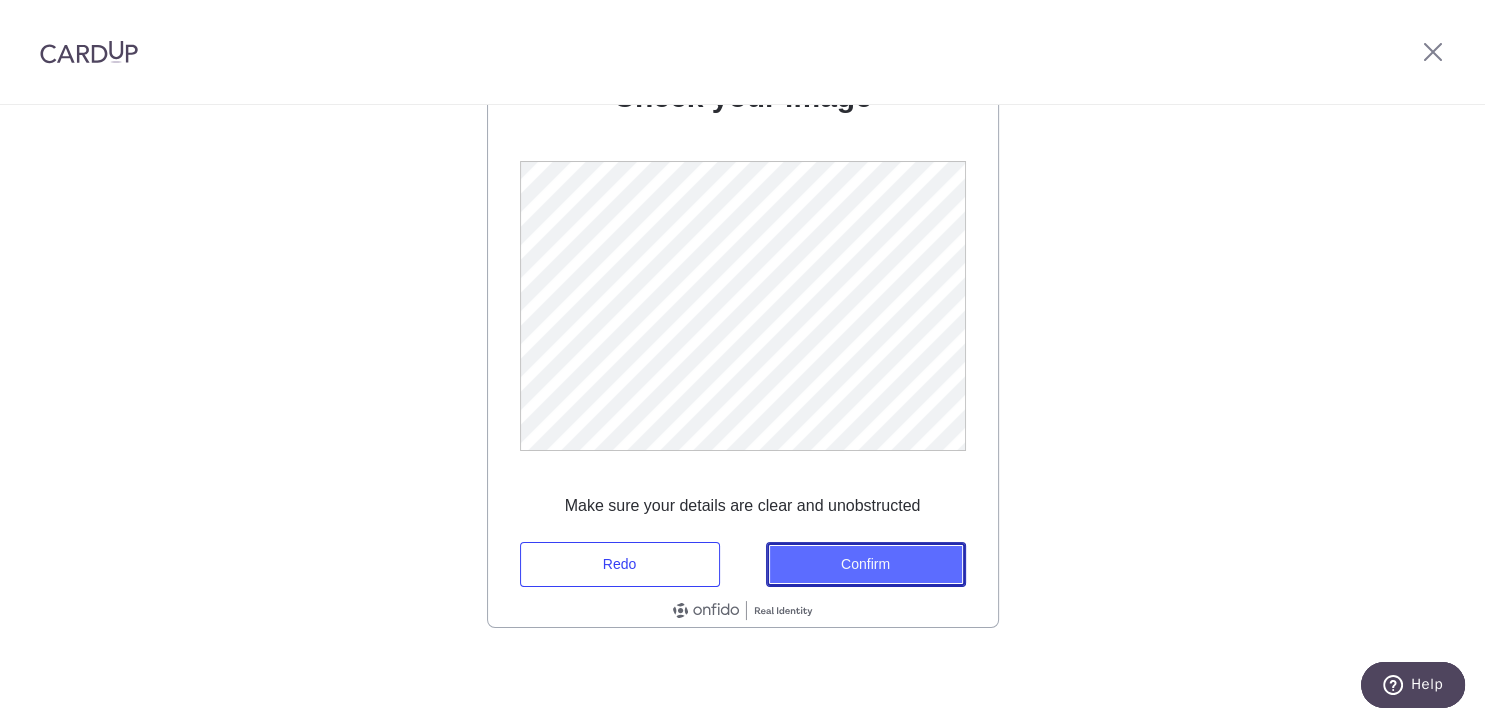 click on "Confirm" 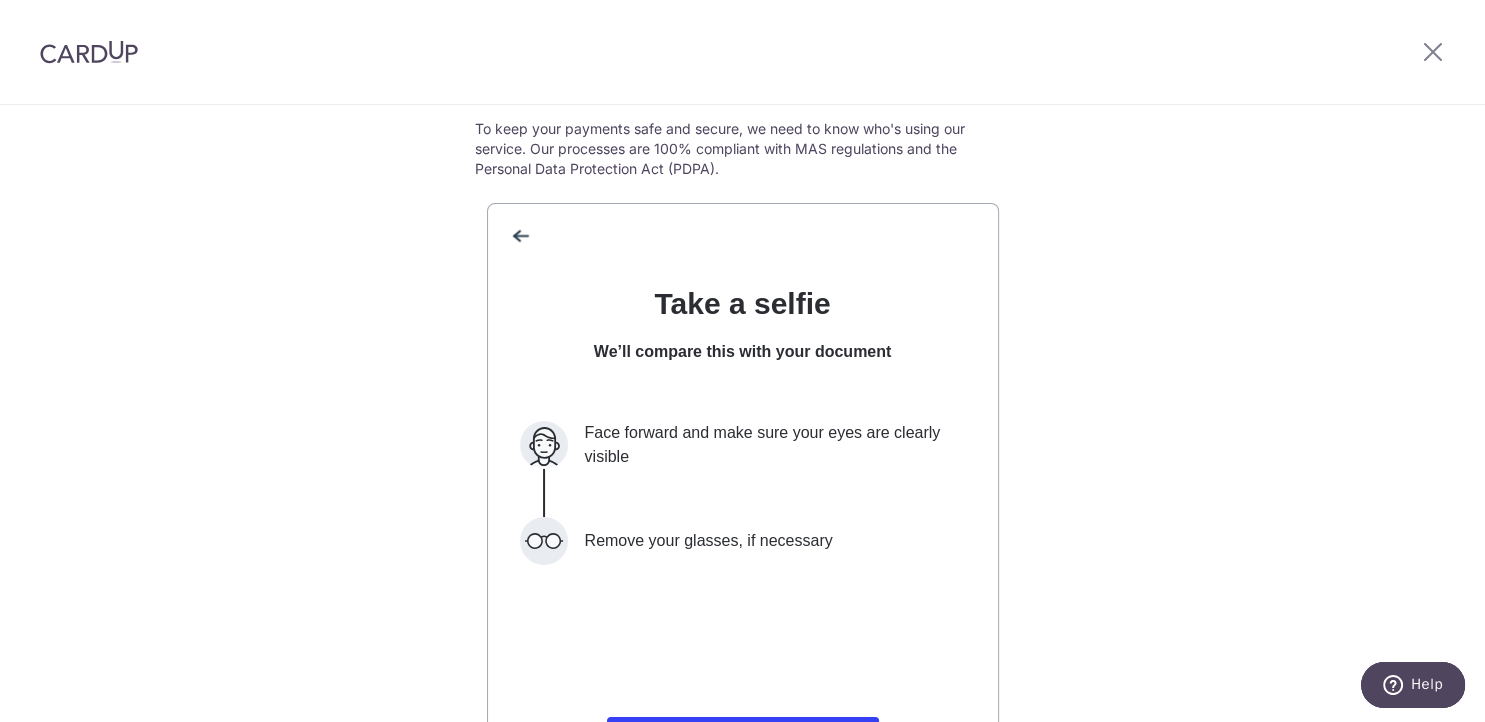 scroll, scrollTop: 293, scrollLeft: 0, axis: vertical 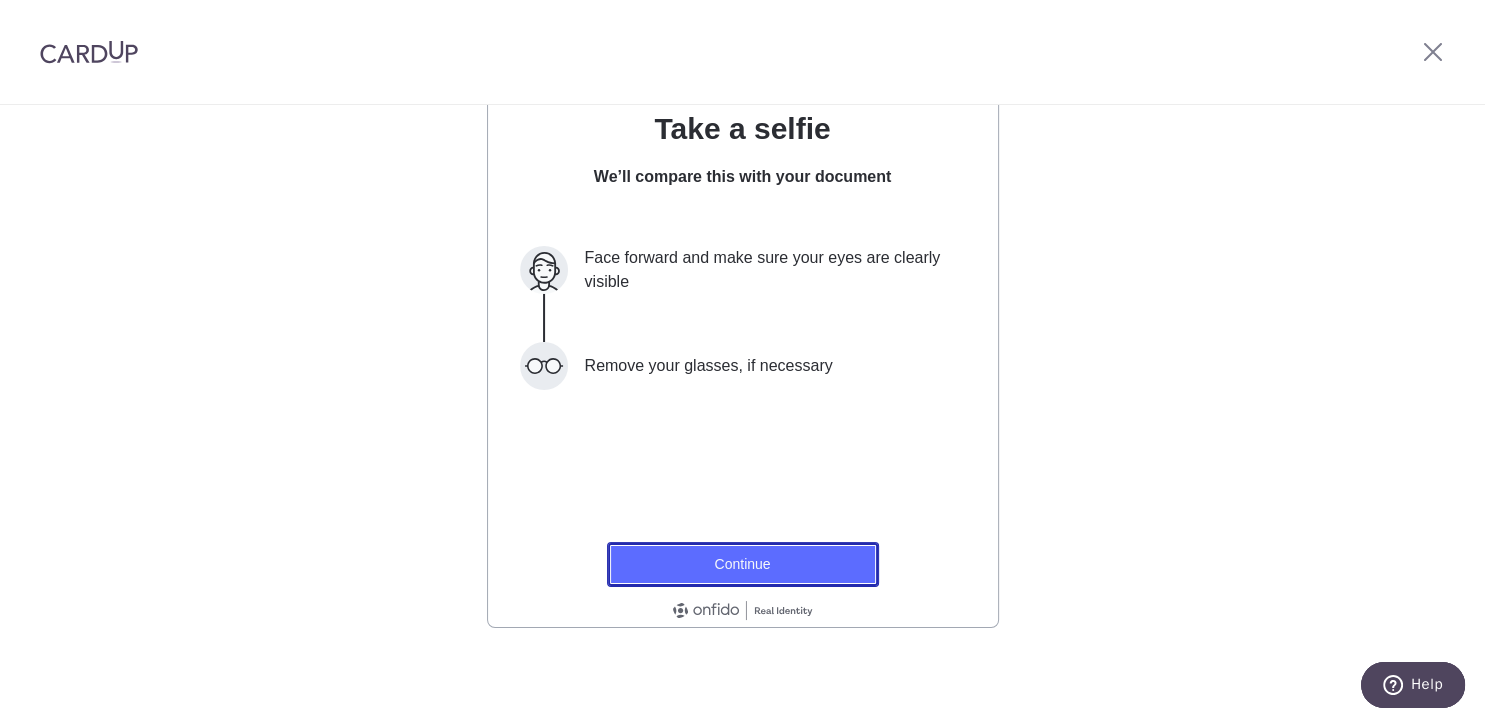 click on "Continue" 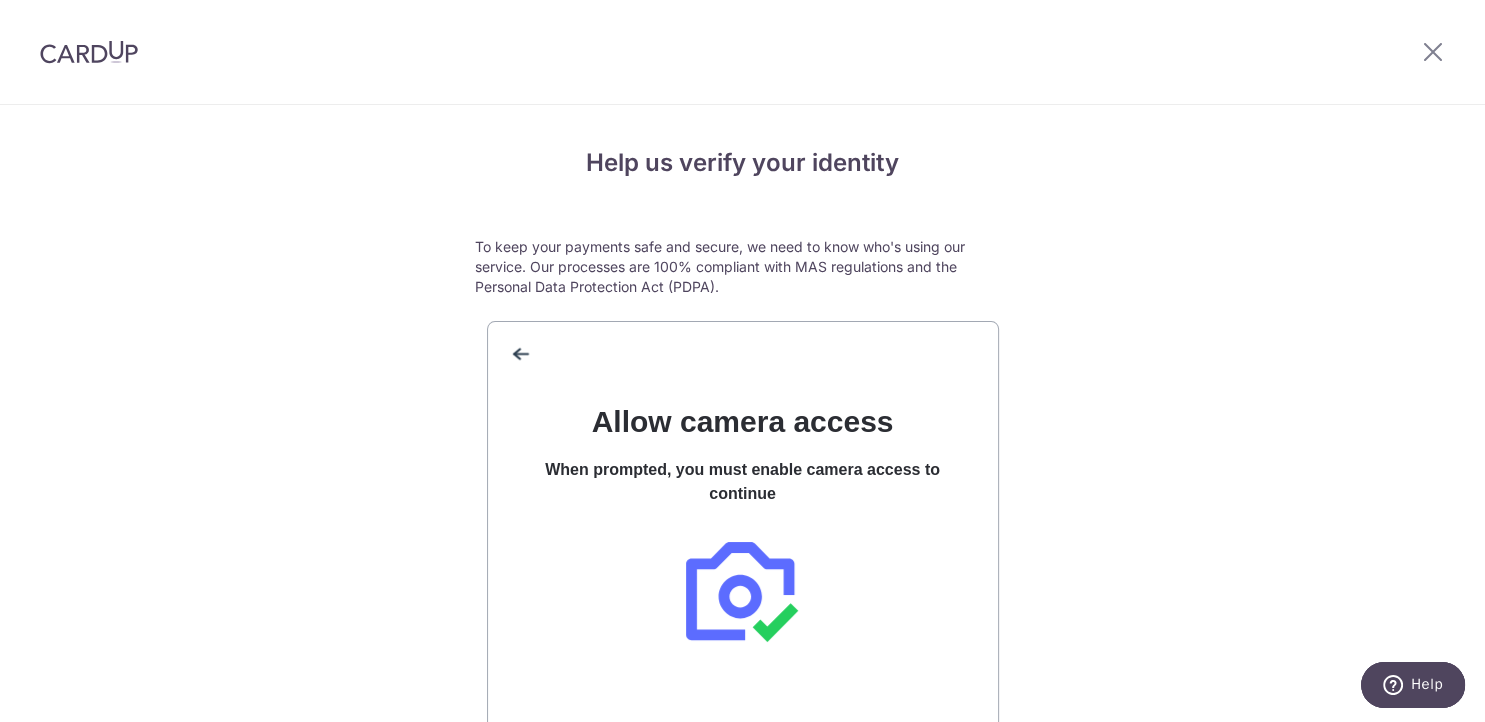 scroll, scrollTop: 293, scrollLeft: 0, axis: vertical 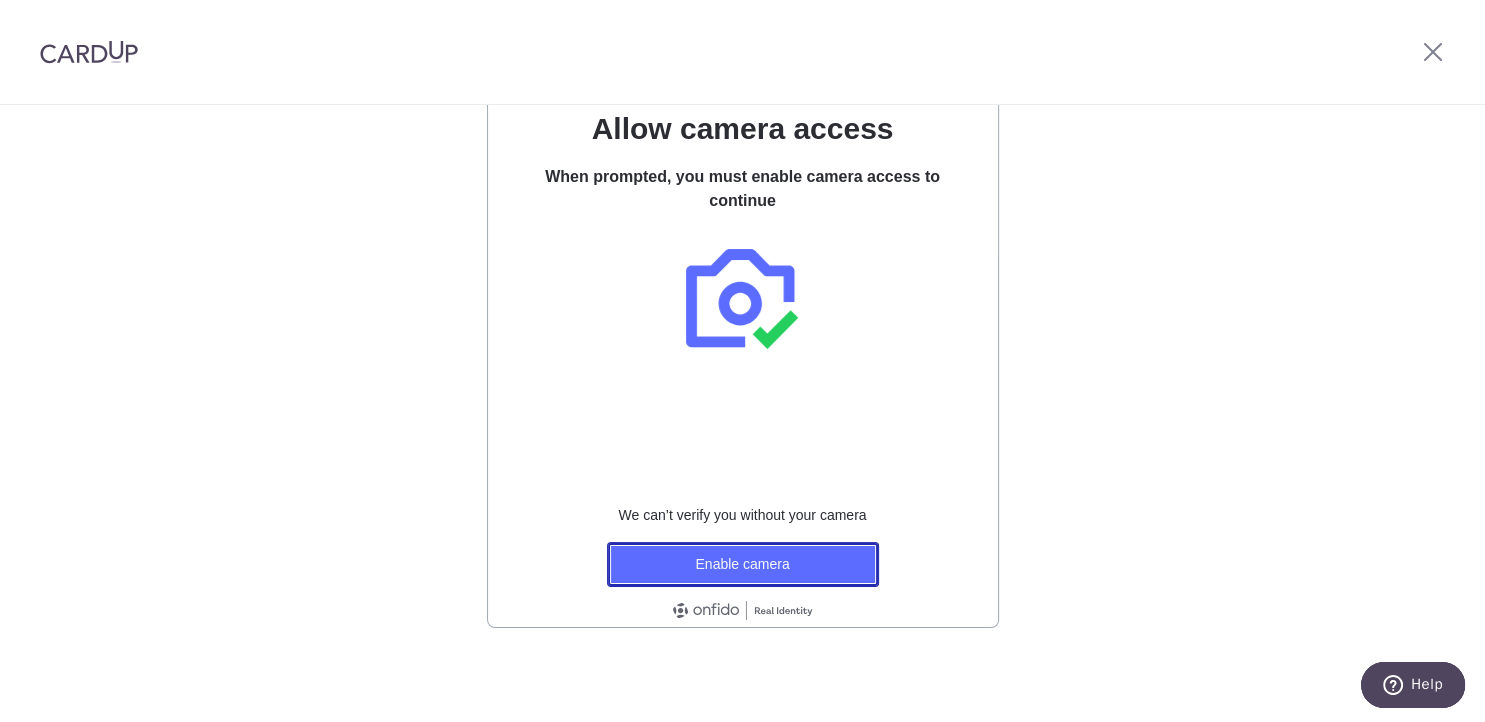 click on "Enable camera" 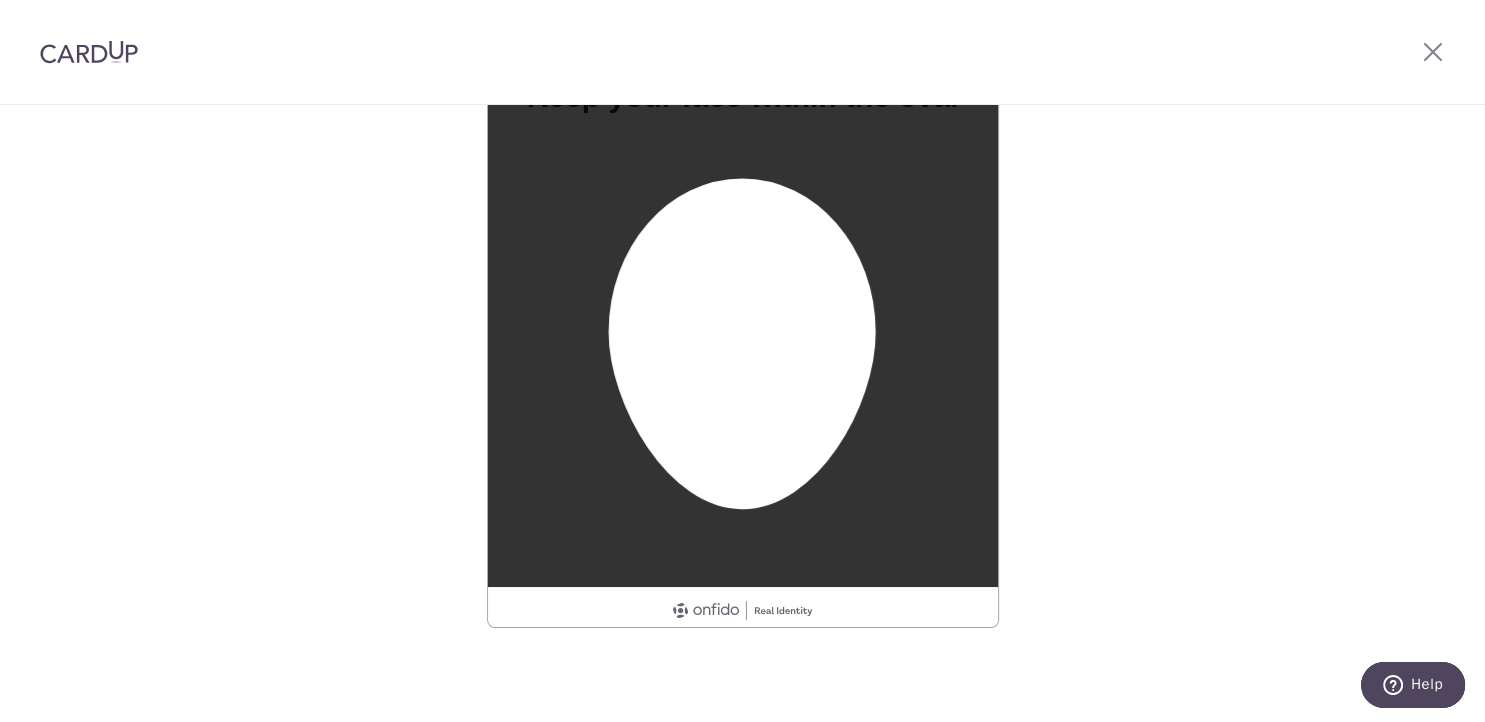 scroll, scrollTop: 0, scrollLeft: 0, axis: both 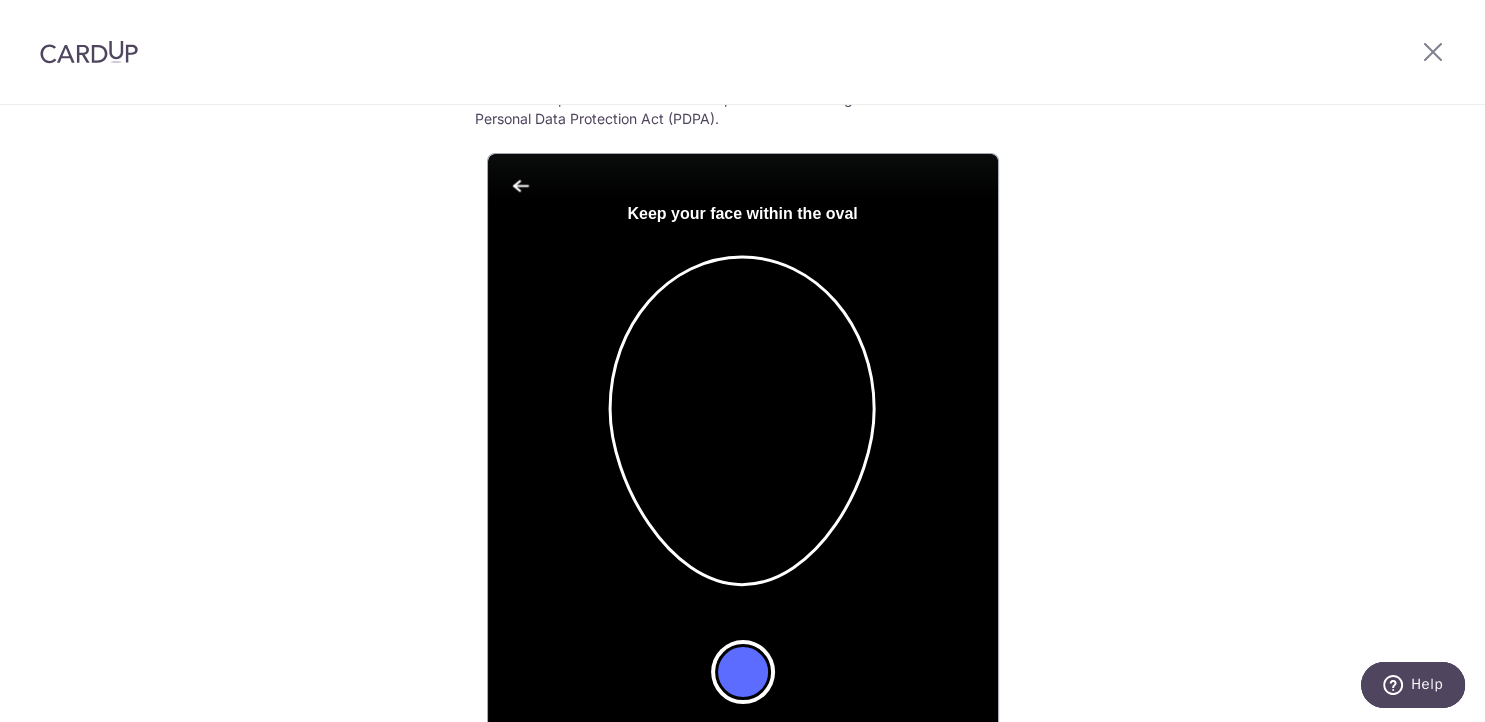 click 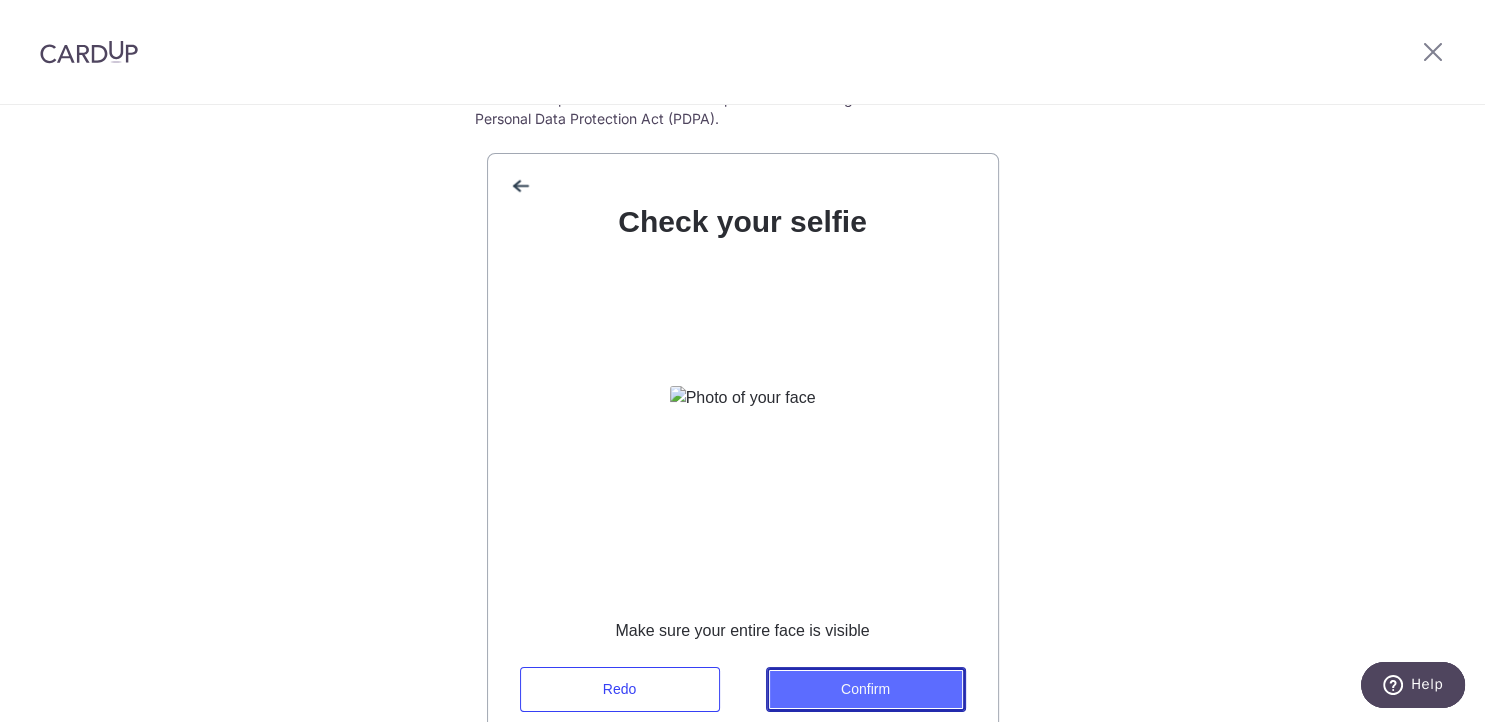 click on "Confirm" 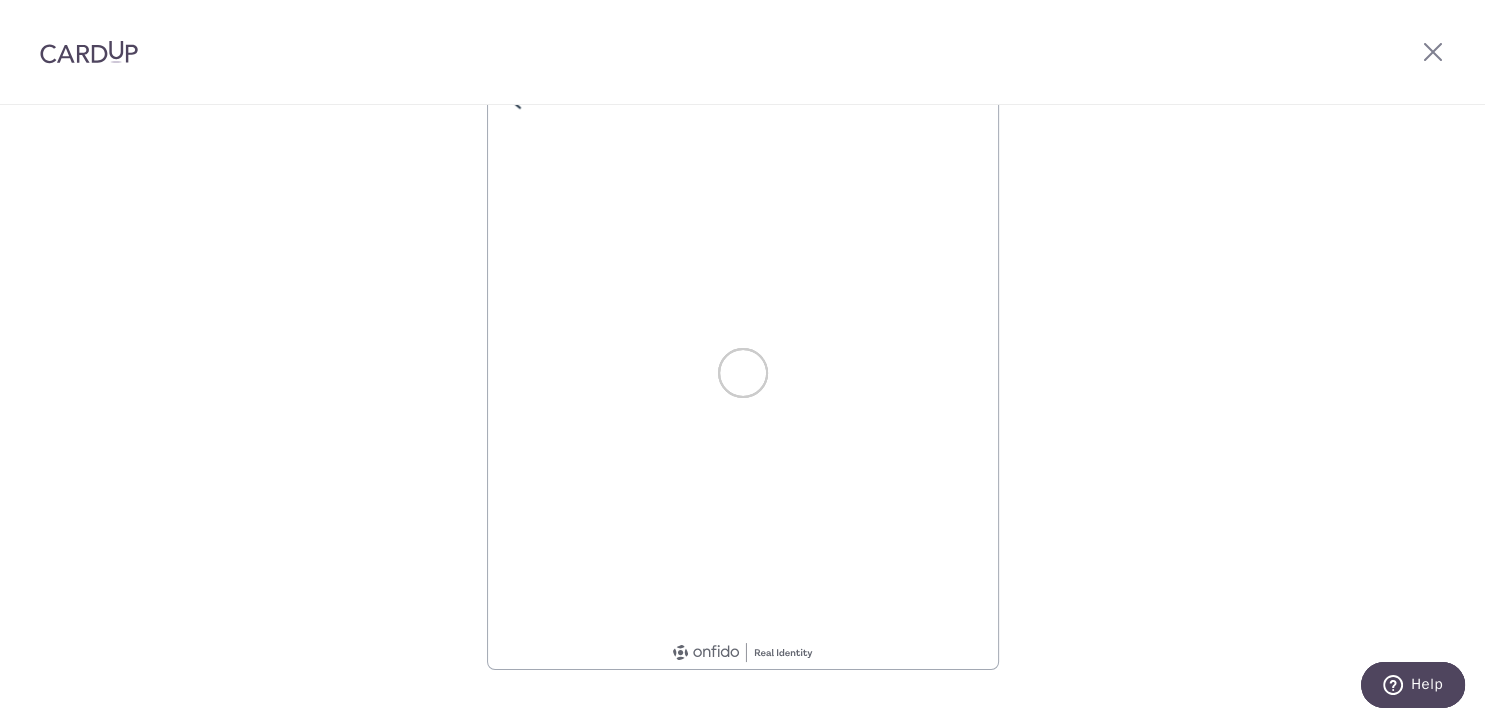 scroll, scrollTop: 293, scrollLeft: 0, axis: vertical 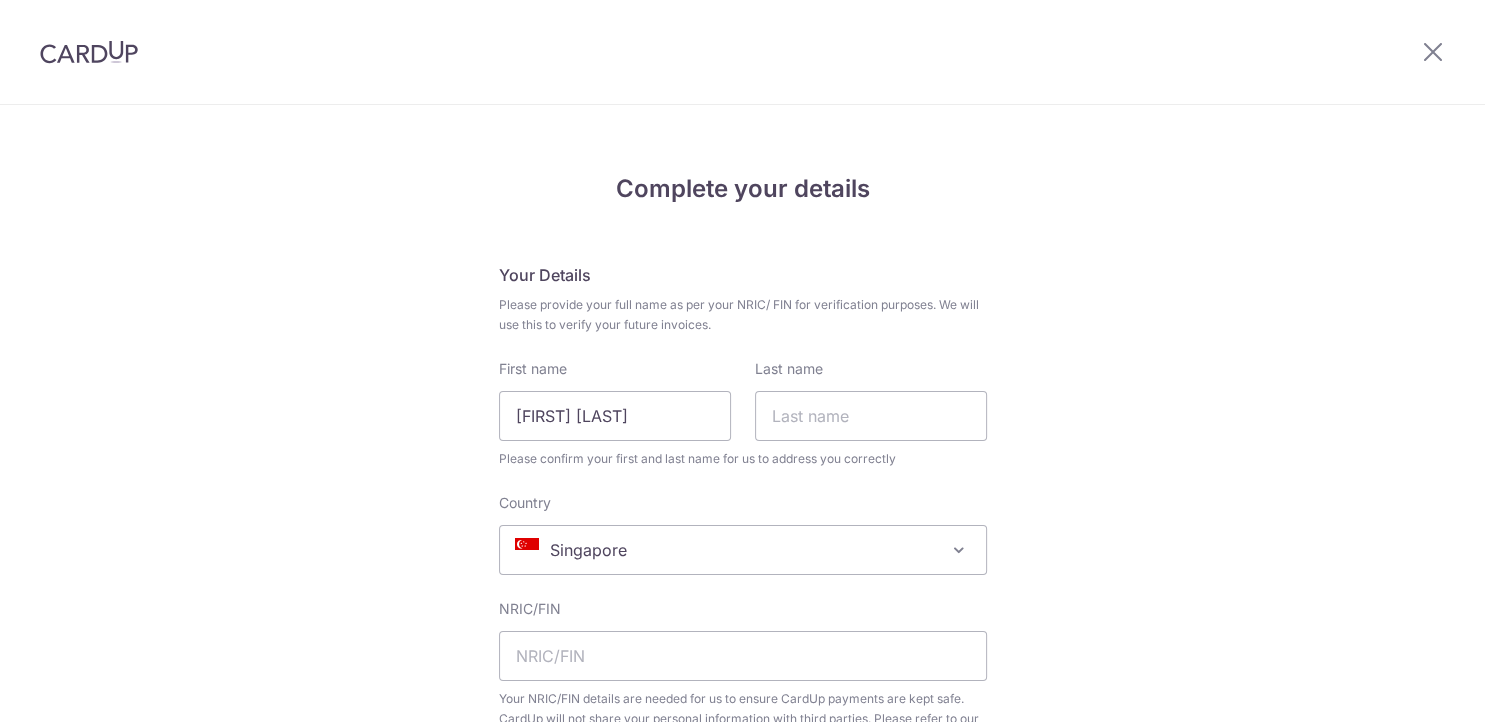 type on "[FIRST] [LAST]" 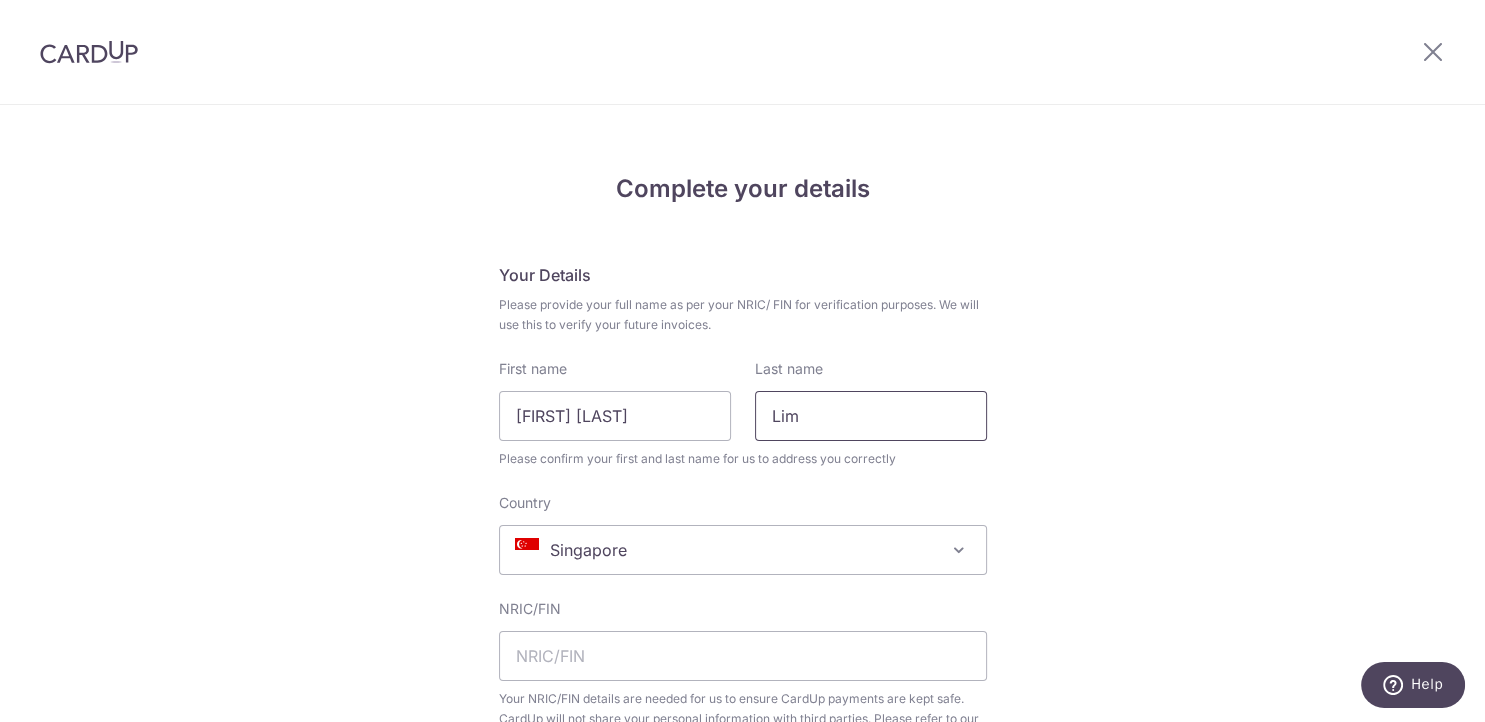 type on "Lim" 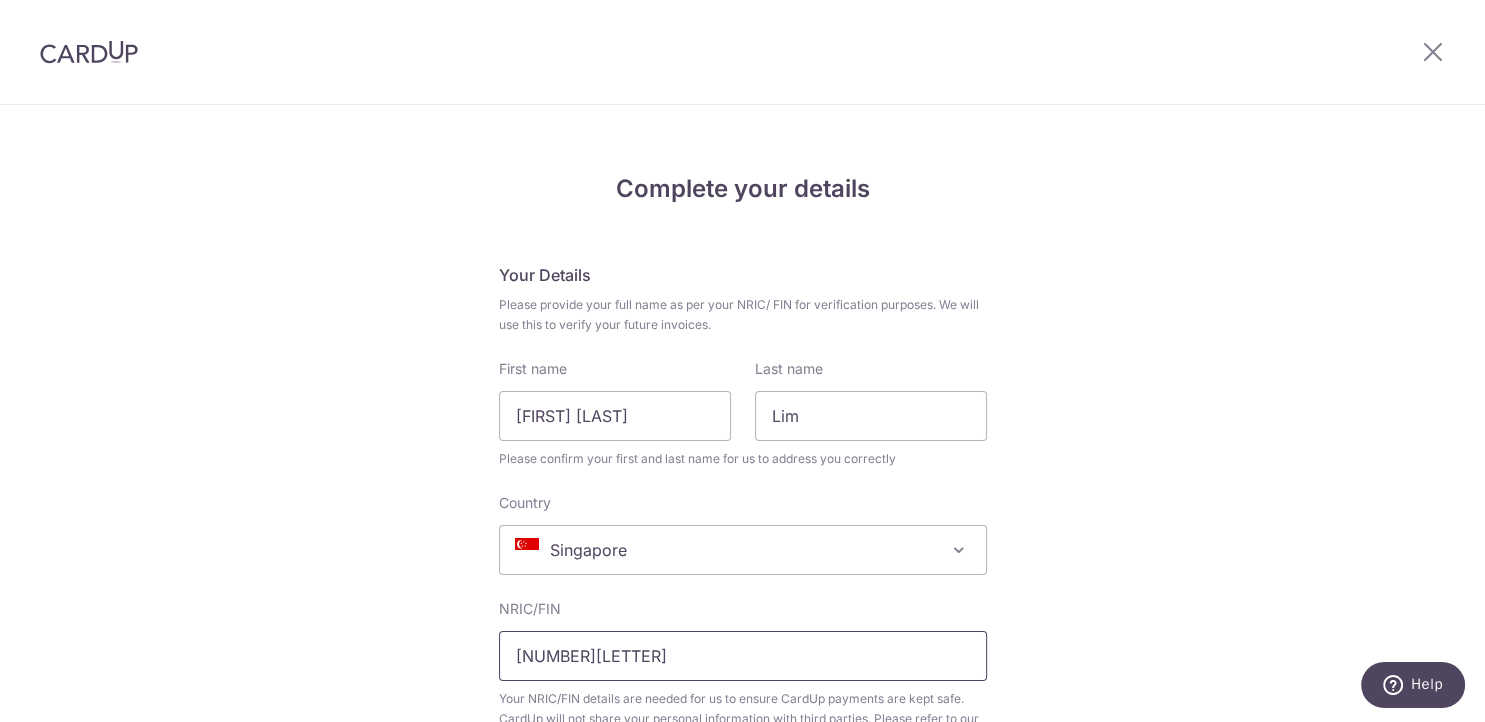 type on "[NUMBER]" 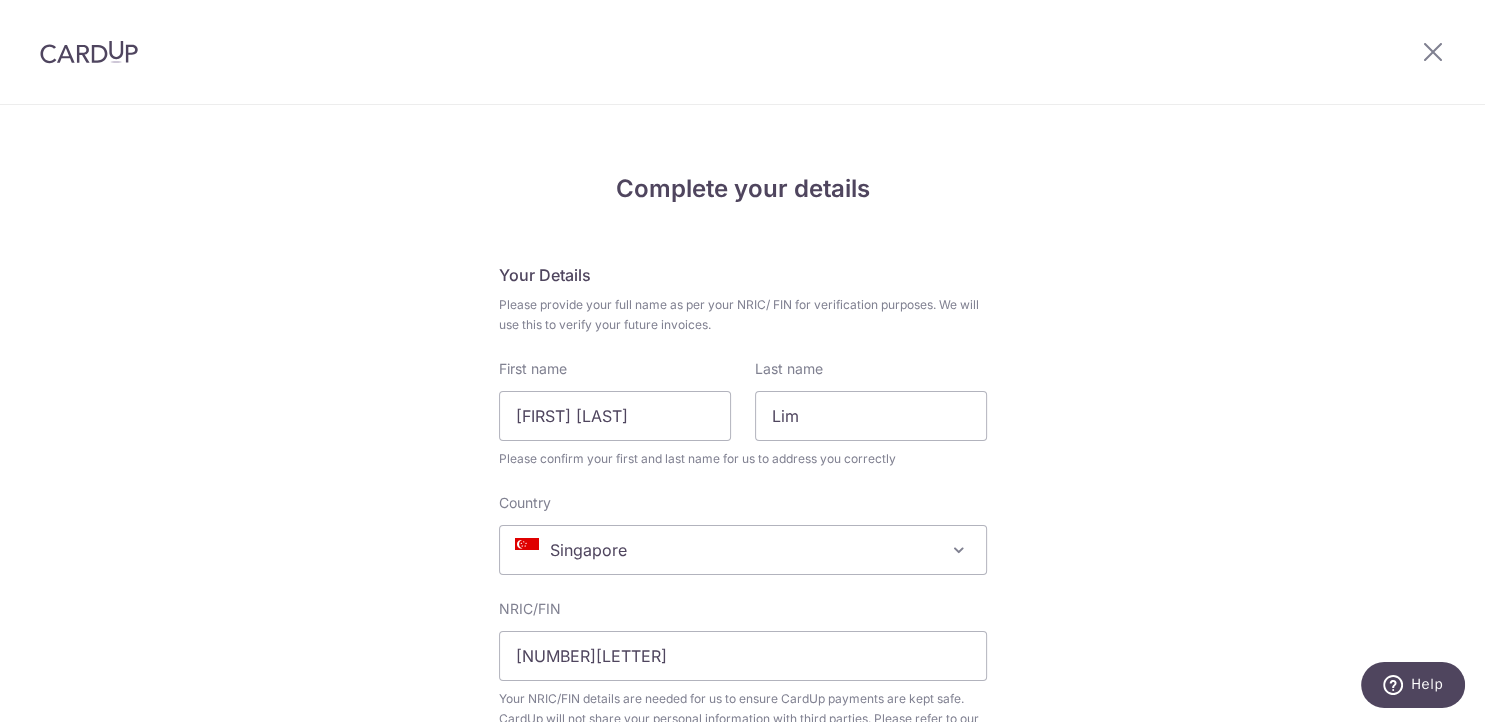 scroll, scrollTop: 416, scrollLeft: 0, axis: vertical 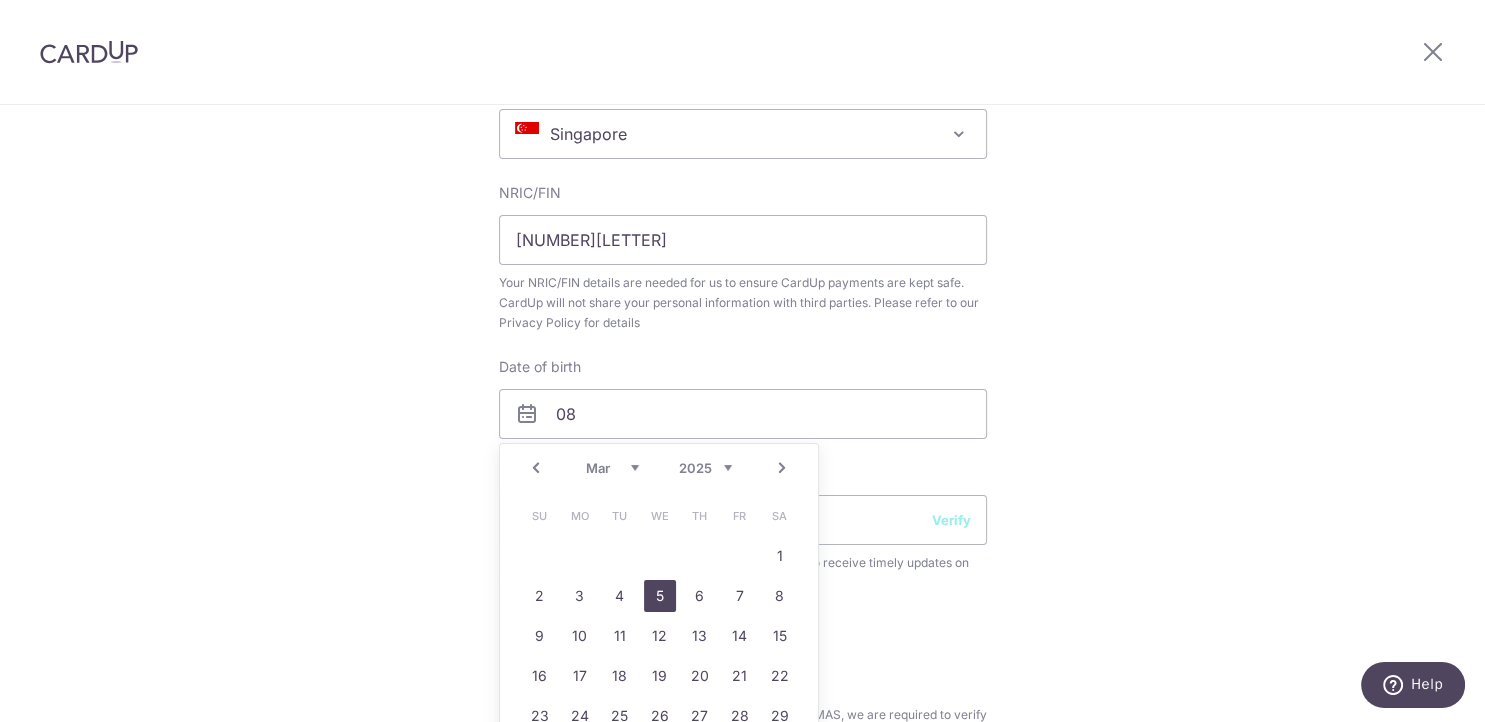 click on "1925 1926 1927 1928 1929 1930 1931 1932 1933 1934 1935 1936 1937 1938 1939 1940 1941 1942 1943 1944 1945 1946 1947 1948 1949 1950 1951 1952 1953 1954 1955 1956 1957 1958 1959 1960 1961 1962 1963 1964 1965 1966 1967 1968 1969 1970 1971 1972 1973 1974 1975 1976 1977 1978 1979 1980 1981 1982 1983 1984 1985 1986 1987 1988 1989 1990 1991 1992 1993 1994 1995 1996 1997 1998 1999 2000 2001 2002 2003 2004 2005 2006 2007 2008 2009 2010 2011 2012 2013 2014 2015 2016 2017 2018 2019 2020 2021 2022 2023 2024 2025" at bounding box center [705, 468] 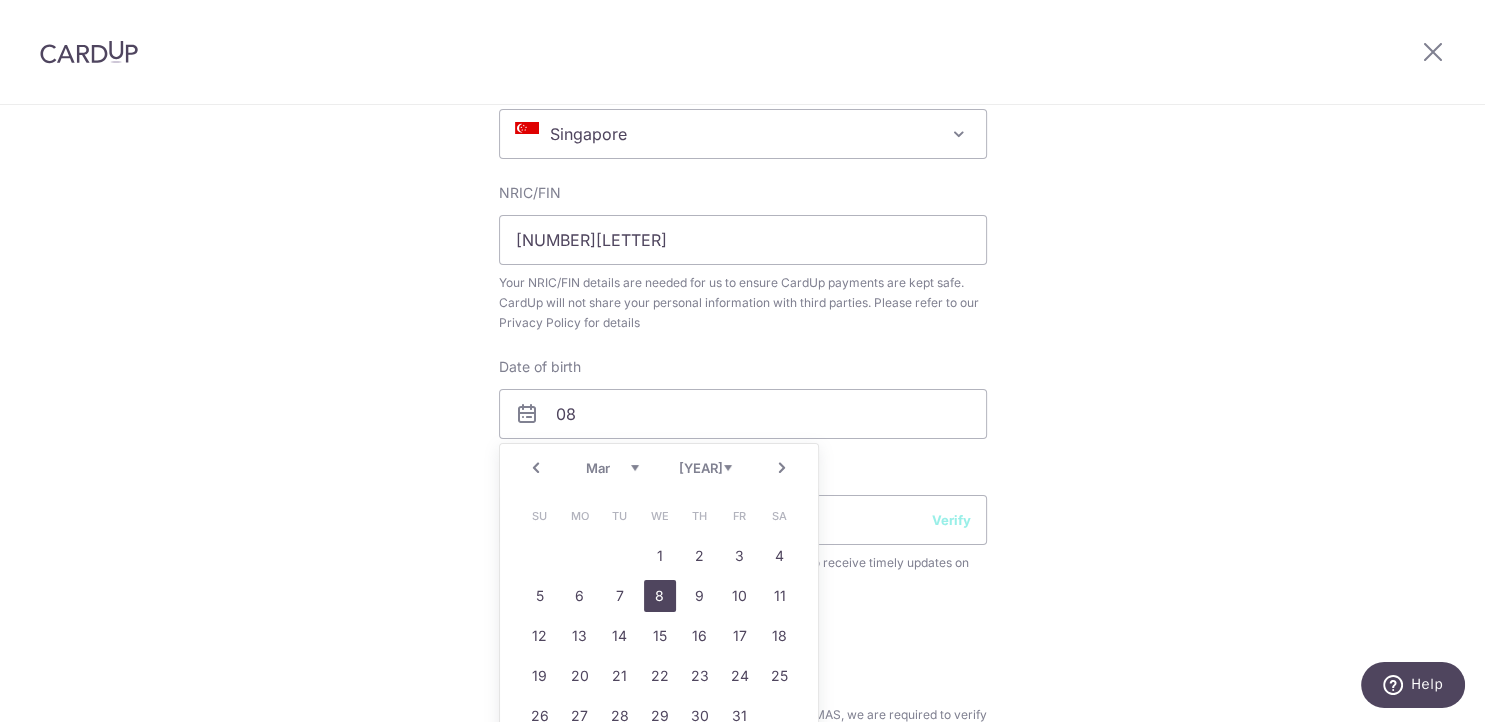 click on "8" at bounding box center [660, 596] 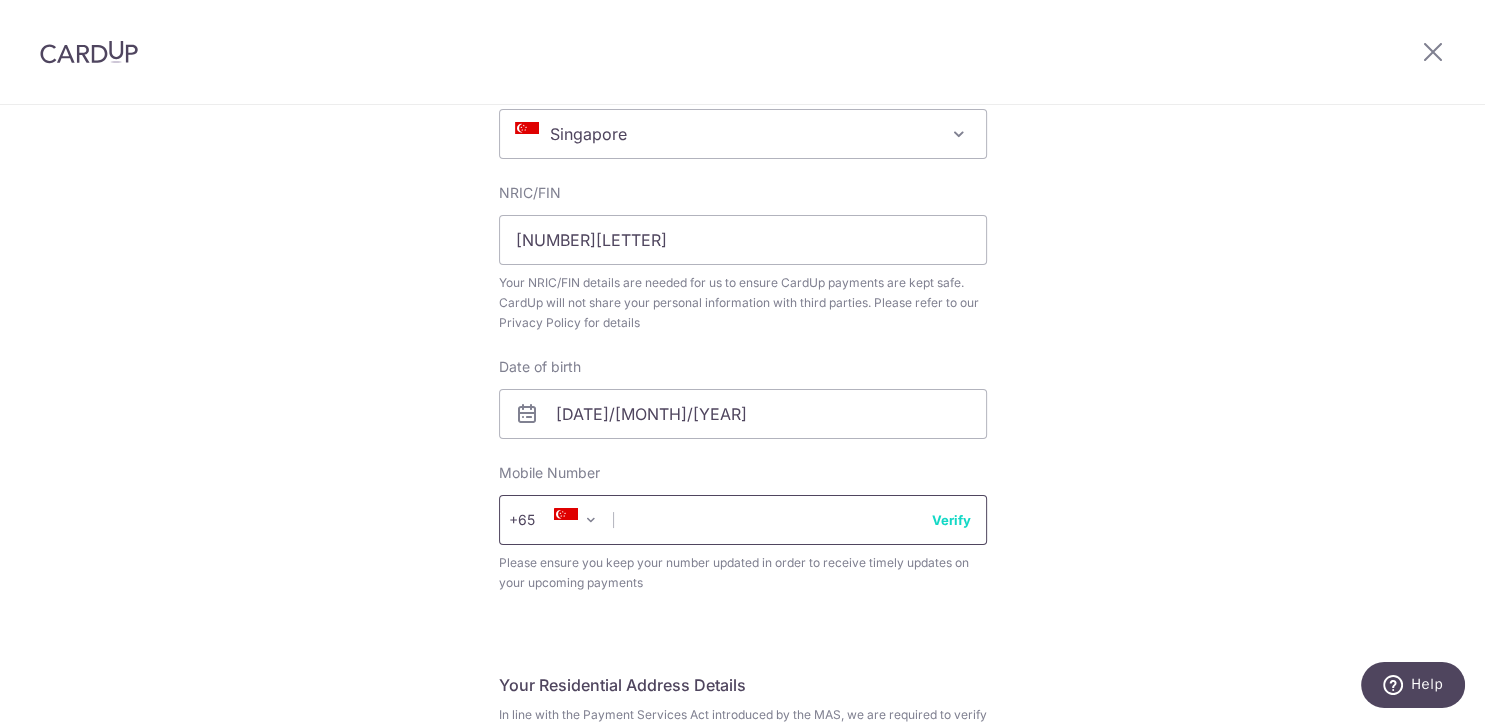 click at bounding box center (743, 520) 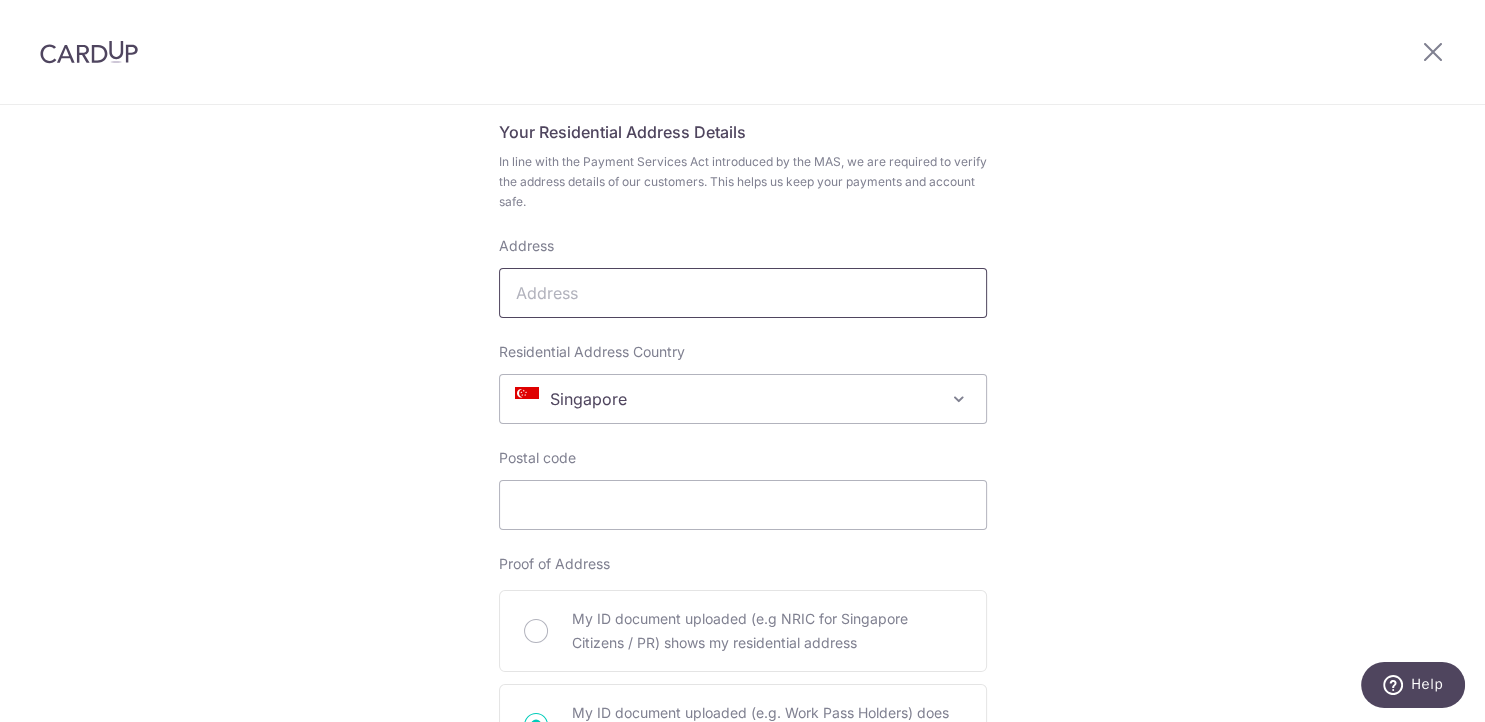 scroll, scrollTop: 920, scrollLeft: 0, axis: vertical 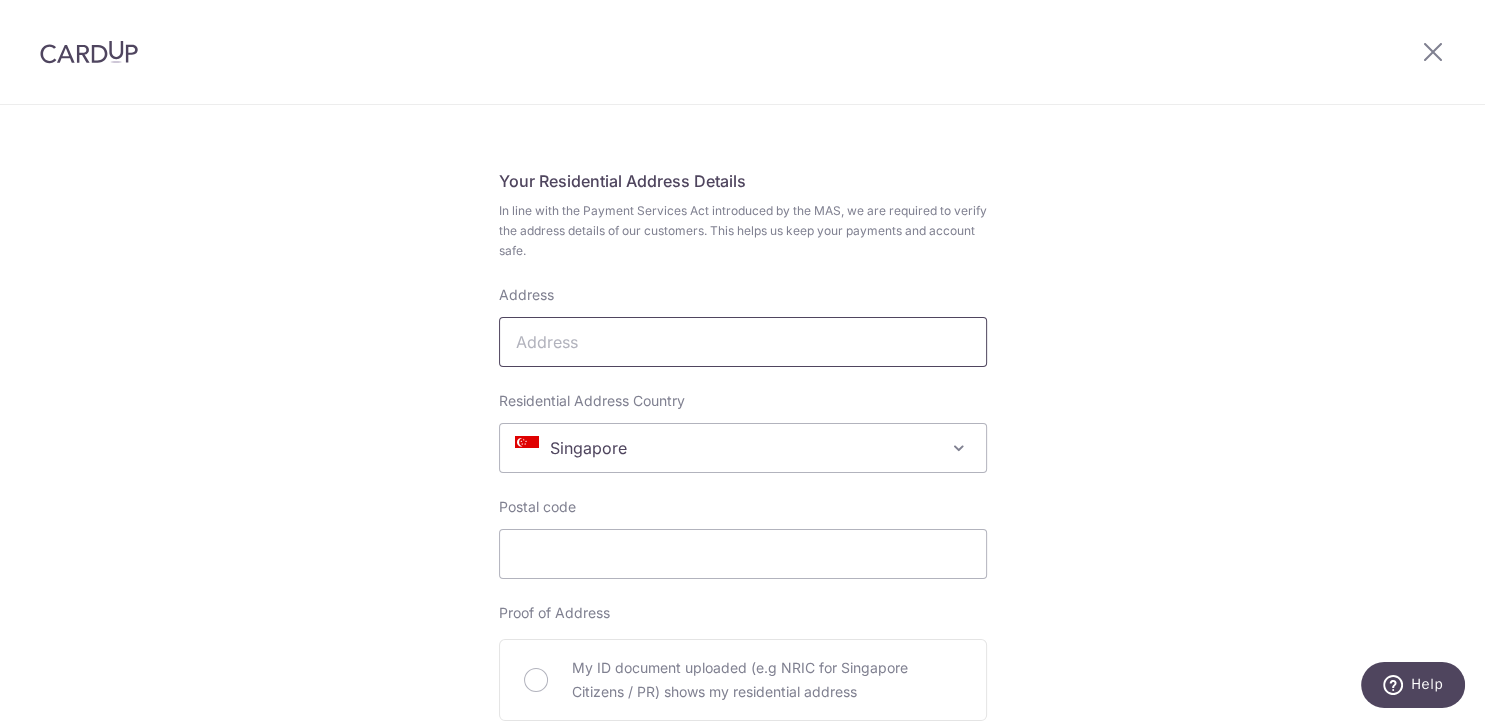 type on "97506167" 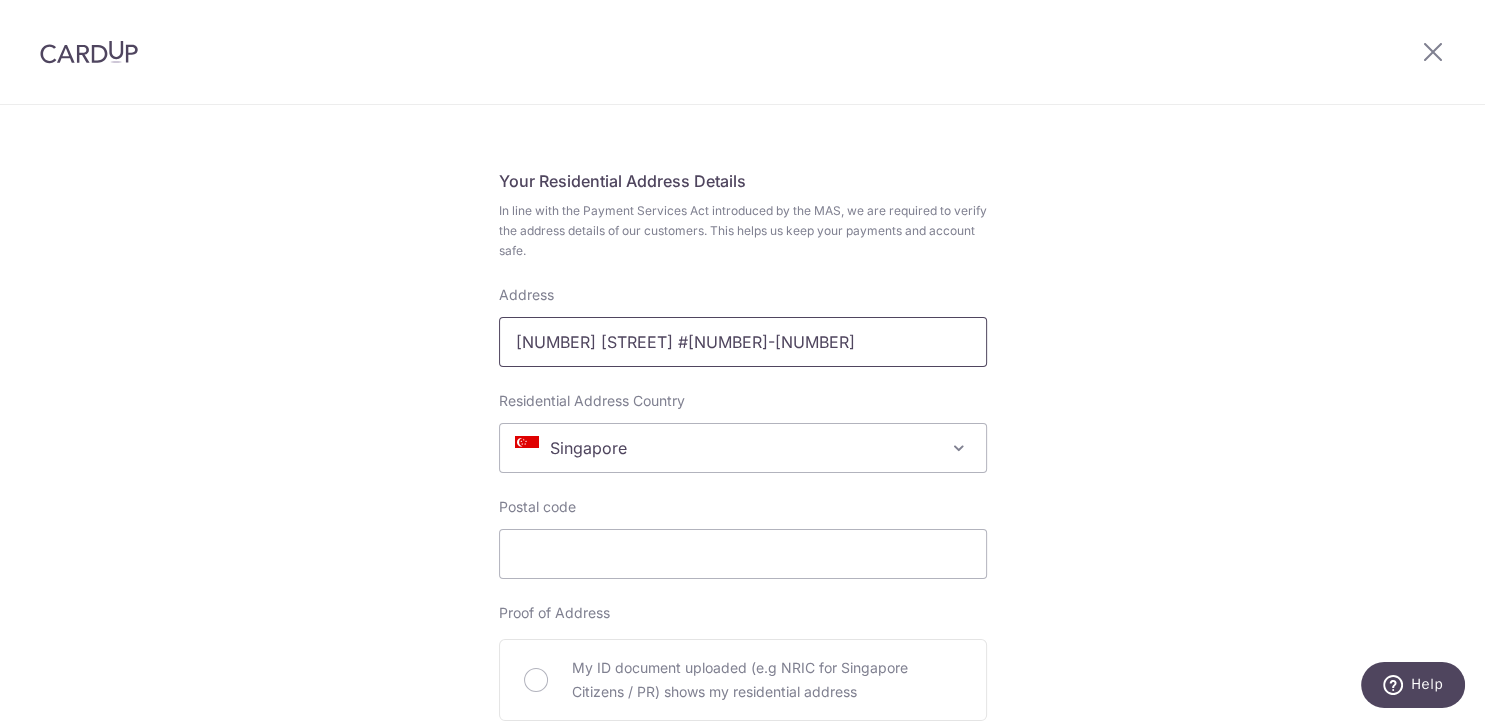 type on "57 Normanton park #16-58" 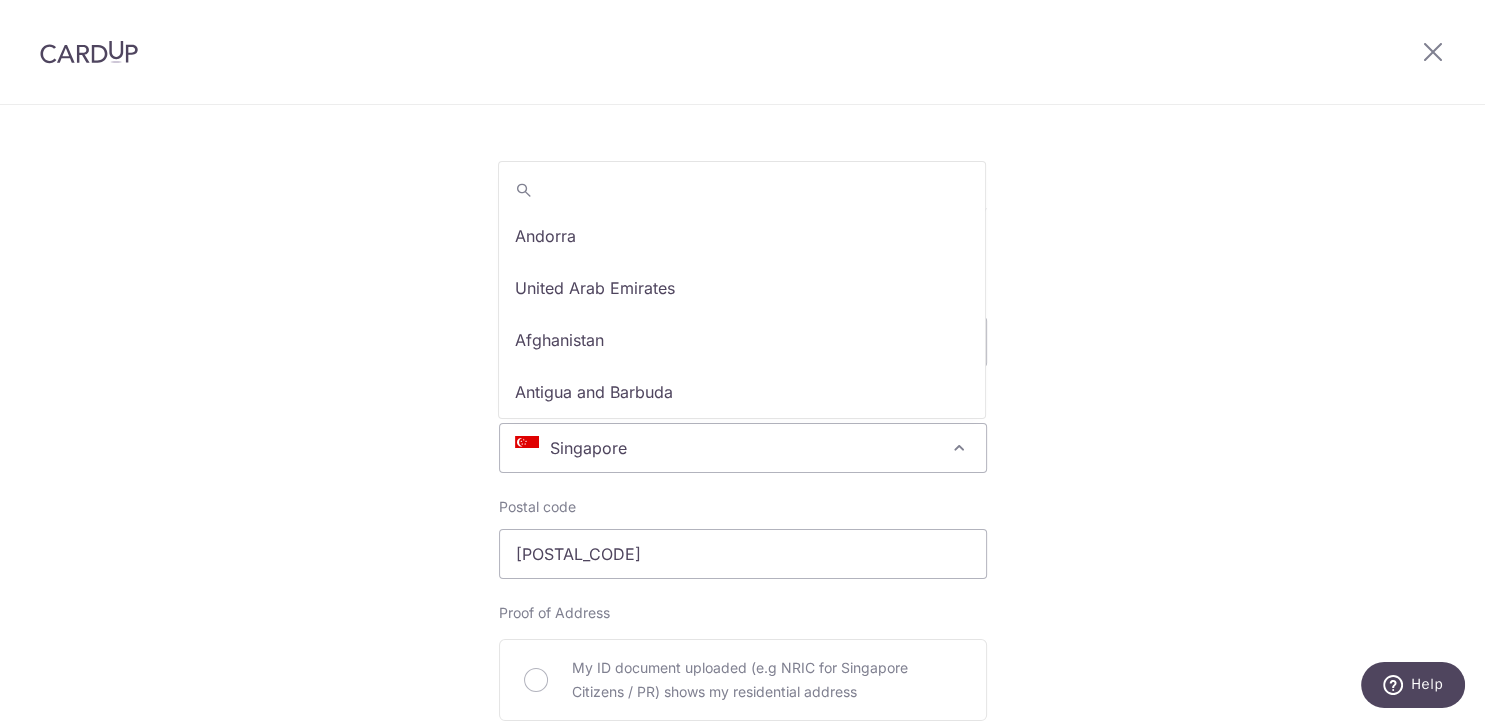 click on "Singapore" at bounding box center (743, 448) 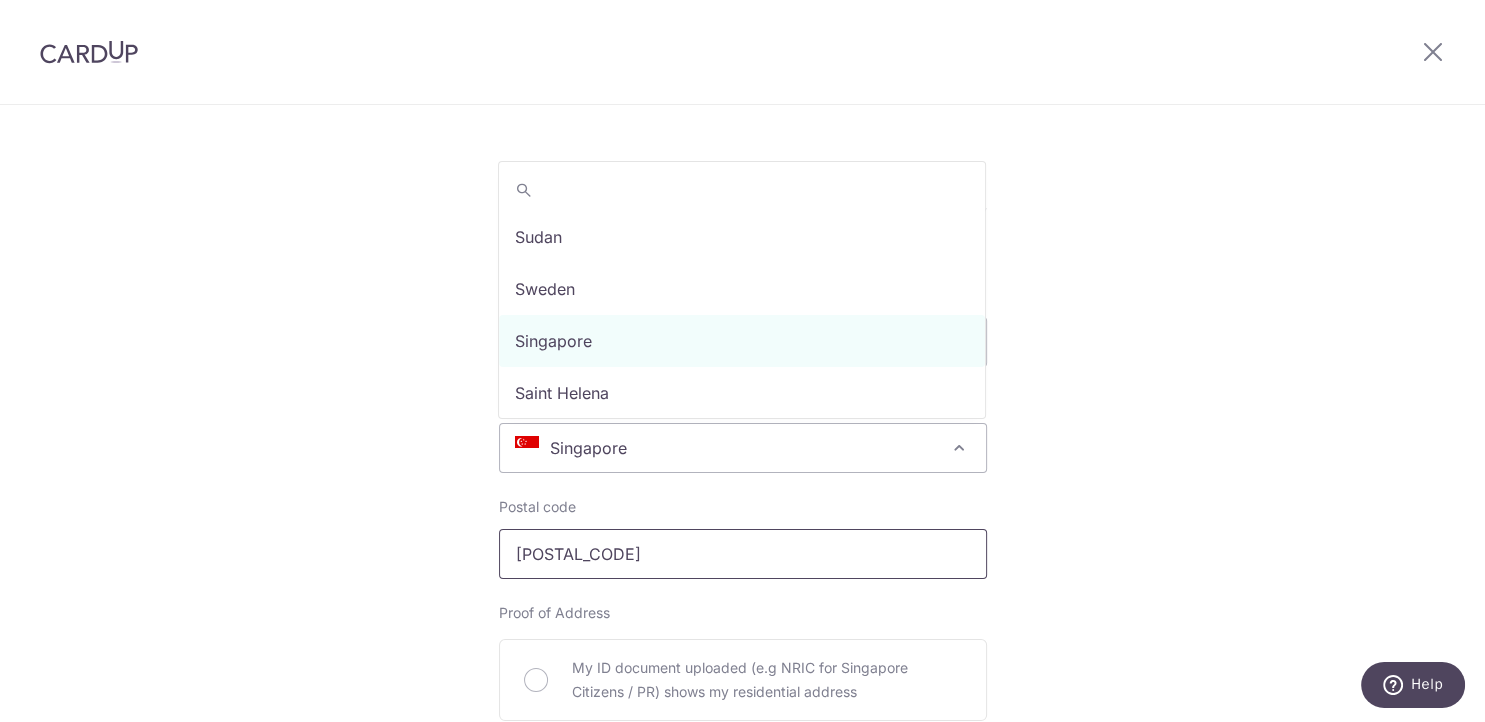 click on "117629" at bounding box center (743, 554) 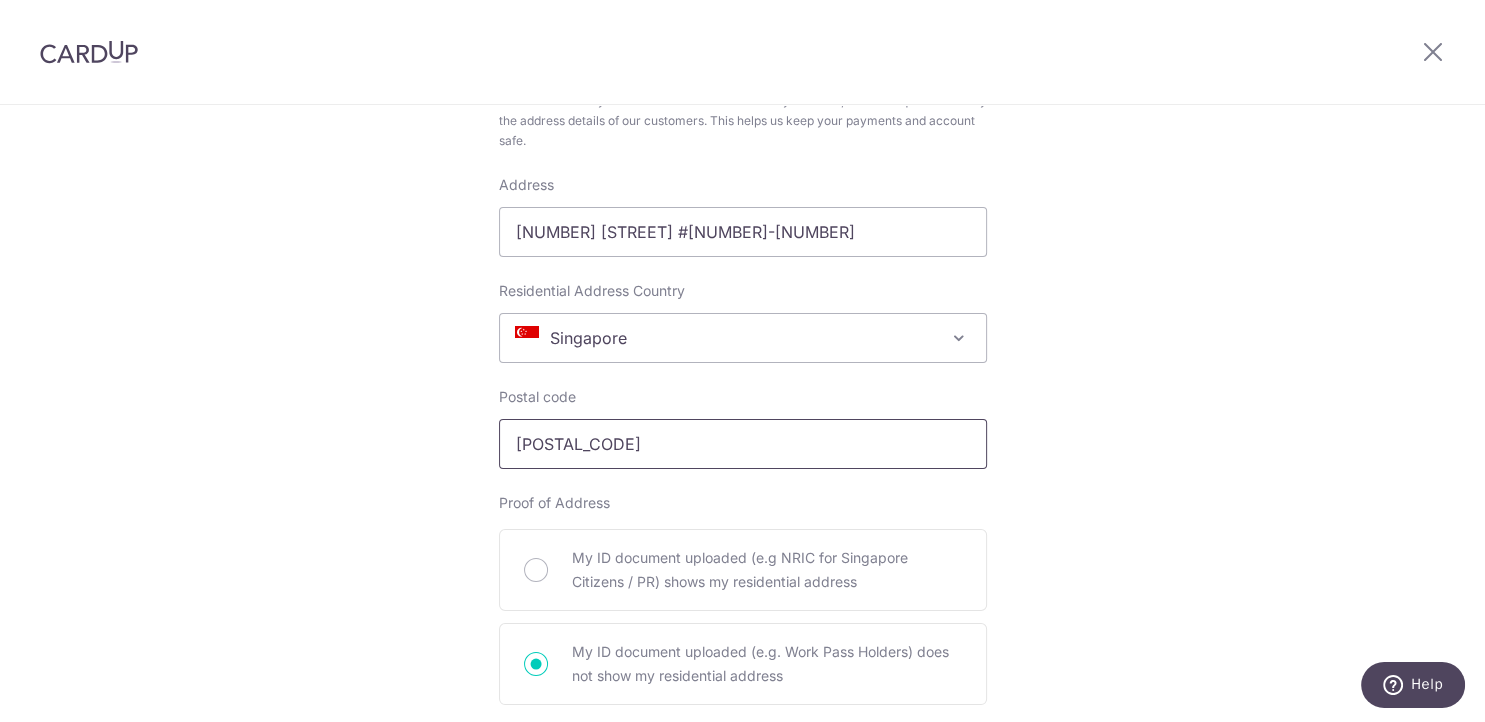 scroll, scrollTop: 1088, scrollLeft: 0, axis: vertical 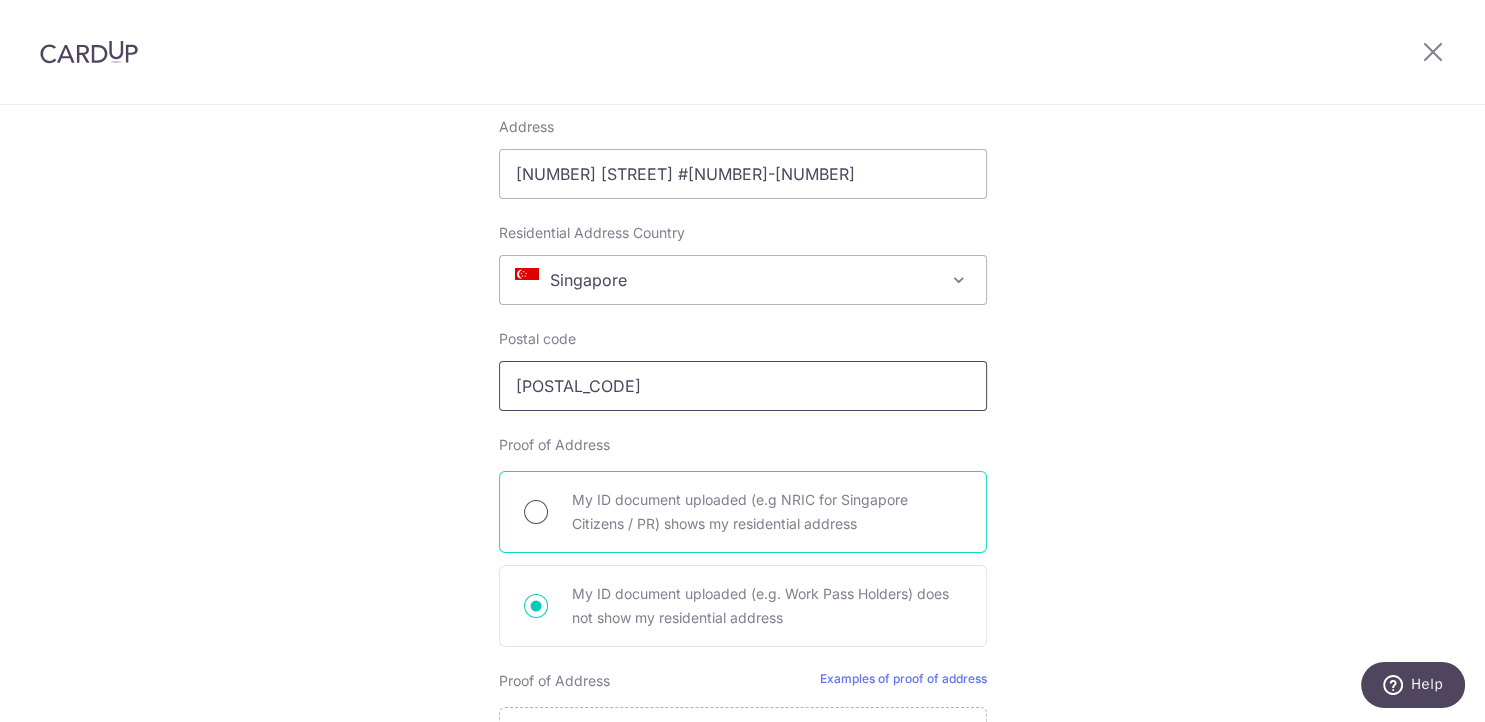 type on "117284" 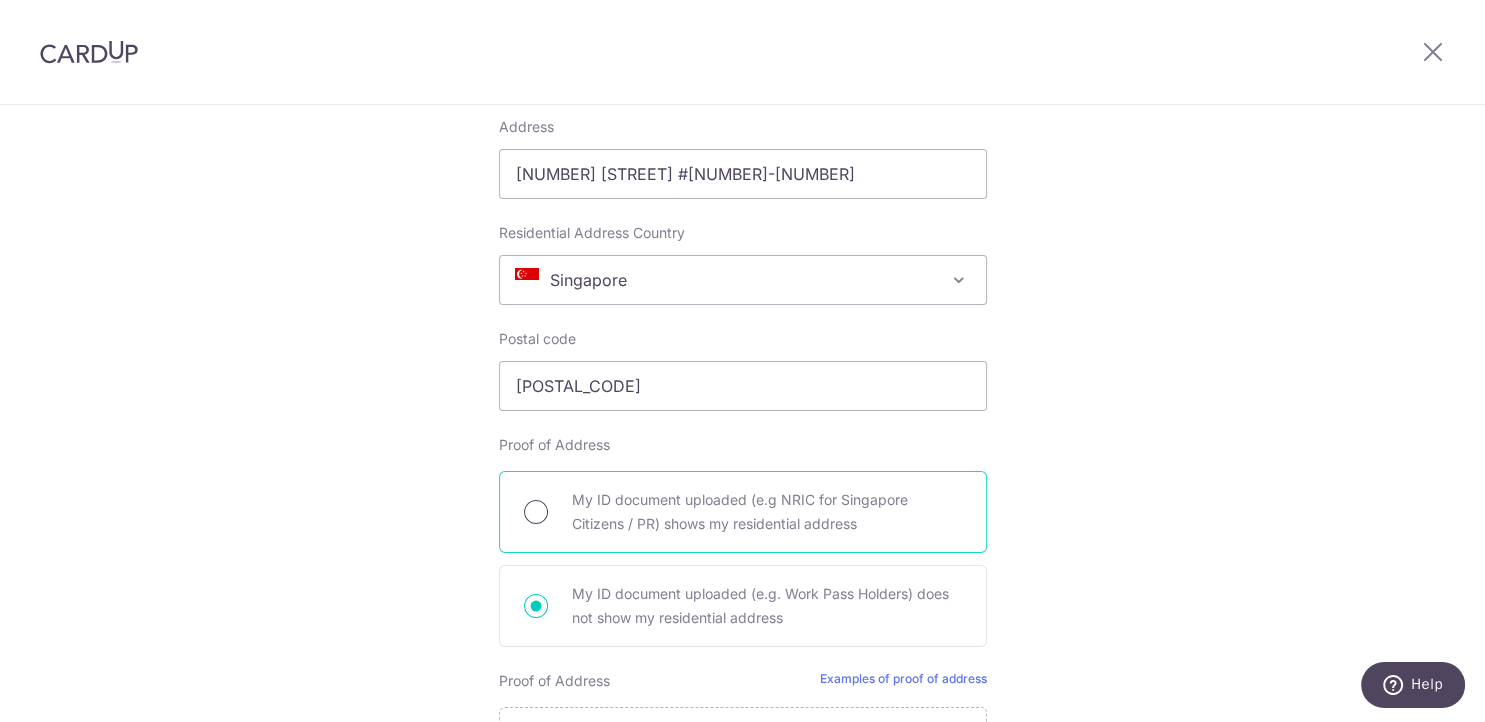 click on "My ID document uploaded (e.g NRIC for Singapore Citizens / PR) shows my residential address" at bounding box center (536, 512) 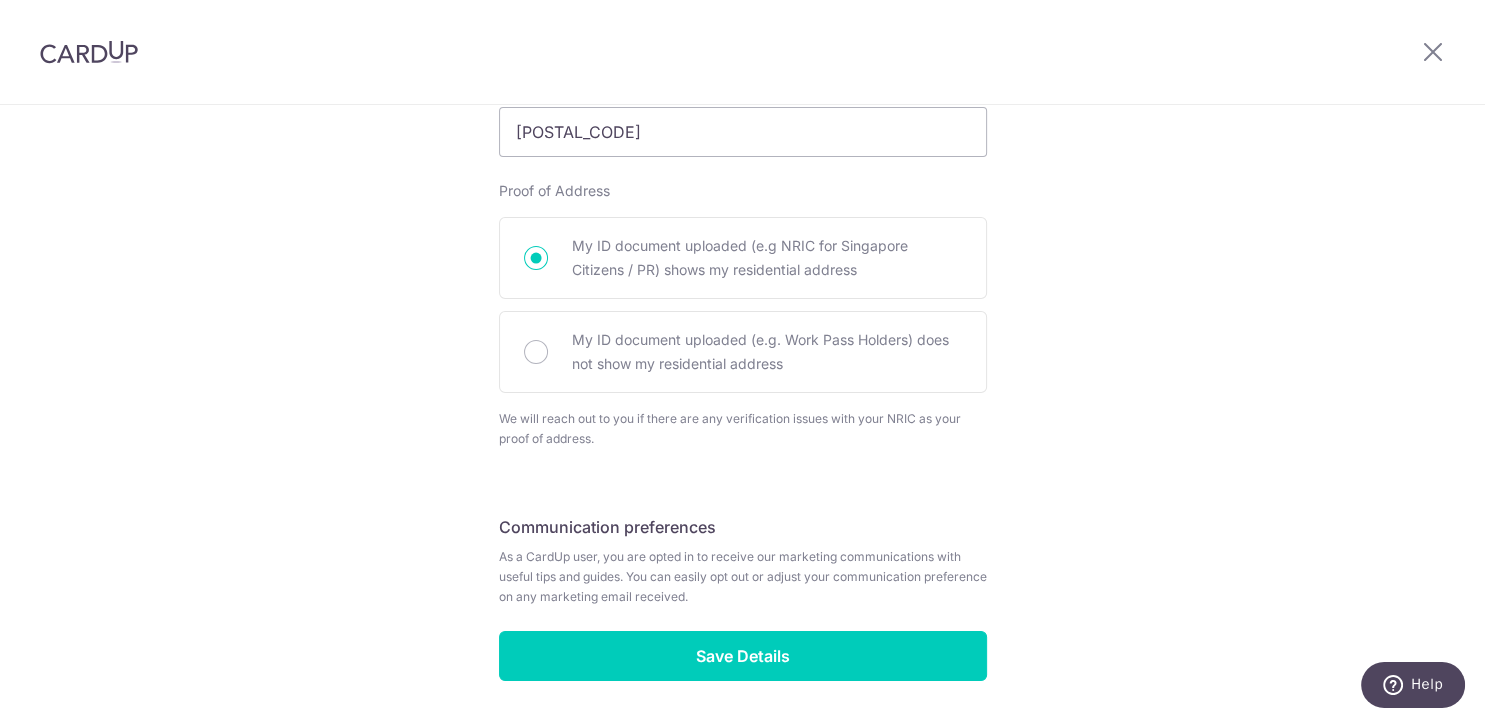 scroll, scrollTop: 1410, scrollLeft: 0, axis: vertical 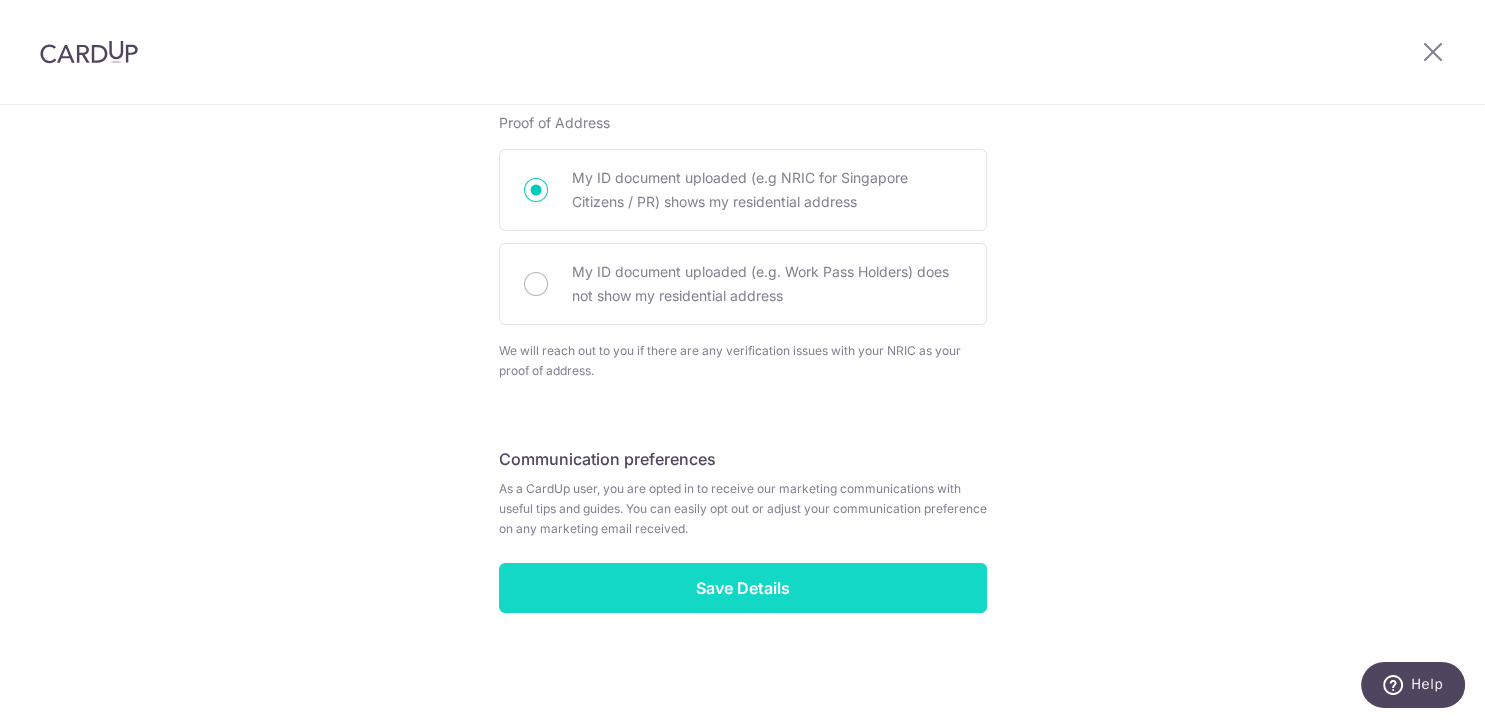 click on "Save Details" at bounding box center (743, 588) 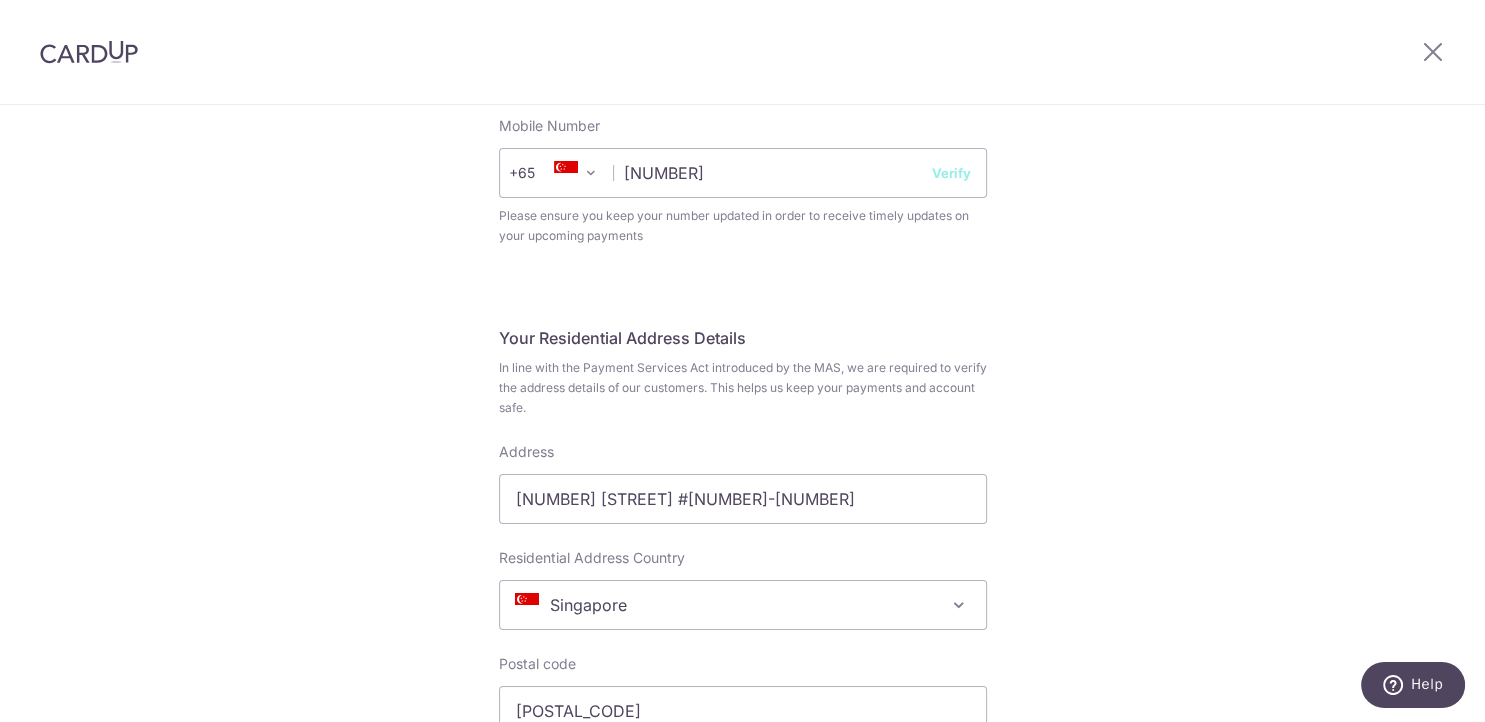 scroll, scrollTop: 402, scrollLeft: 0, axis: vertical 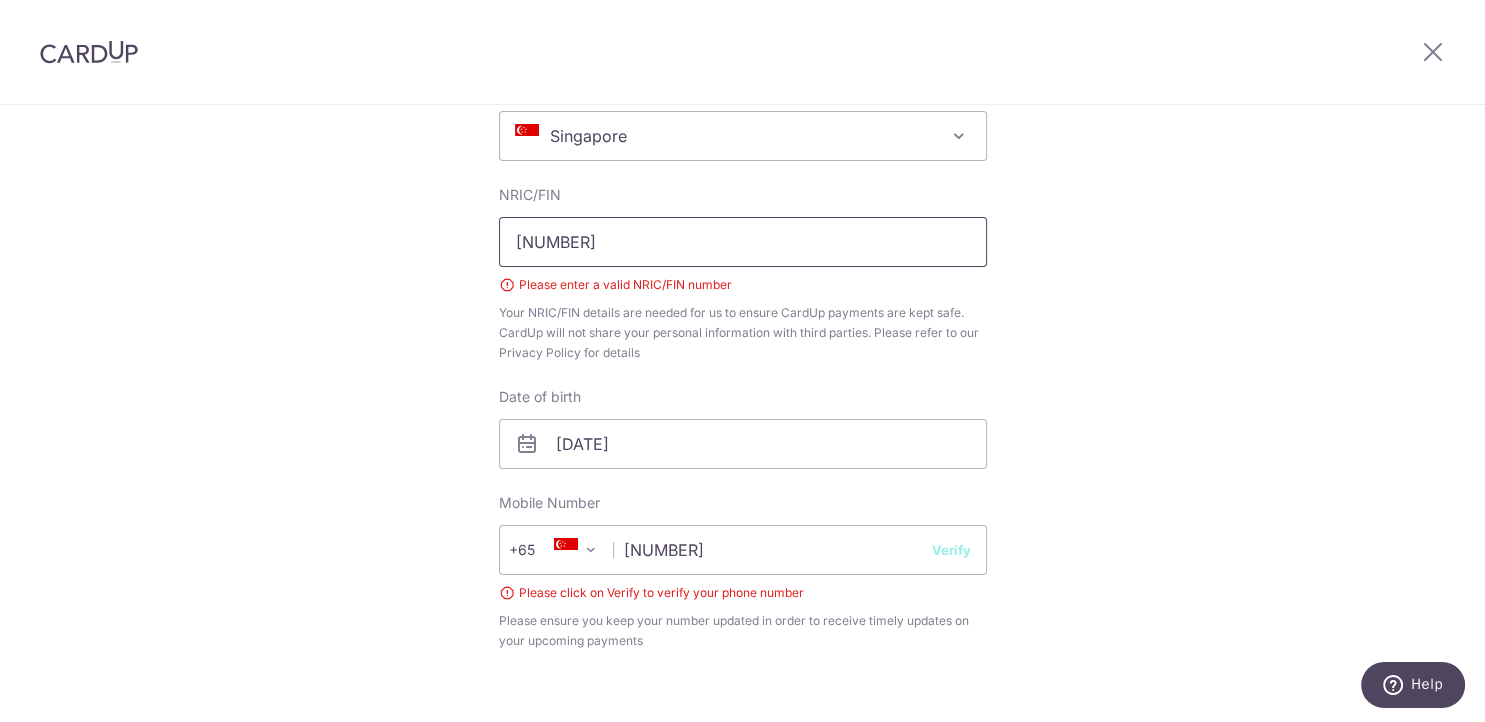 click on "[NUMBER]" at bounding box center (743, 242) 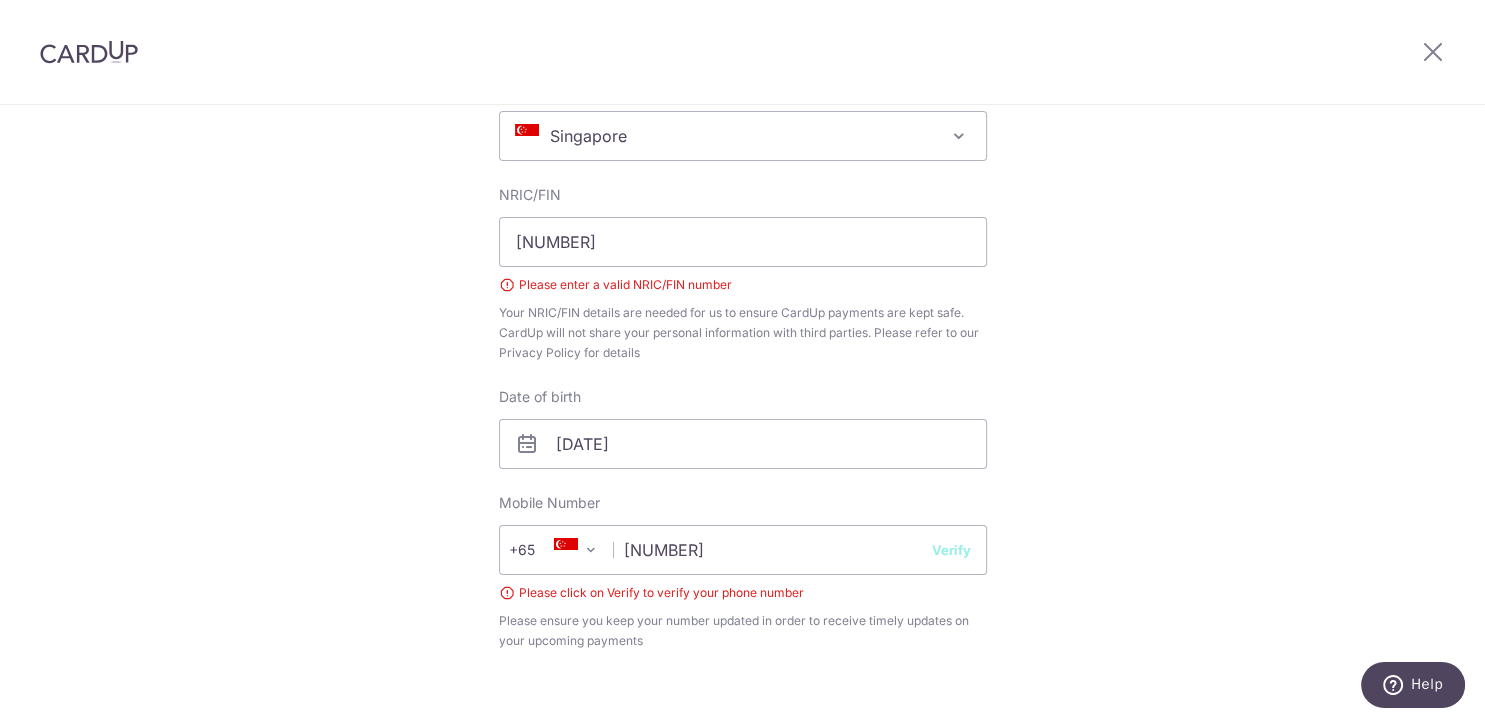 click on "Verify" at bounding box center (951, 550) 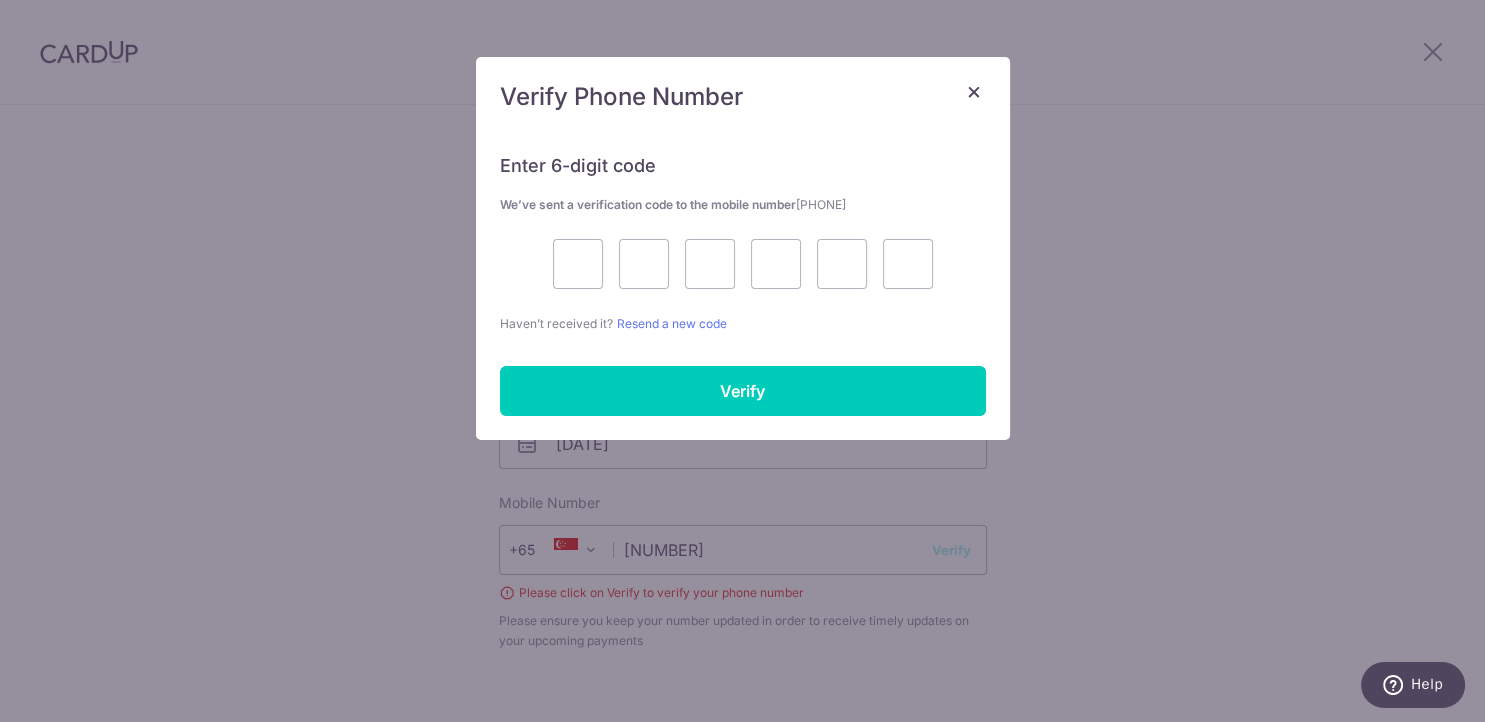 click at bounding box center [743, 264] 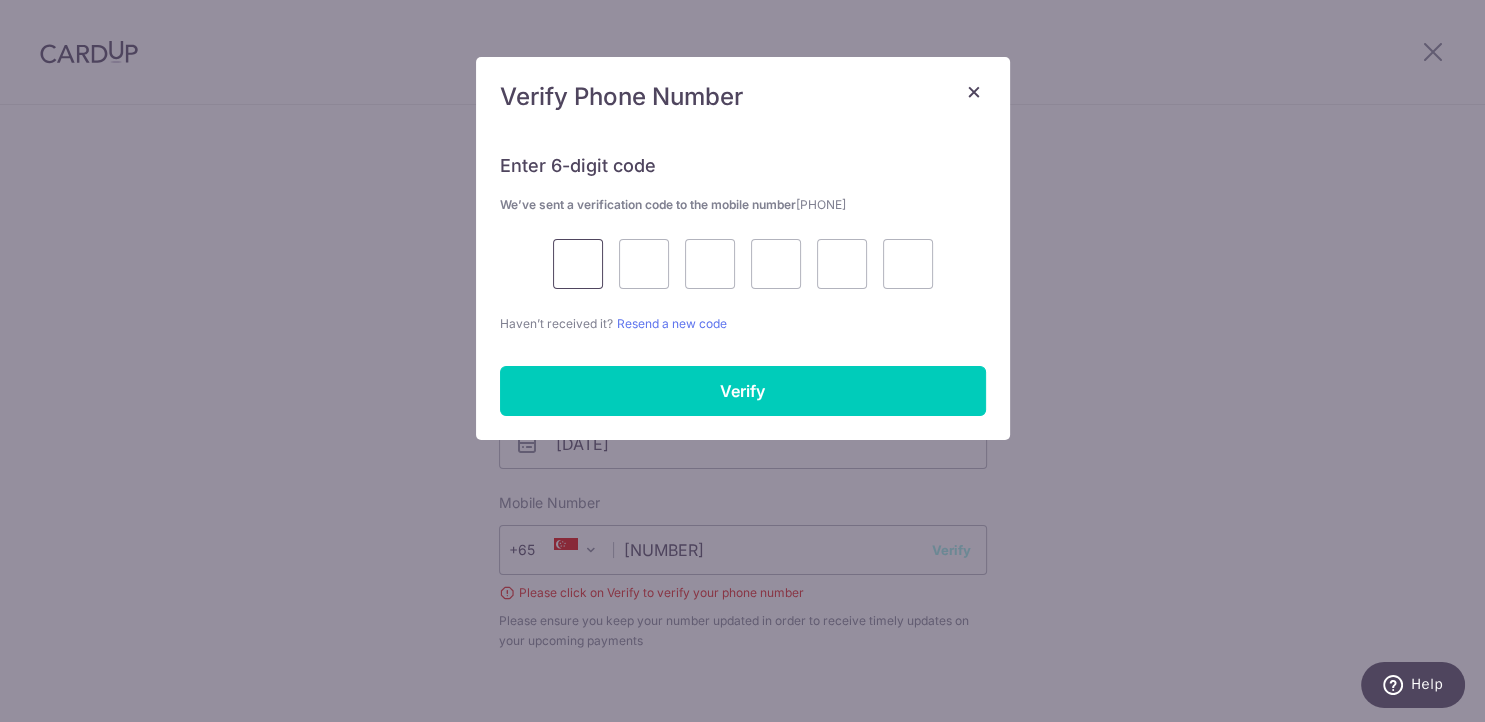 click at bounding box center [578, 264] 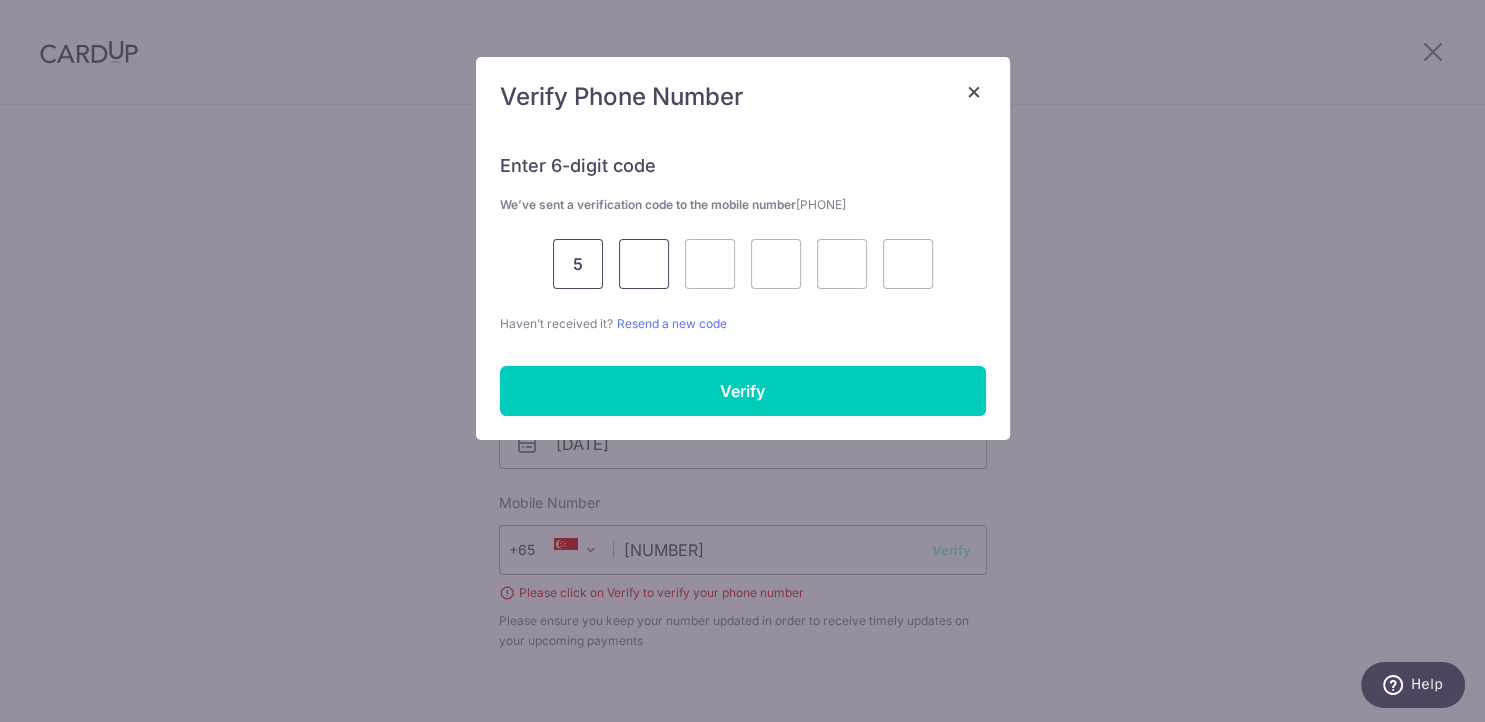 type on "5" 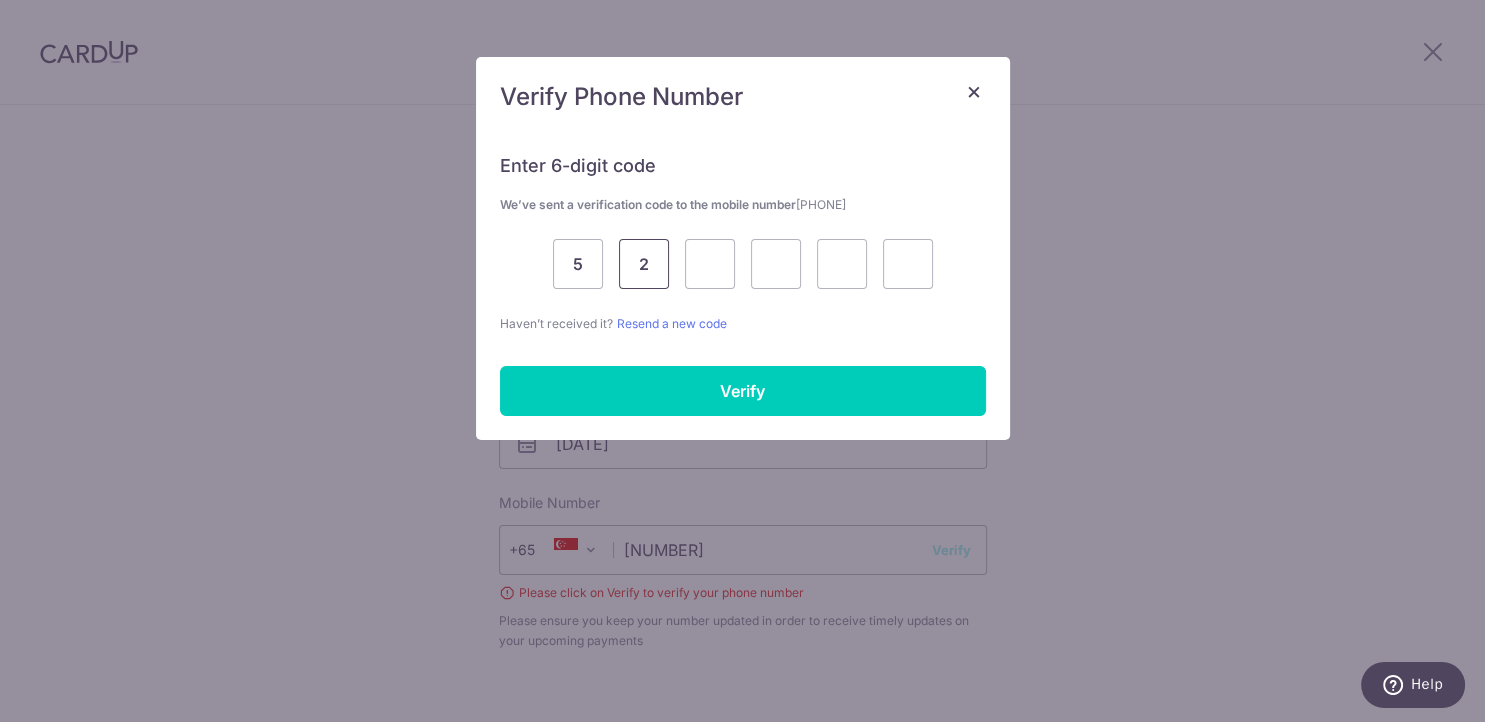 type on "2" 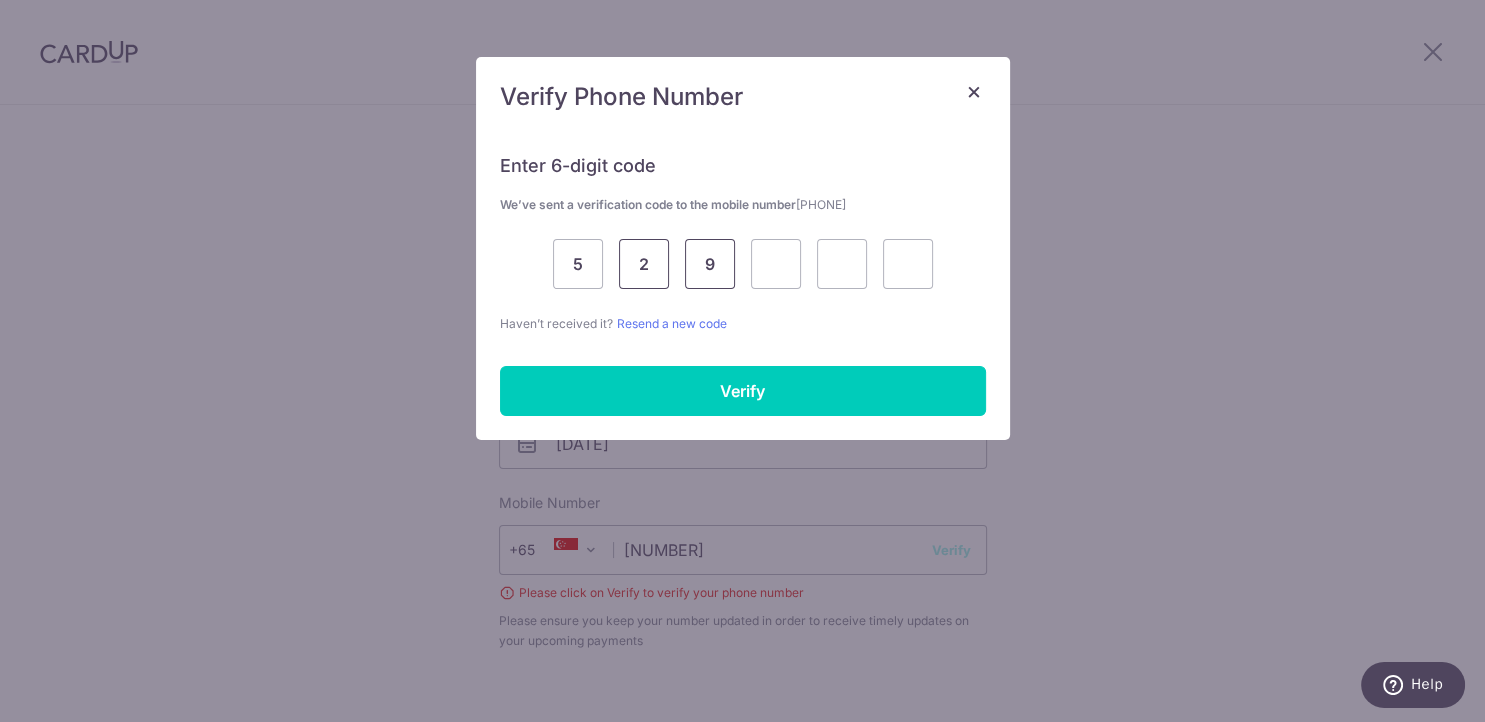 type on "9" 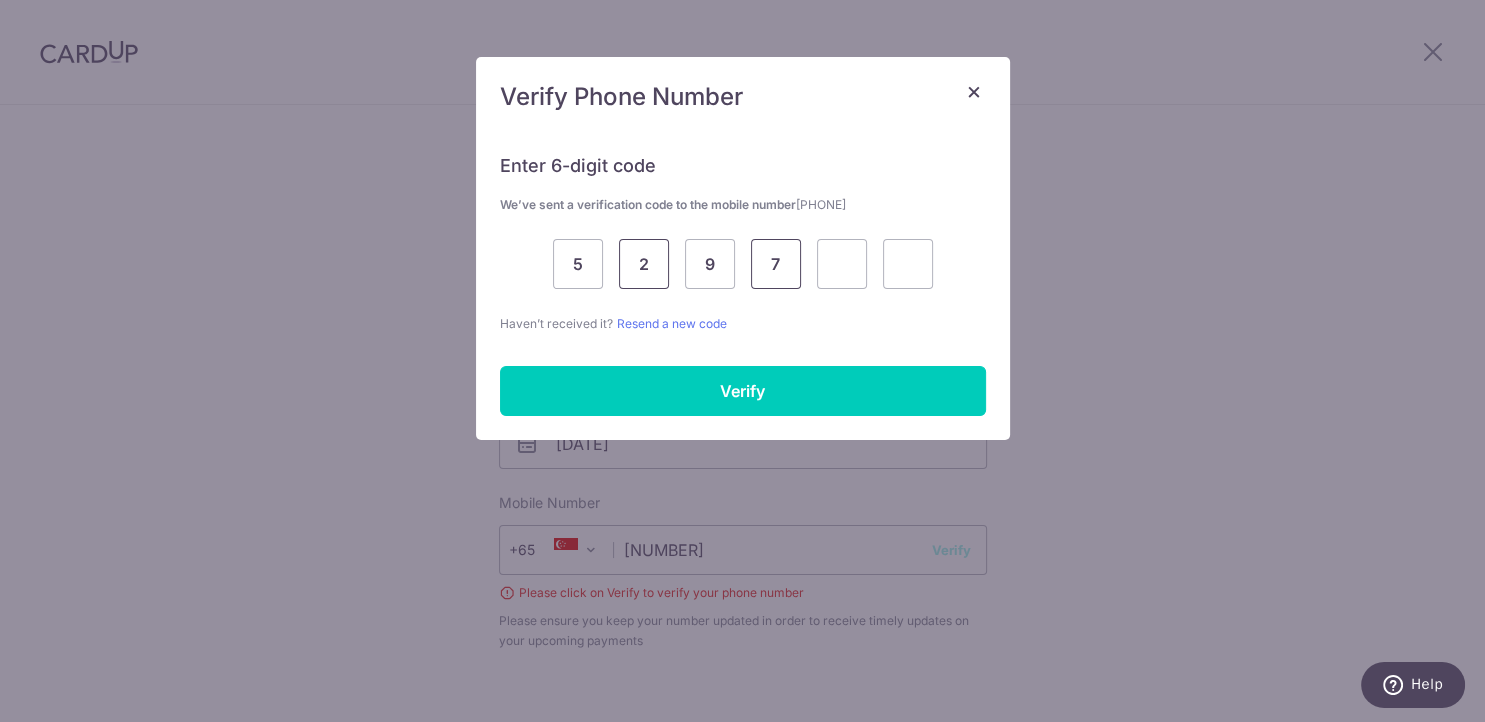 type on "7" 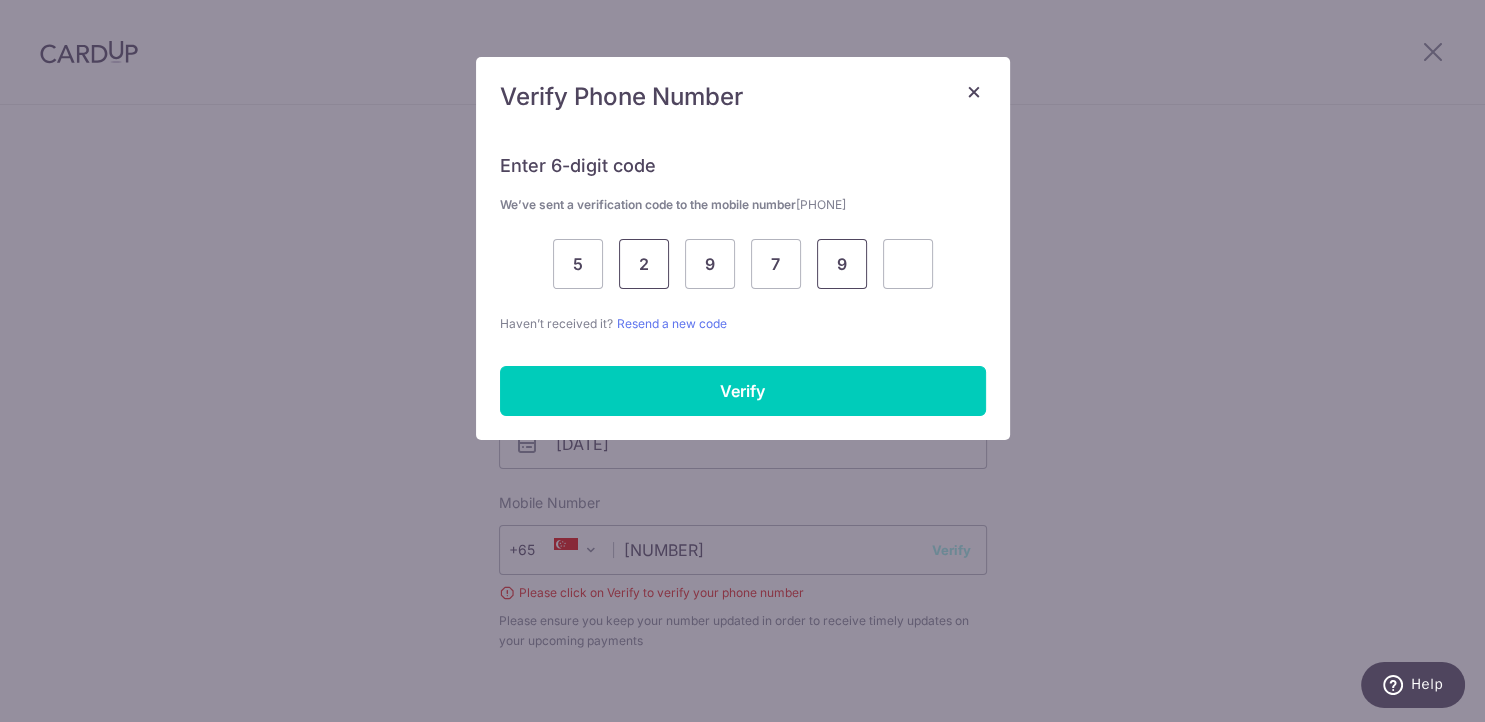 type on "9" 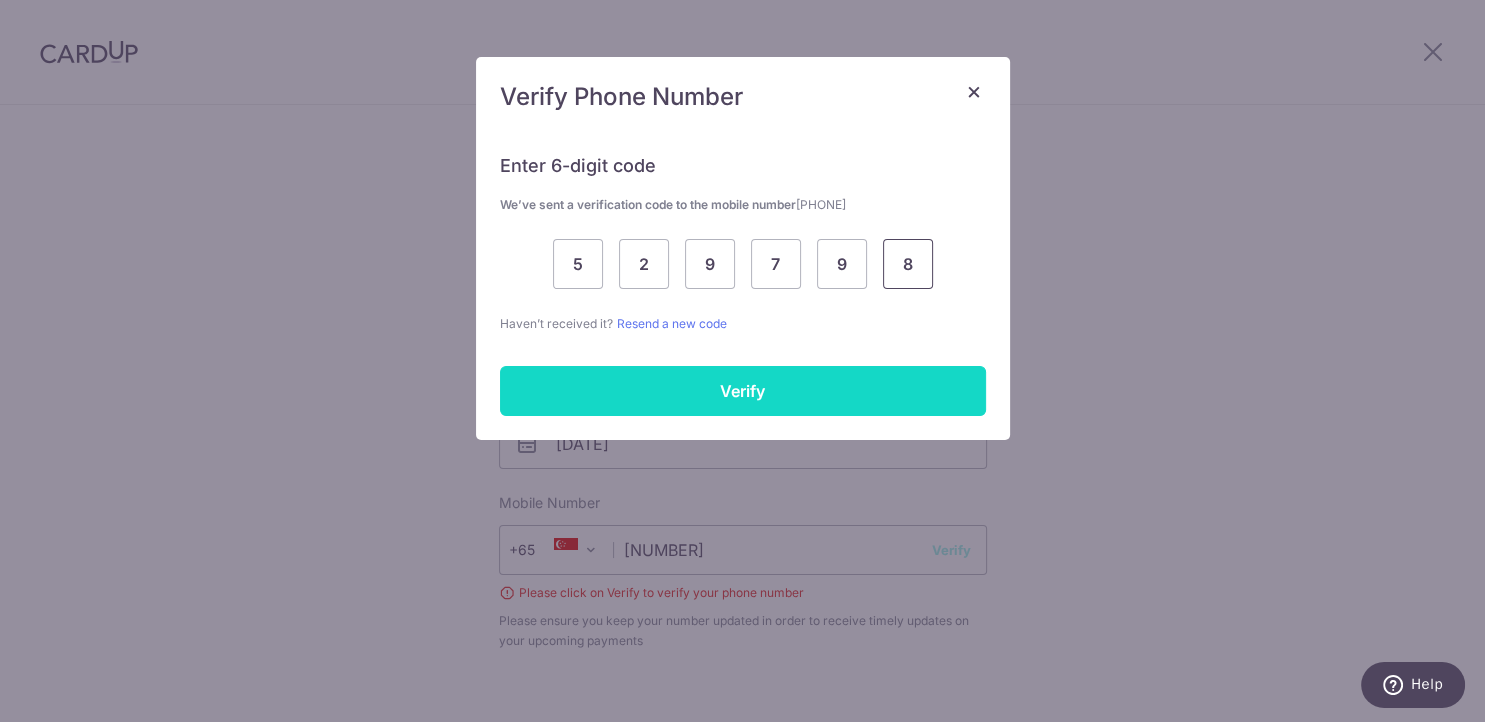 type on "8" 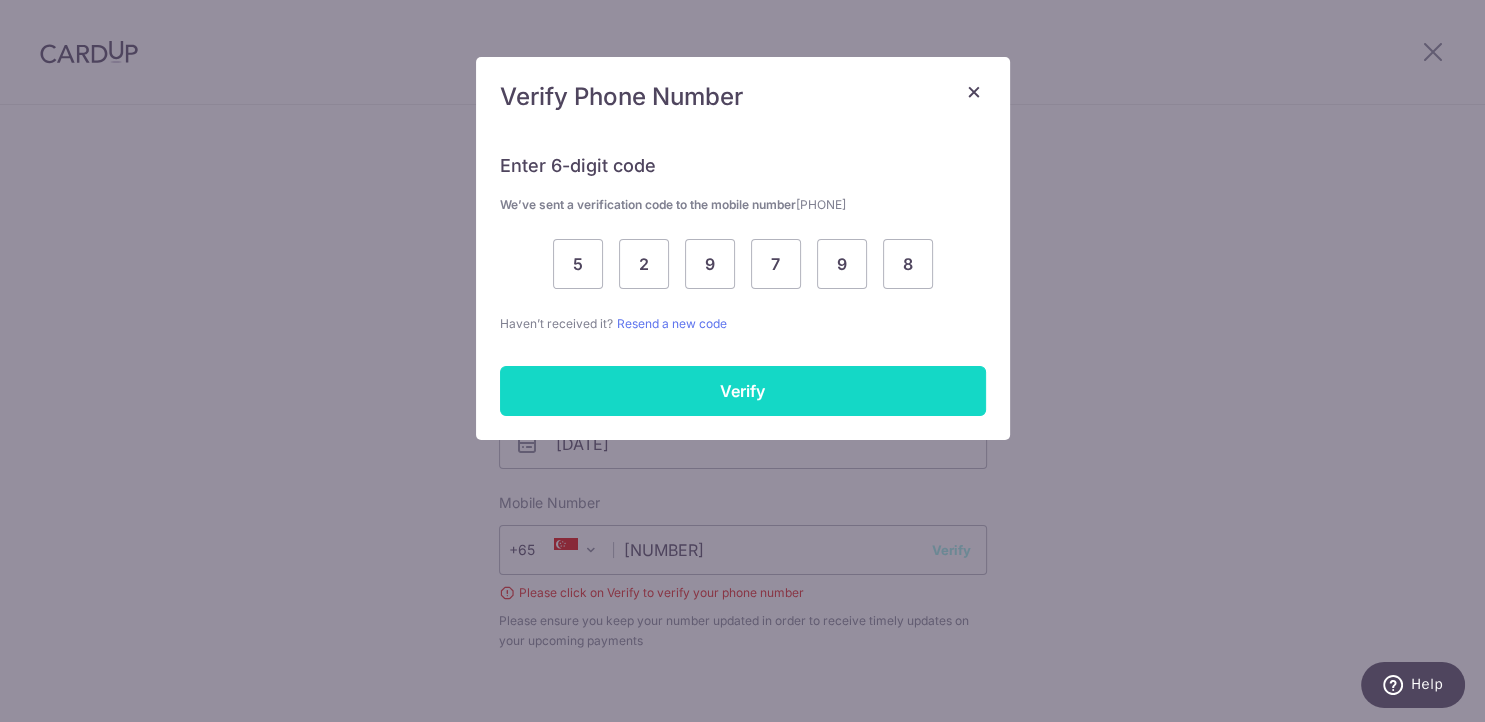 click on "Verify" at bounding box center (743, 391) 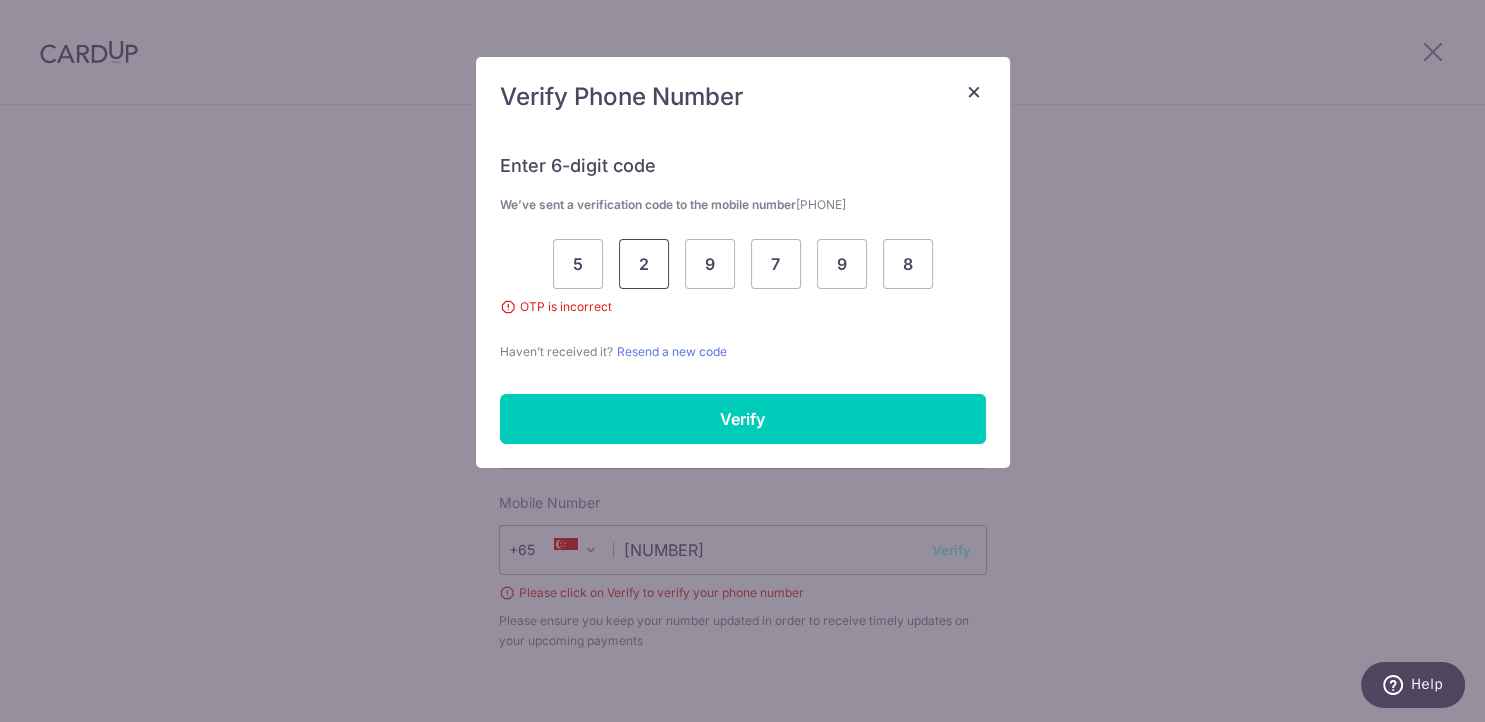 click on "2" at bounding box center (644, 264) 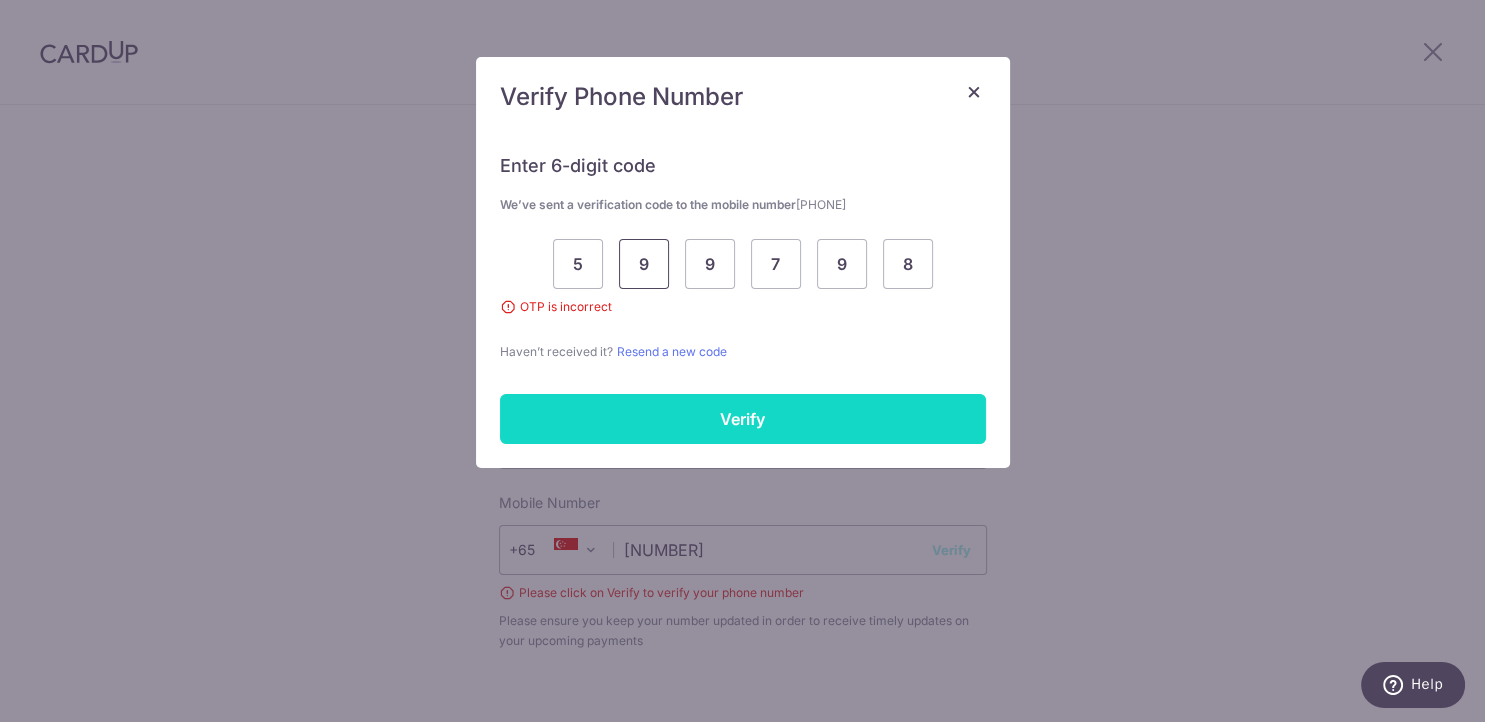 type on "9" 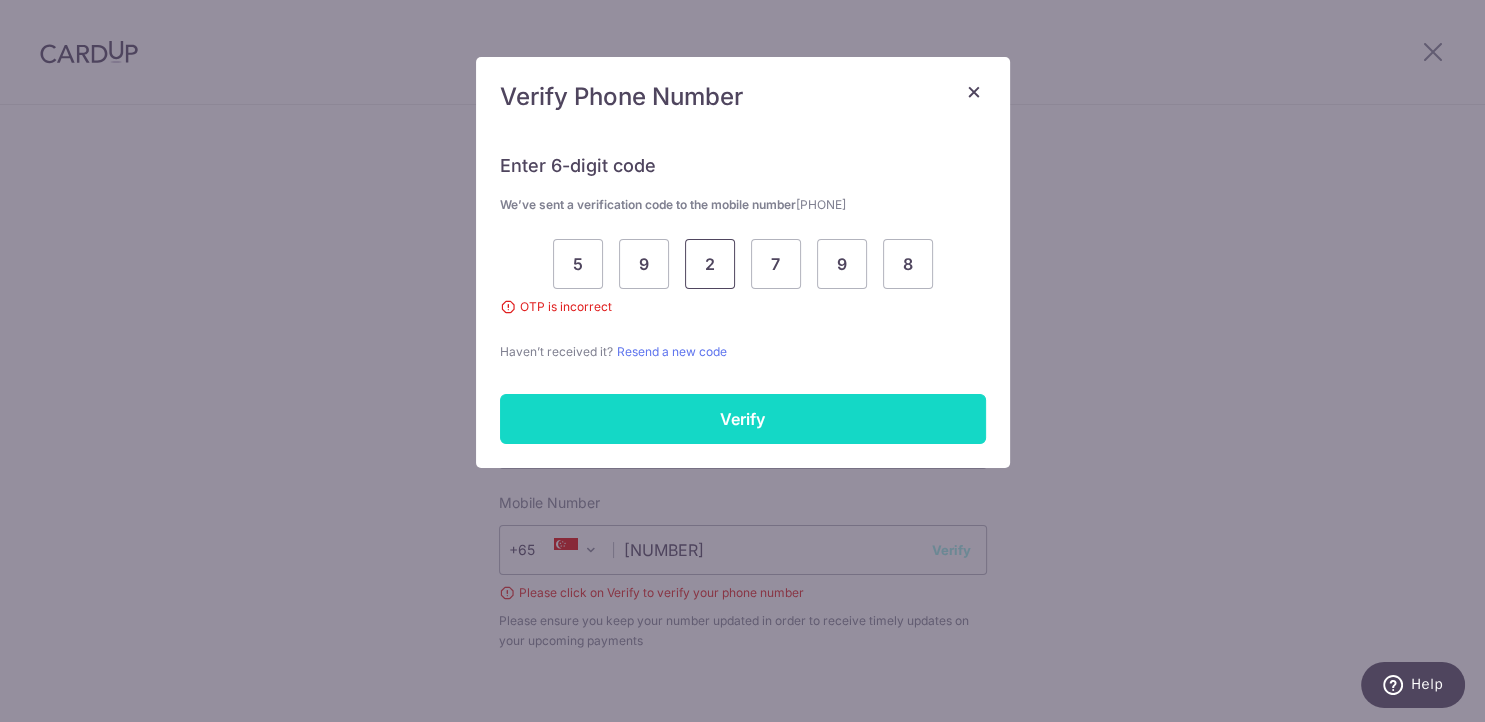 type on "2" 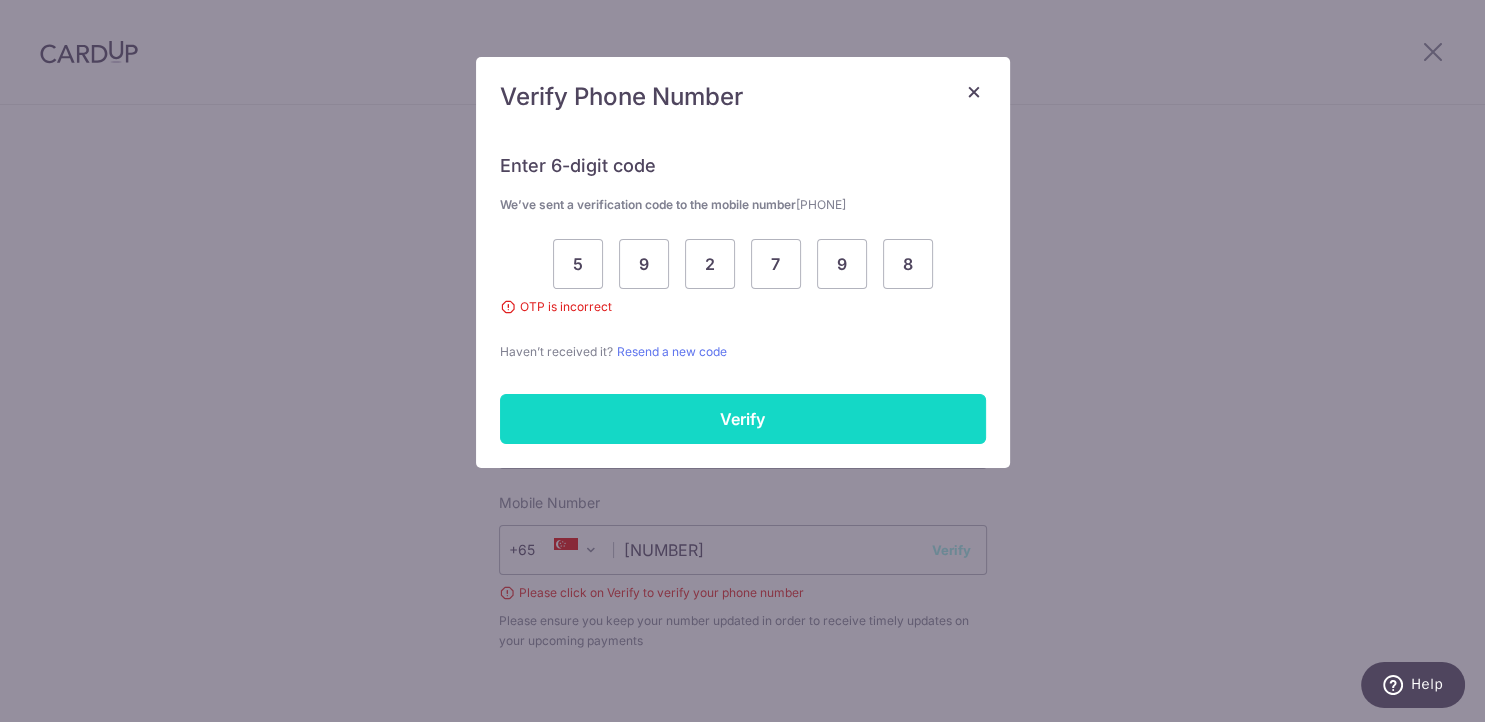 click on "Verify" at bounding box center (743, 419) 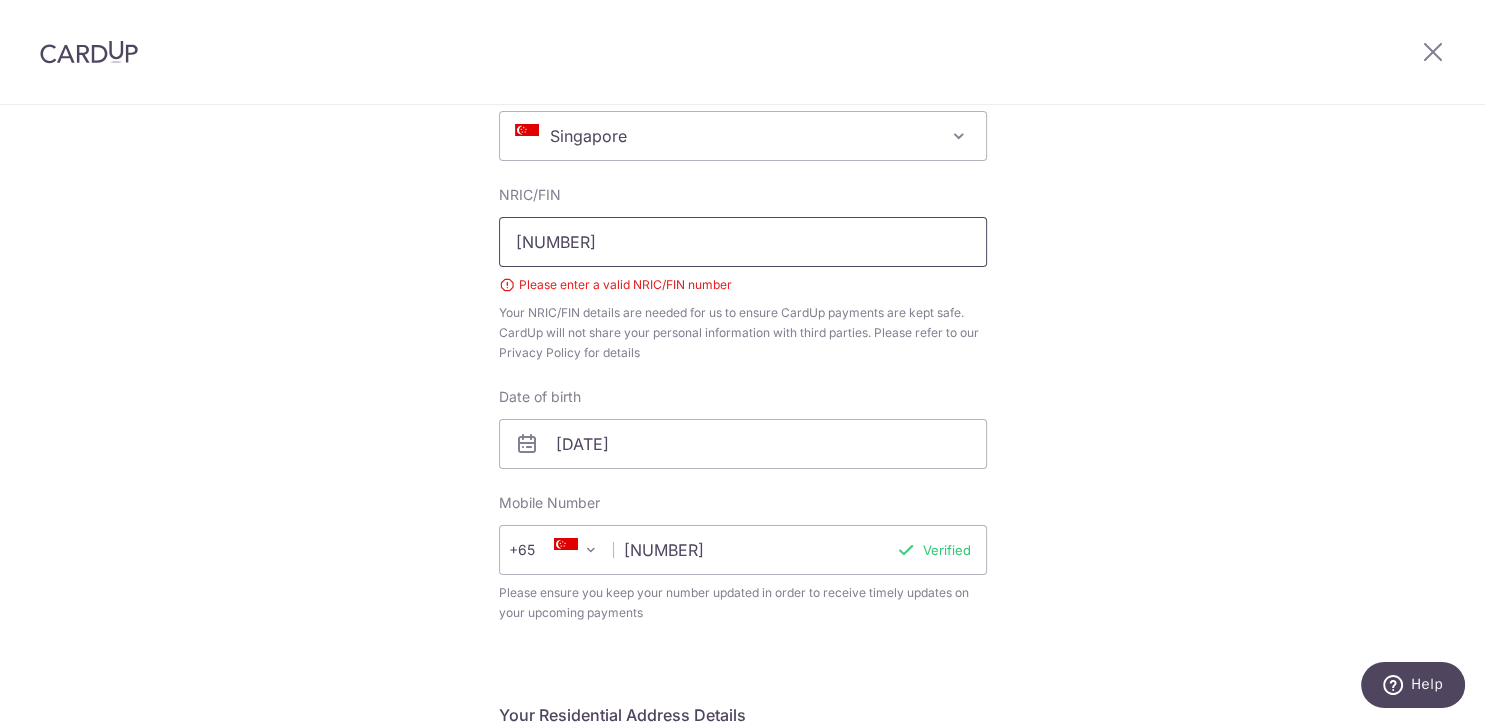 drag, startPoint x: 704, startPoint y: 250, endPoint x: -51, endPoint y: 146, distance: 762.1293 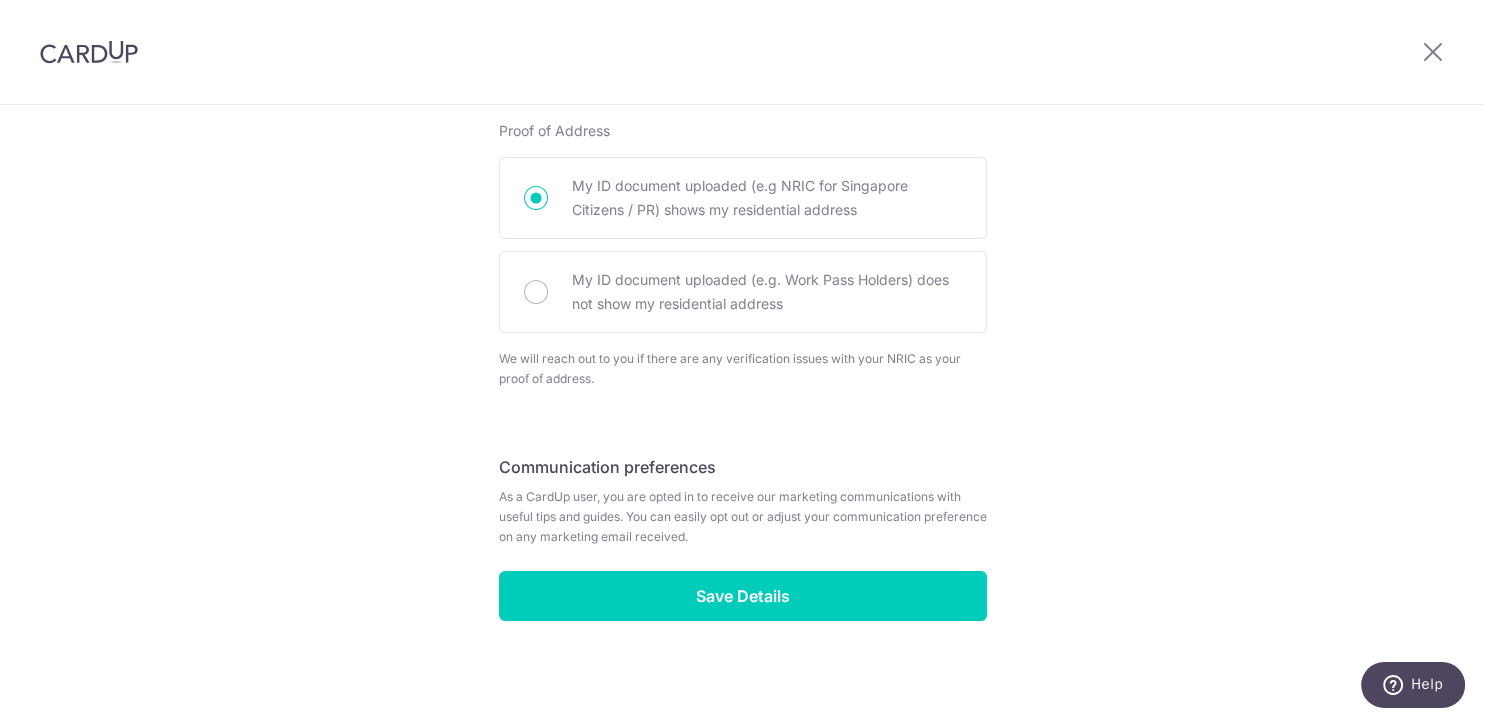 scroll, scrollTop: 1438, scrollLeft: 0, axis: vertical 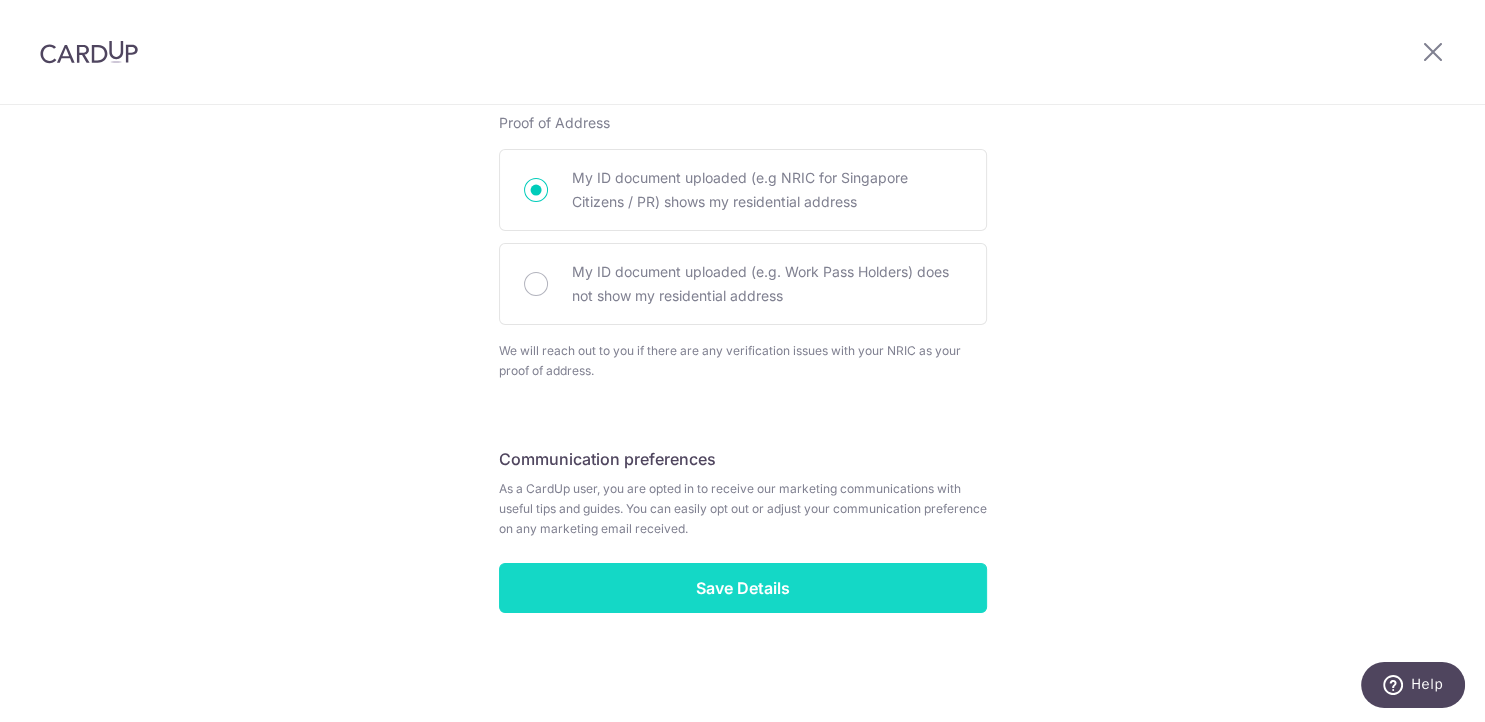 type on "S8910939F" 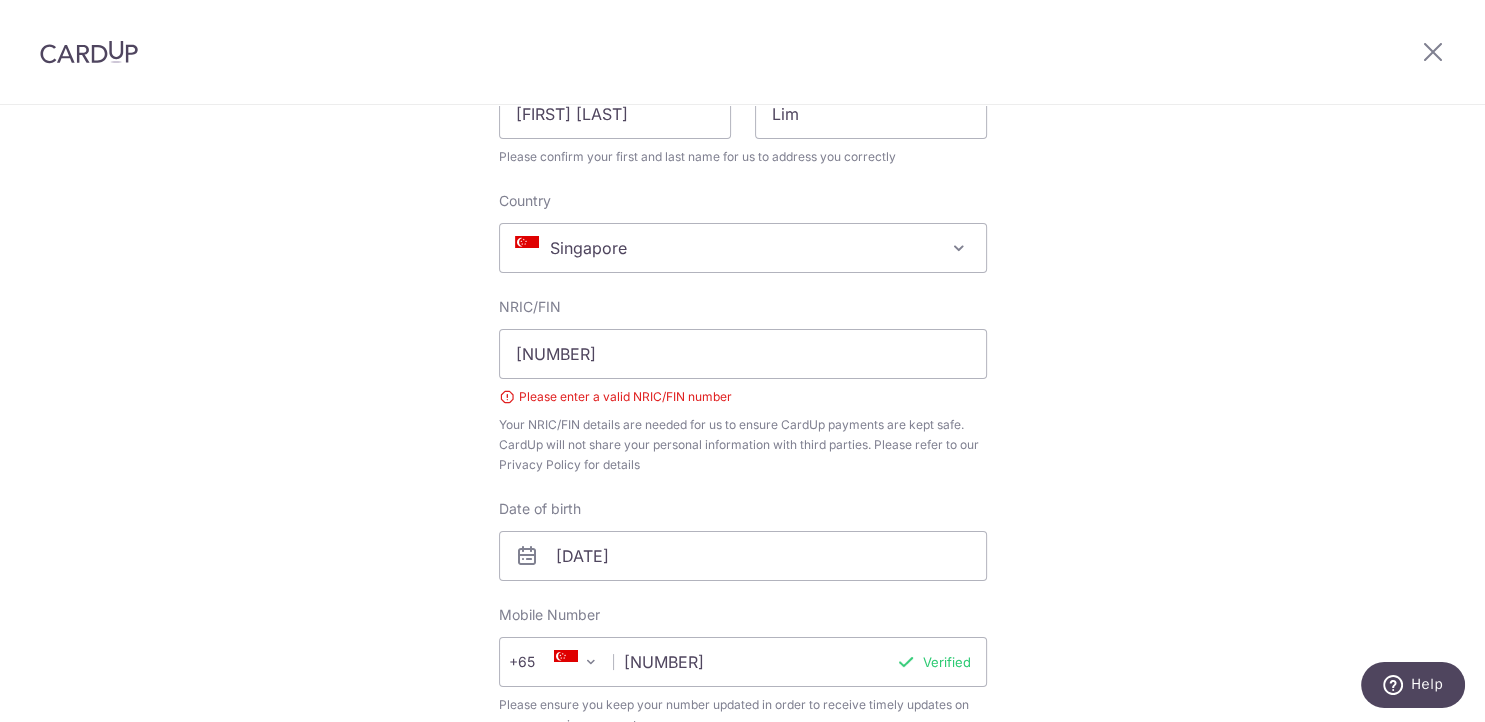 scroll, scrollTop: 0, scrollLeft: 0, axis: both 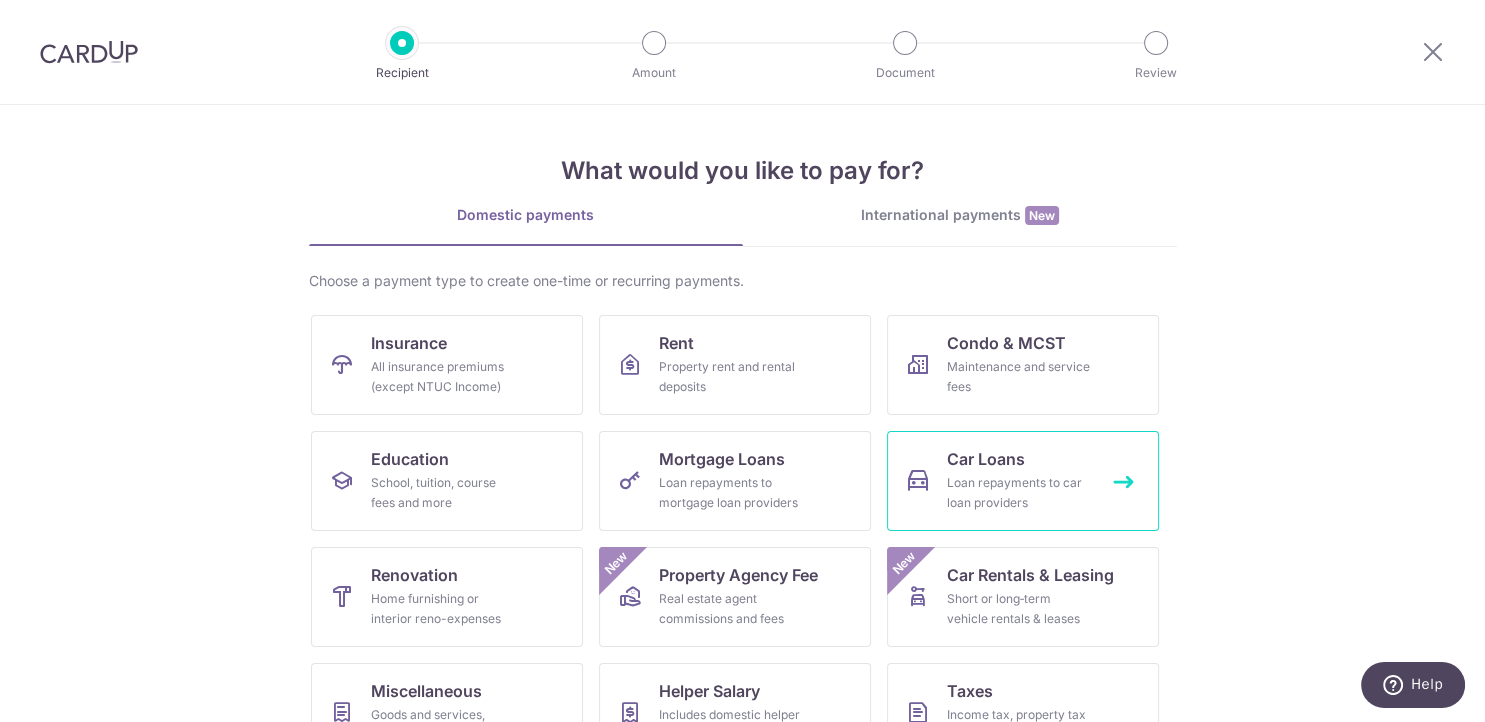click on "Loan repayments to car loan providers" at bounding box center [1019, 493] 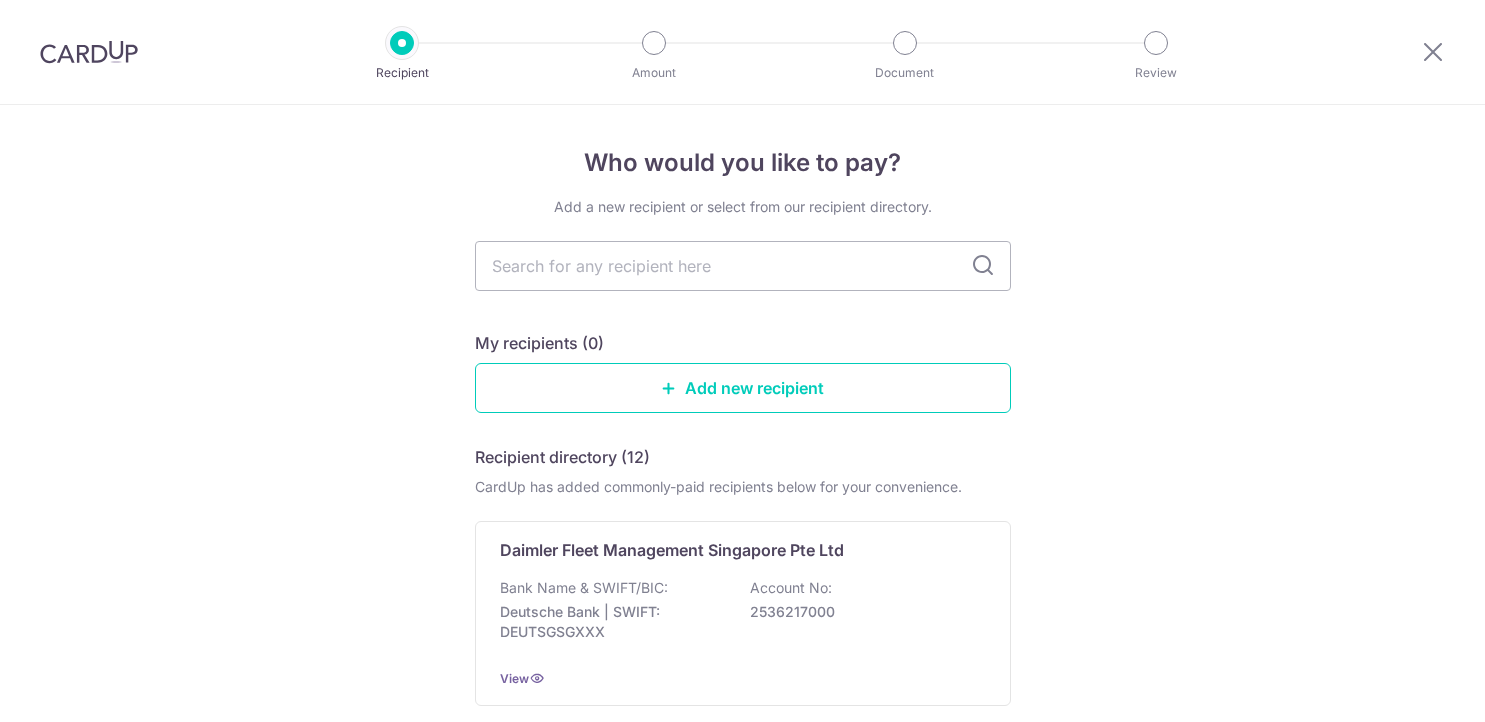 scroll, scrollTop: 0, scrollLeft: 0, axis: both 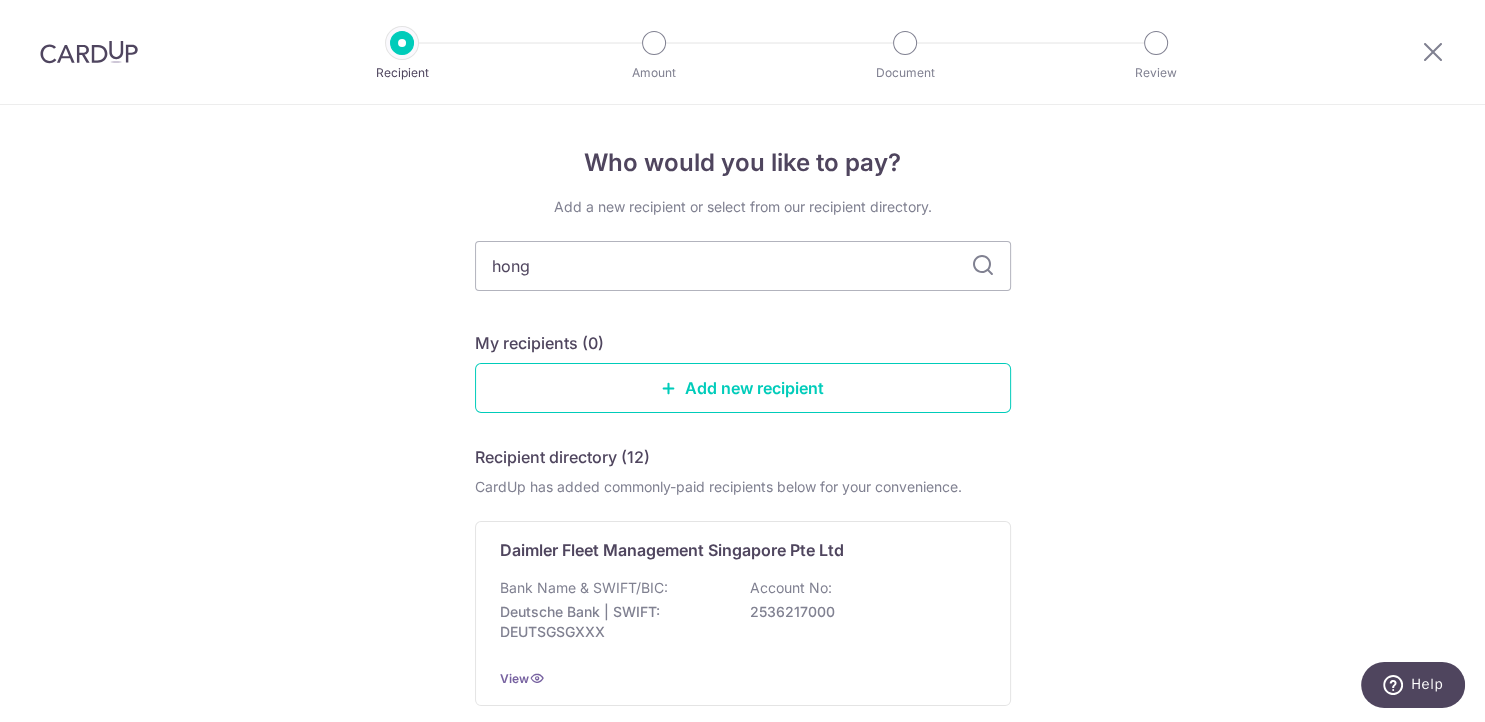 type on "hong" 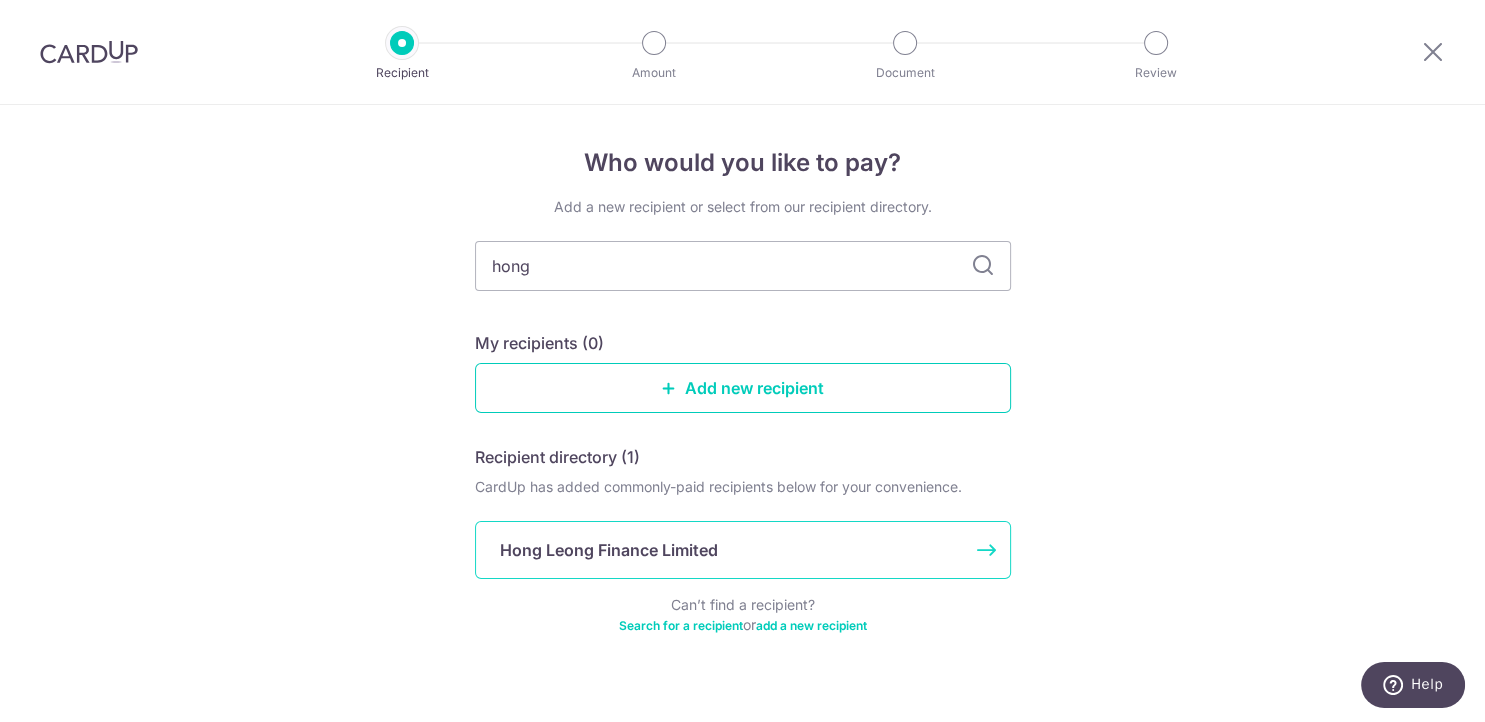 click on "Hong Leong Finance Limited" at bounding box center [609, 550] 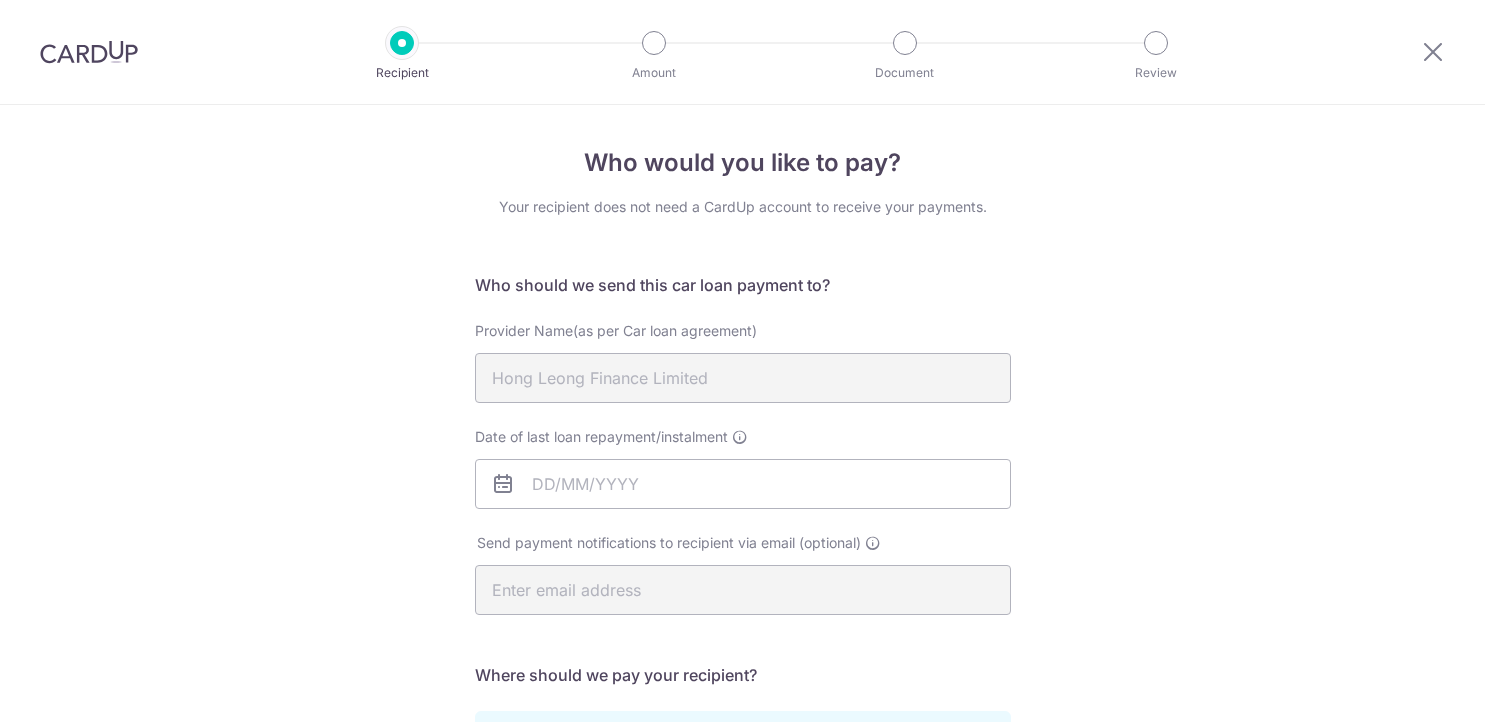 scroll, scrollTop: 0, scrollLeft: 0, axis: both 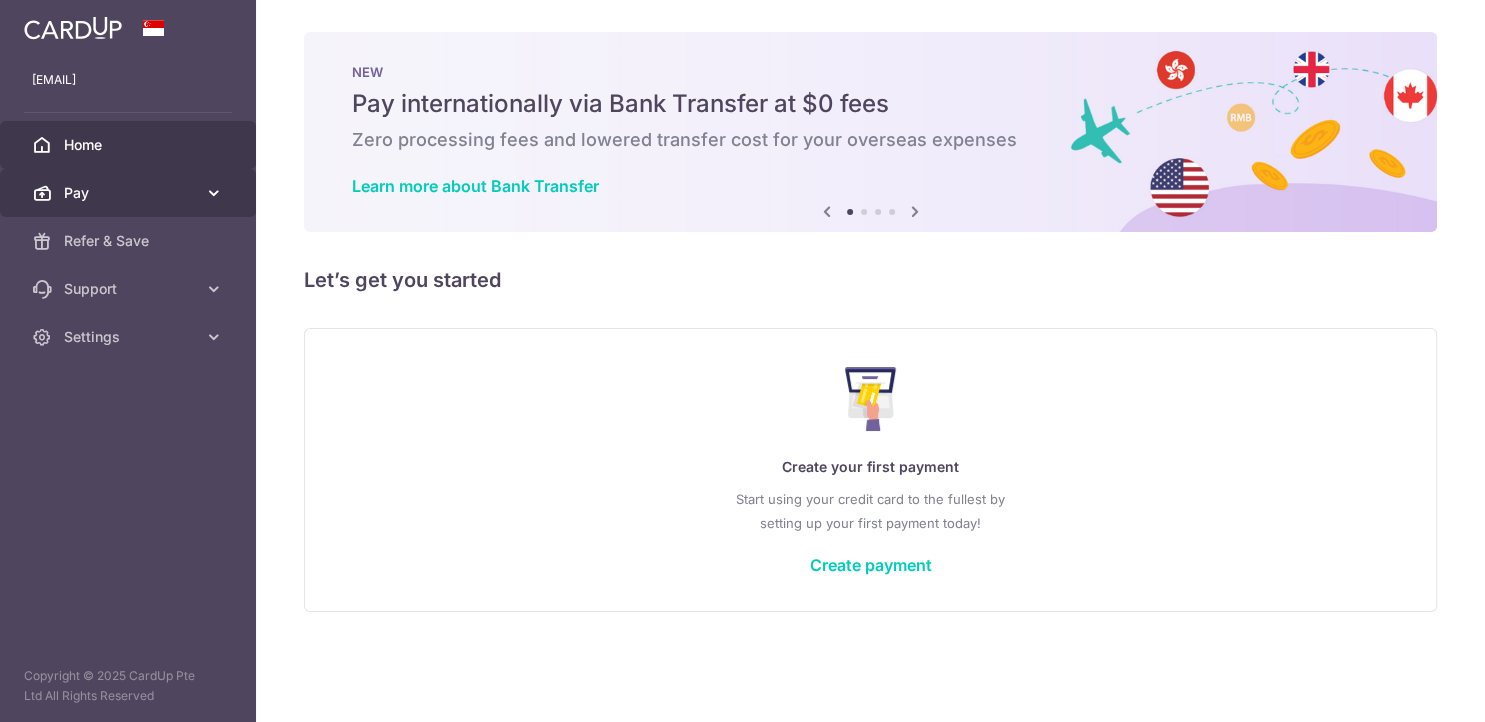 click on "Pay" at bounding box center [128, 193] 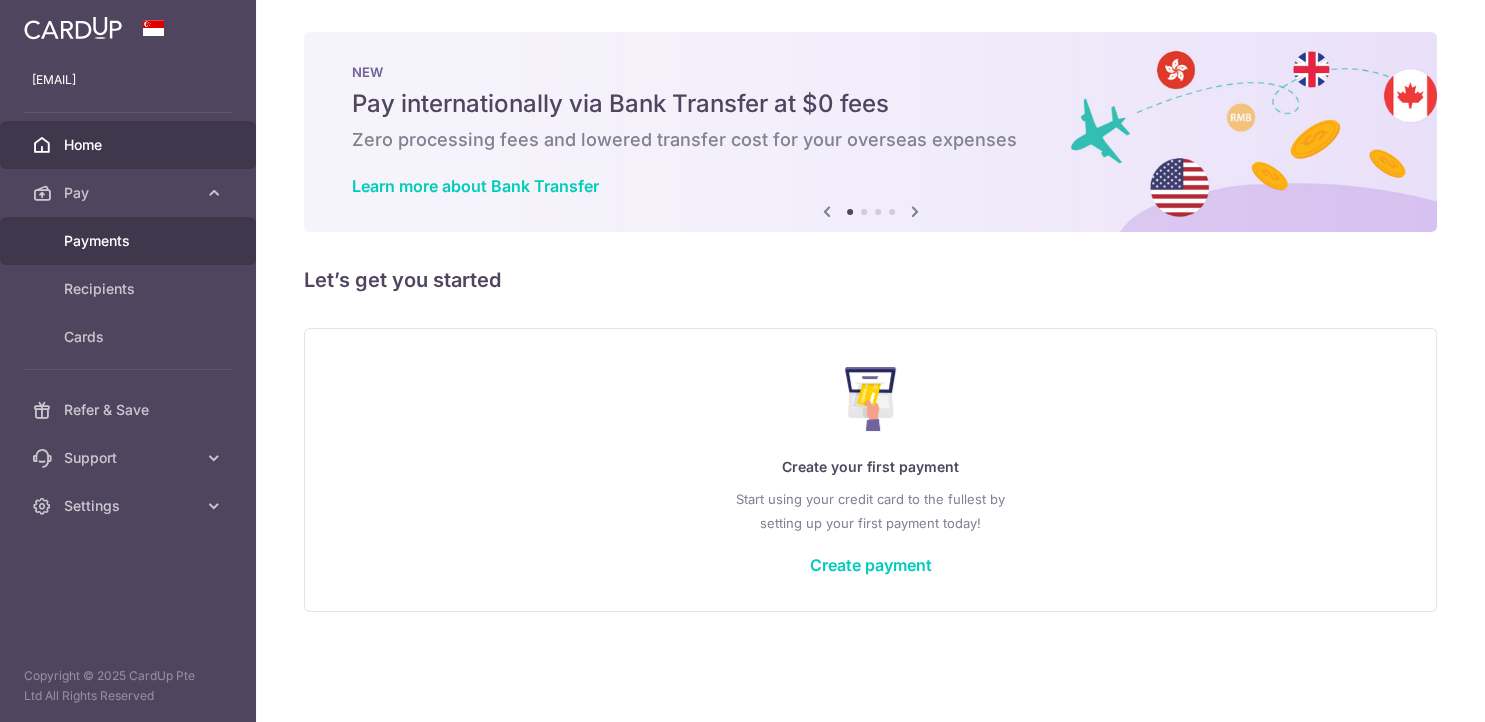 scroll, scrollTop: 0, scrollLeft: 0, axis: both 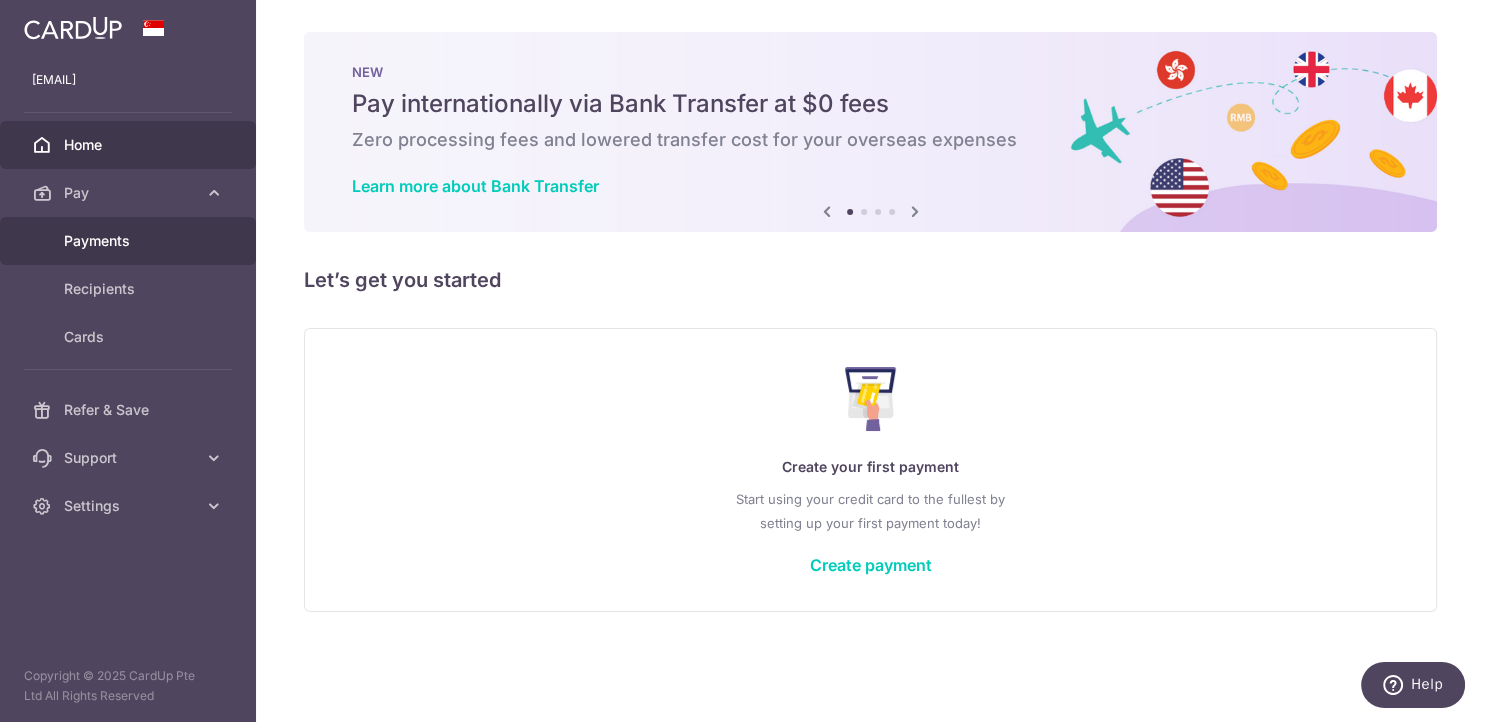 click on "Payments" at bounding box center (130, 241) 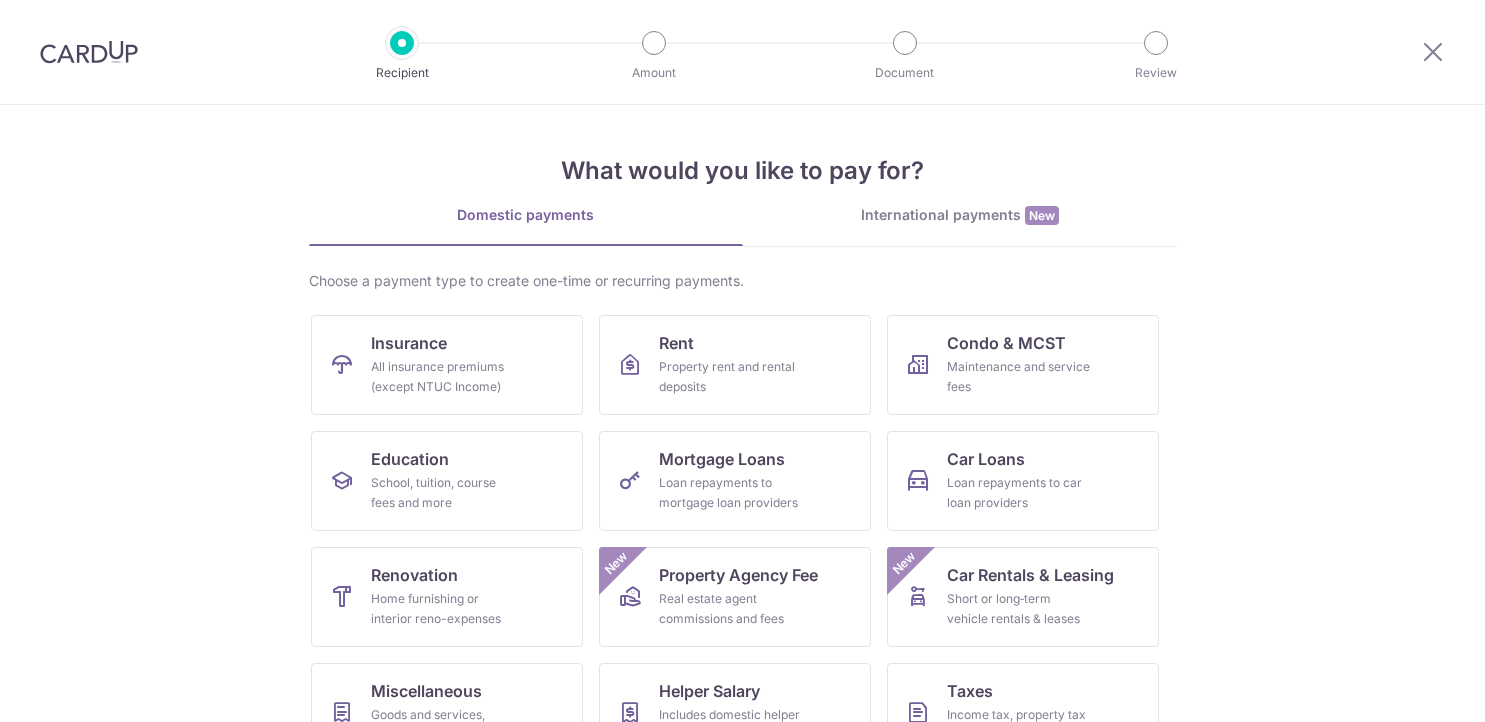 scroll, scrollTop: 0, scrollLeft: 0, axis: both 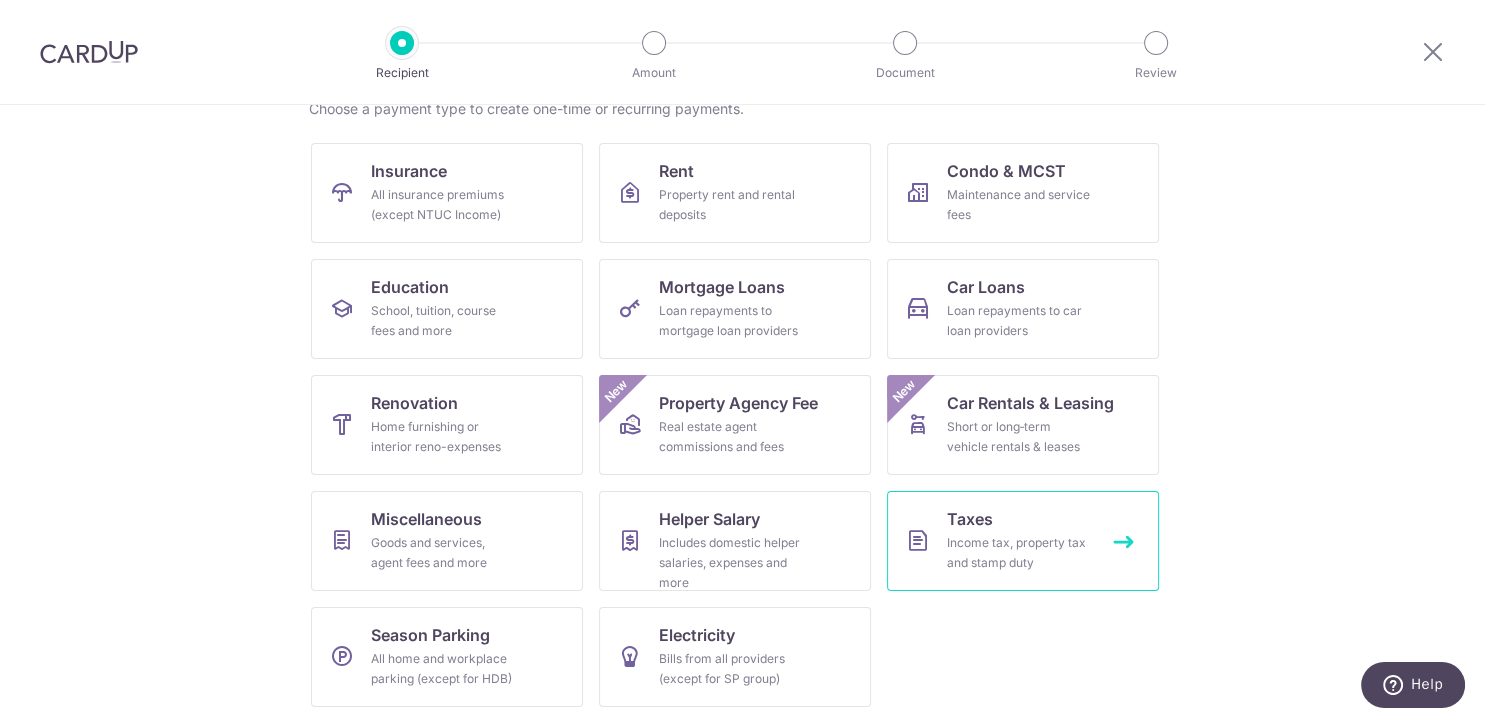 click on "Taxes Income tax, property tax and stamp duty" at bounding box center [1023, 541] 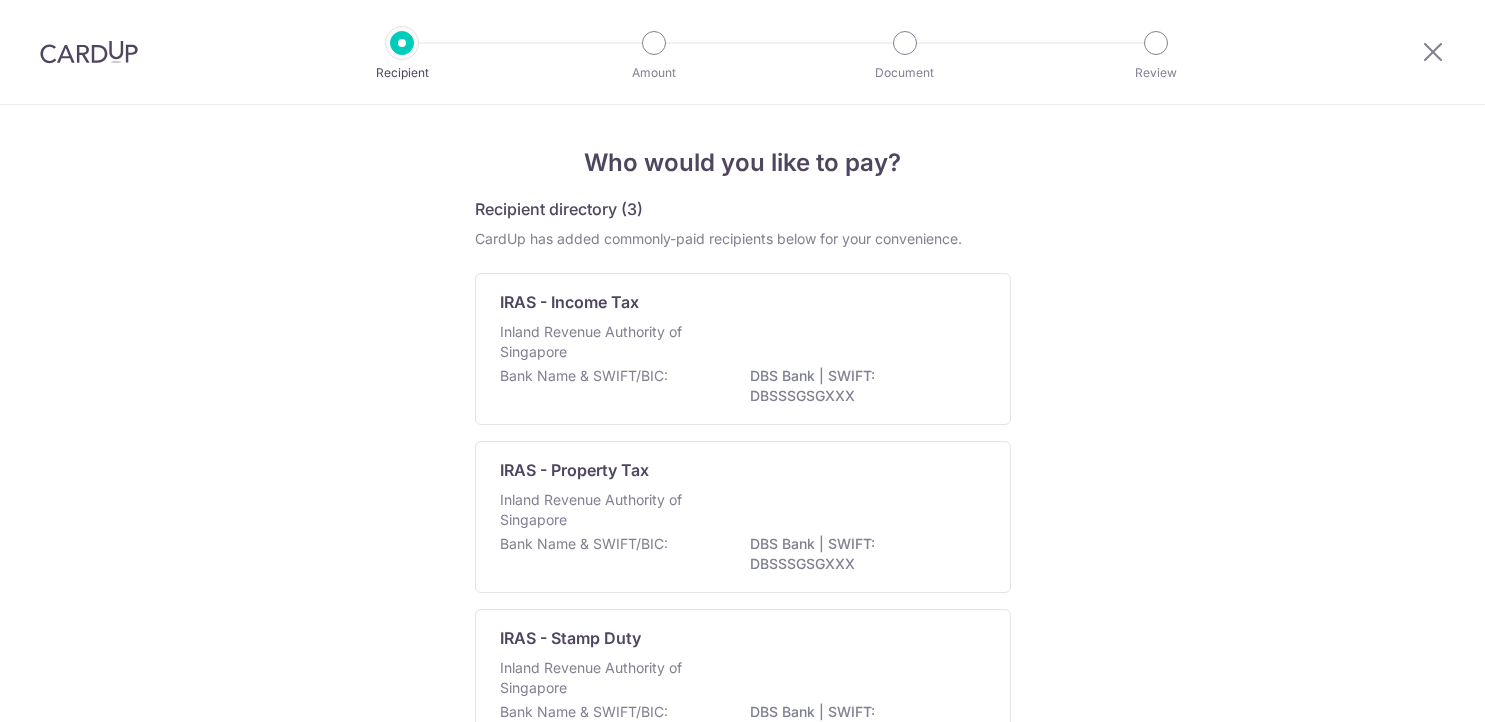 scroll, scrollTop: 0, scrollLeft: 0, axis: both 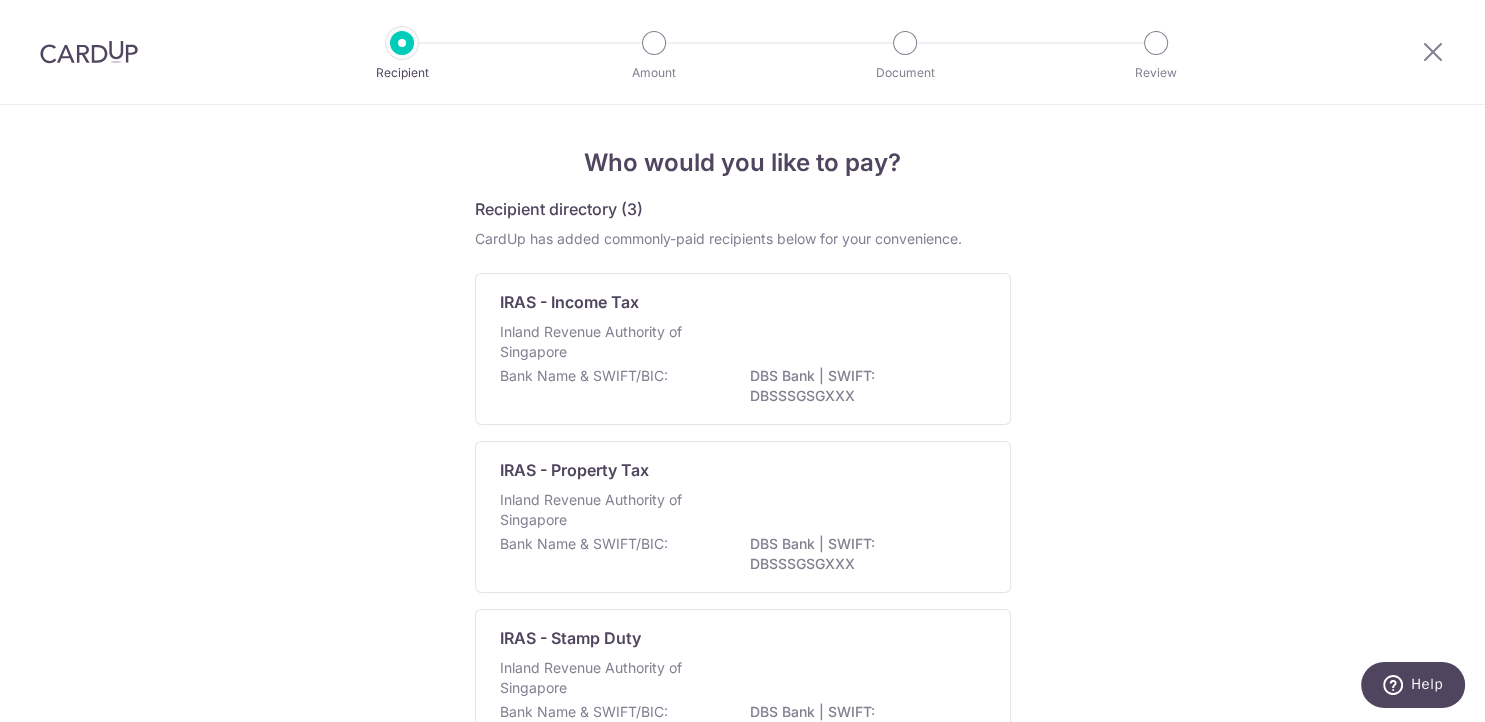 click at bounding box center [1433, 52] 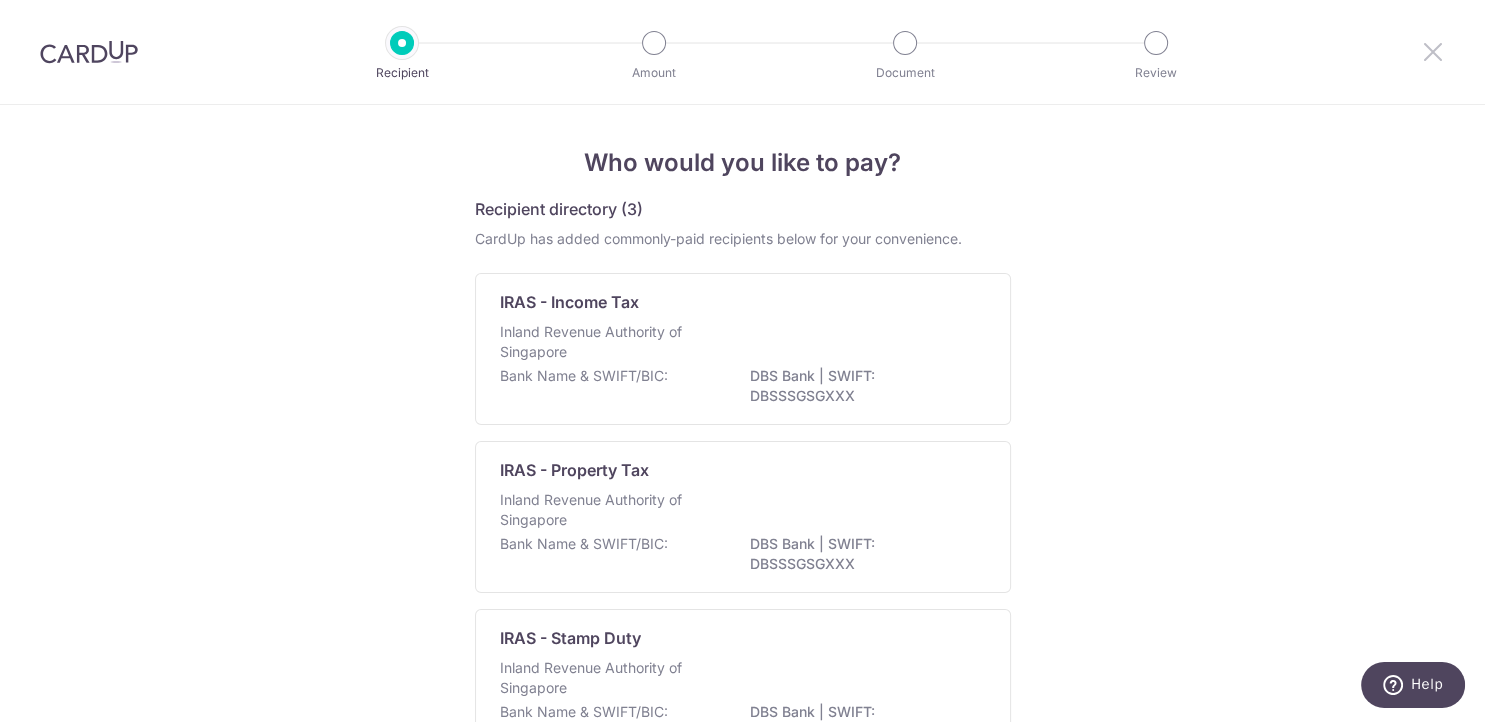 click at bounding box center [1433, 51] 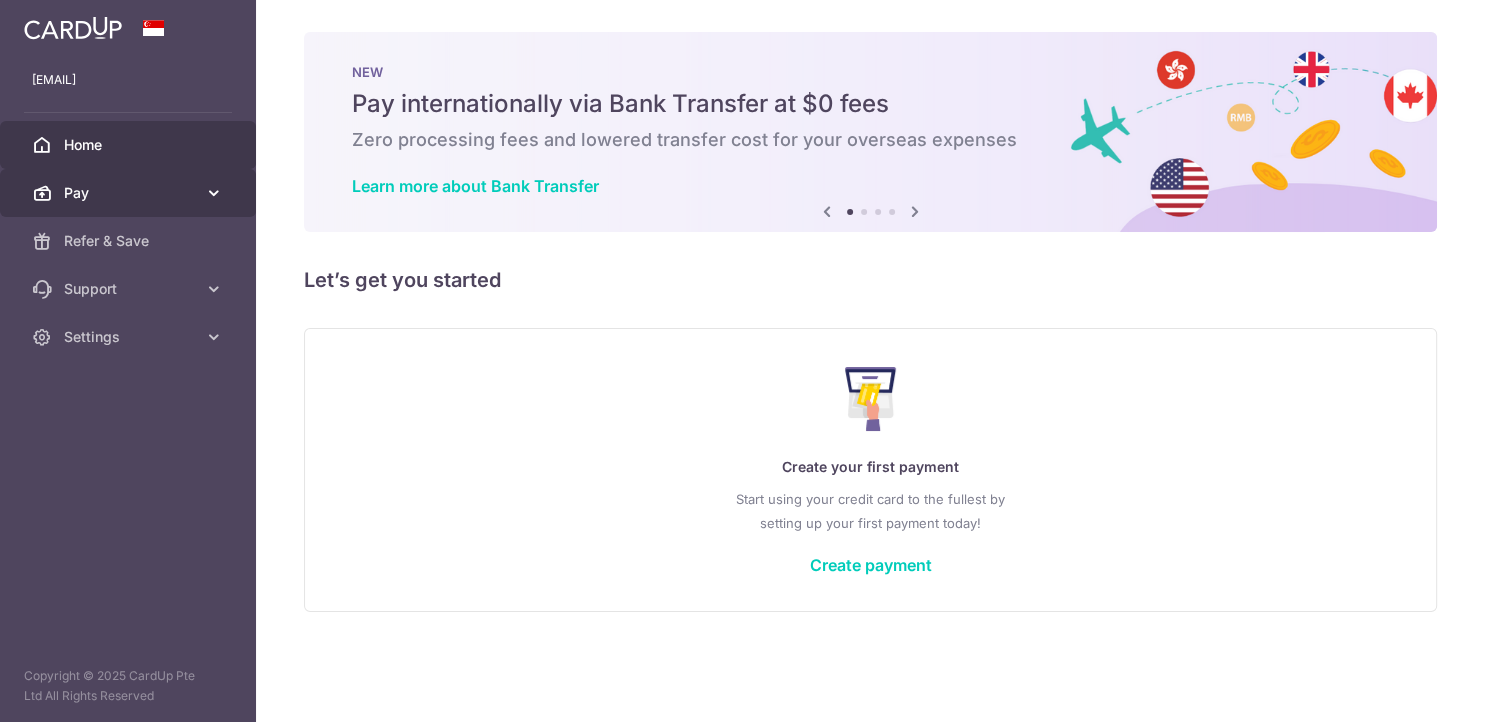 scroll, scrollTop: 0, scrollLeft: 0, axis: both 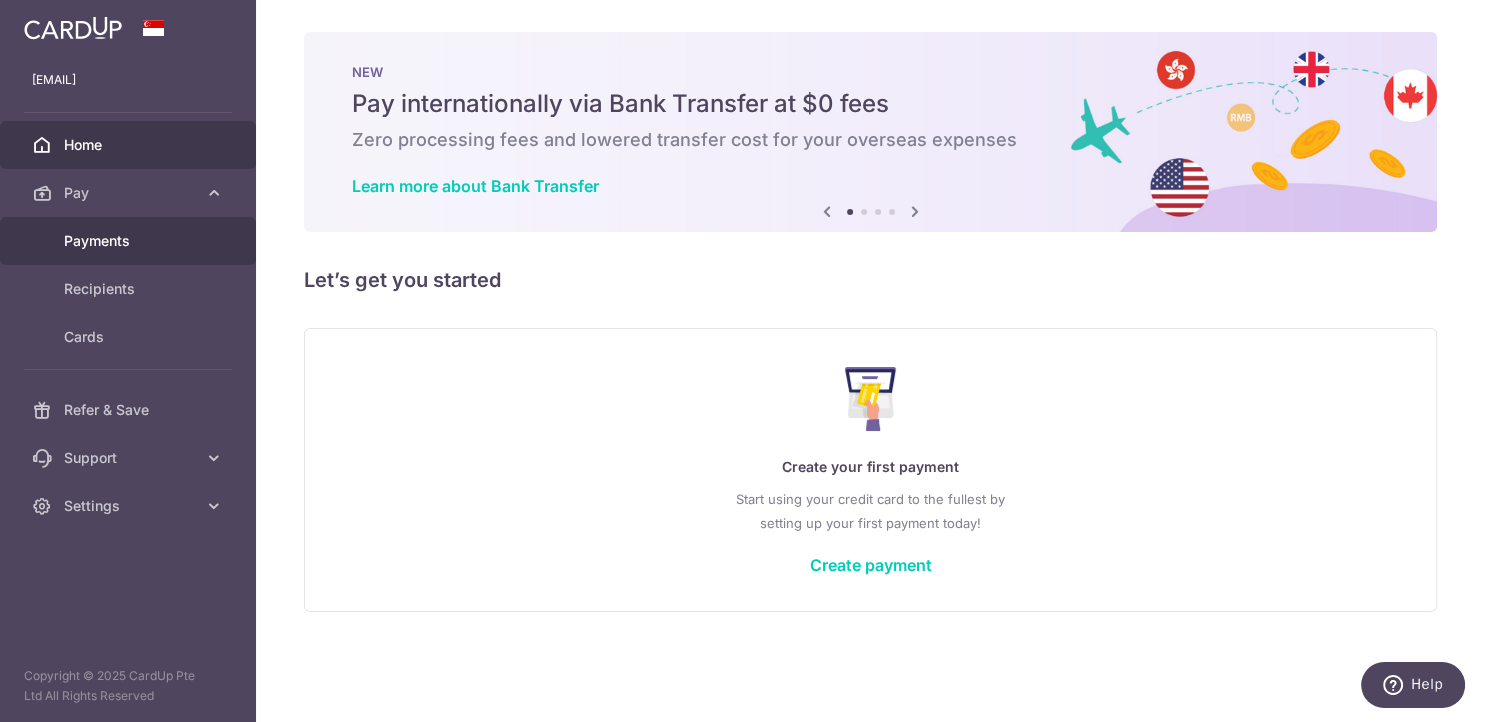 click on "Payments" at bounding box center [130, 241] 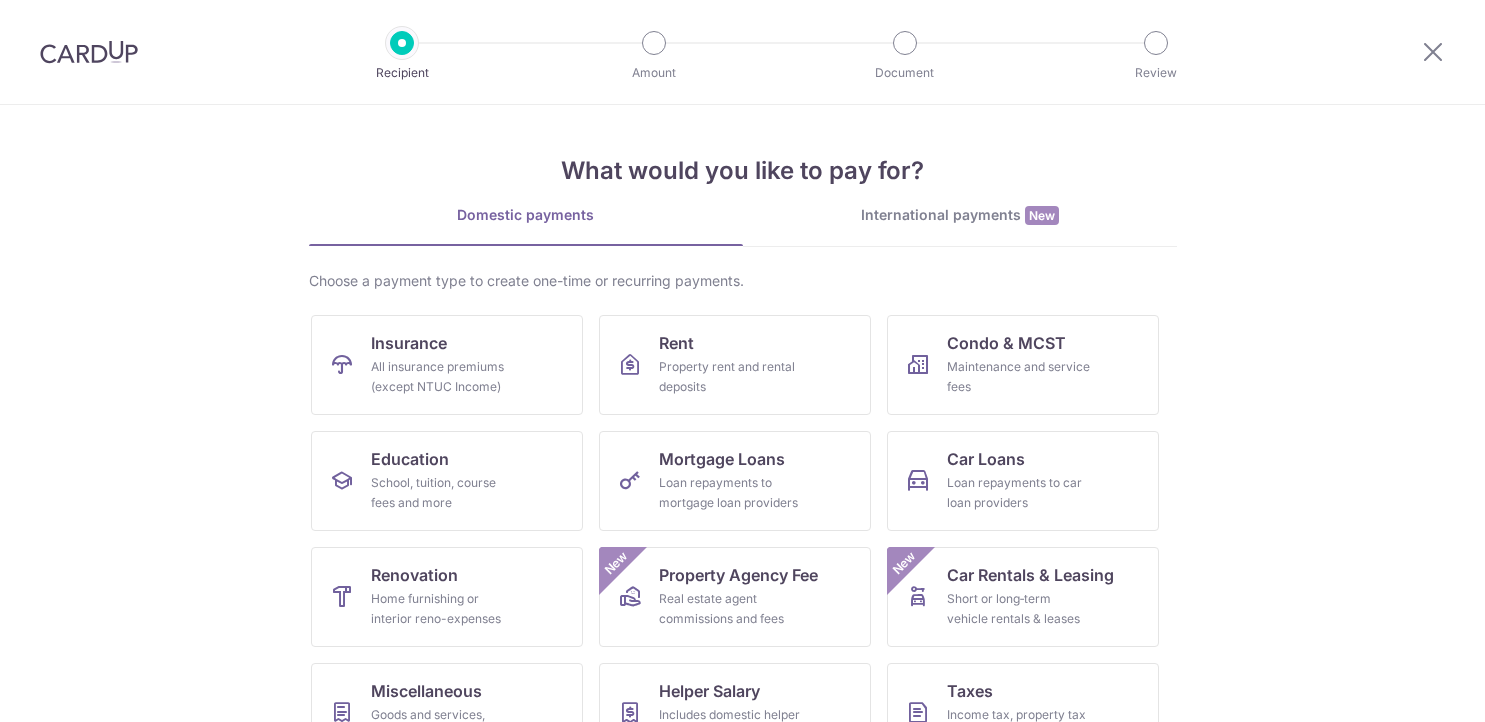 scroll, scrollTop: 0, scrollLeft: 0, axis: both 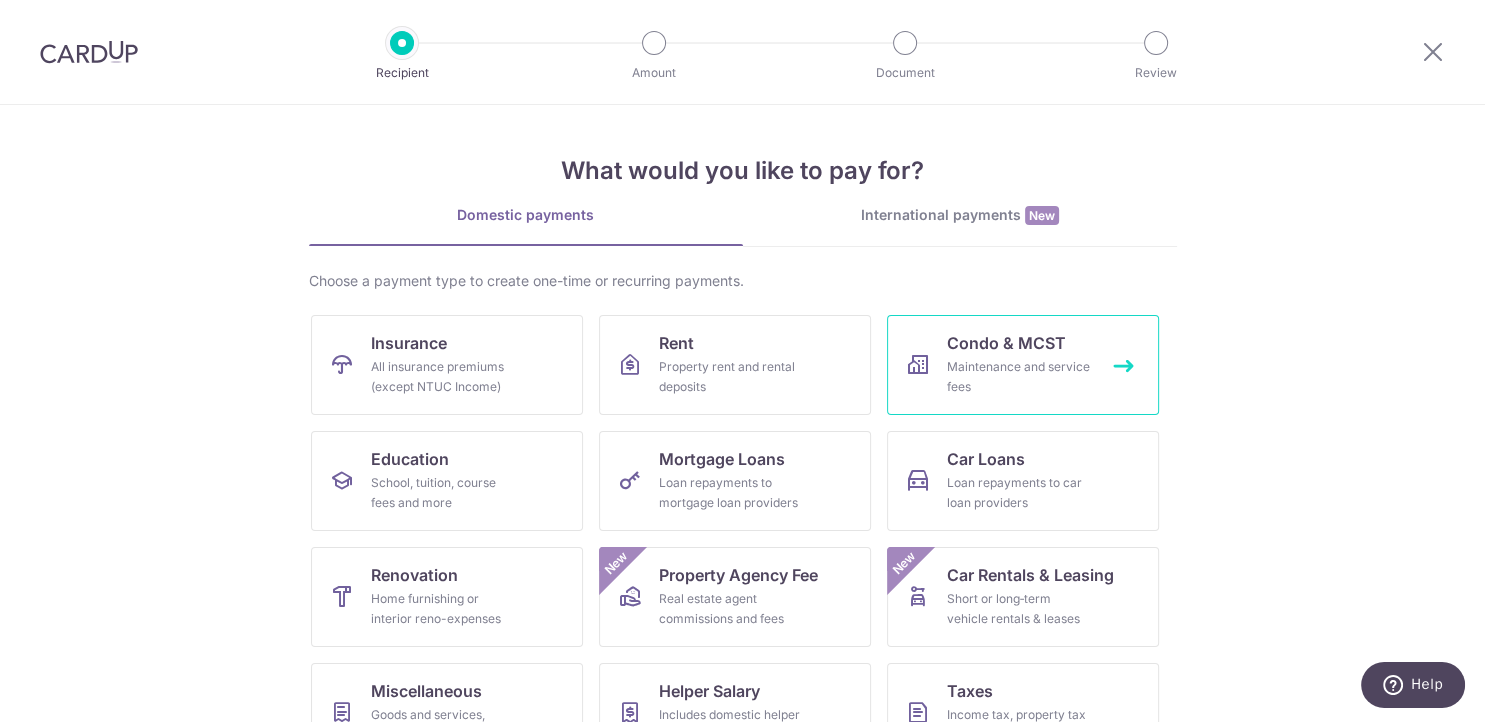 click on "Condo & MCST" at bounding box center (1006, 343) 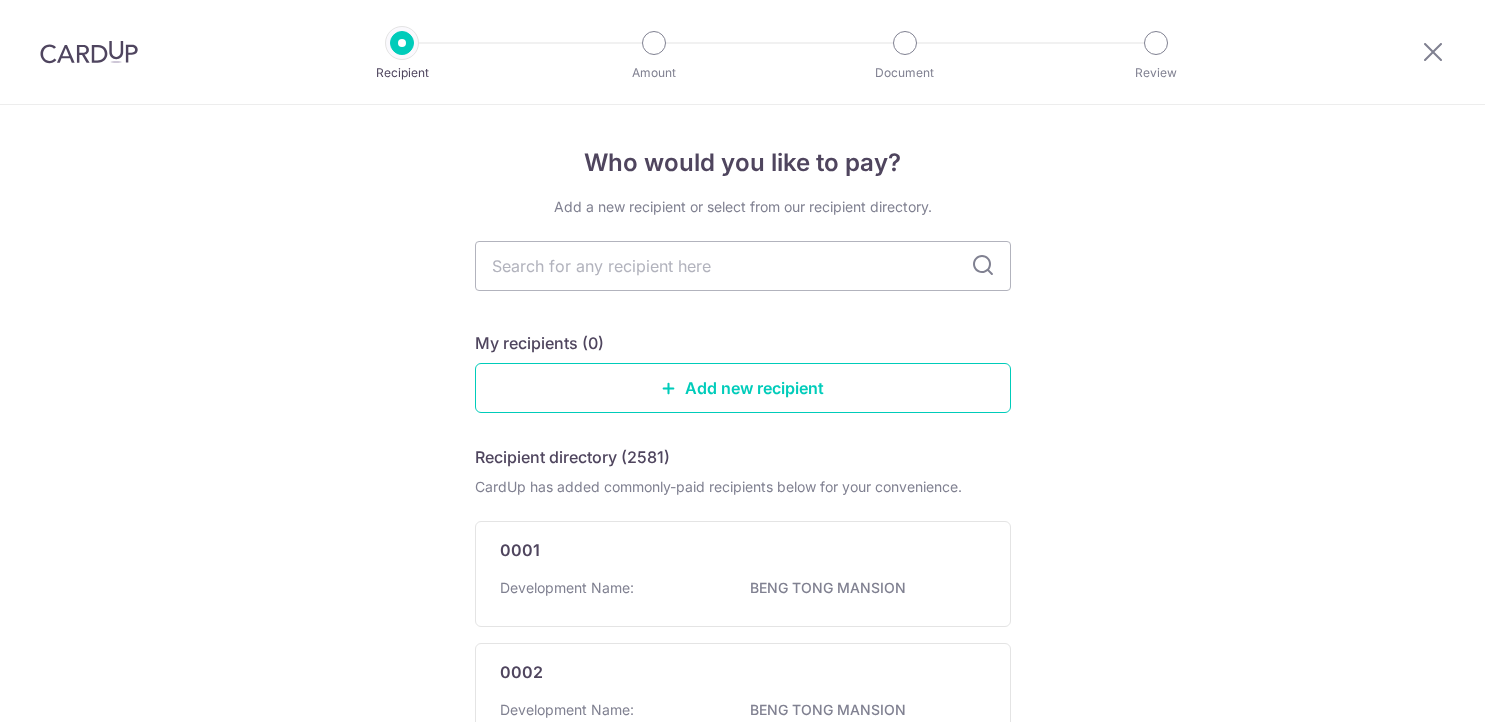 scroll, scrollTop: 0, scrollLeft: 0, axis: both 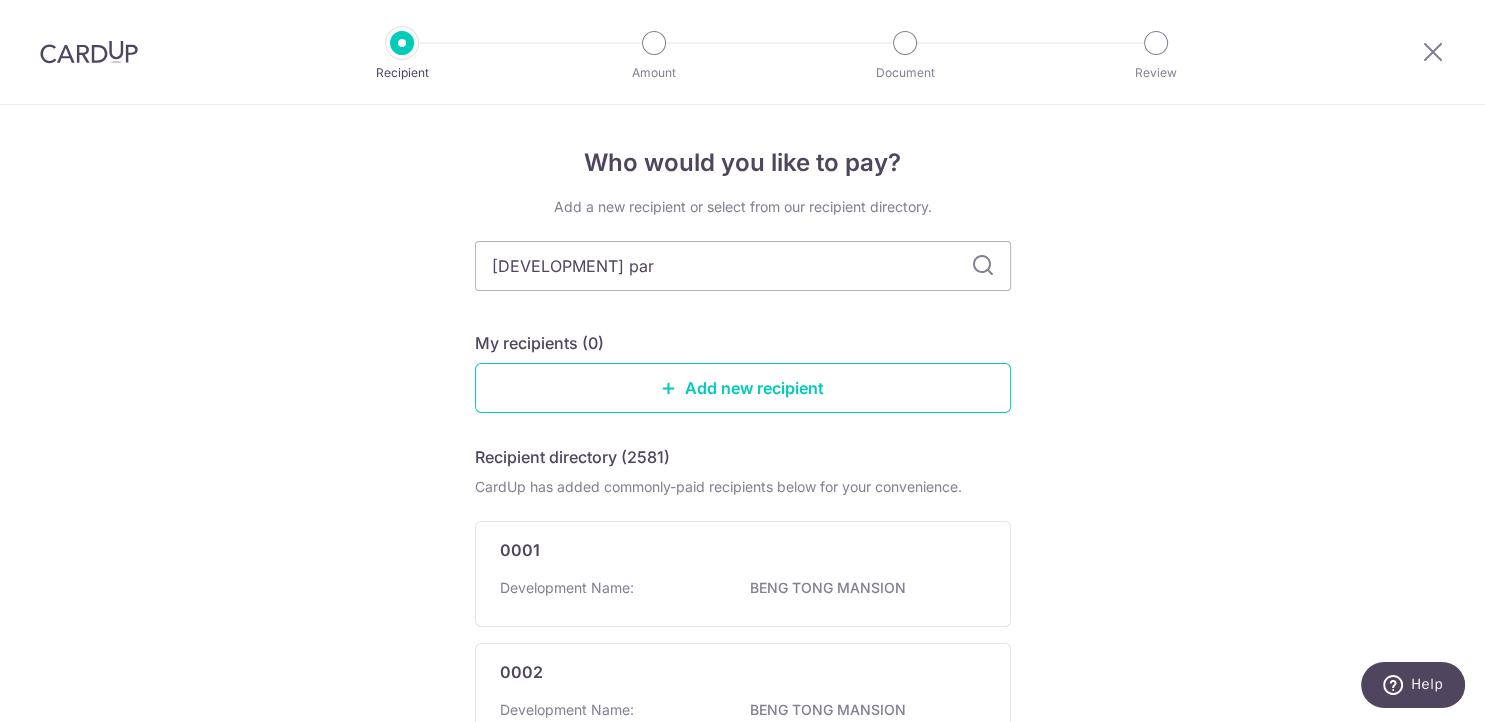 type on "normanton park" 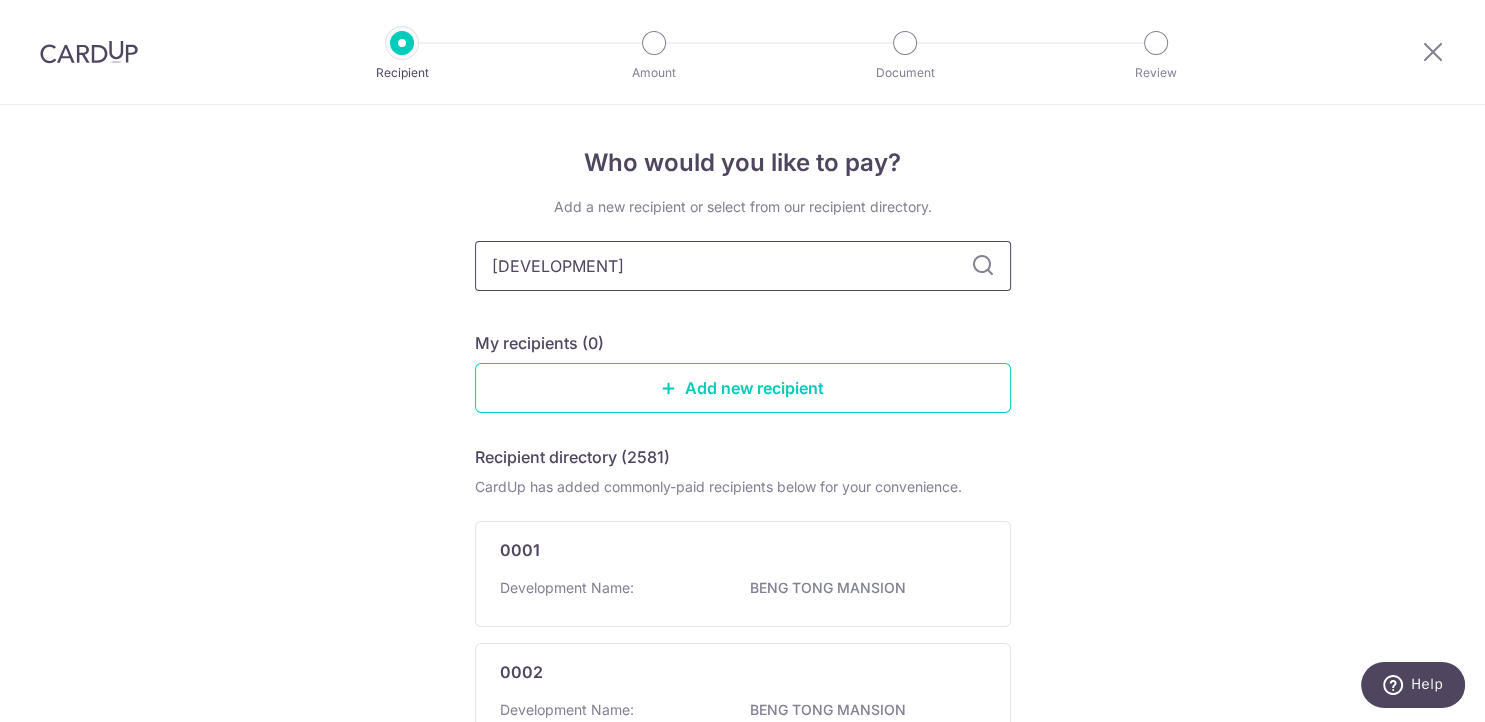 click on "normanton park" at bounding box center (743, 266) 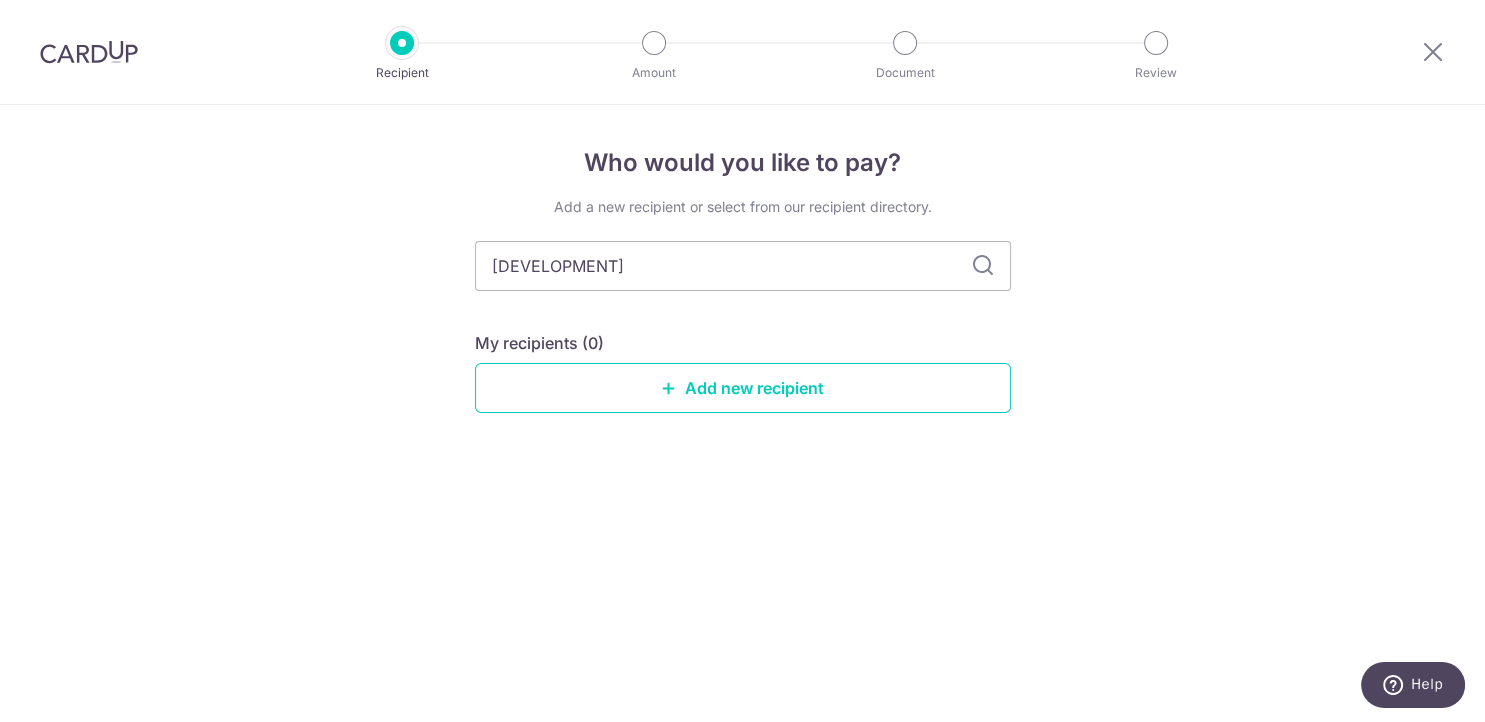 click at bounding box center [983, 266] 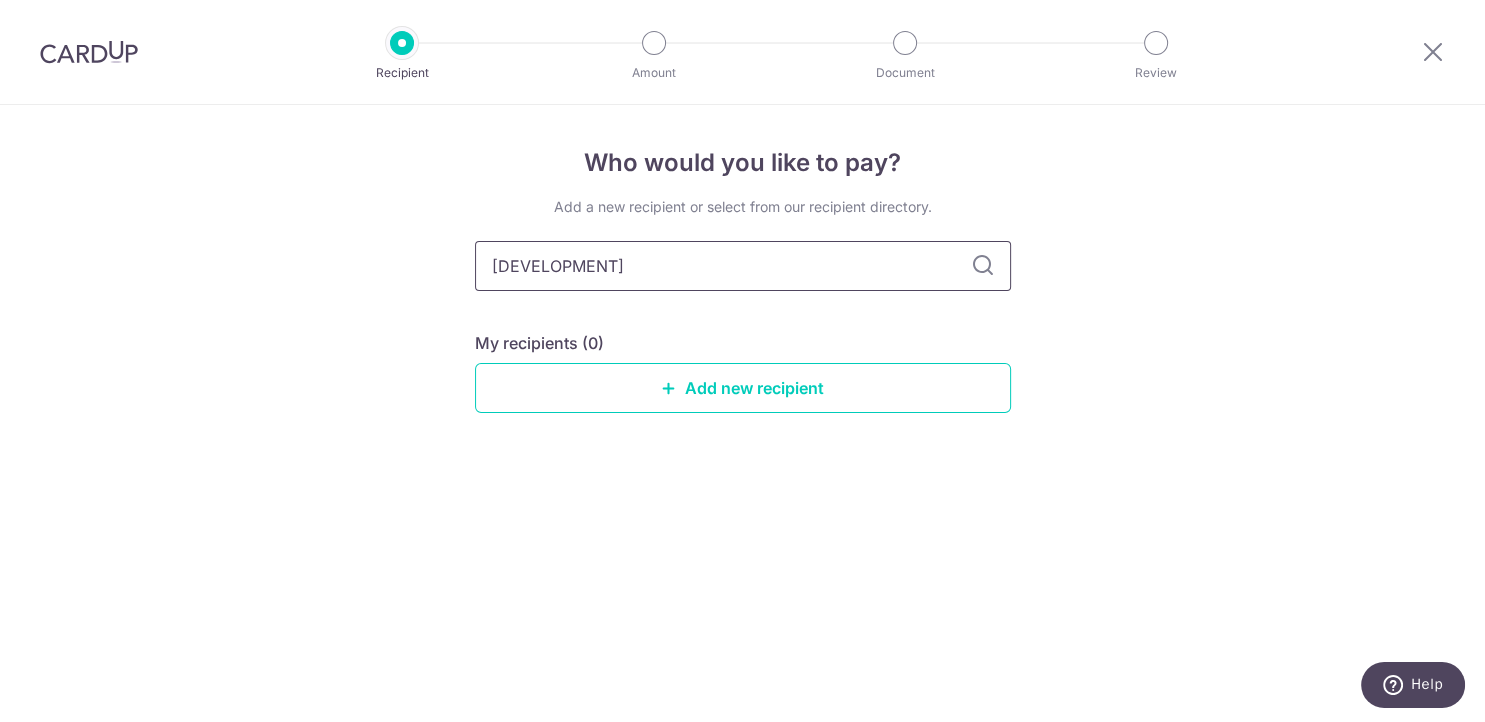 drag, startPoint x: 807, startPoint y: 275, endPoint x: -51, endPoint y: 172, distance: 864.1603 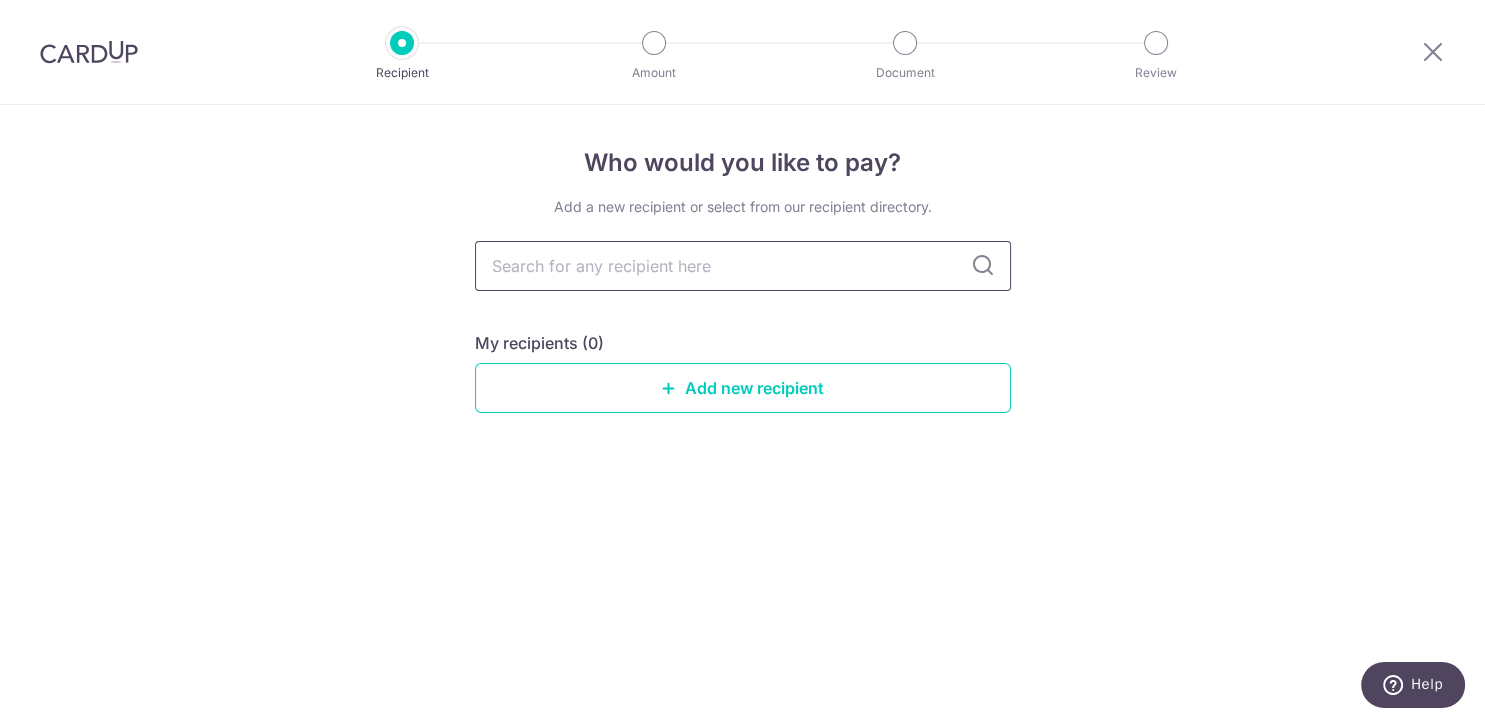 type 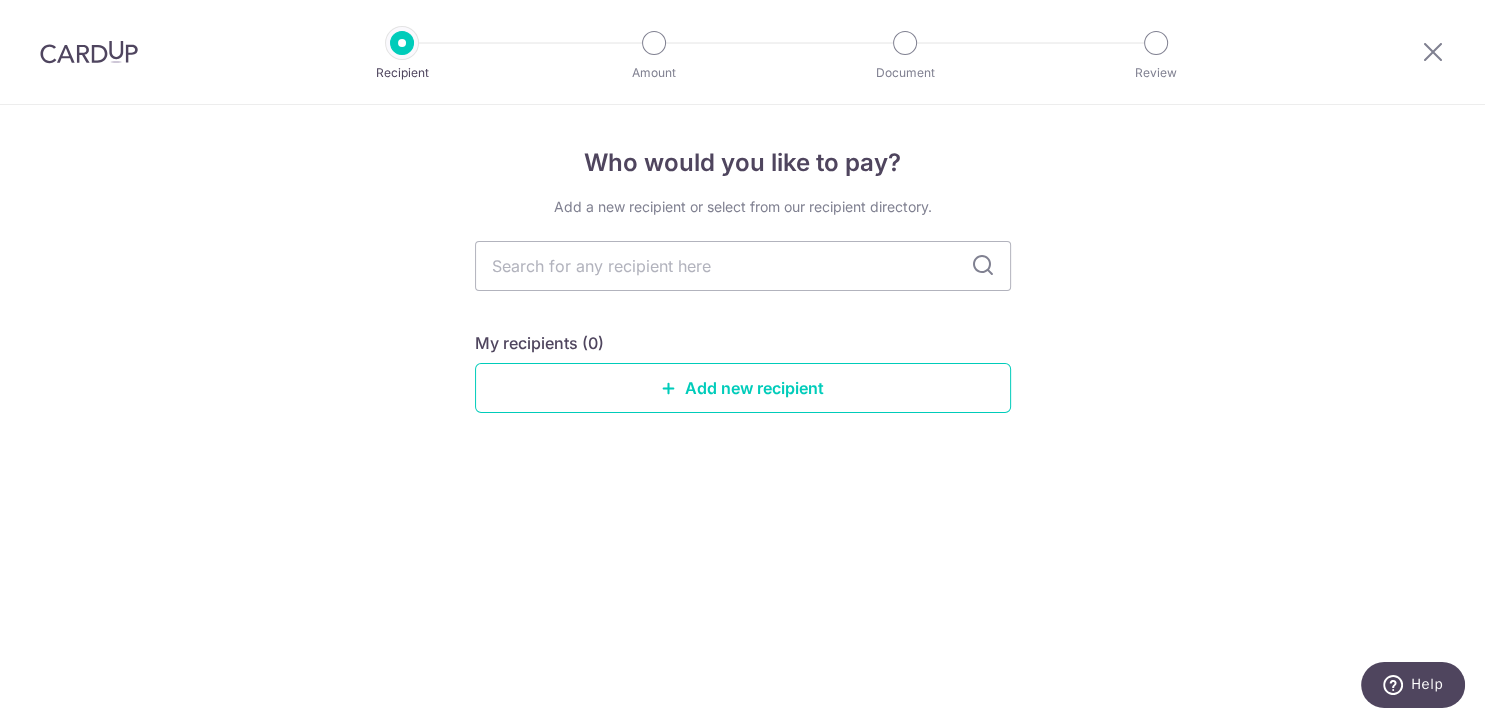 click on "Who would you like to pay?
Add a new recipient or select from our recipient directory.
My recipients (0)
Add new recipient" at bounding box center (742, 413) 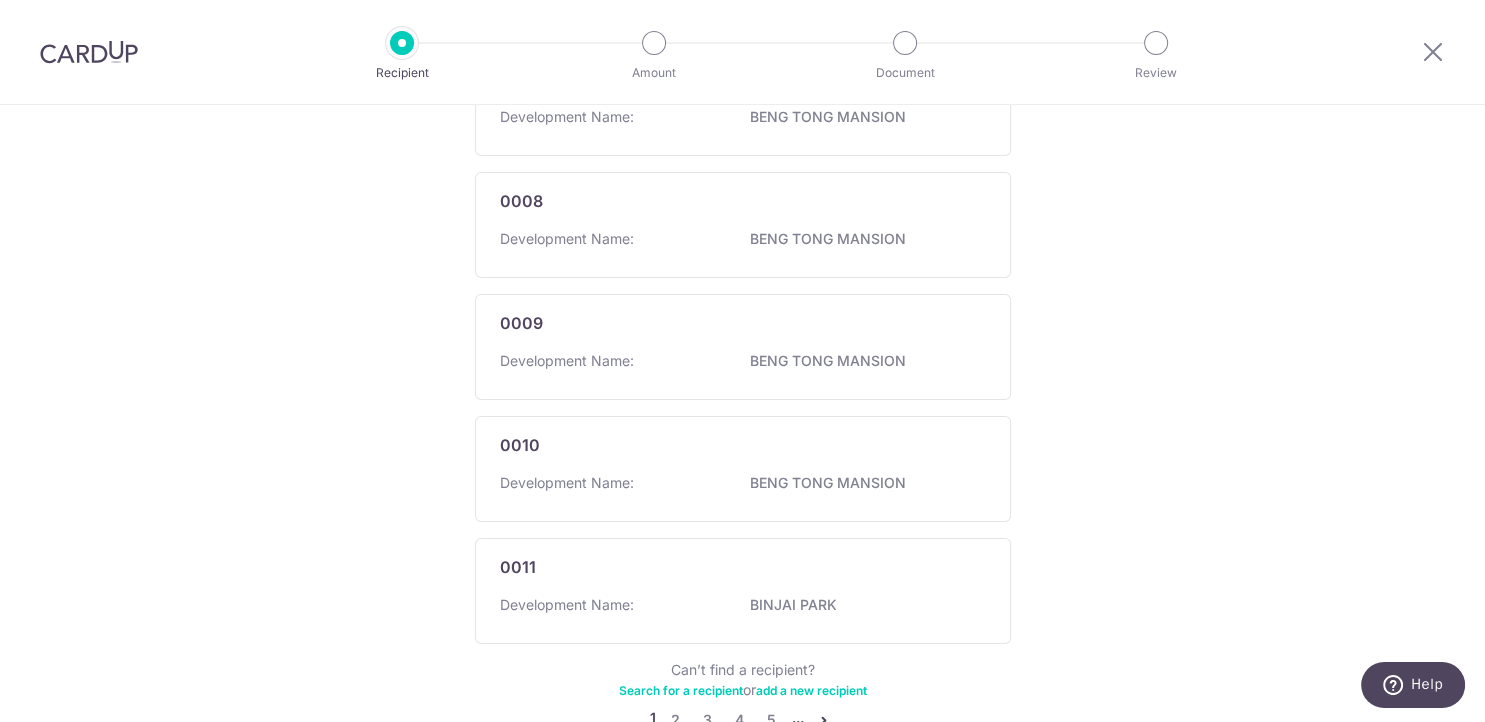 scroll, scrollTop: 1284, scrollLeft: 0, axis: vertical 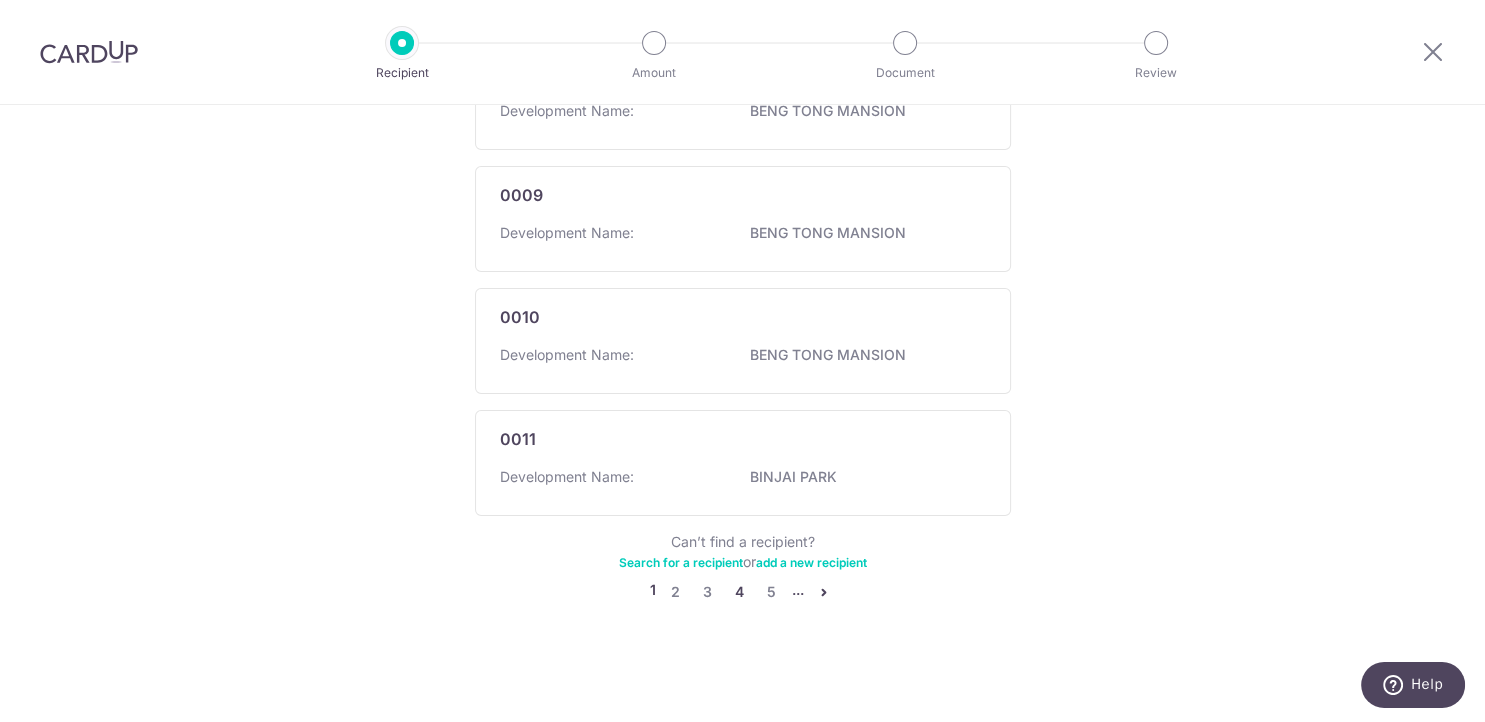 click on "4" at bounding box center (740, 592) 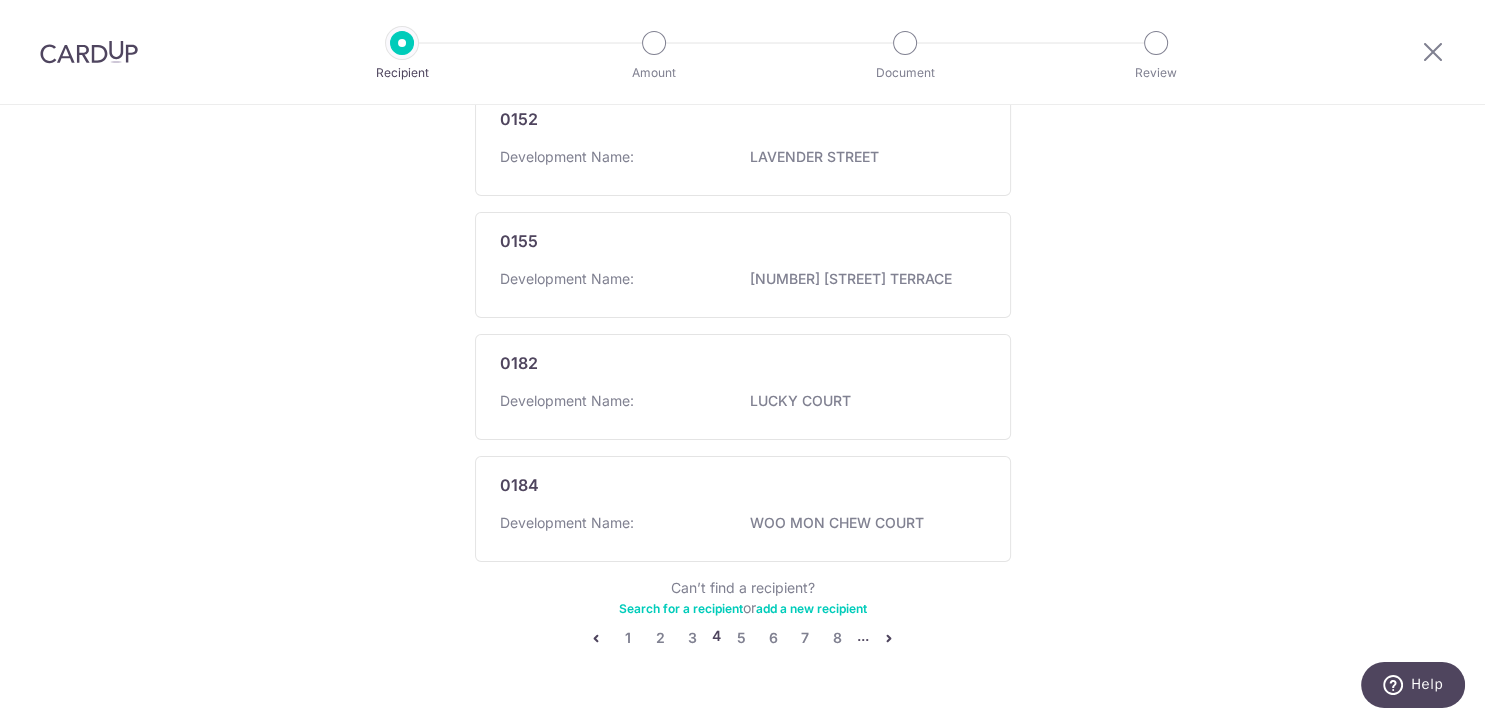 scroll, scrollTop: 1176, scrollLeft: 0, axis: vertical 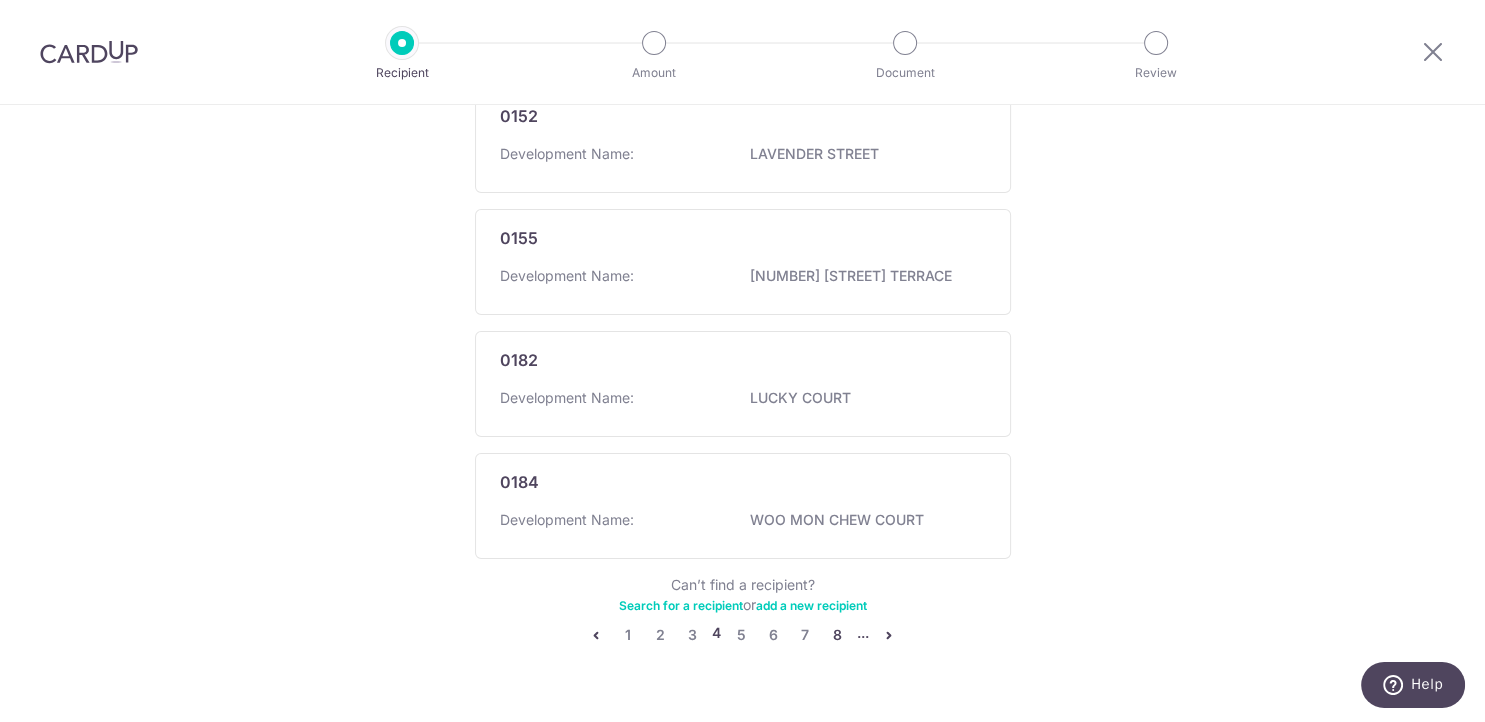 click on "8" at bounding box center [837, 635] 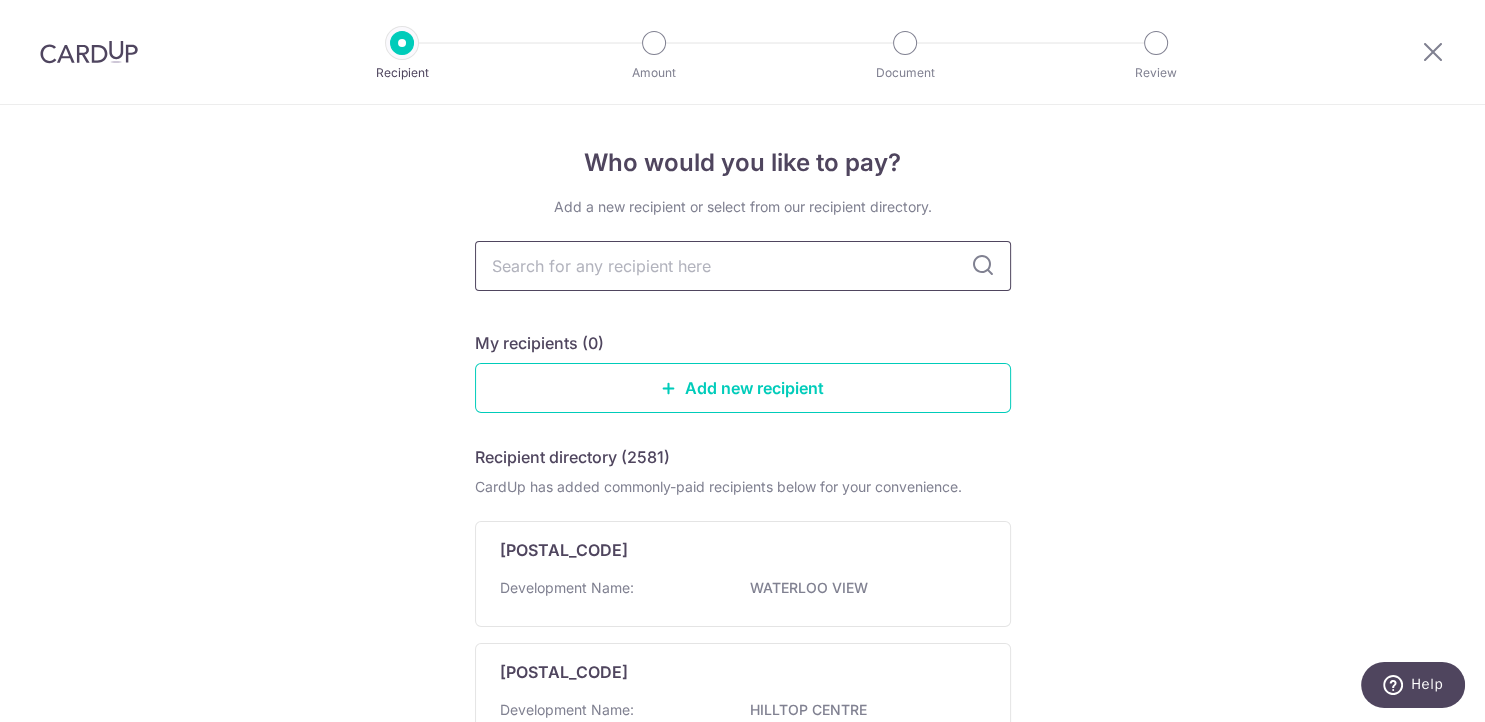 click at bounding box center [743, 266] 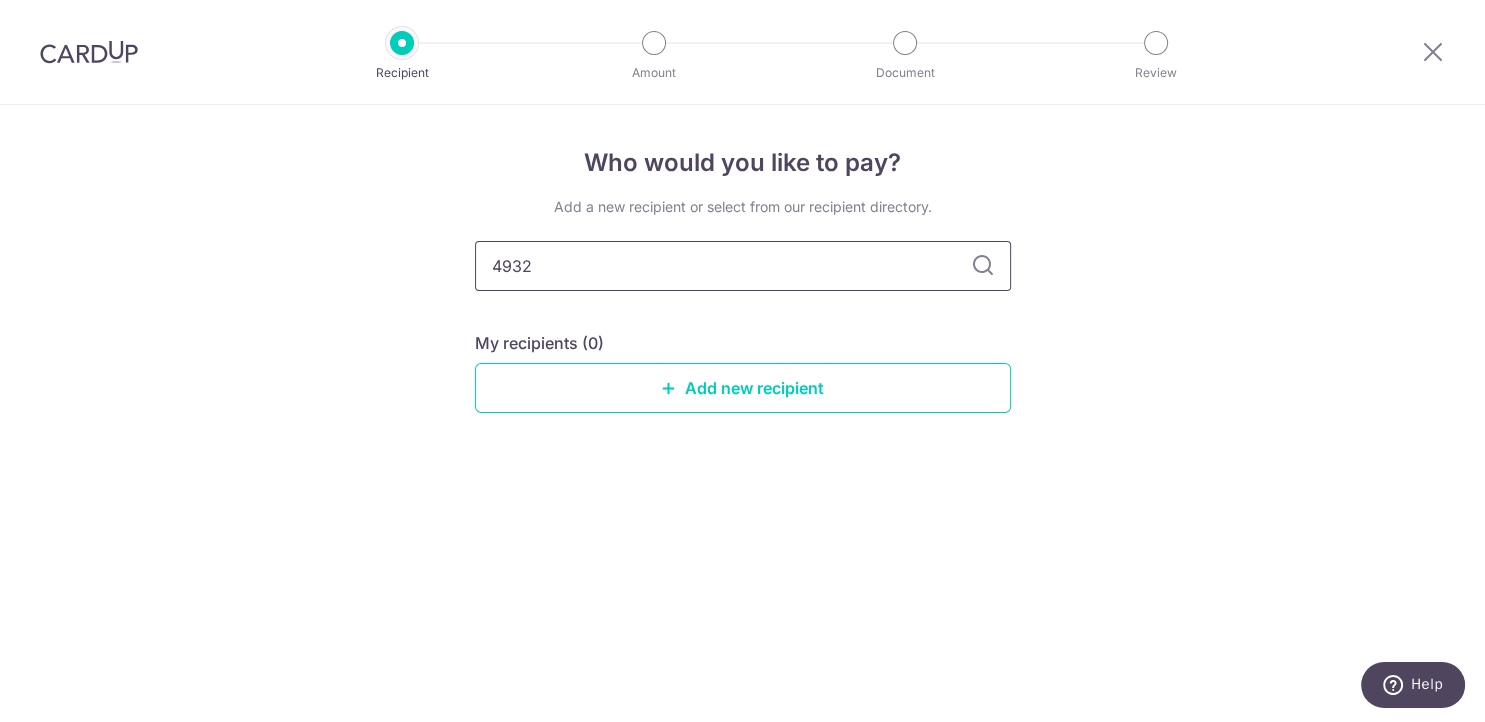 drag, startPoint x: 694, startPoint y: 261, endPoint x: 37, endPoint y: 252, distance: 657.06165 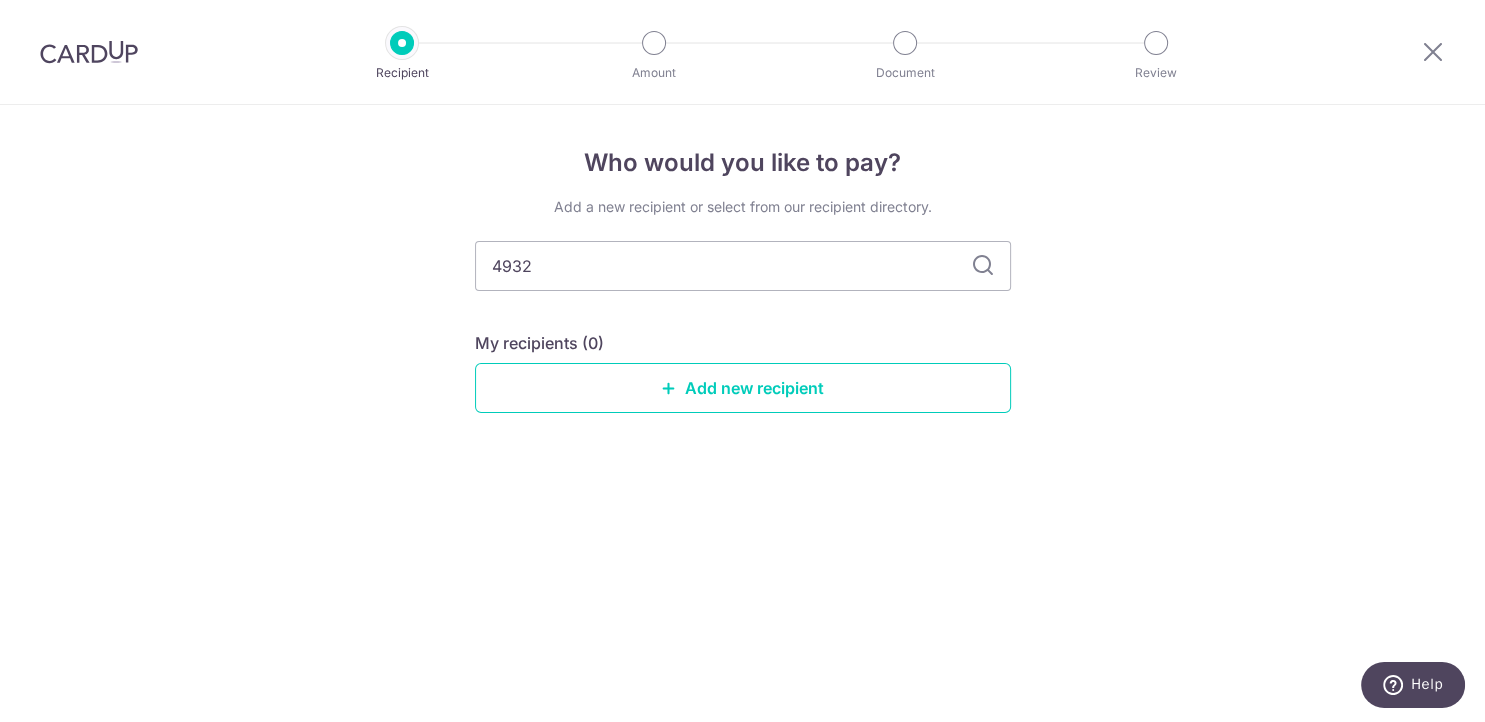 type 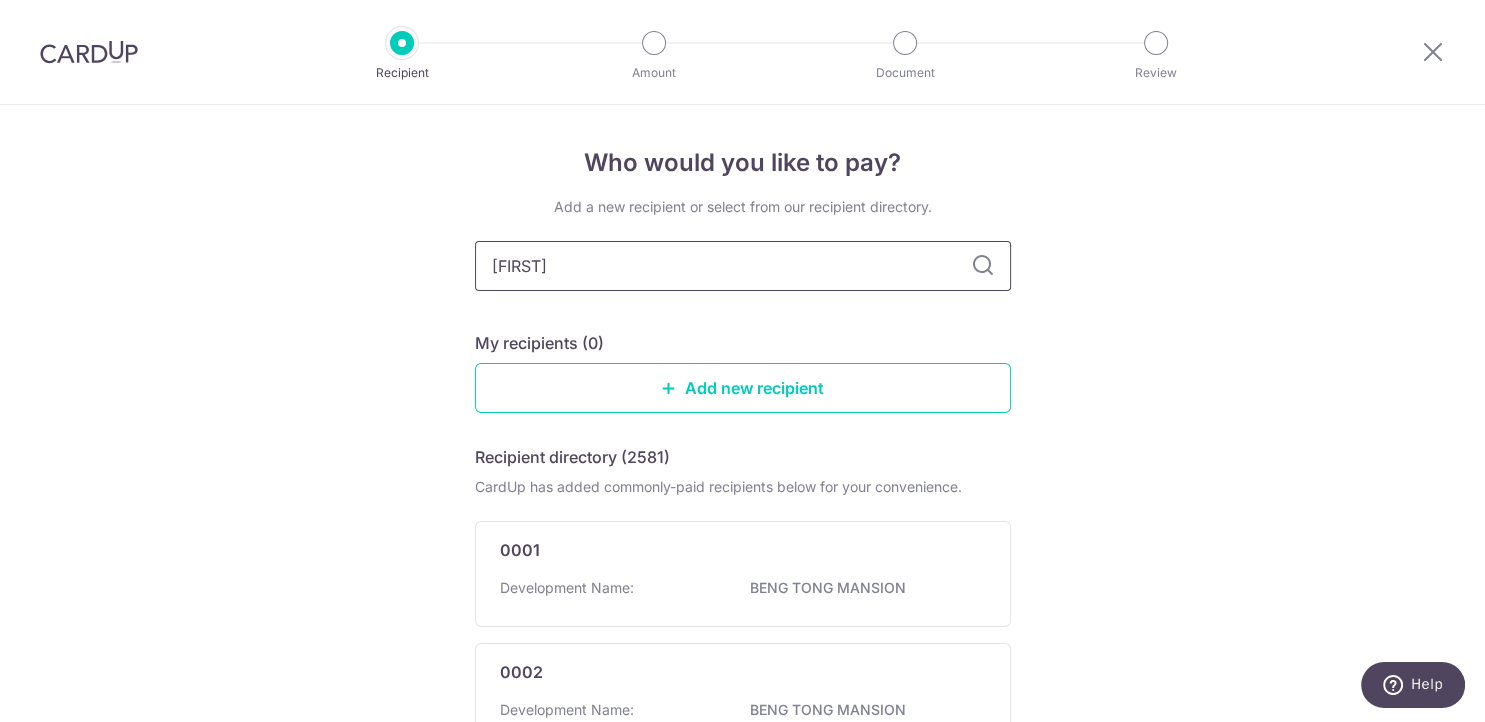 type on "livia" 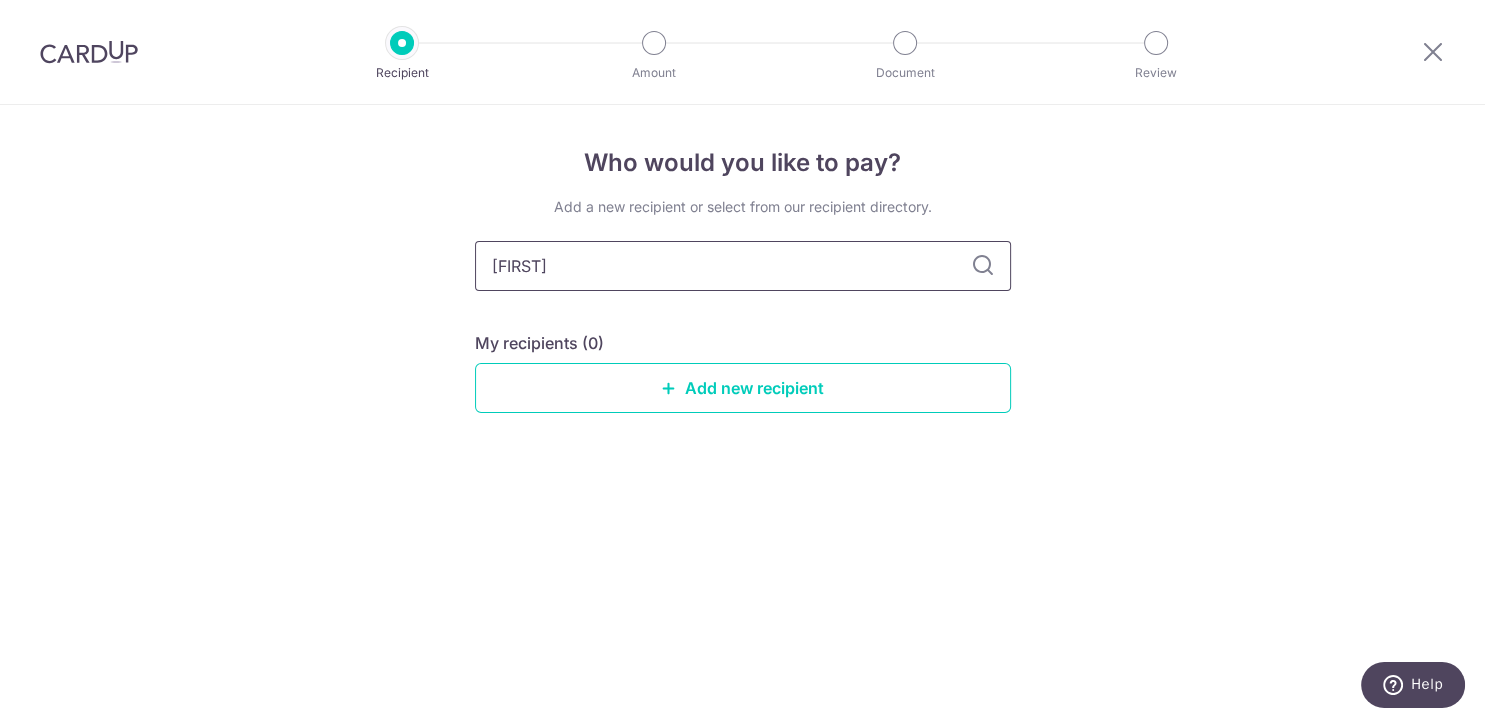 drag, startPoint x: 830, startPoint y: 266, endPoint x: 59, endPoint y: 180, distance: 775.78156 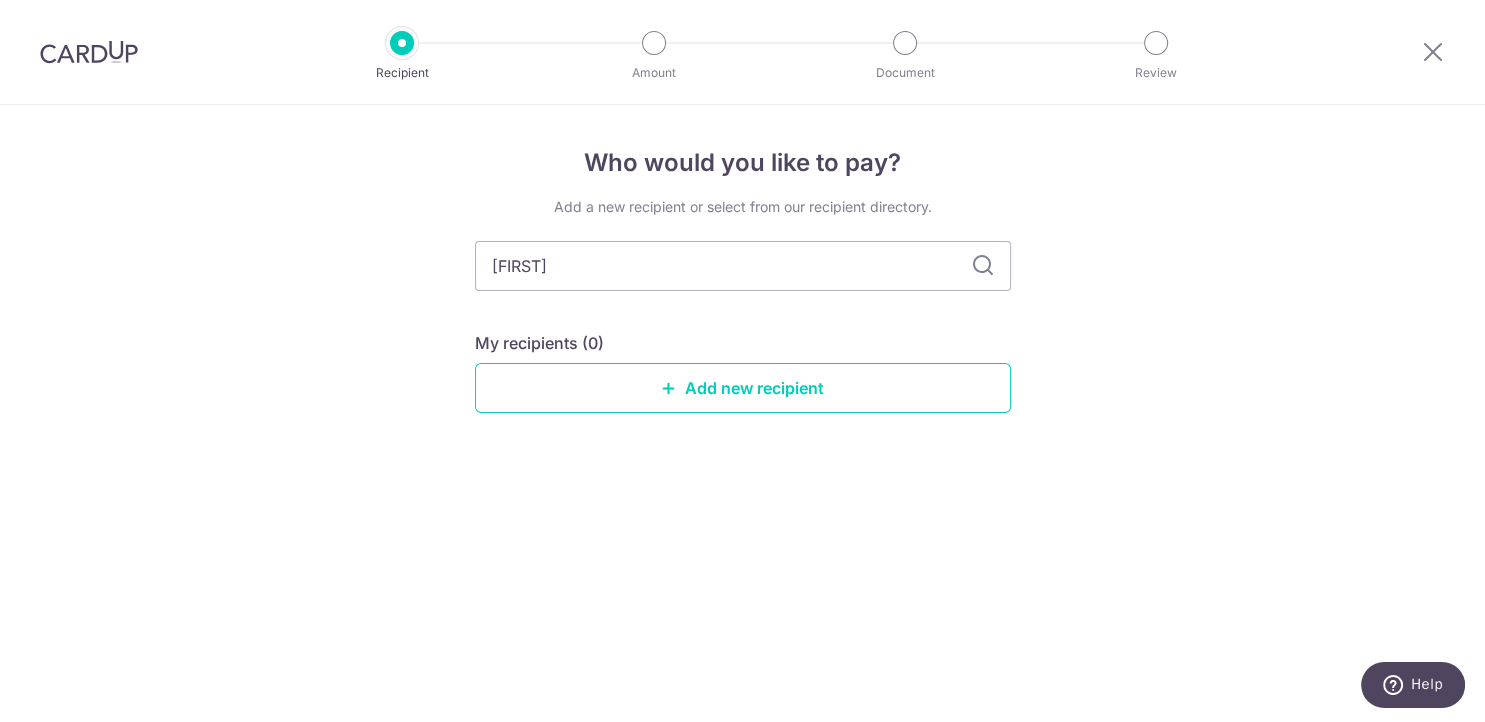 type 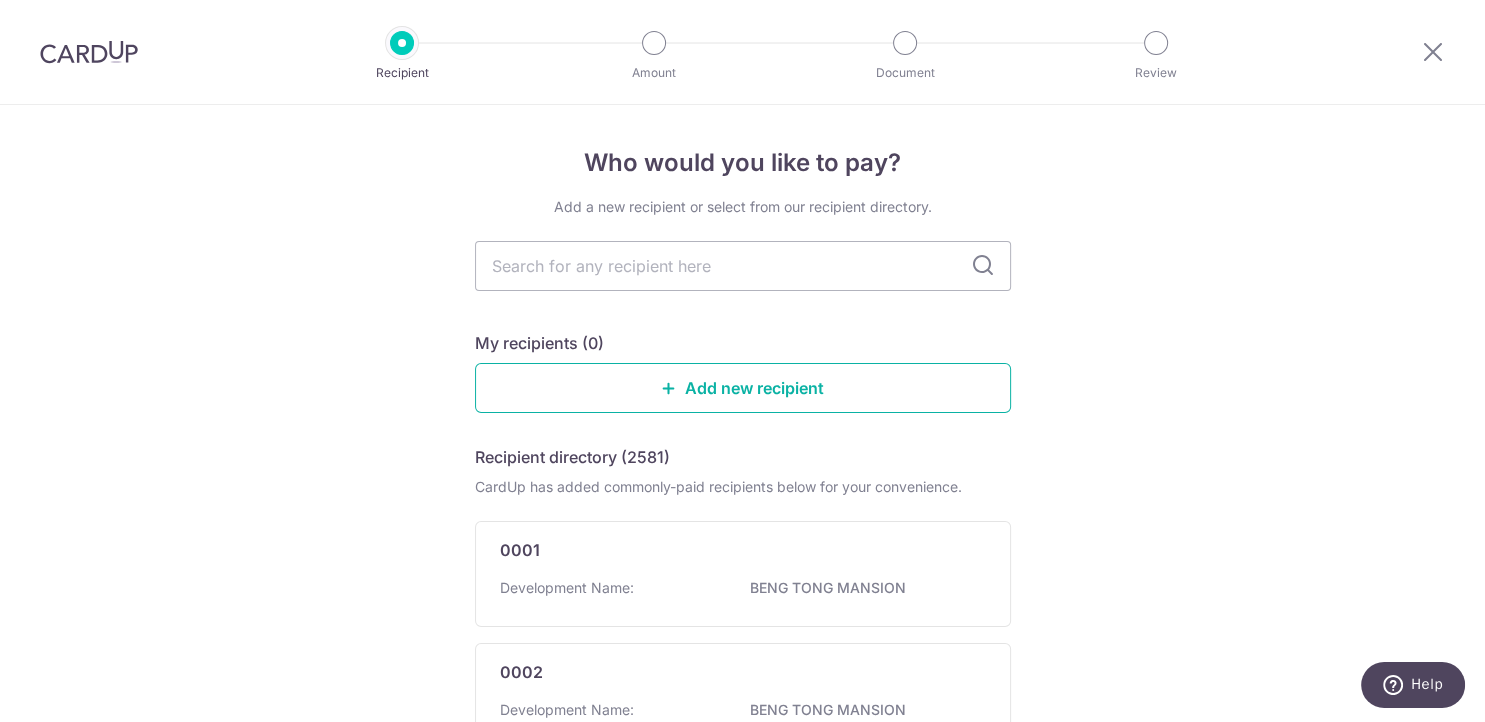 click on "Add new recipient" at bounding box center (743, 388) 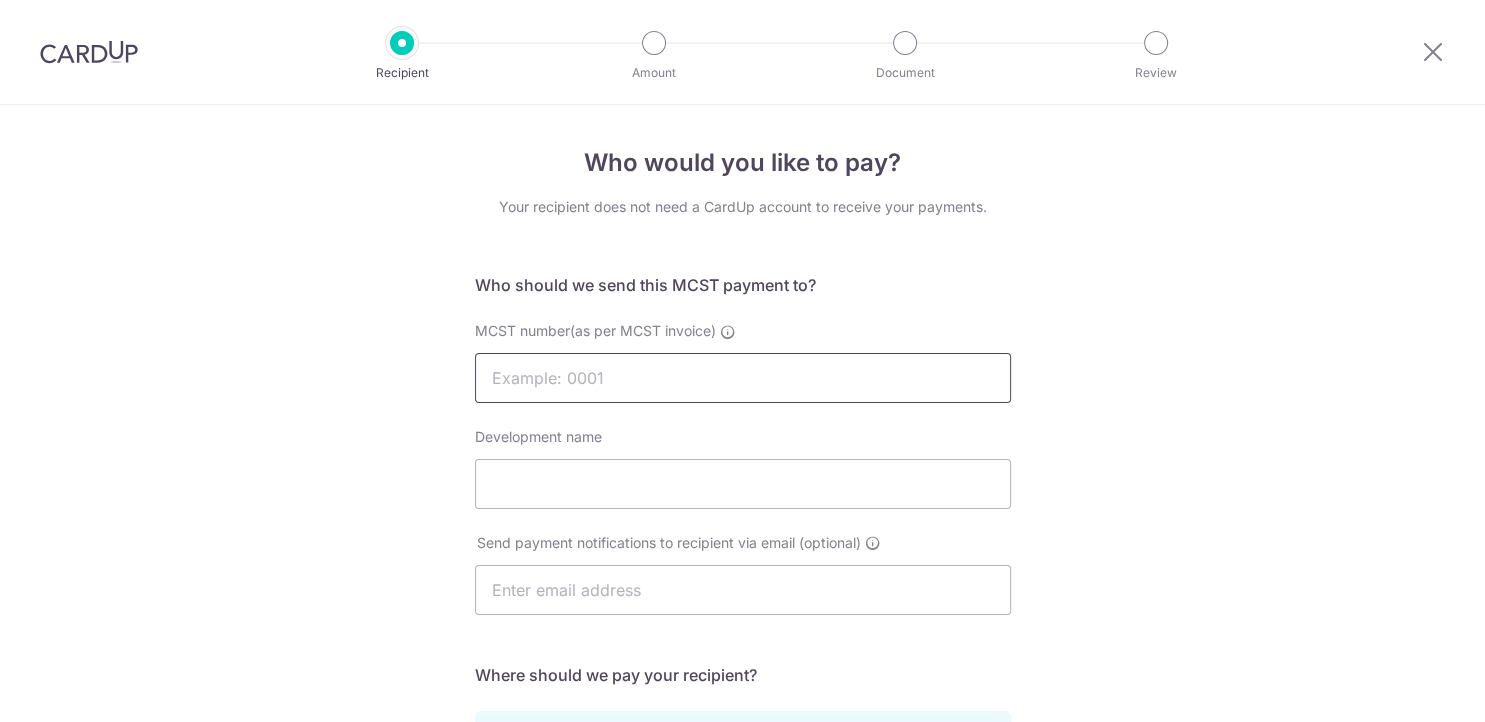 click on "MCST number(as per MCST invoice)" at bounding box center (743, 378) 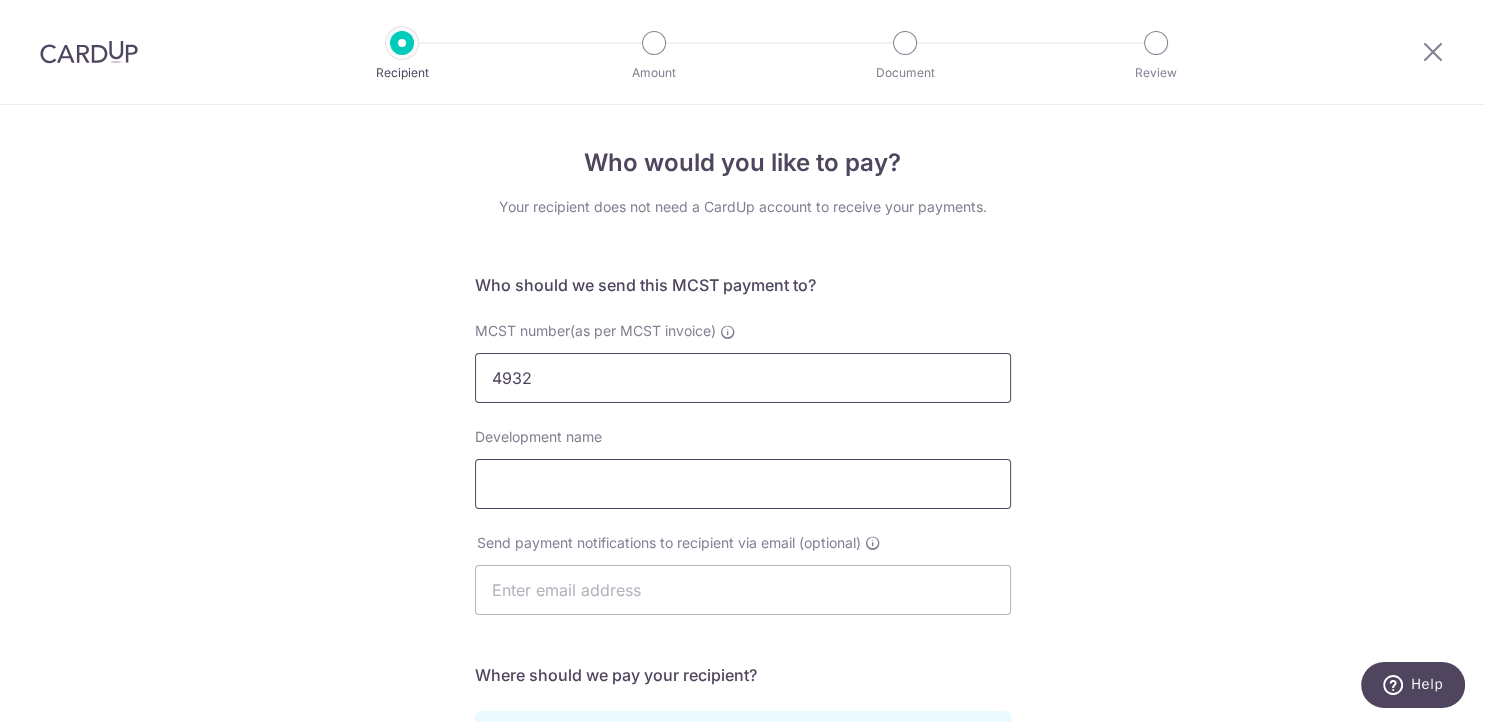 type on "4932" 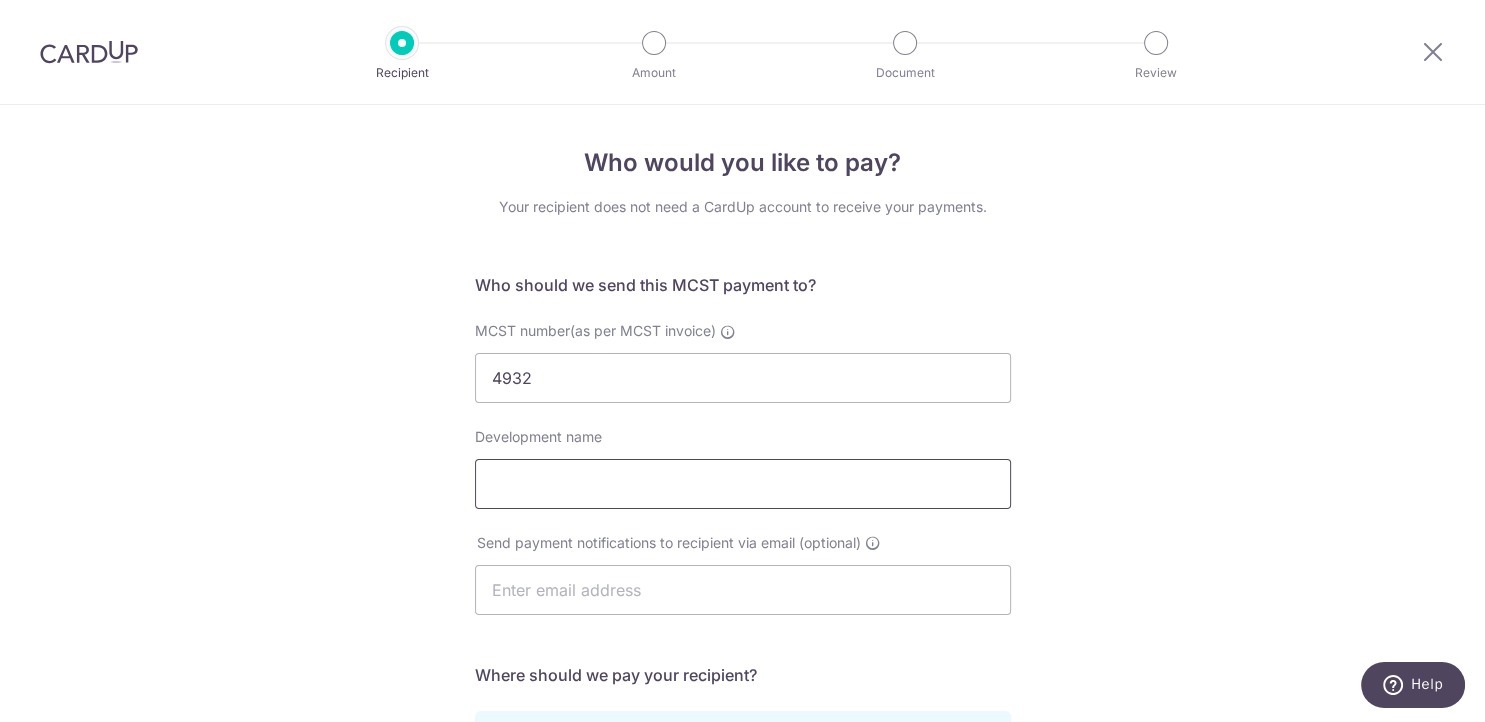click on "Development name" at bounding box center (743, 484) 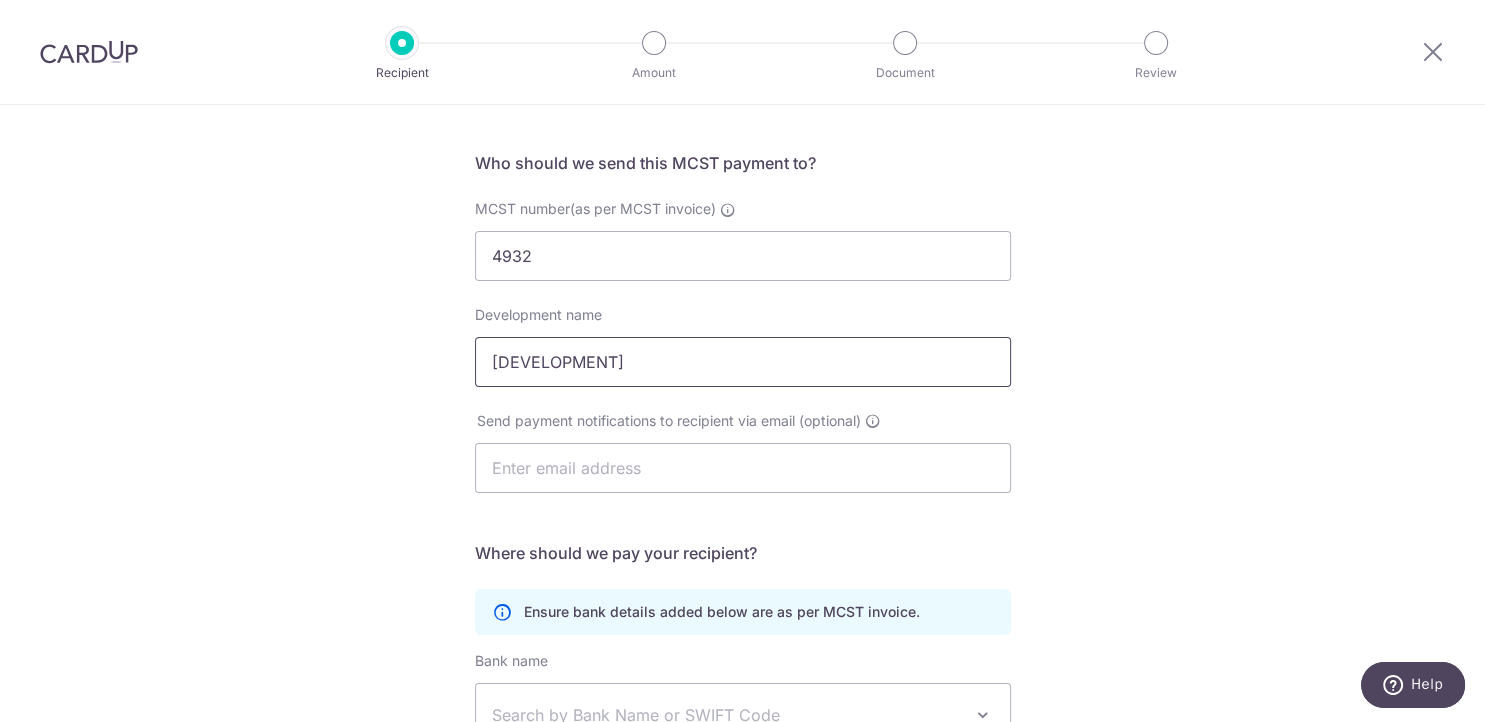 scroll, scrollTop: 168, scrollLeft: 0, axis: vertical 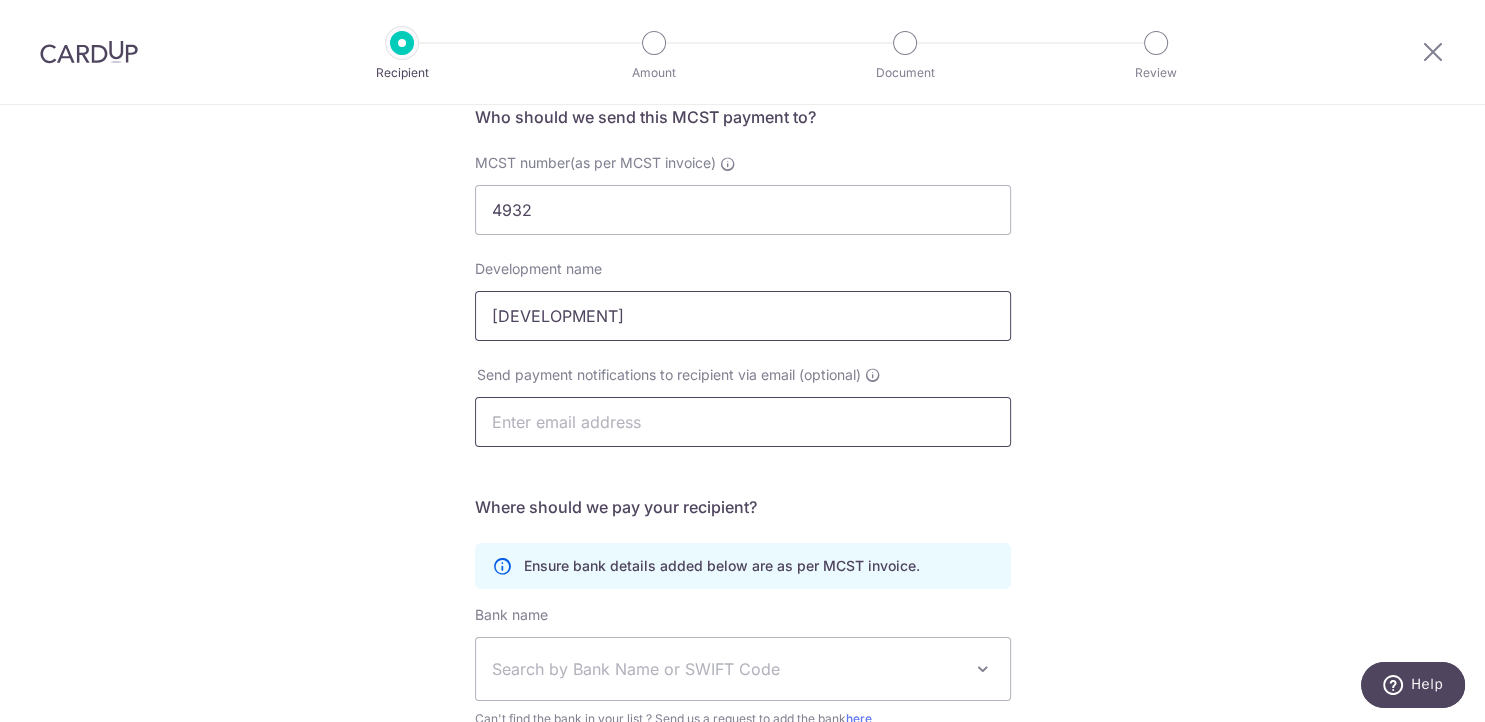 type on "Normanton park" 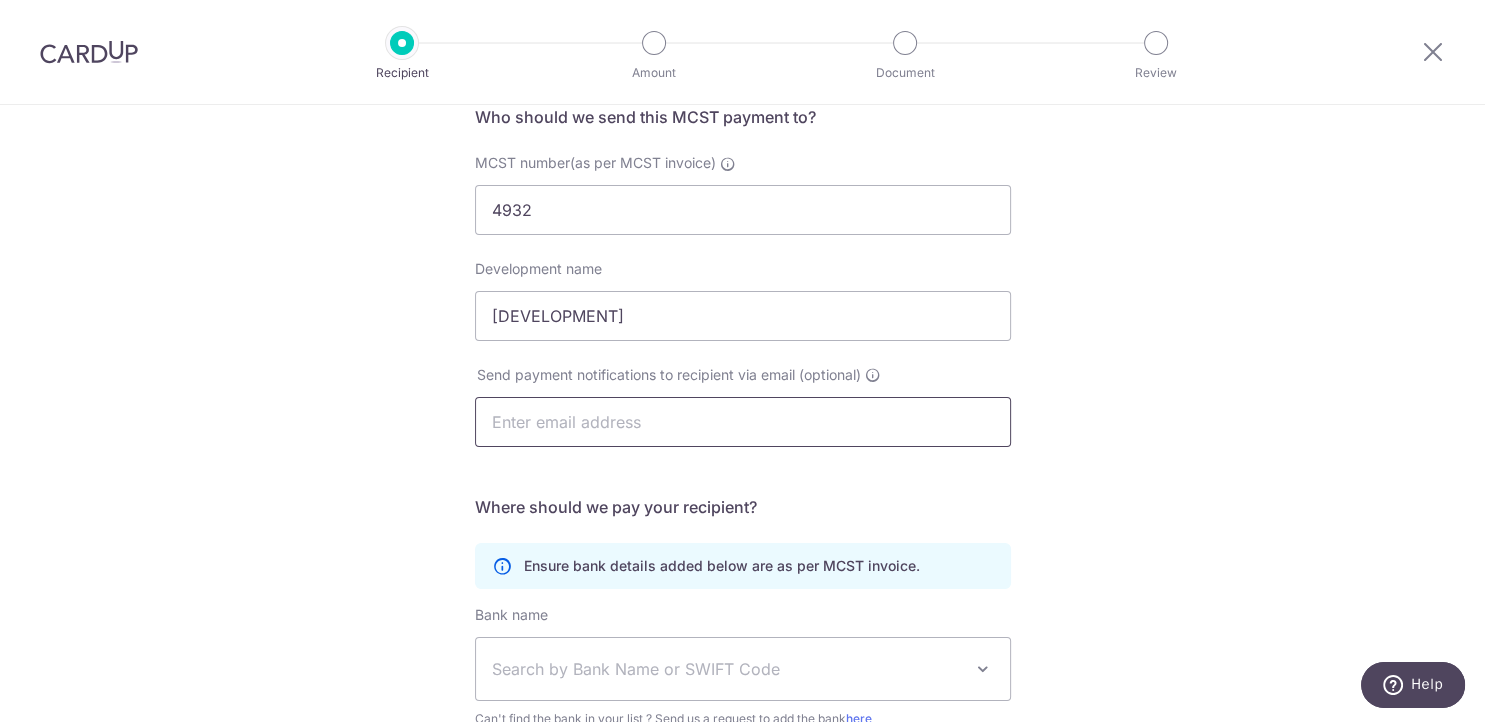 click at bounding box center [743, 422] 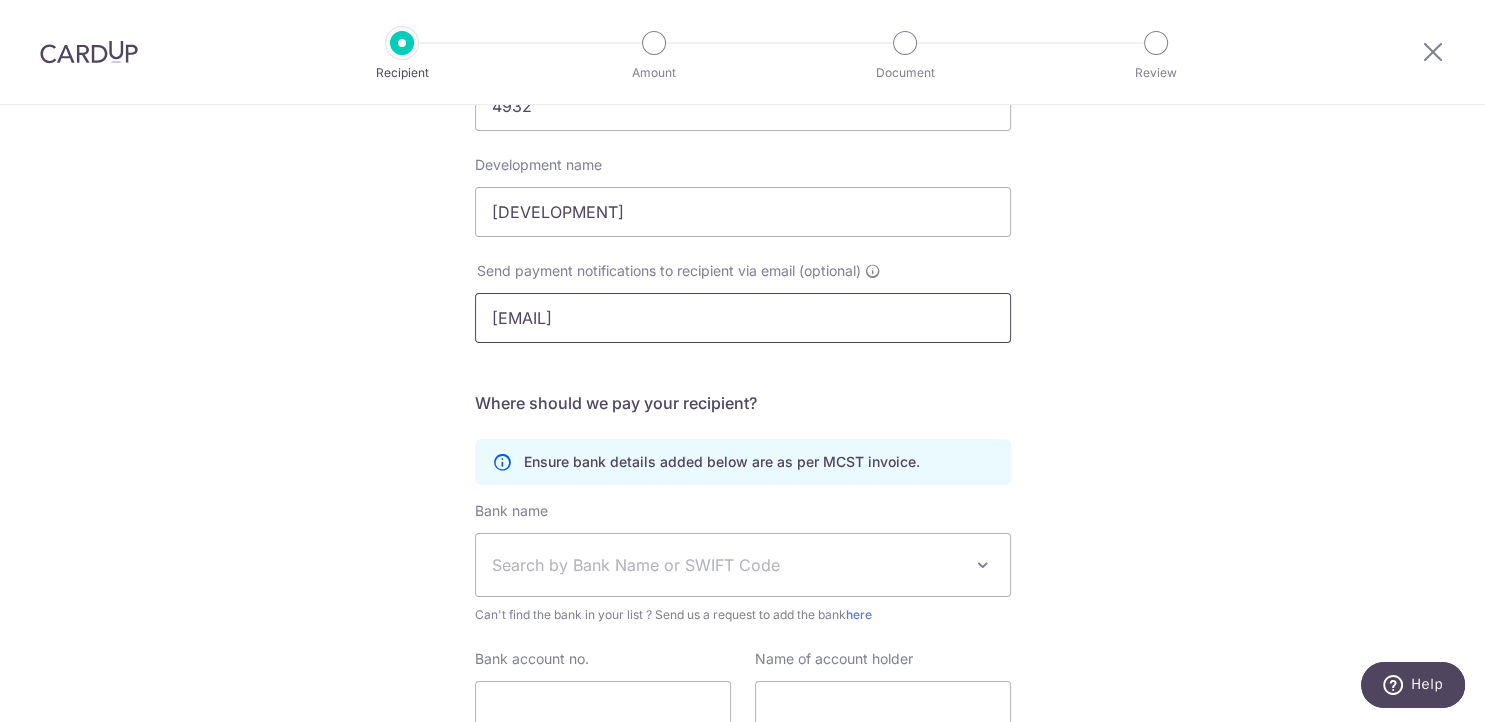 scroll, scrollTop: 0, scrollLeft: 0, axis: both 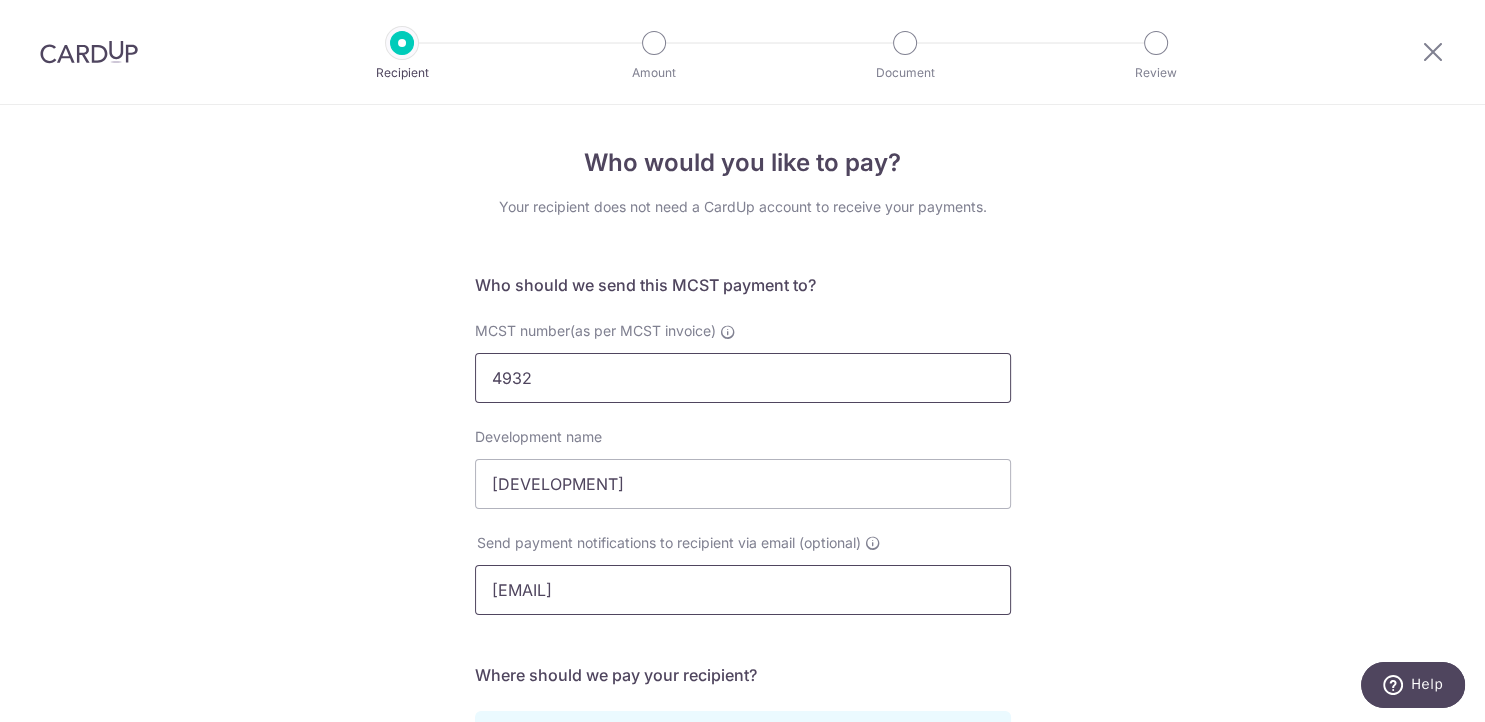 type on "limshengjie@hotmail.com" 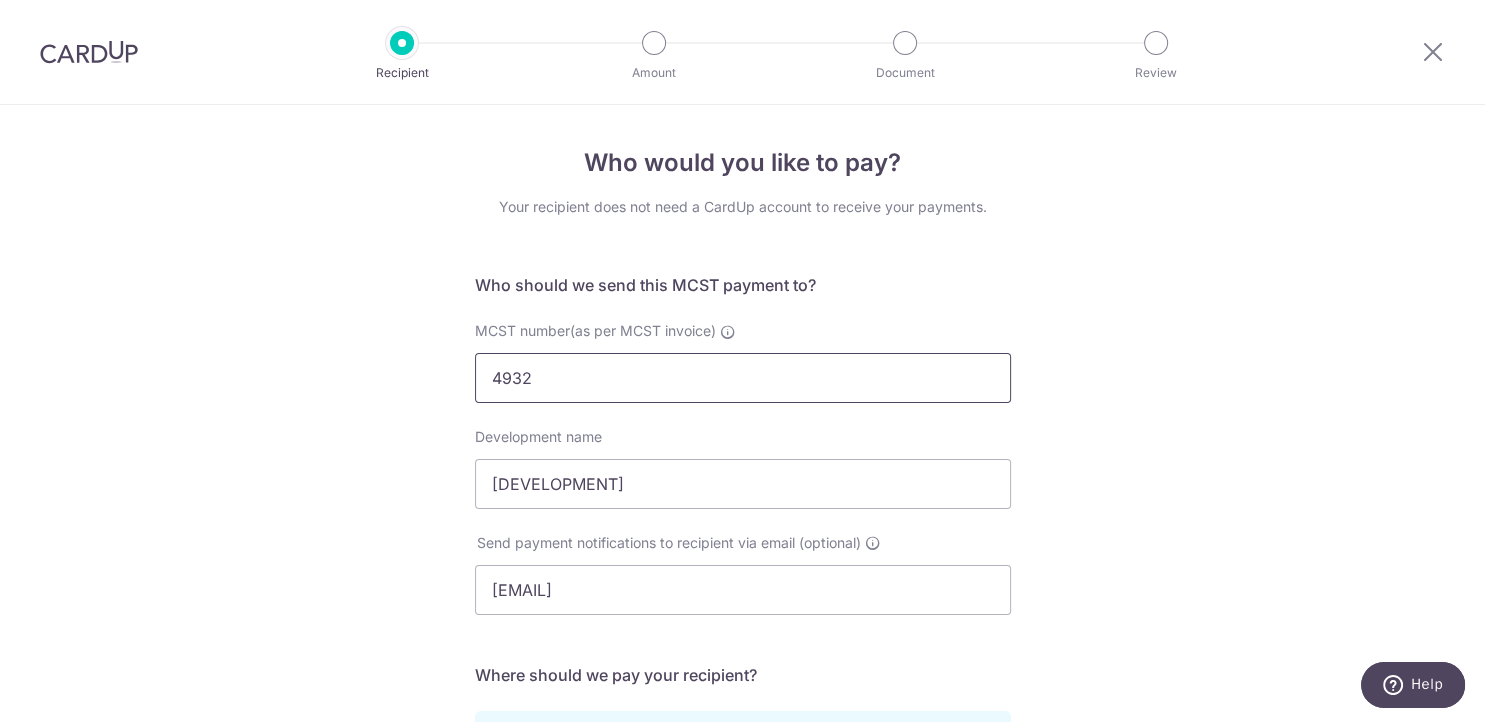 click on "4932" at bounding box center (743, 378) 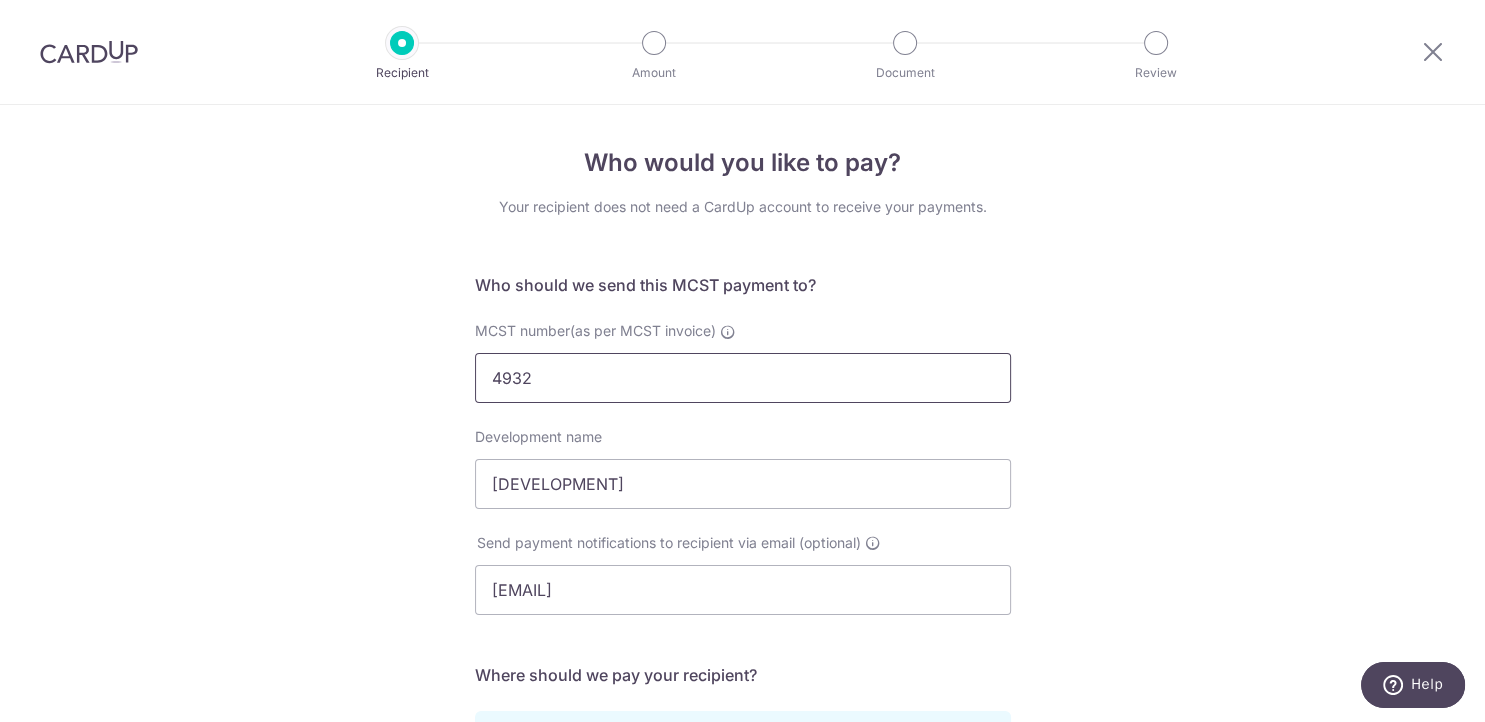 drag, startPoint x: 641, startPoint y: 374, endPoint x: -51, endPoint y: 286, distance: 697.57294 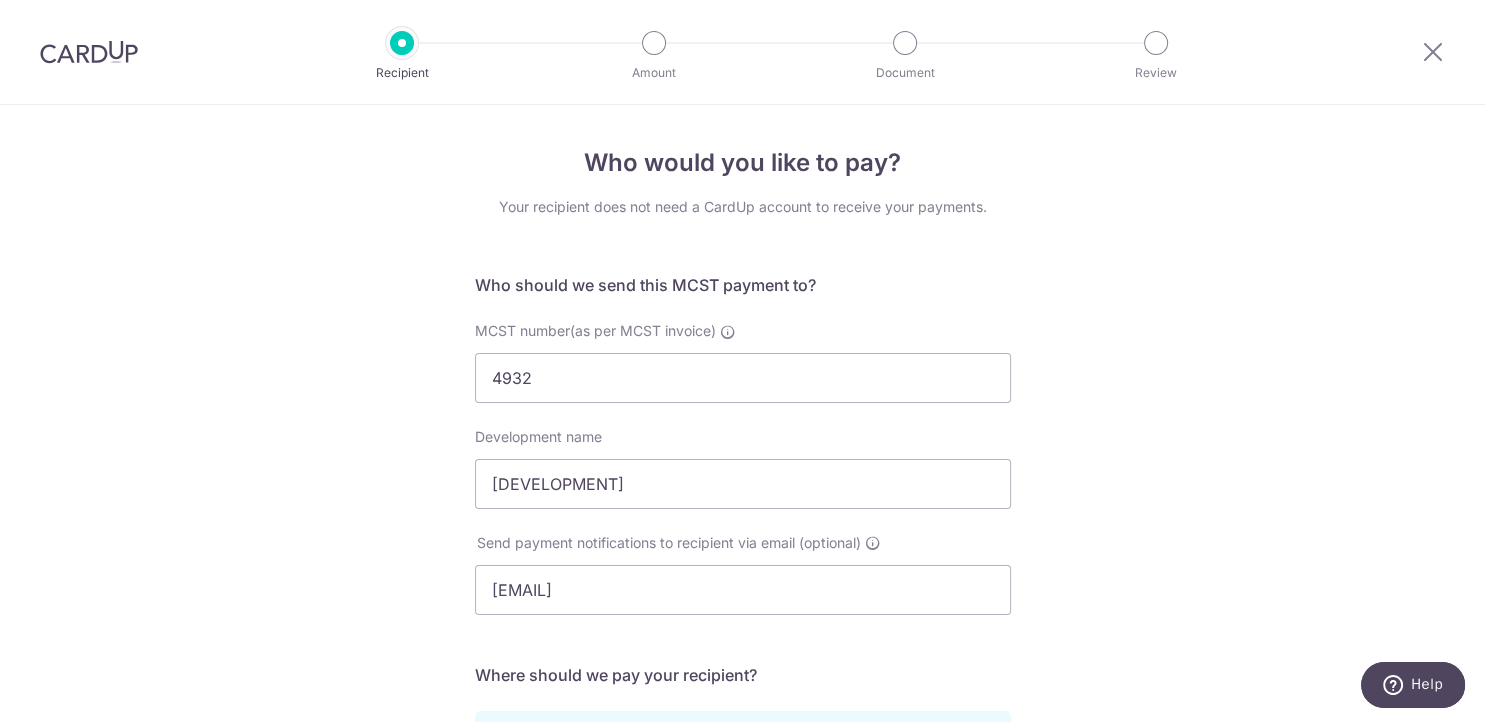 click on "Who would you like to pay?
Your recipient does not need a CardUp account to receive your payments.
Who should we send this MCST payment to?
MCST number(as per MCST invoice)
4932
Development name
Normanton park
Send payment notifications to recipient via email (optional)
limshengjie@hotmail.com
Translation missing: en.no key
URL" at bounding box center (742, 634) 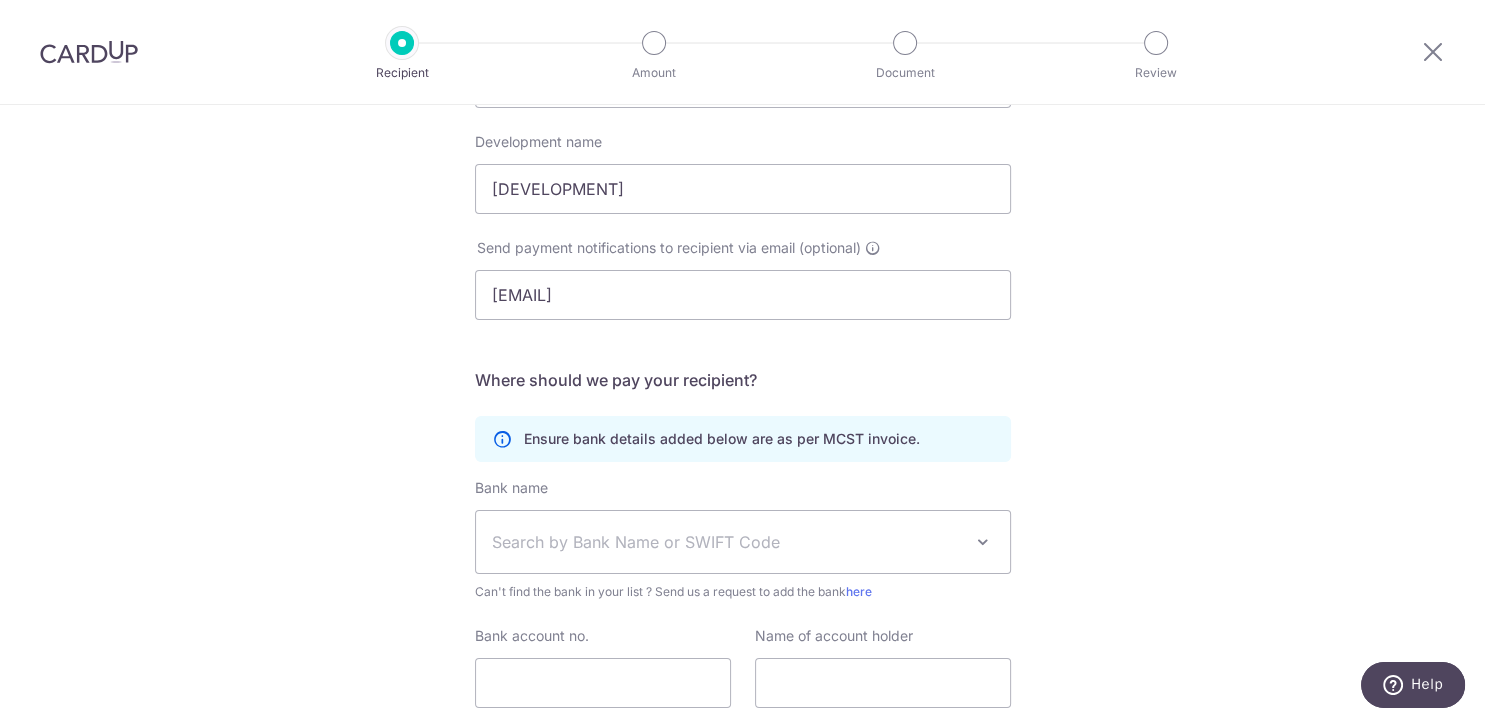 scroll, scrollTop: 336, scrollLeft: 0, axis: vertical 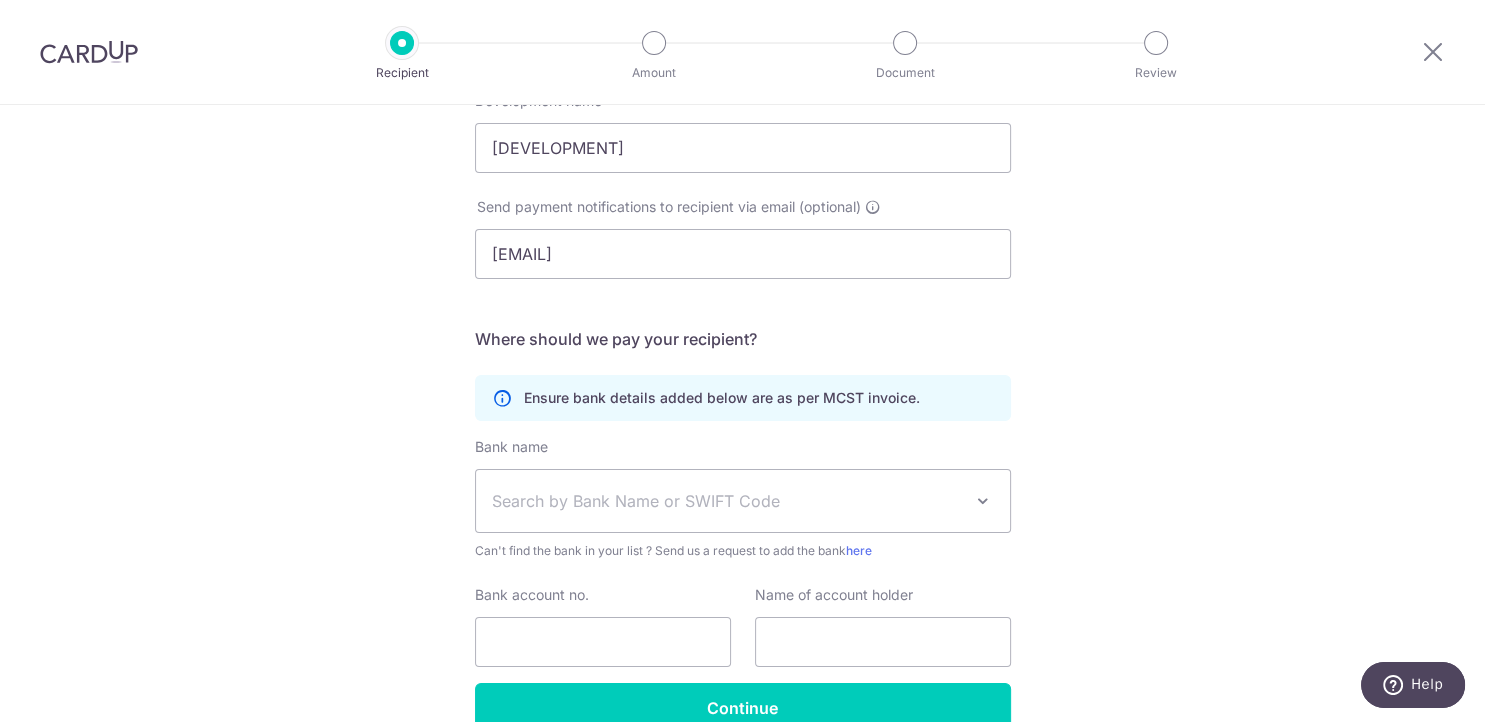 click on "Search by Bank Name or SWIFT Code" at bounding box center (727, 501) 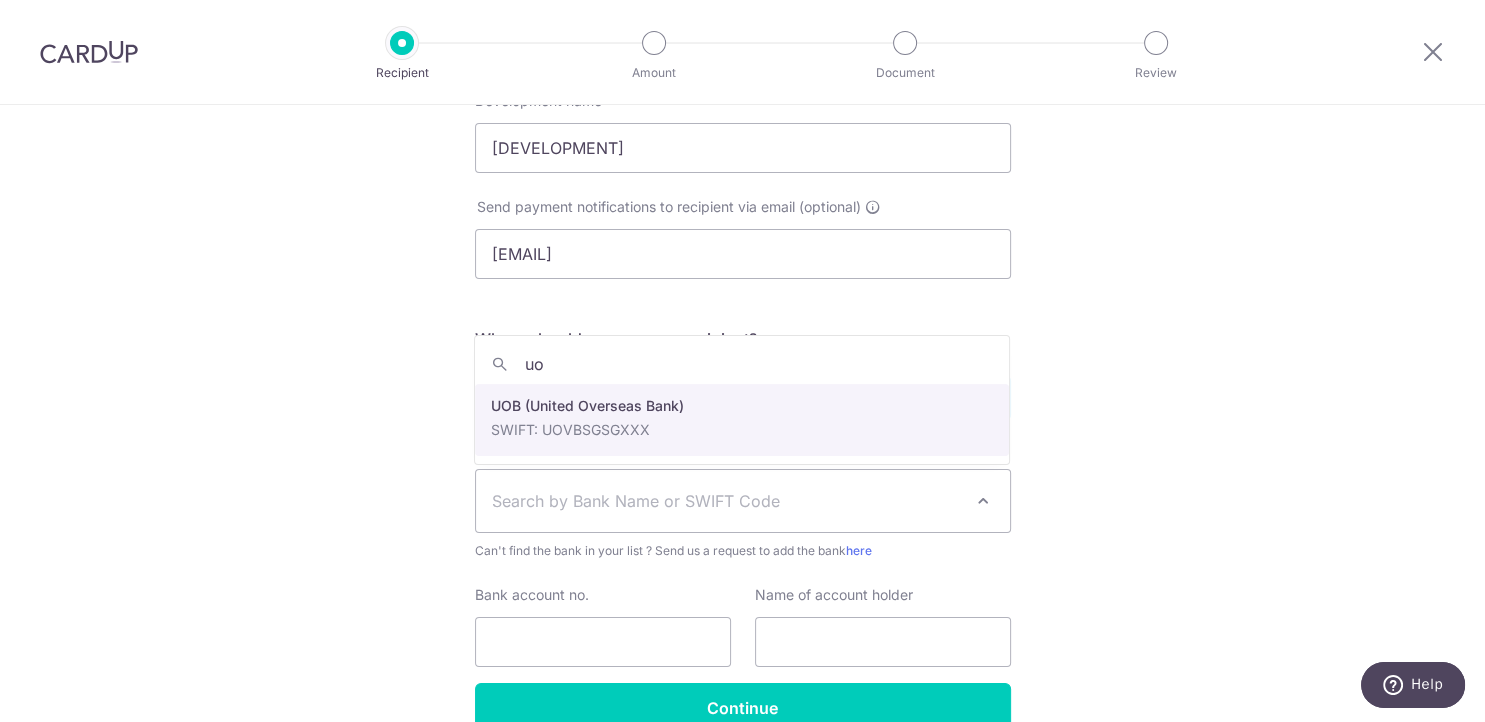 scroll, scrollTop: 0, scrollLeft: 0, axis: both 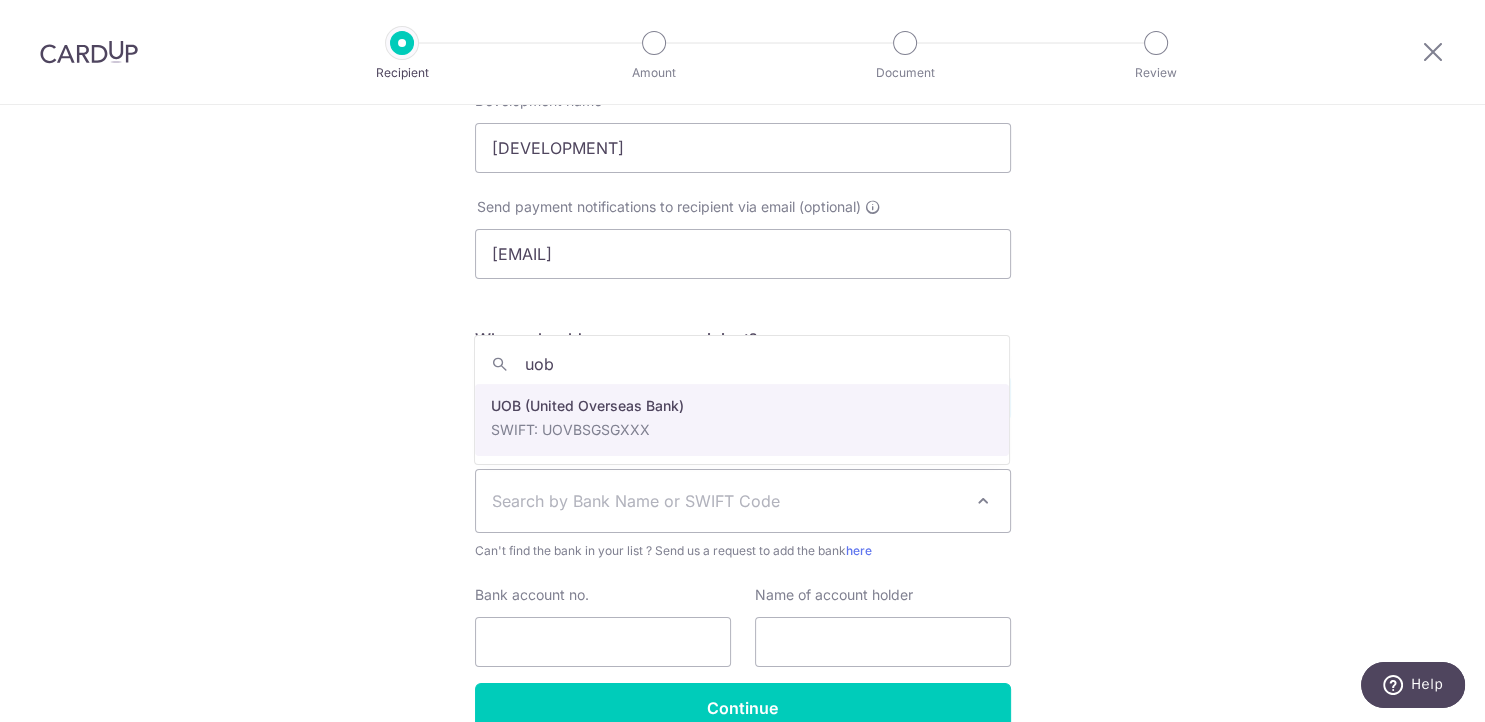 type on "uob" 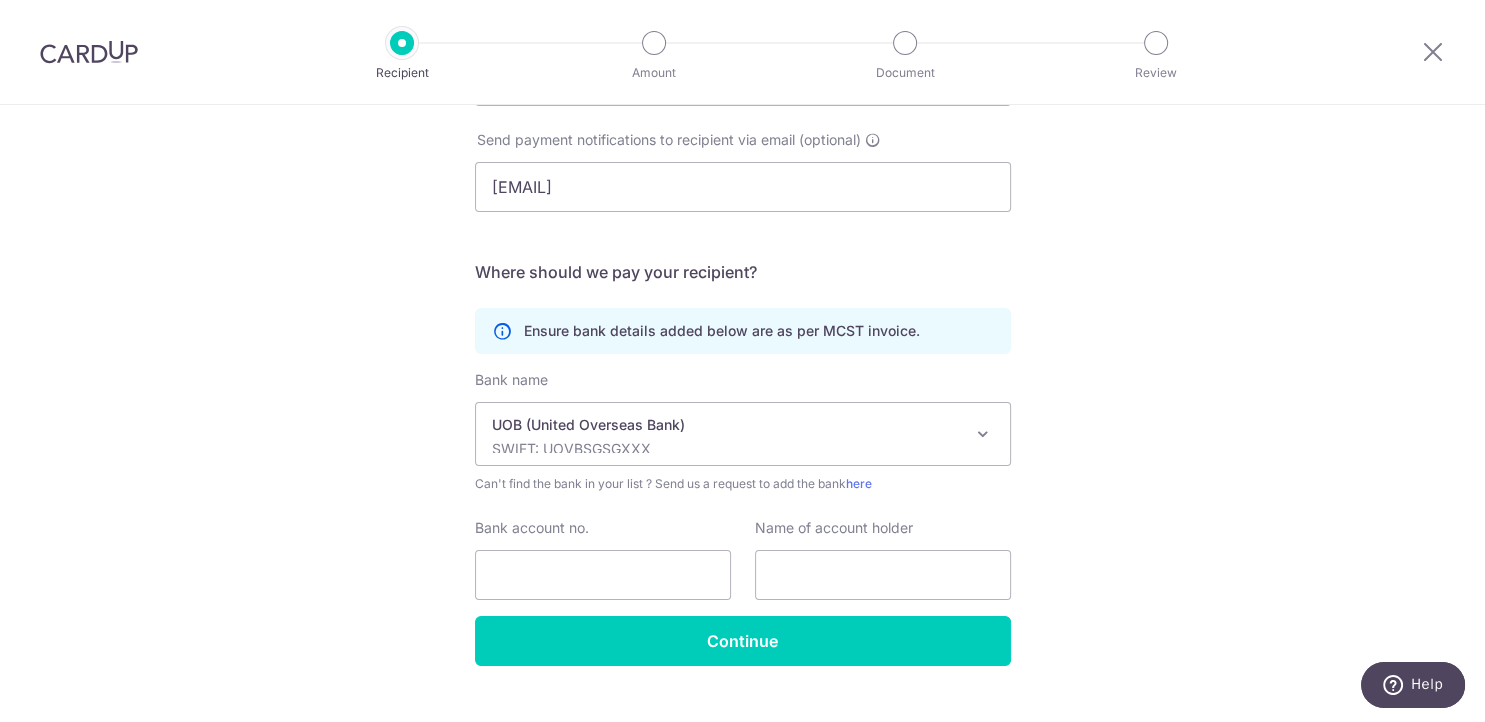 scroll, scrollTop: 440, scrollLeft: 0, axis: vertical 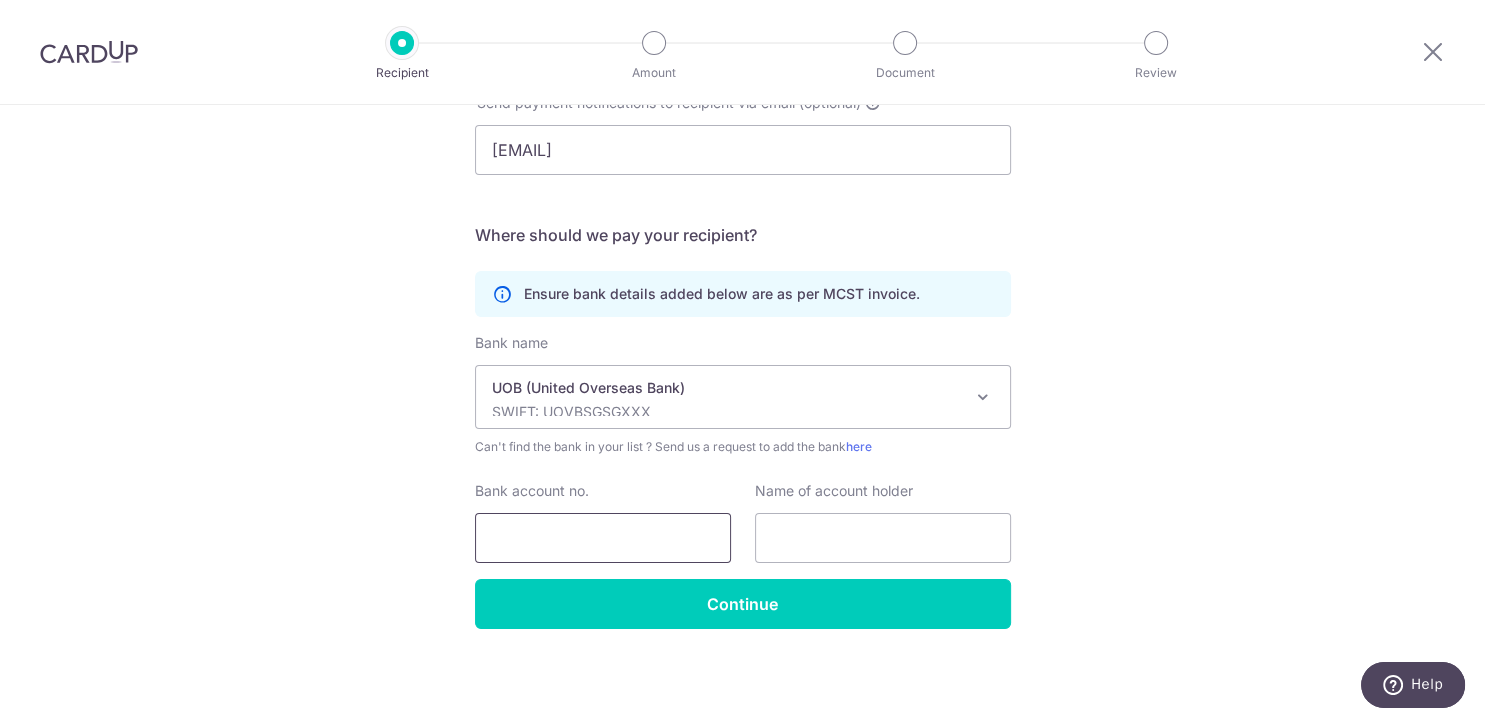 click on "Bank account no." at bounding box center [603, 538] 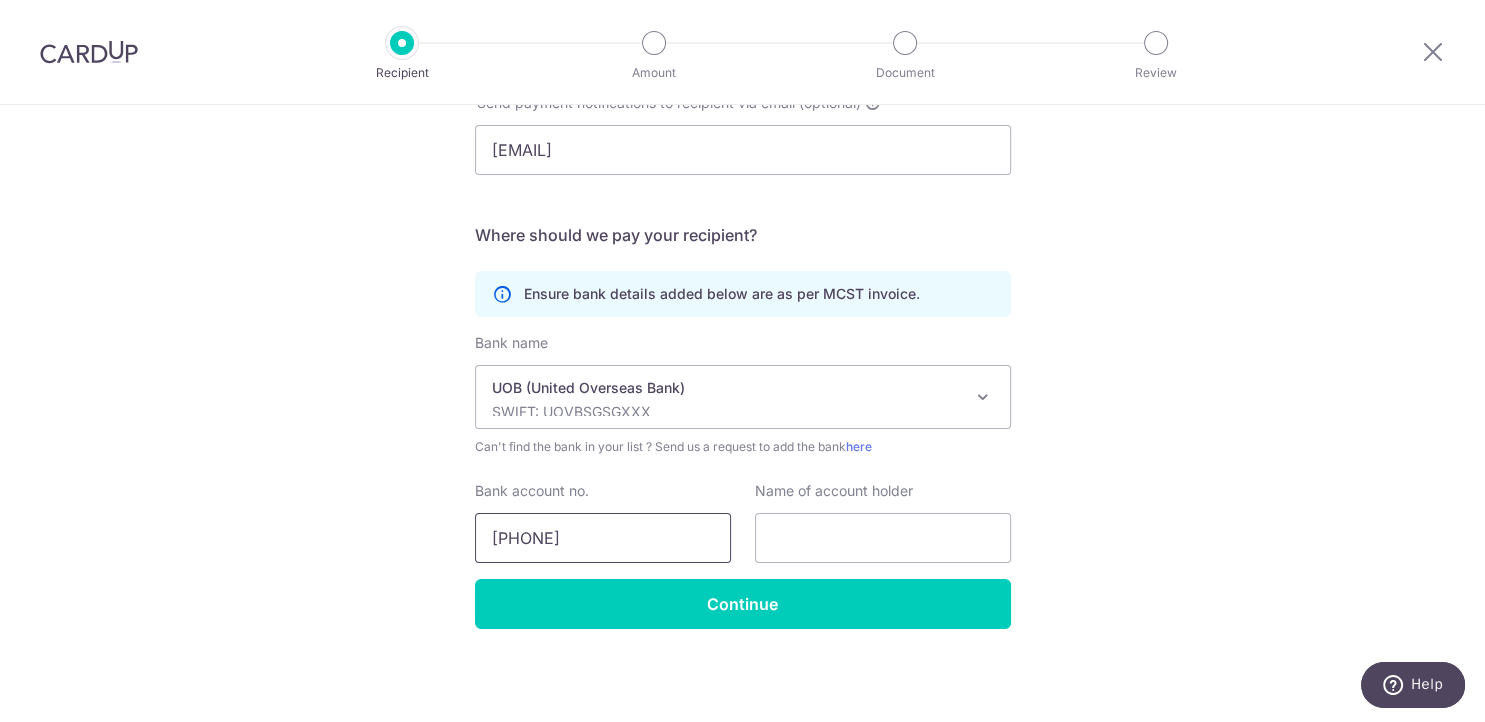 type on "7793656584" 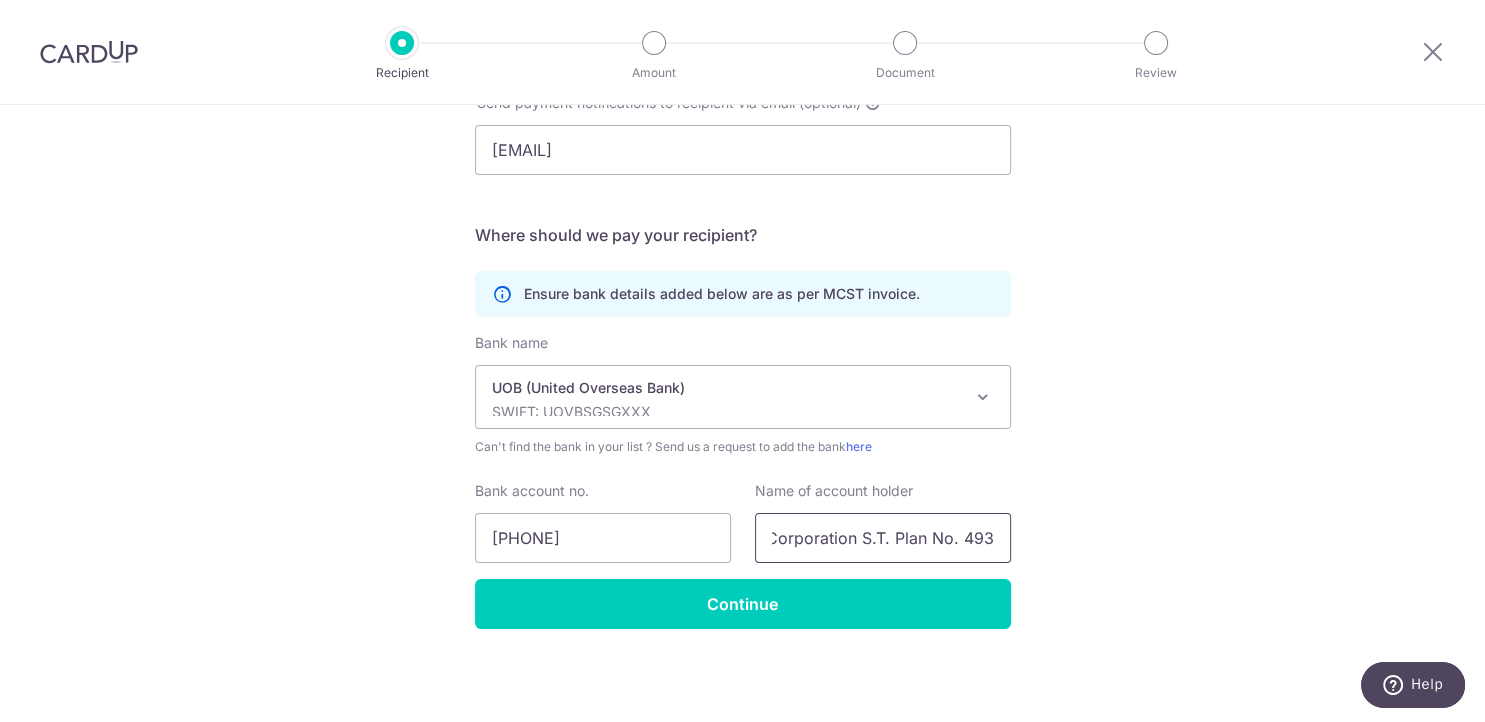 scroll, scrollTop: 0, scrollLeft: 150, axis: horizontal 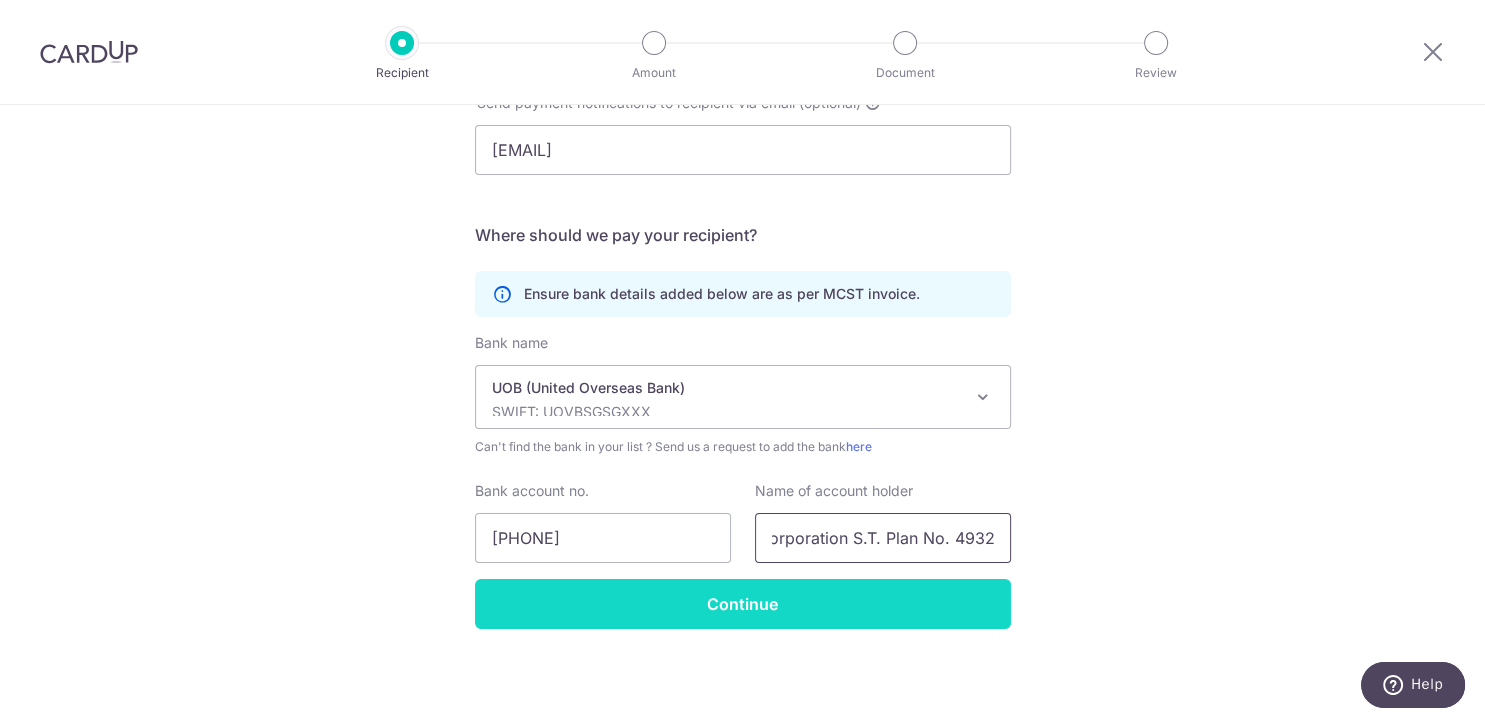 type on "The Management Corporation S.T. Plan No. 4932" 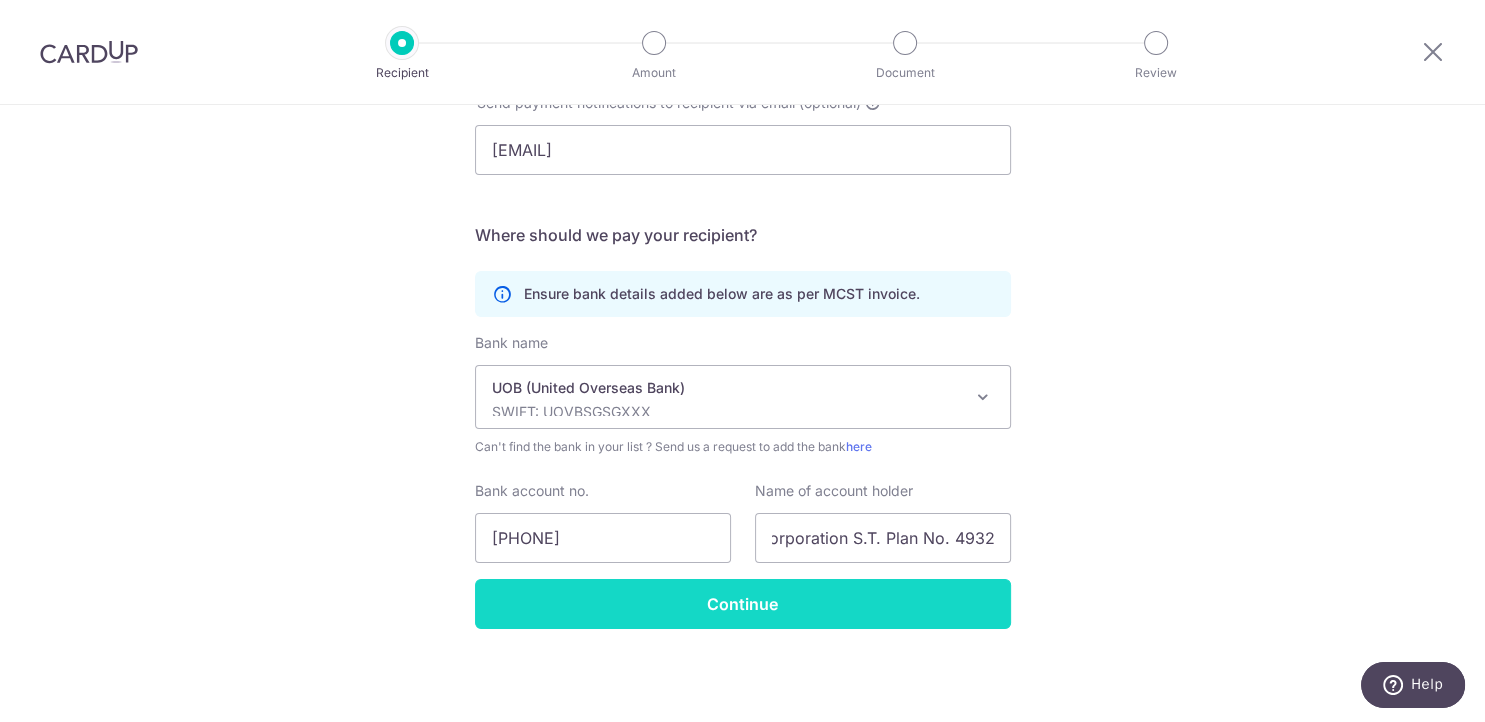 click on "Continue" at bounding box center (743, 604) 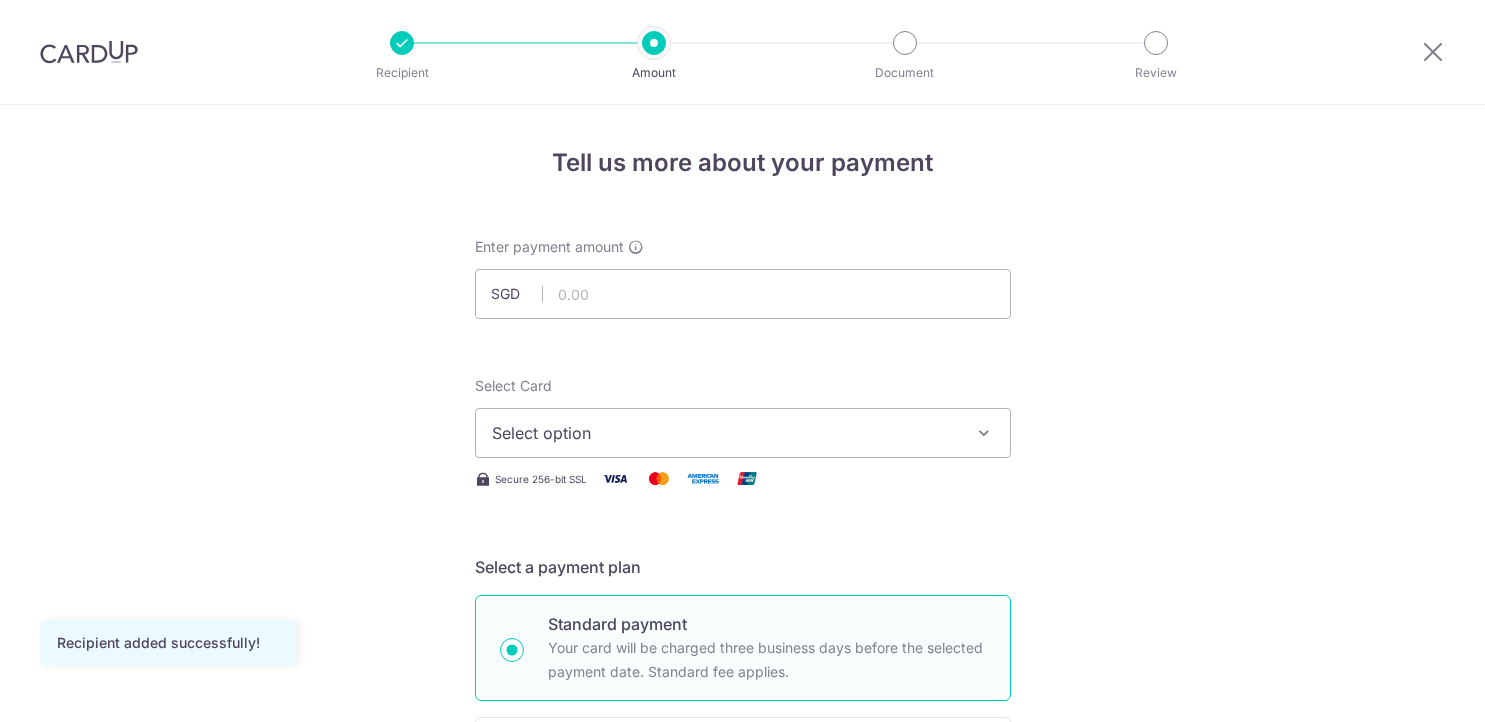 scroll, scrollTop: 0, scrollLeft: 0, axis: both 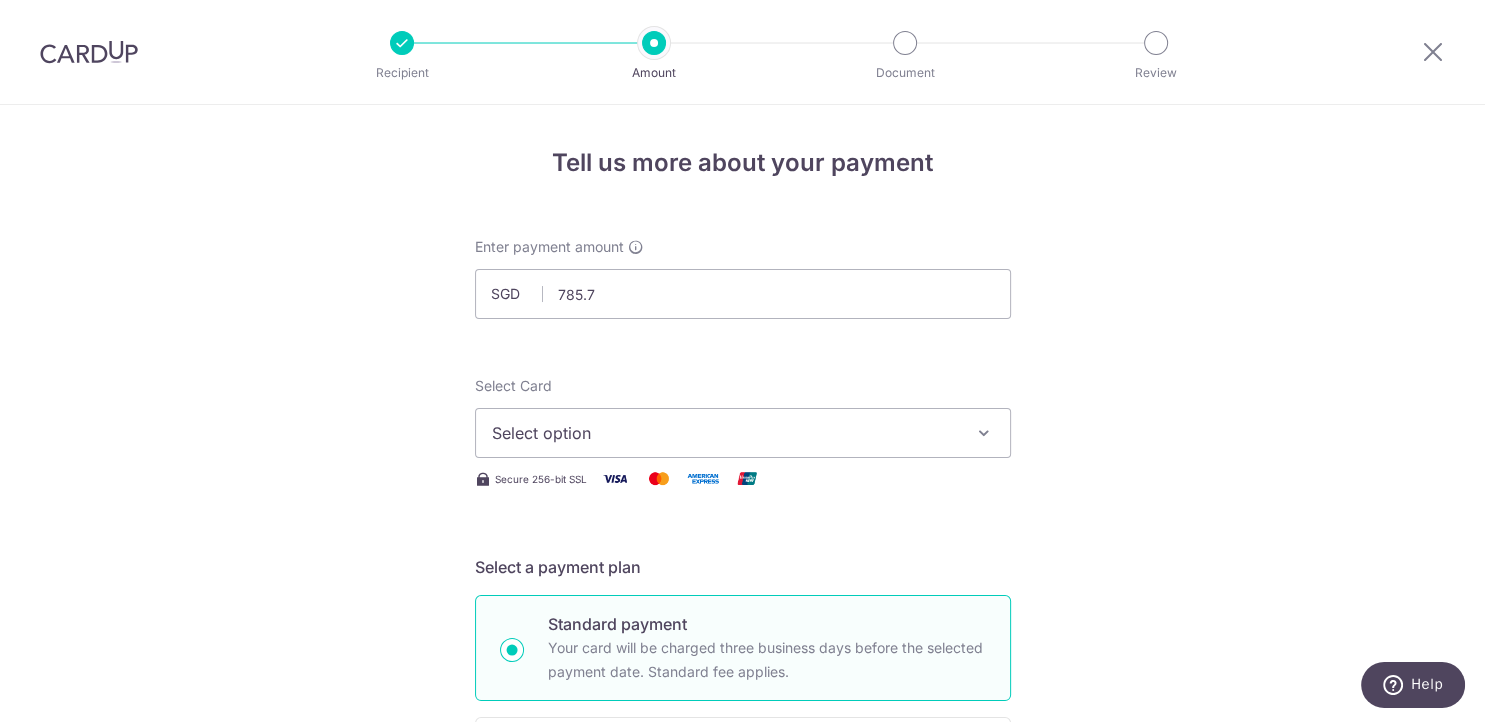 type on "785.78" 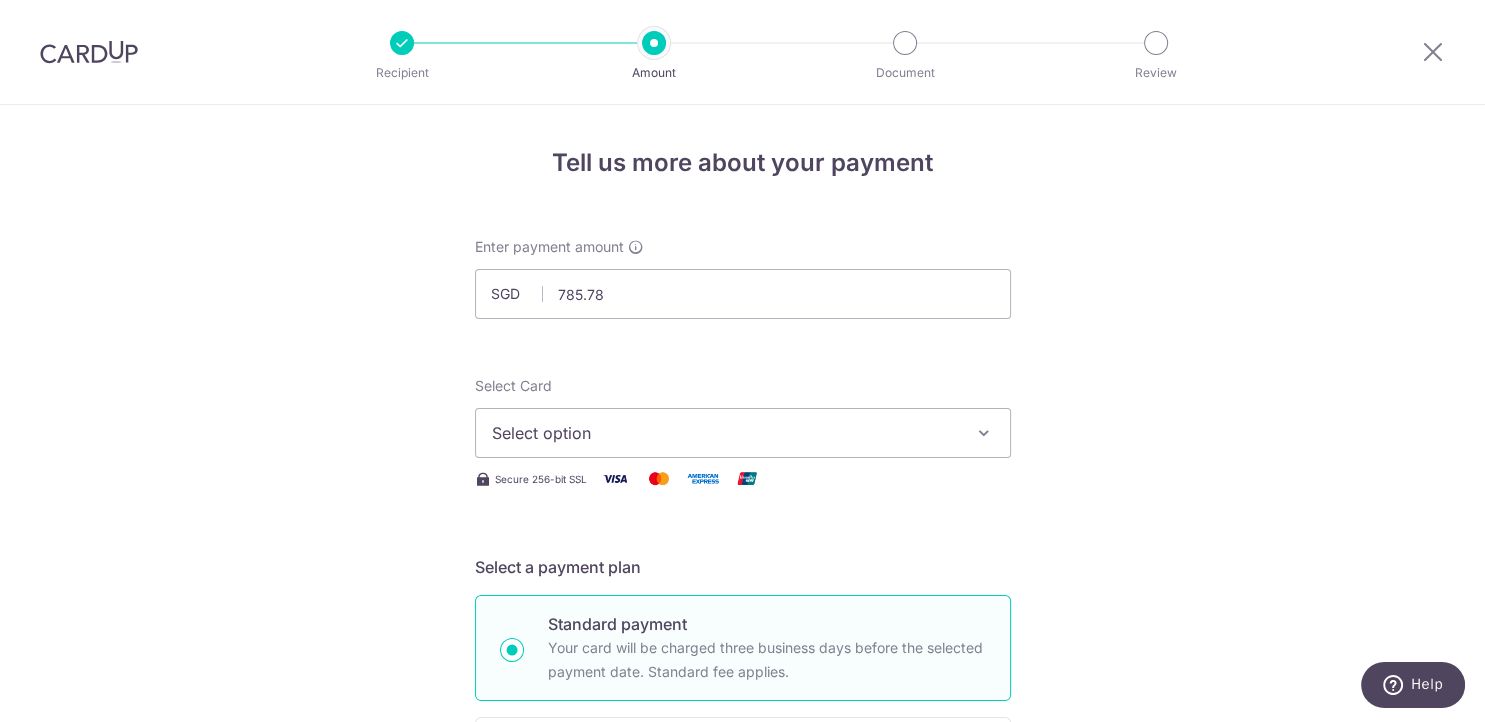 click on "Select option" at bounding box center [725, 433] 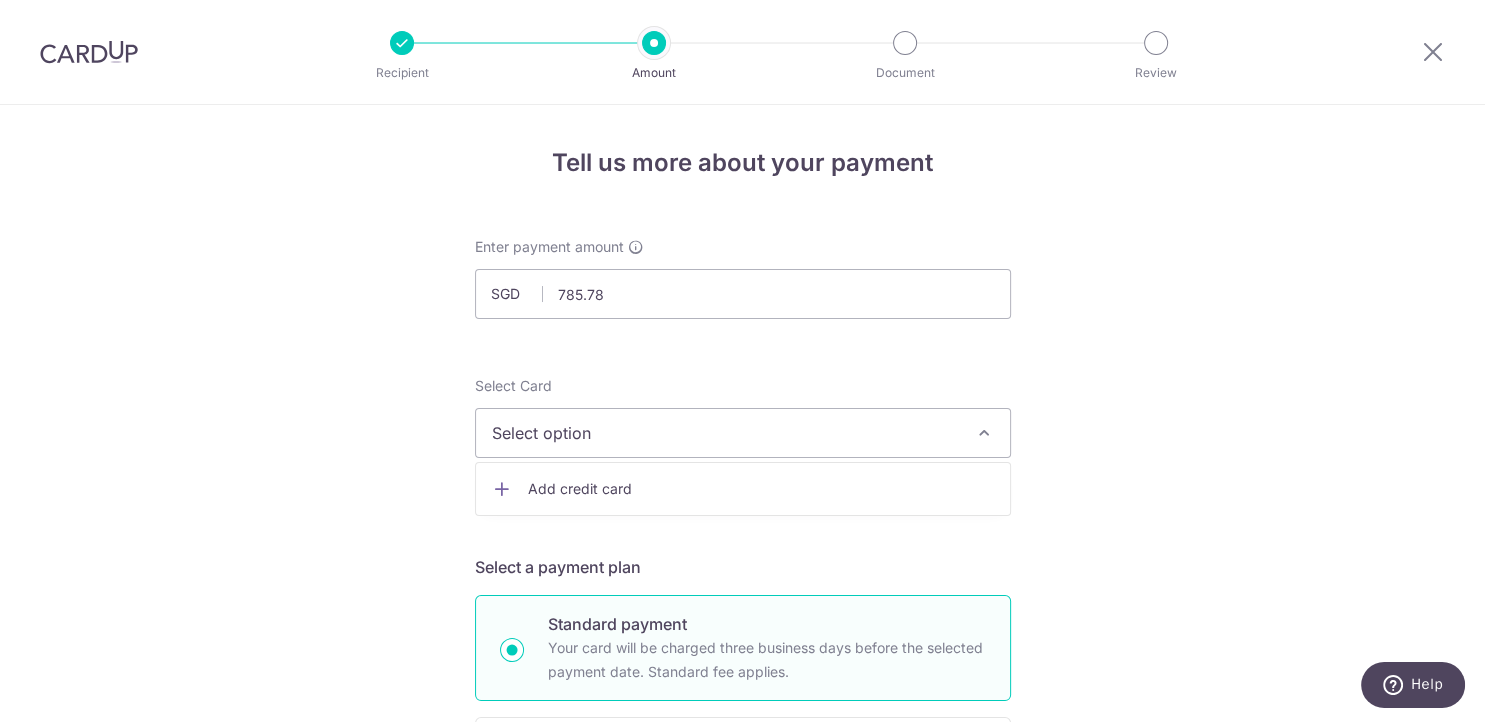 click on "Add credit card" at bounding box center [761, 489] 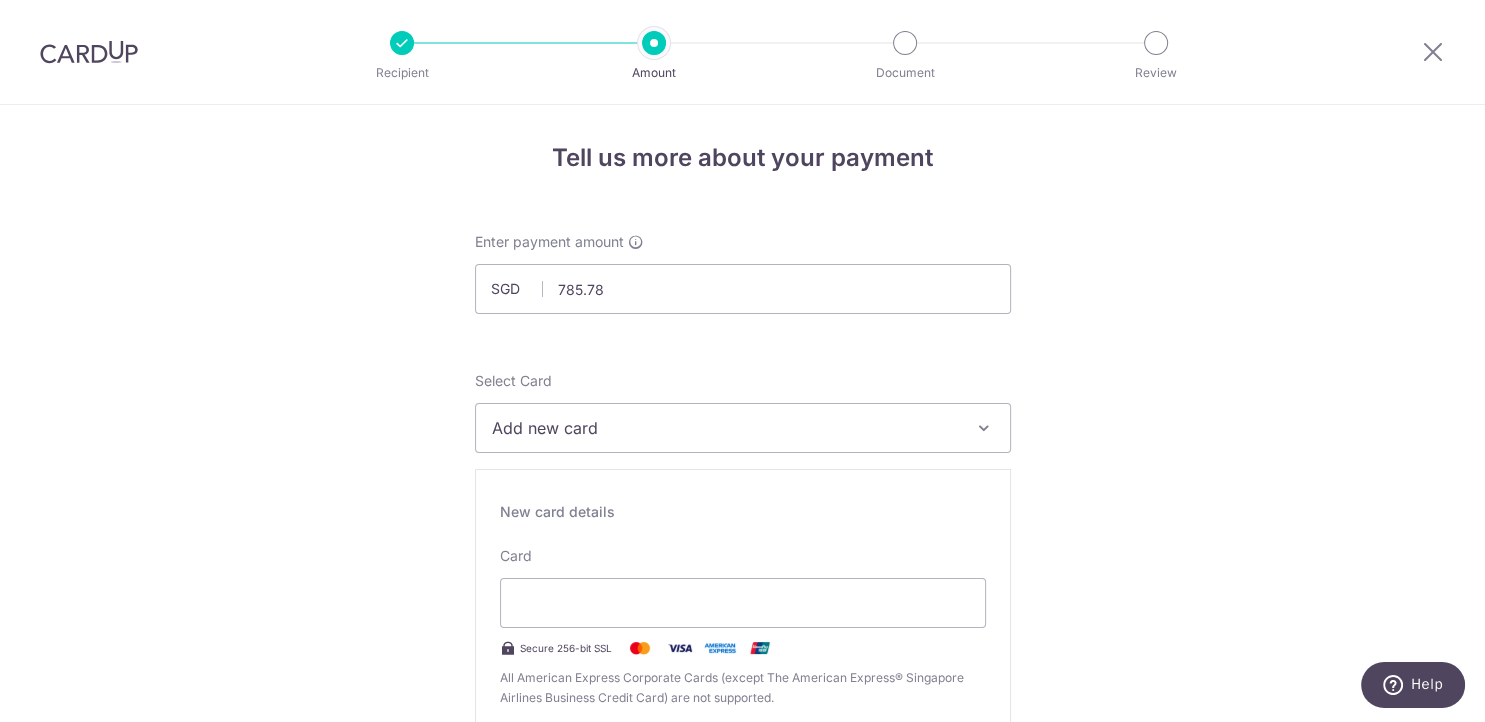 scroll, scrollTop: 0, scrollLeft: 0, axis: both 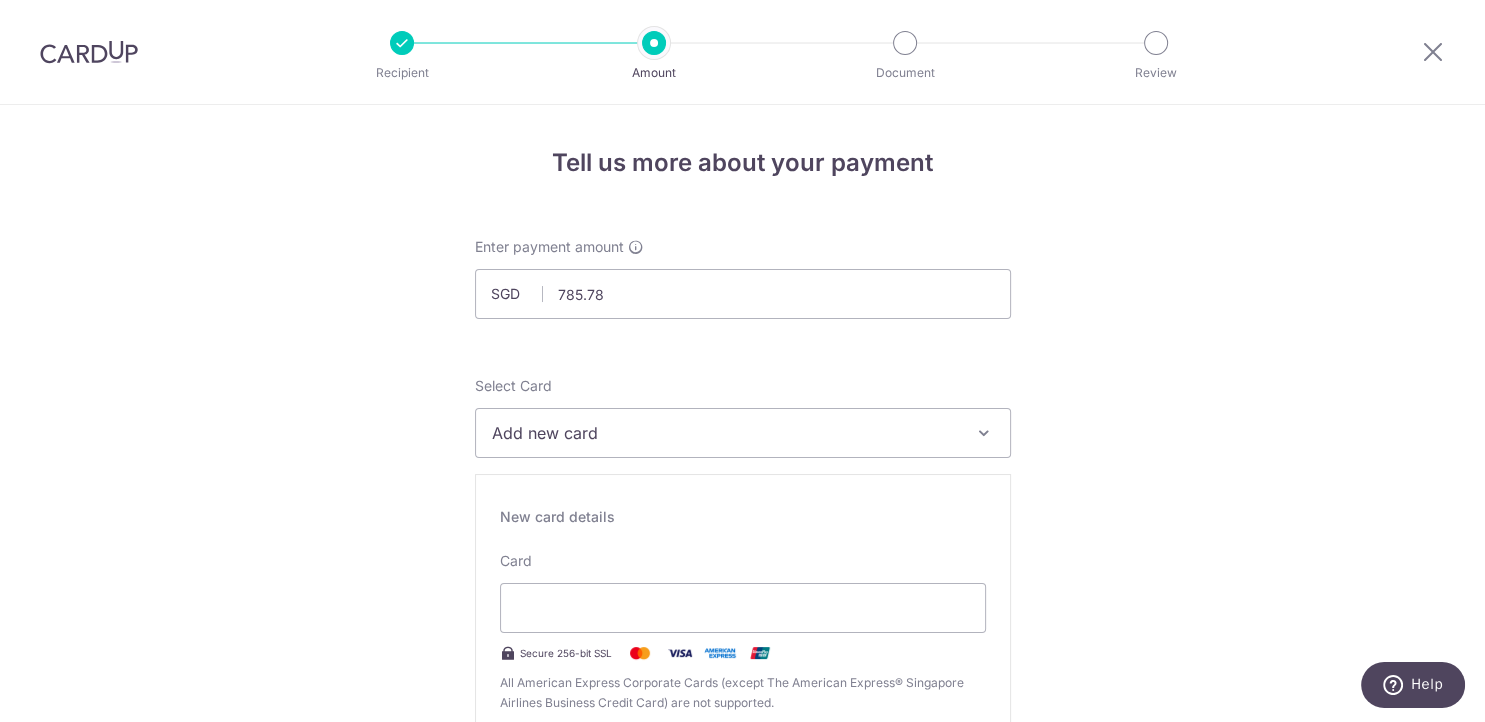 click on "Add new card" at bounding box center [725, 433] 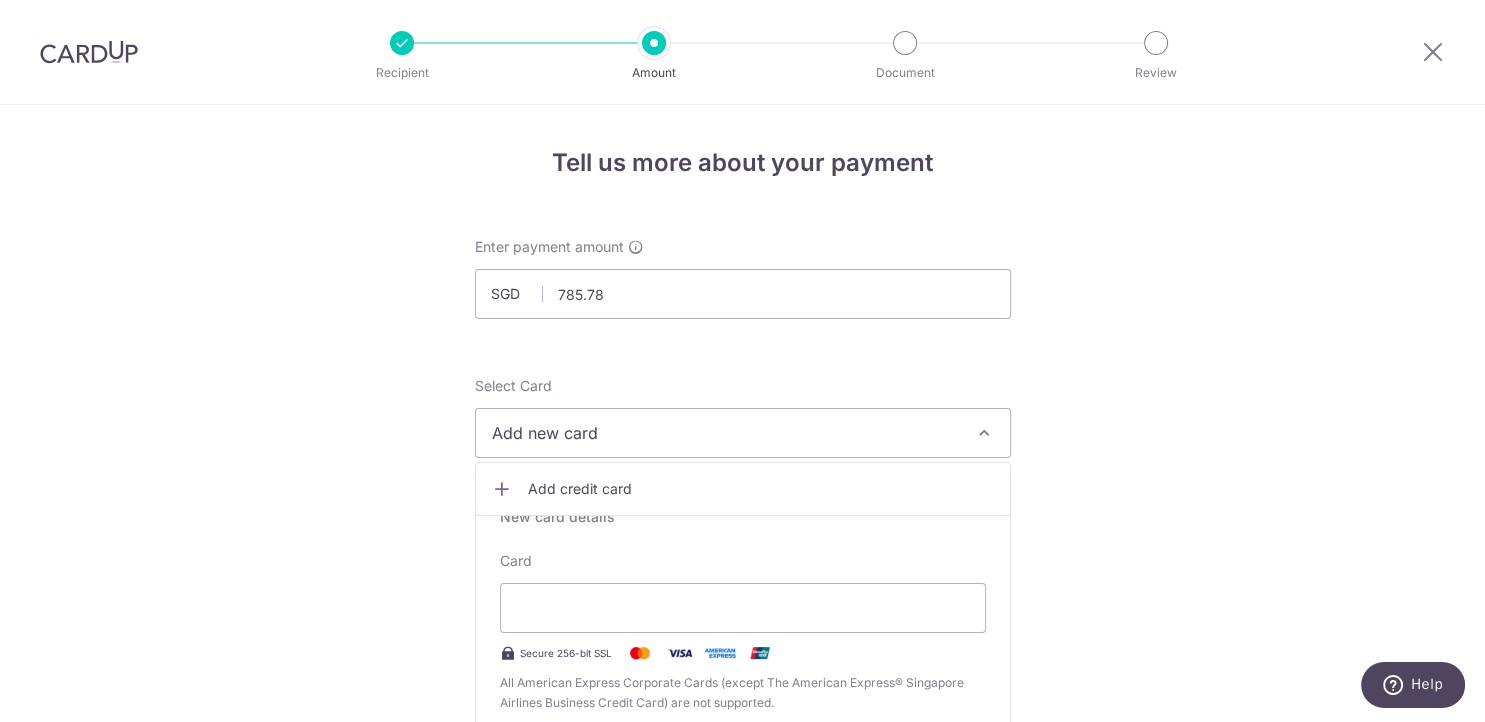 click on "Payment for #16- SGD 785.78 785.78 Recipient added successfully! Select Card Add new card Add credit card Secure 256-bit SSL New card details Card Secure 256-bit SSL" at bounding box center [742, 1284] 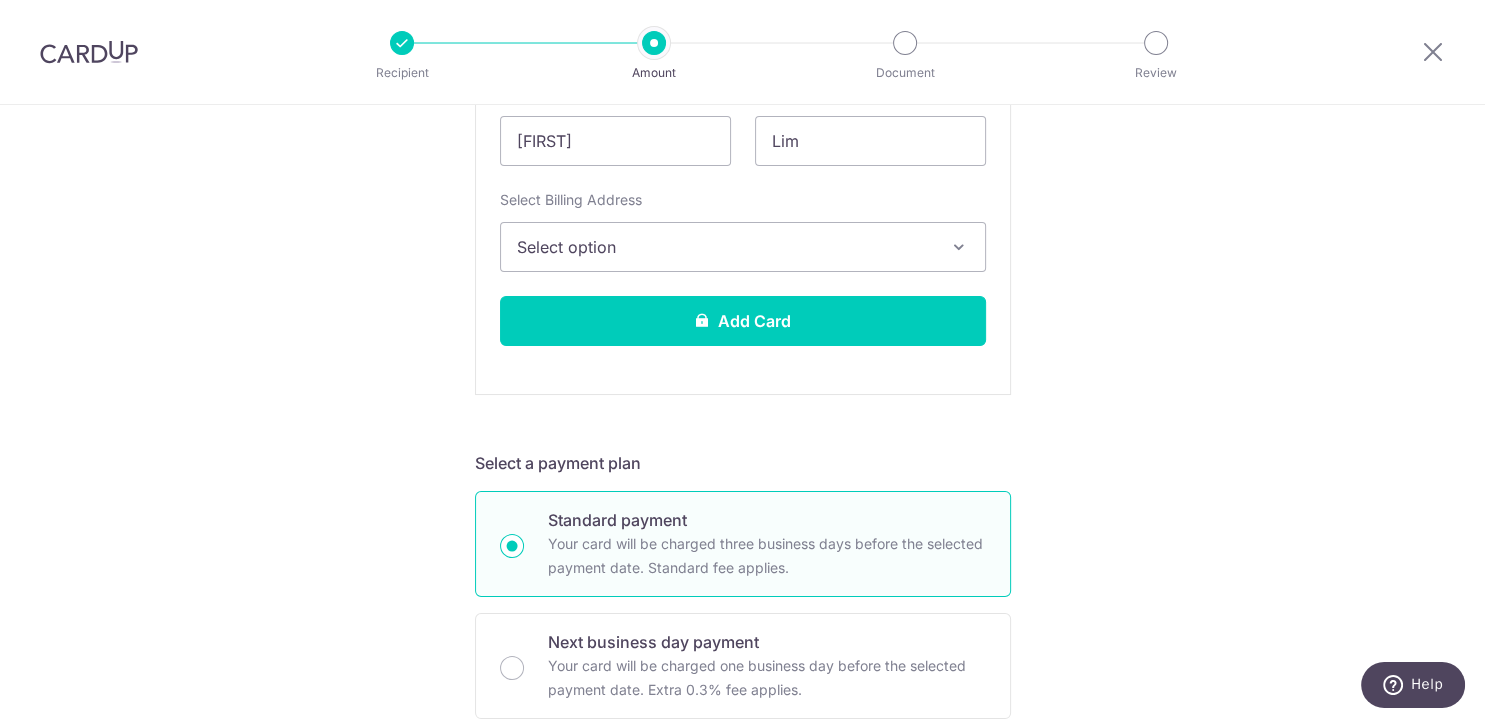scroll, scrollTop: 672, scrollLeft: 0, axis: vertical 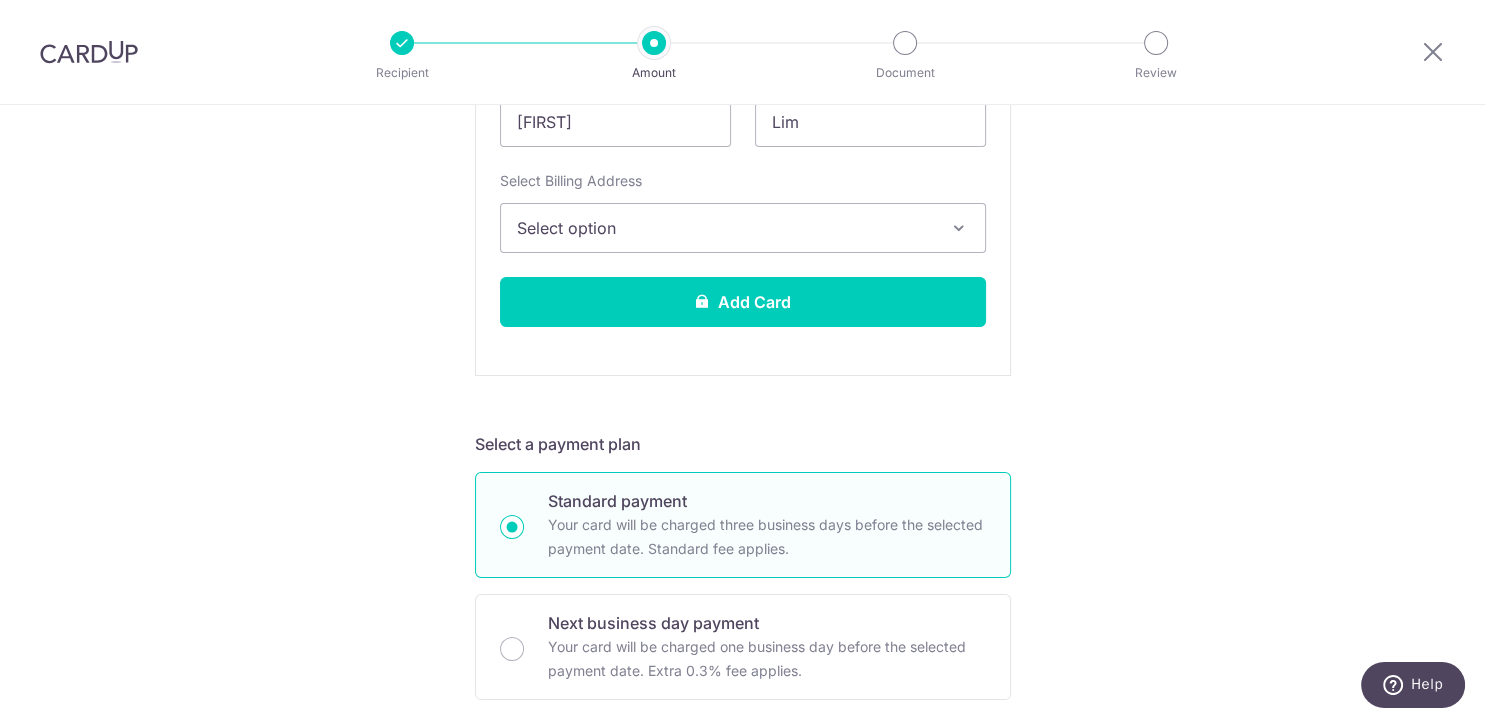 click on "Select option" at bounding box center [743, 228] 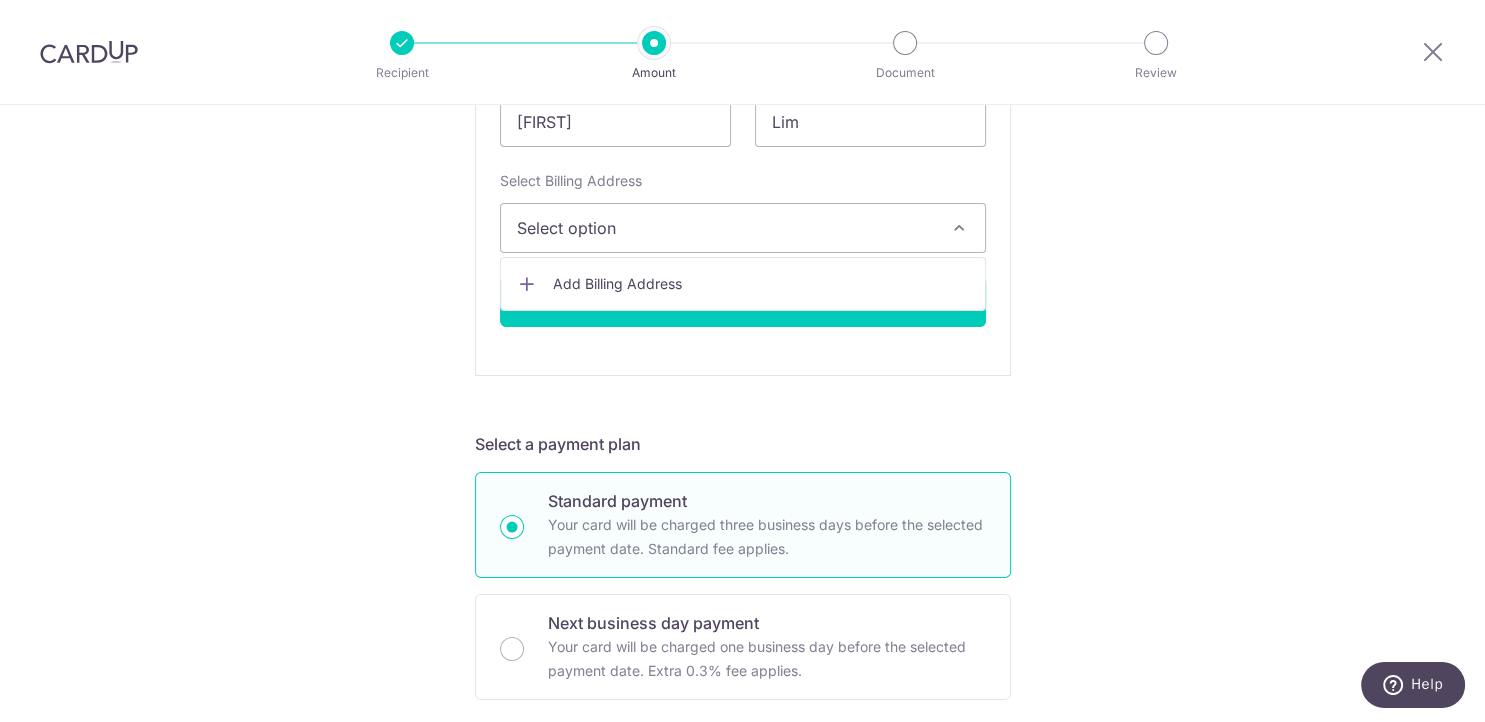 click on "Add Billing Address" at bounding box center (761, 284) 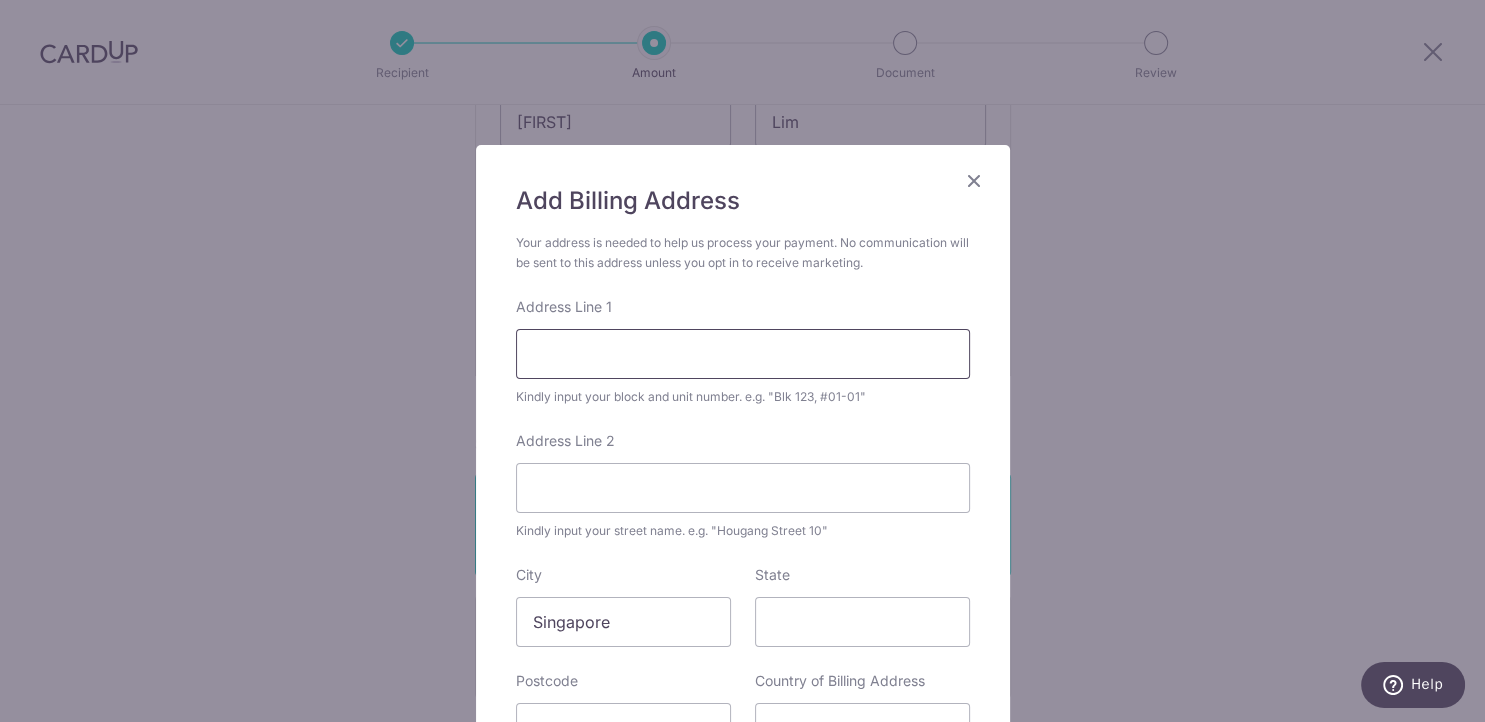 click on "Address Line 1" at bounding box center [743, 354] 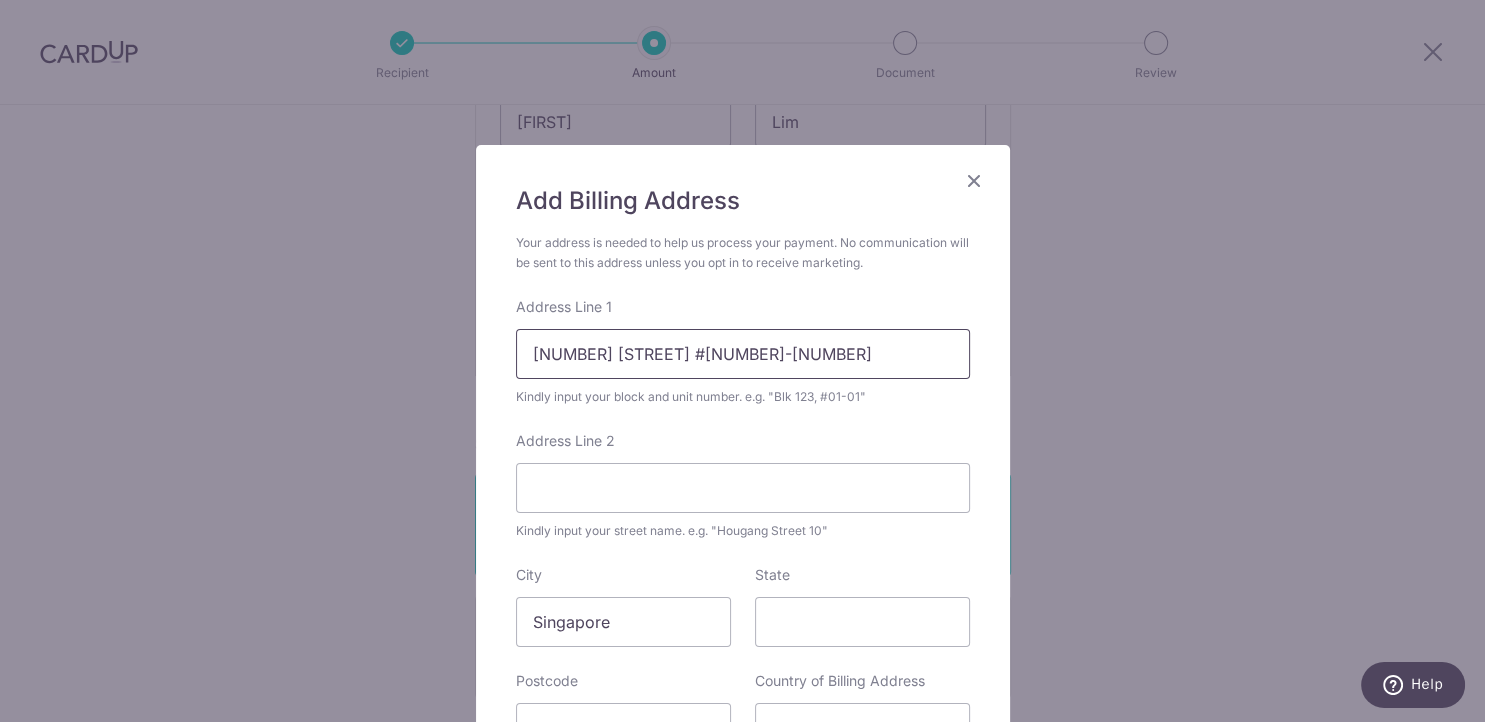 type on "57 Normanton park #16-58" 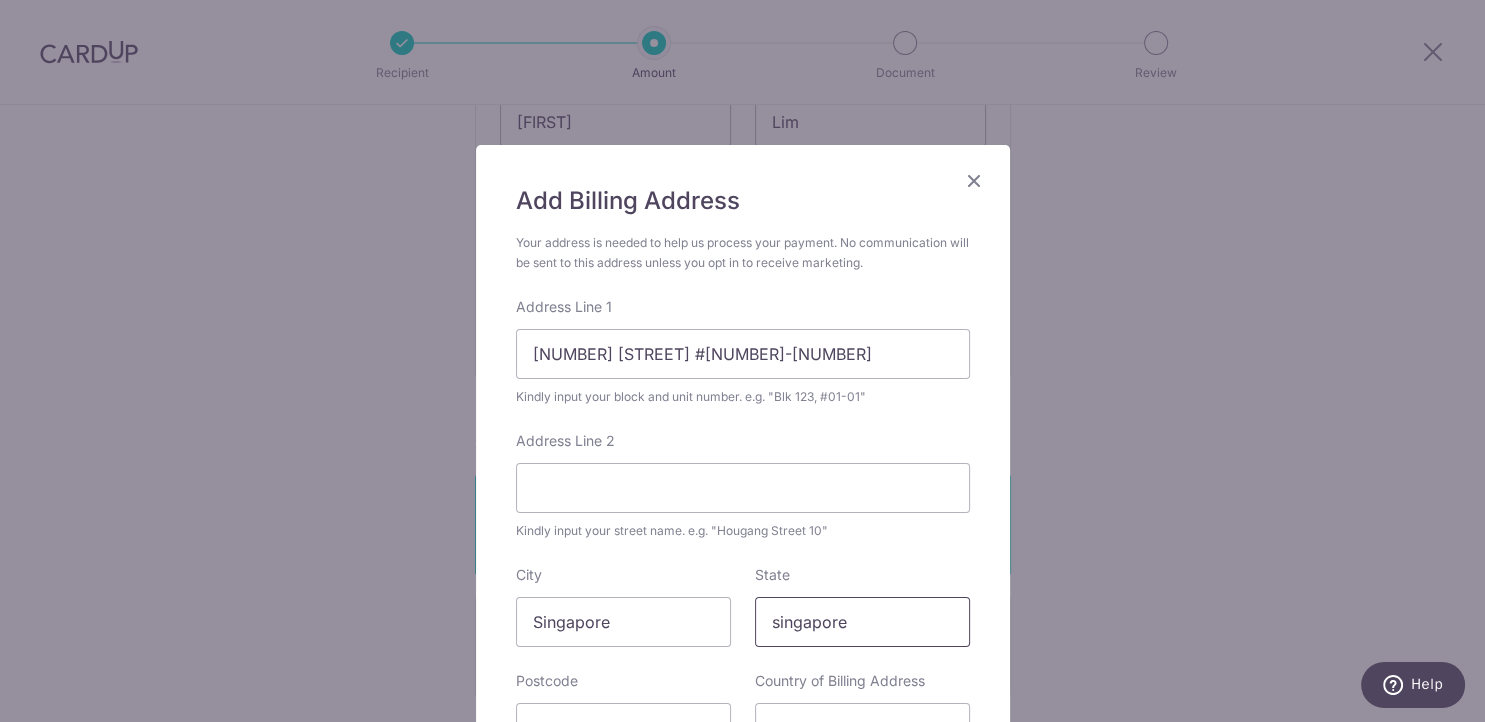 type on "singapore" 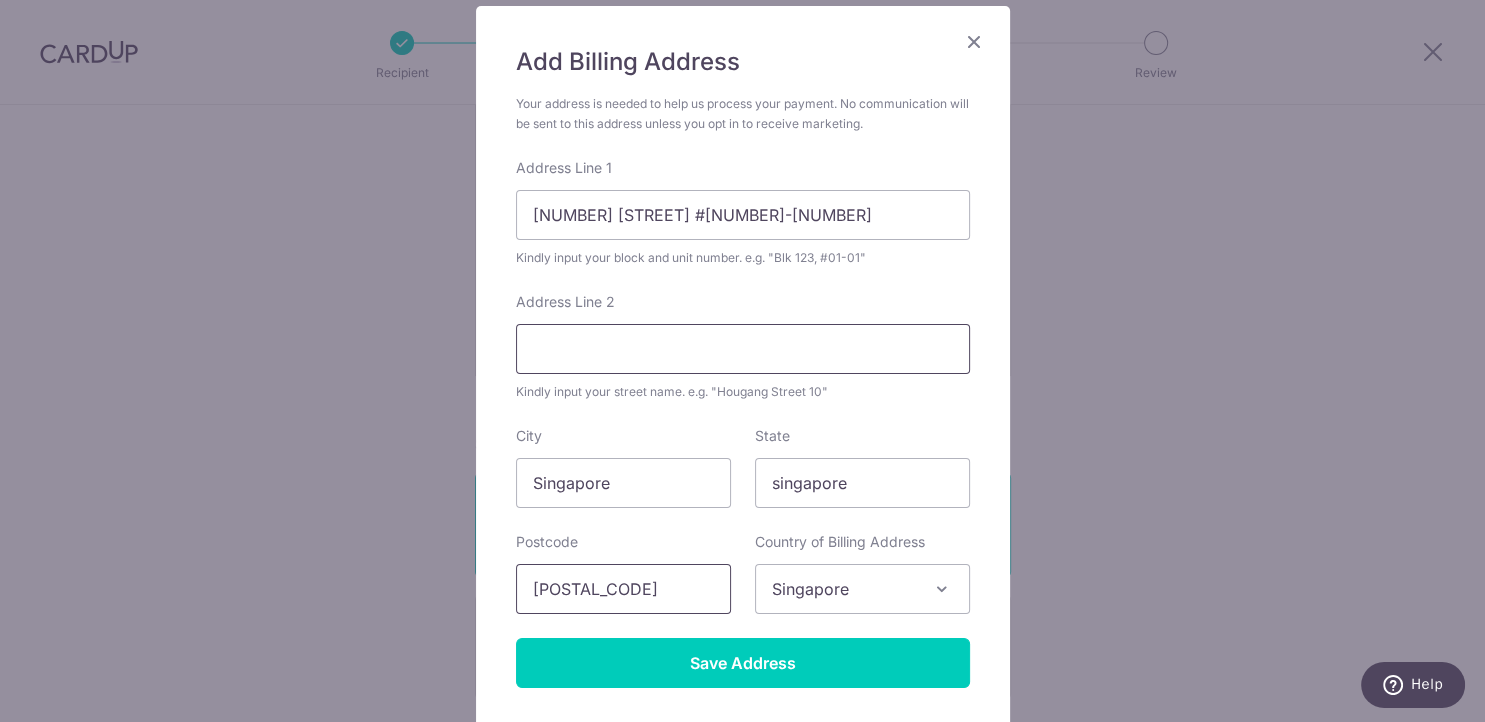 scroll, scrollTop: 289, scrollLeft: 0, axis: vertical 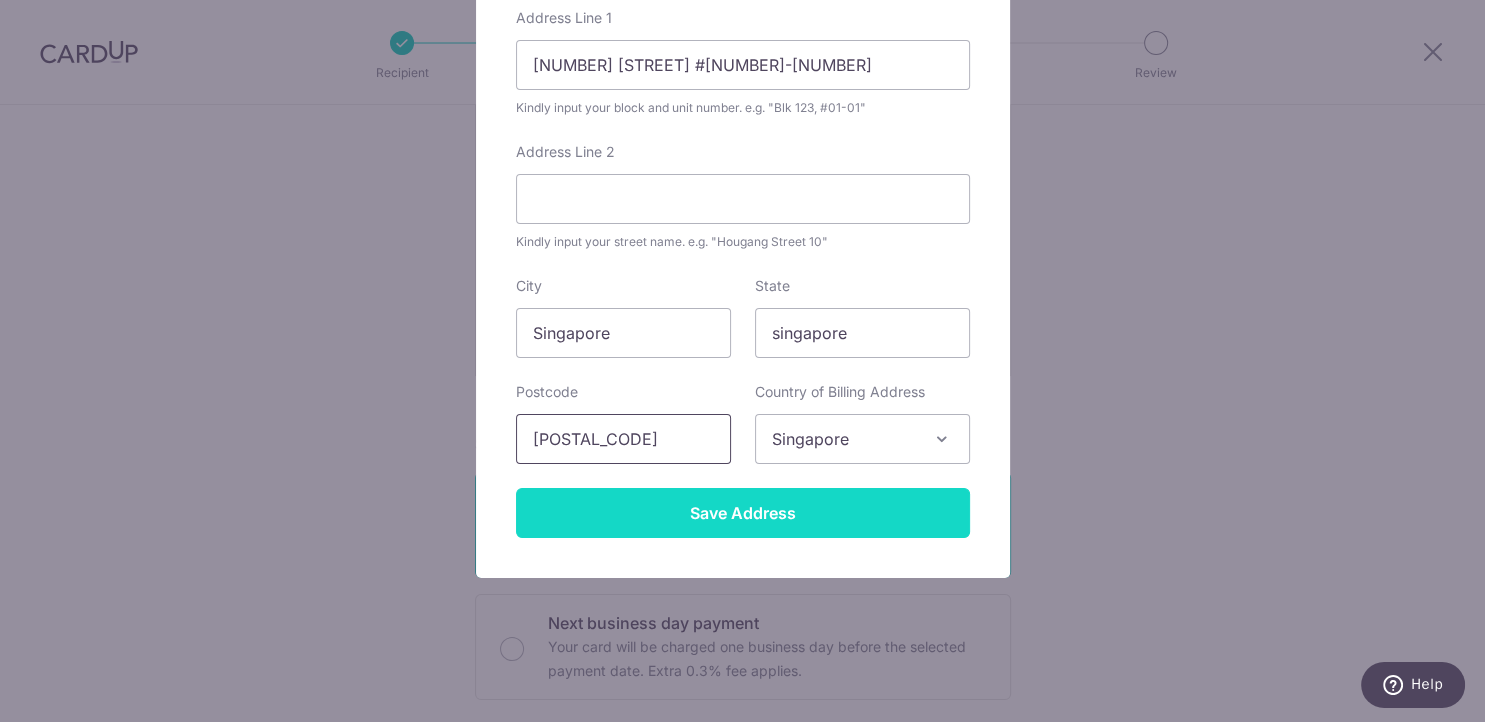 type on "117284" 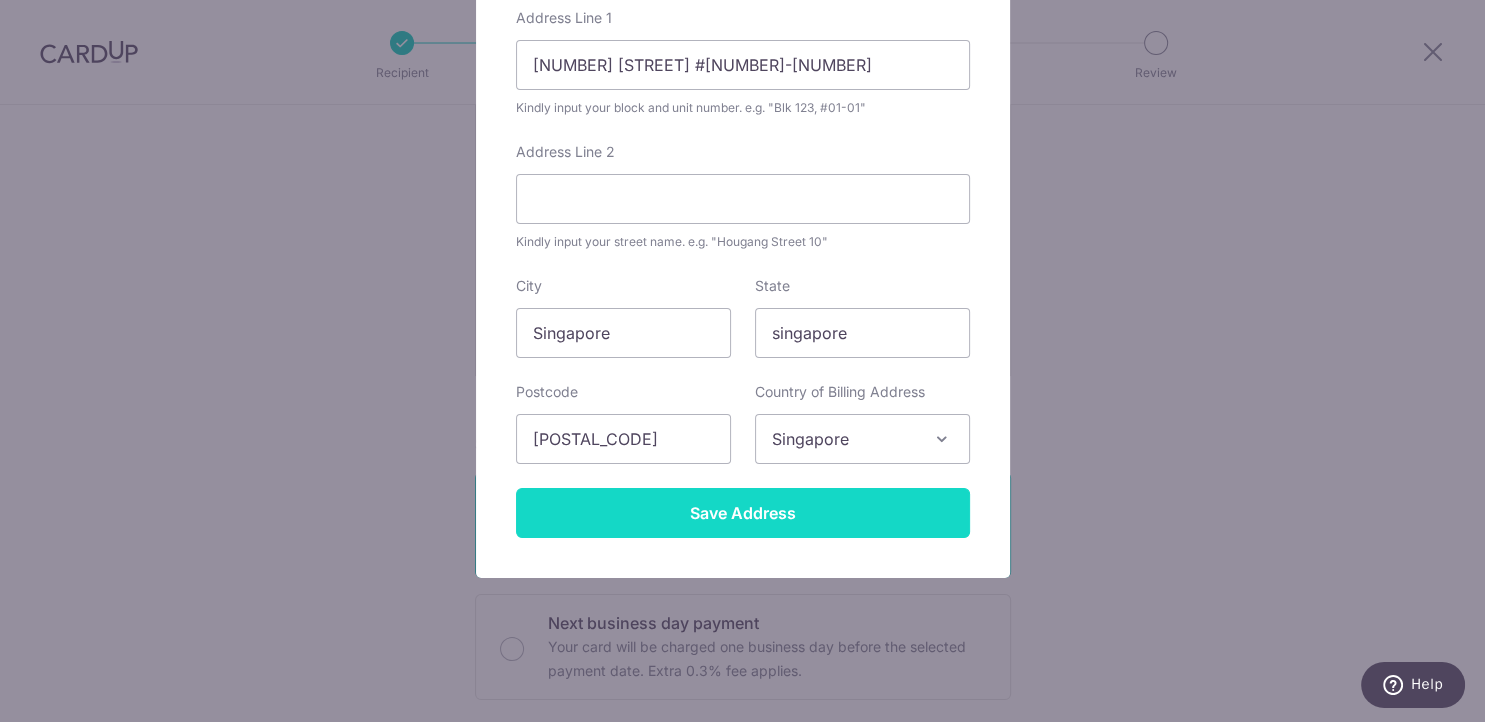 click on "Save Address" at bounding box center (743, 513) 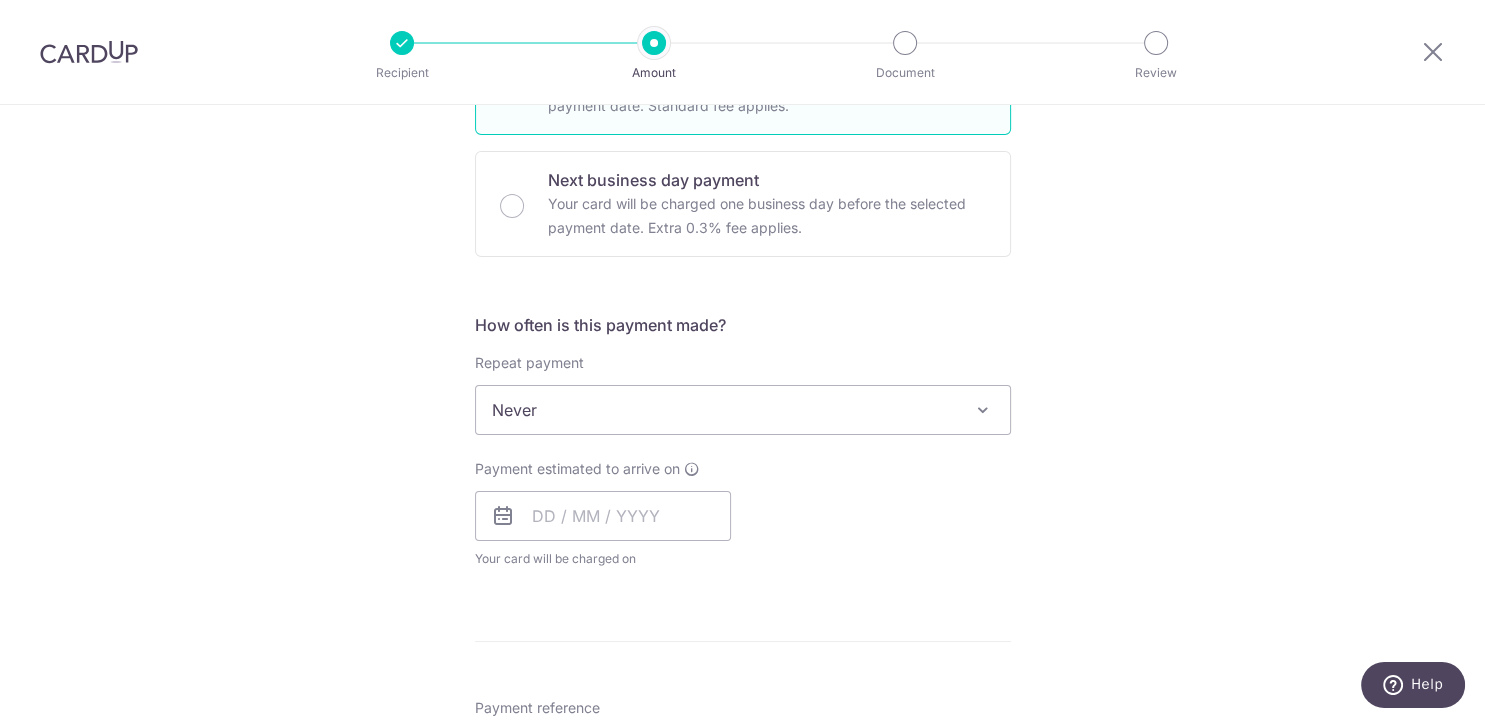 scroll, scrollTop: 1176, scrollLeft: 0, axis: vertical 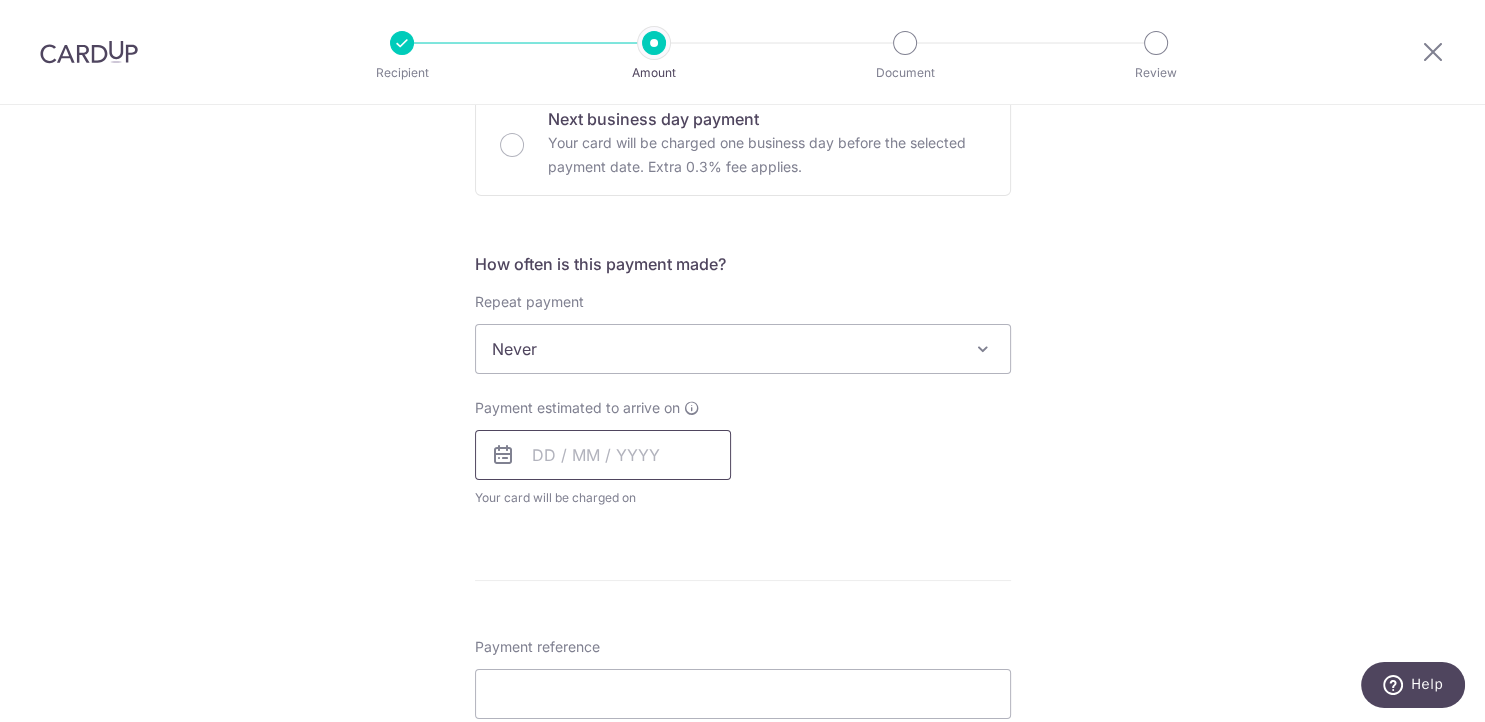 click at bounding box center [603, 455] 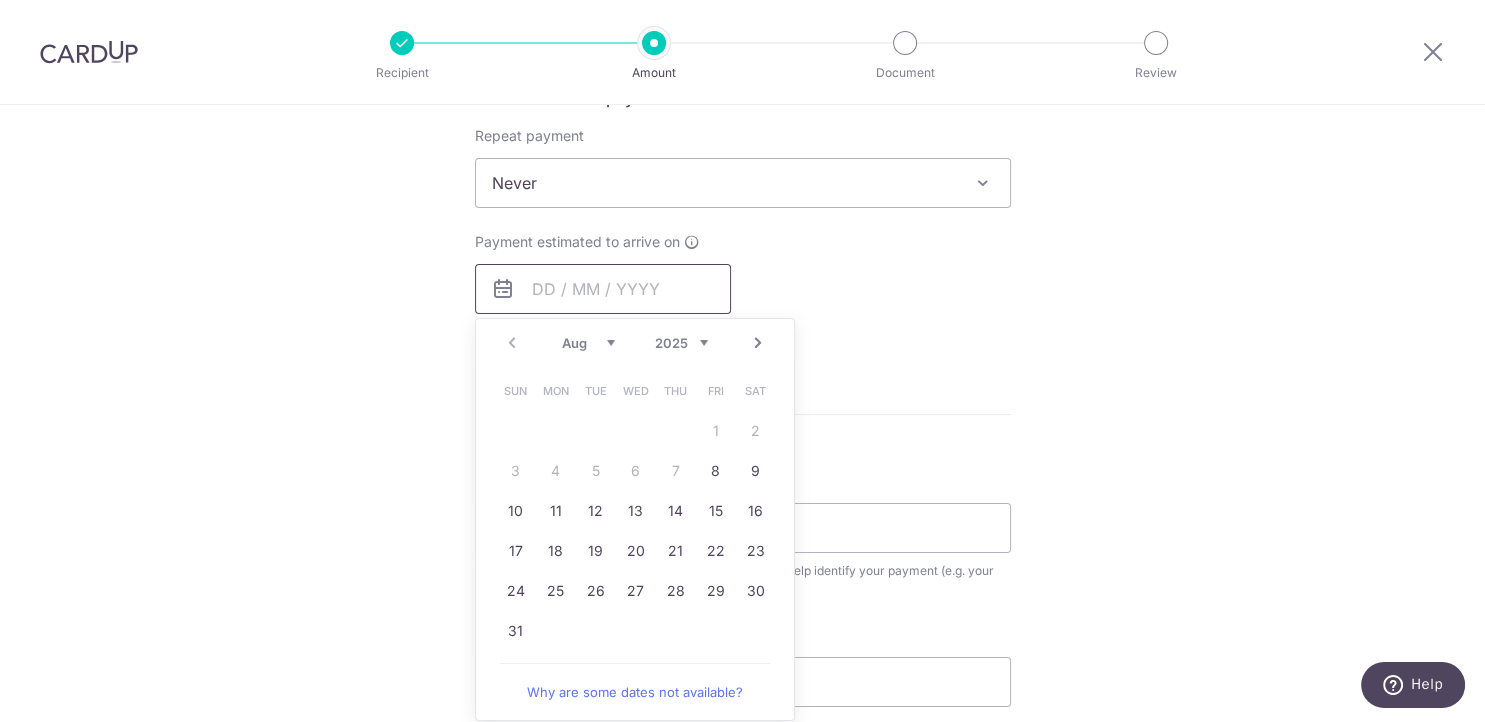 scroll, scrollTop: 1344, scrollLeft: 0, axis: vertical 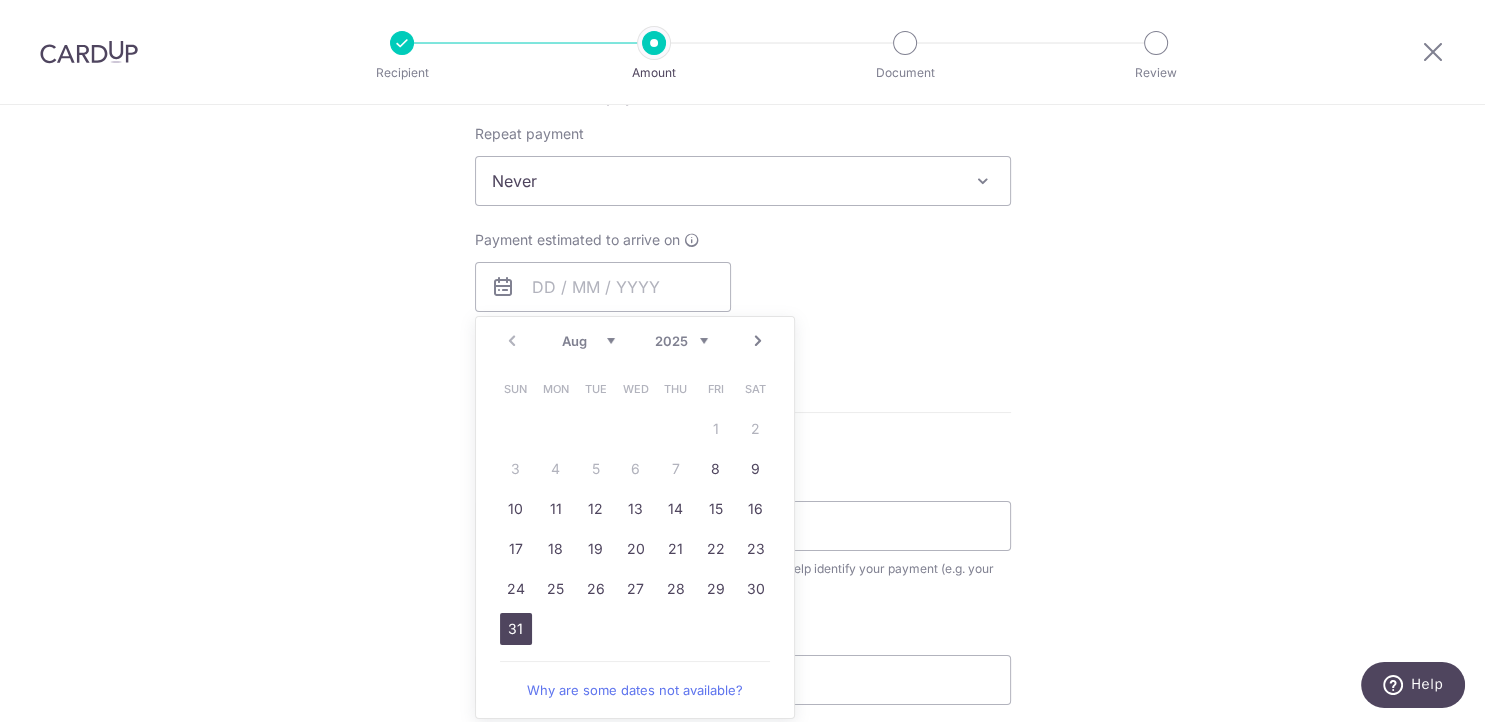 click on "31" at bounding box center (516, 629) 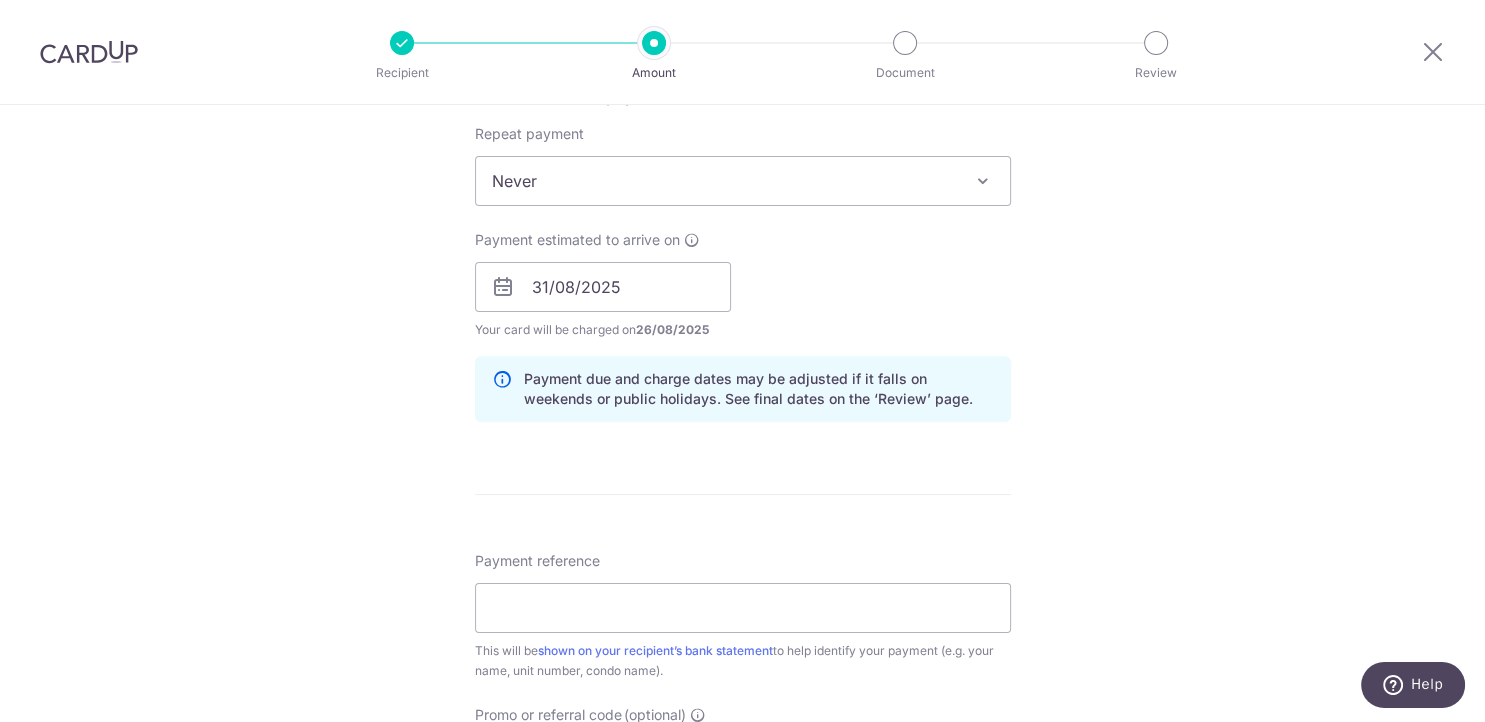 click on "Never" at bounding box center (743, 181) 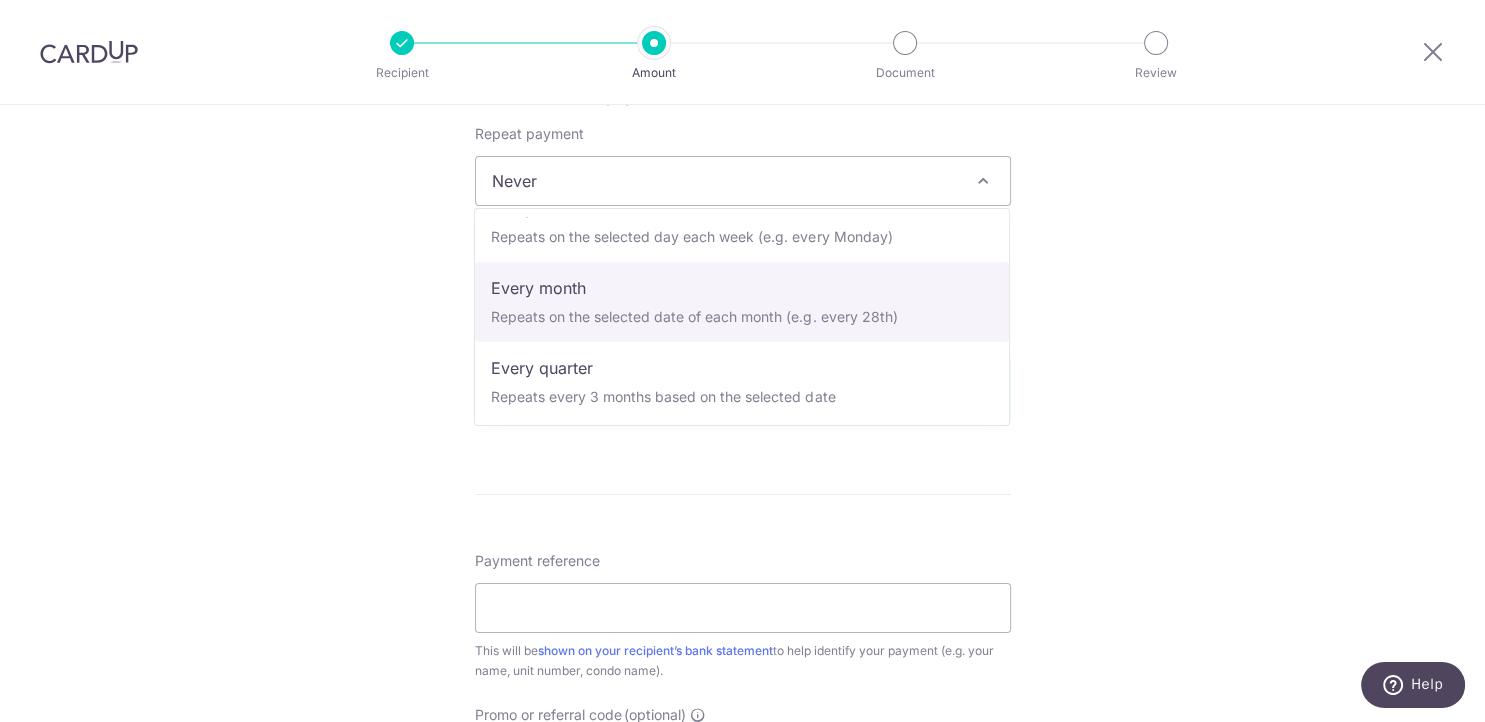 scroll, scrollTop: 168, scrollLeft: 0, axis: vertical 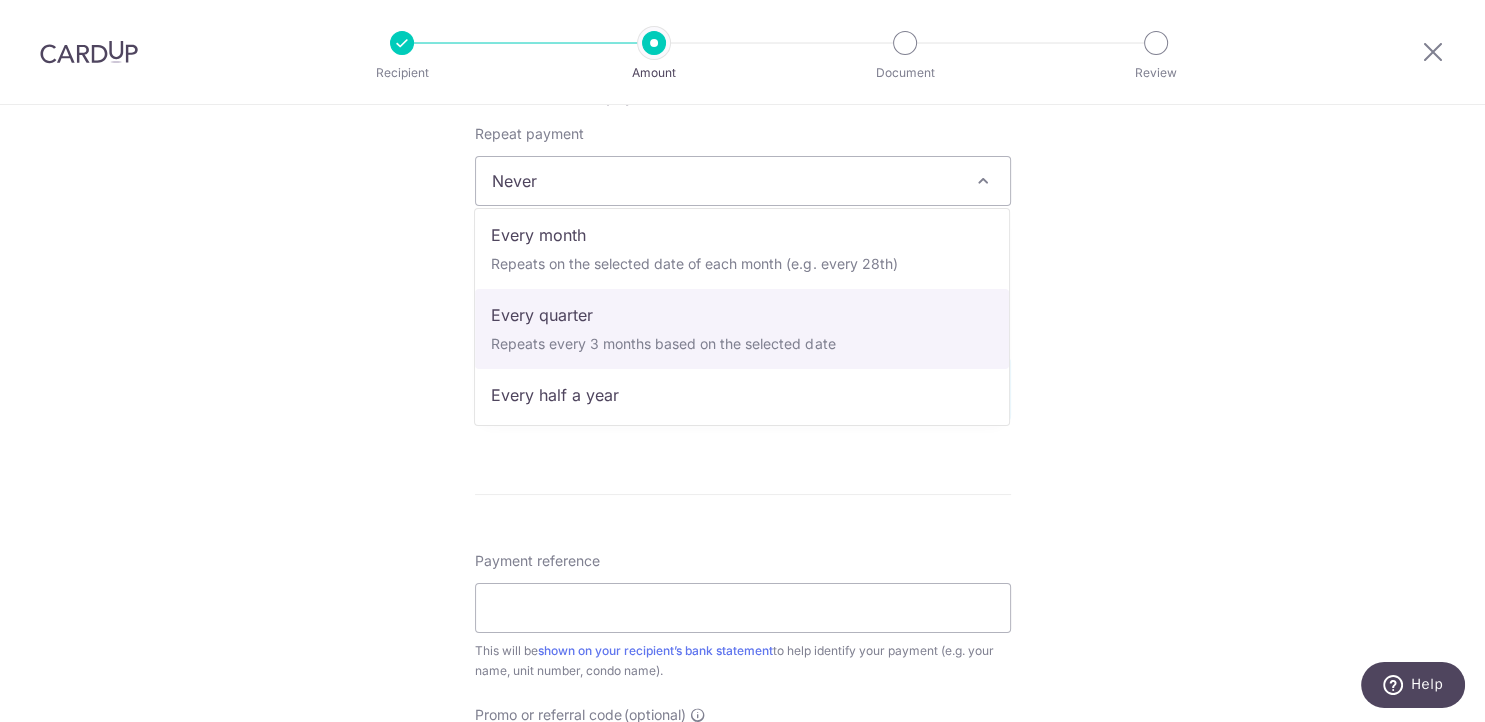 click on "Tell us more about your payment
Enter payment amount
SGD
785.78
785.78
Recipient added successfully!
Select Card
Add new card
Add credit card
Secure 256-bit SSL
Text
New card details
Card
Secure 256-bit SSL" at bounding box center [742, -19] 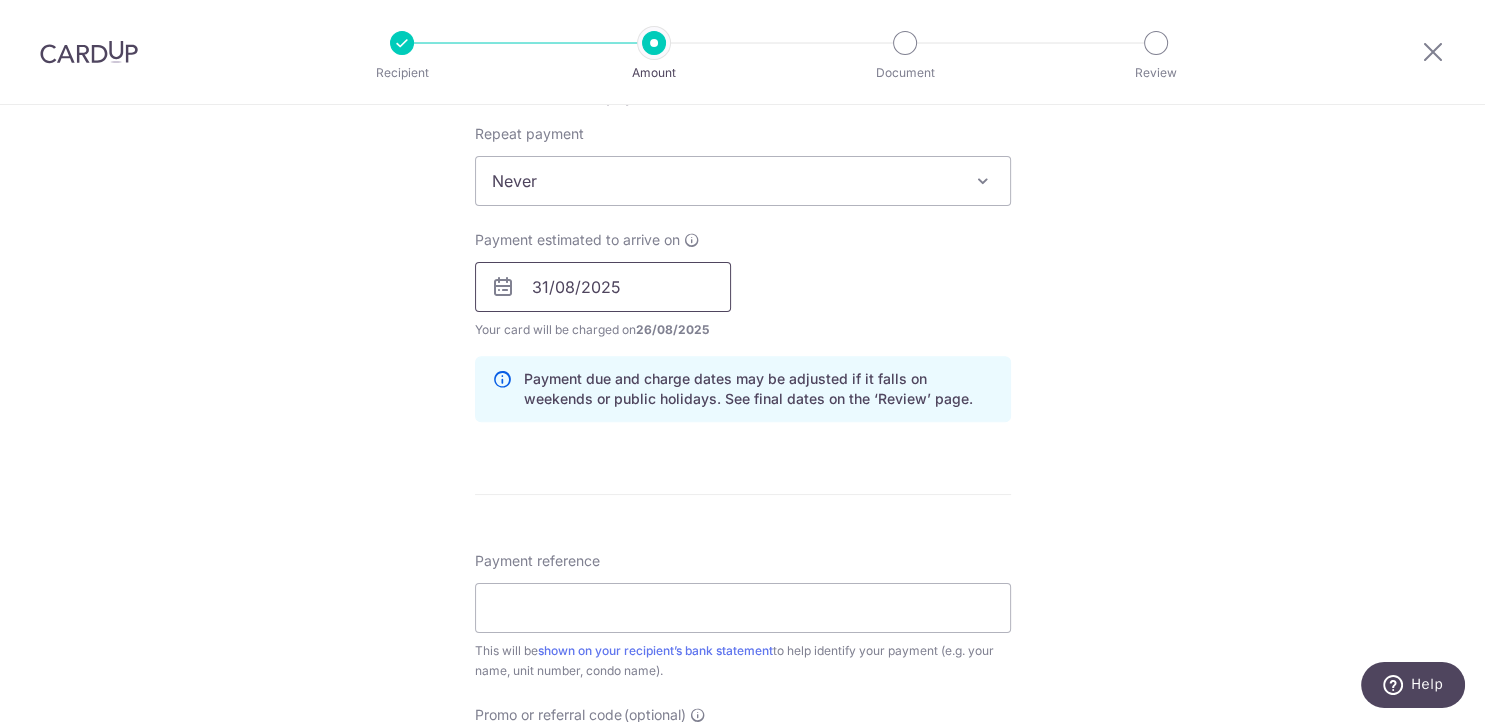 click on "31/08/2025" at bounding box center [603, 287] 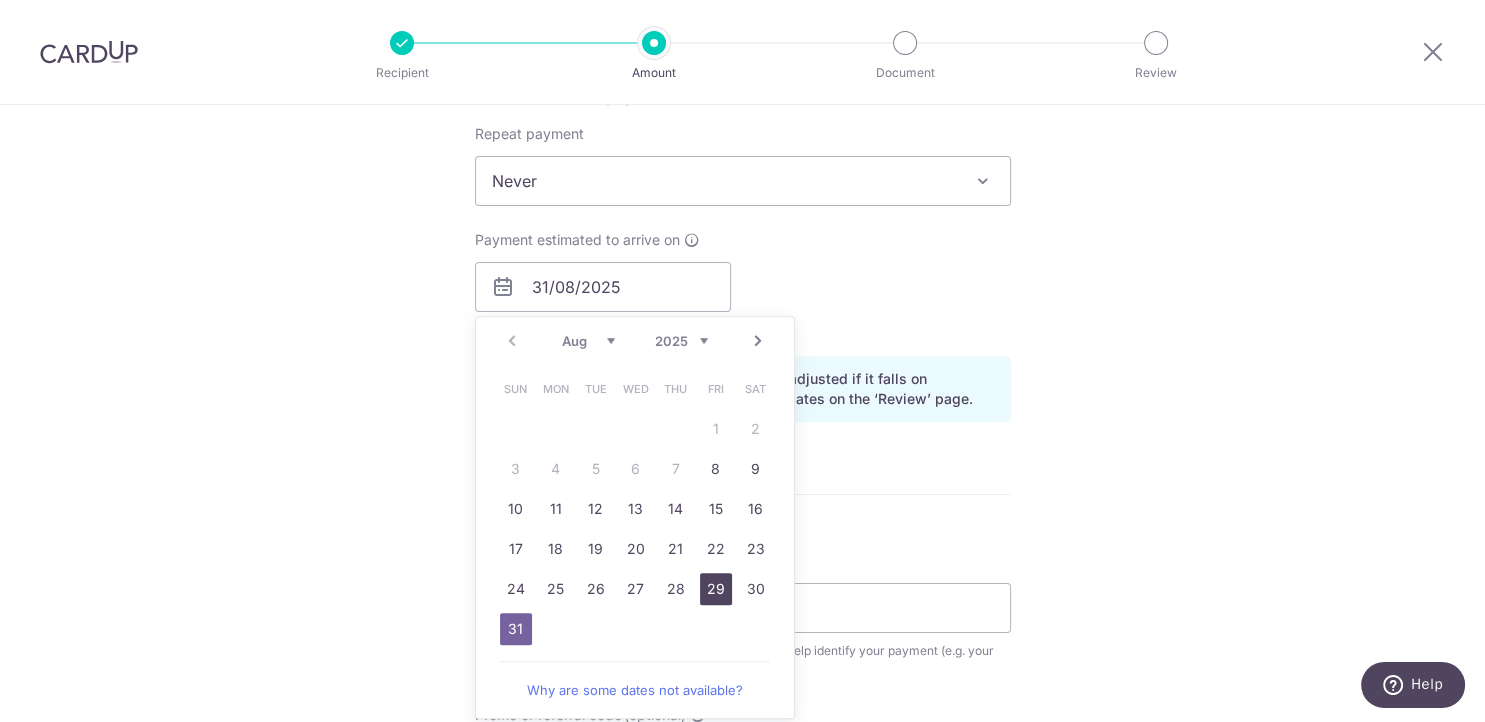 click on "29" at bounding box center (716, 589) 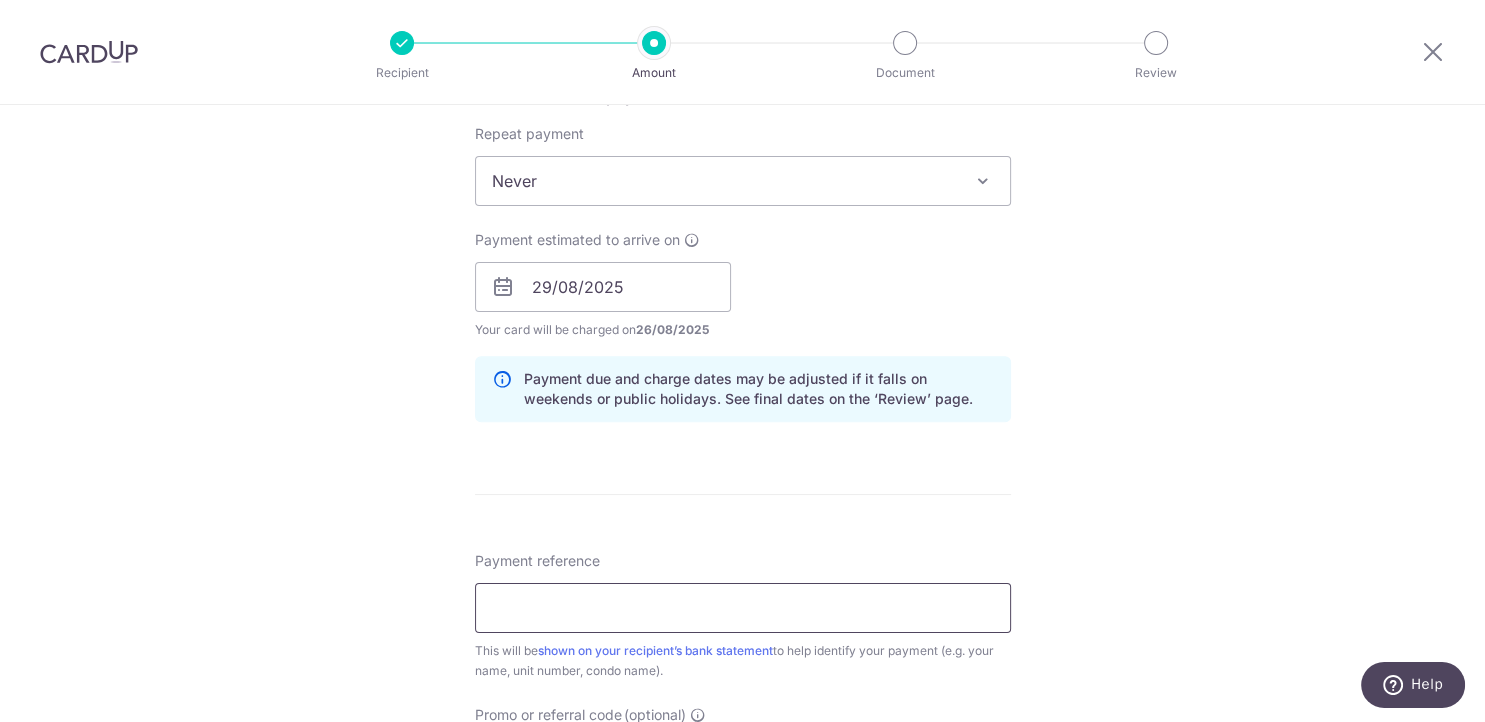 click on "Payment reference" at bounding box center (743, 608) 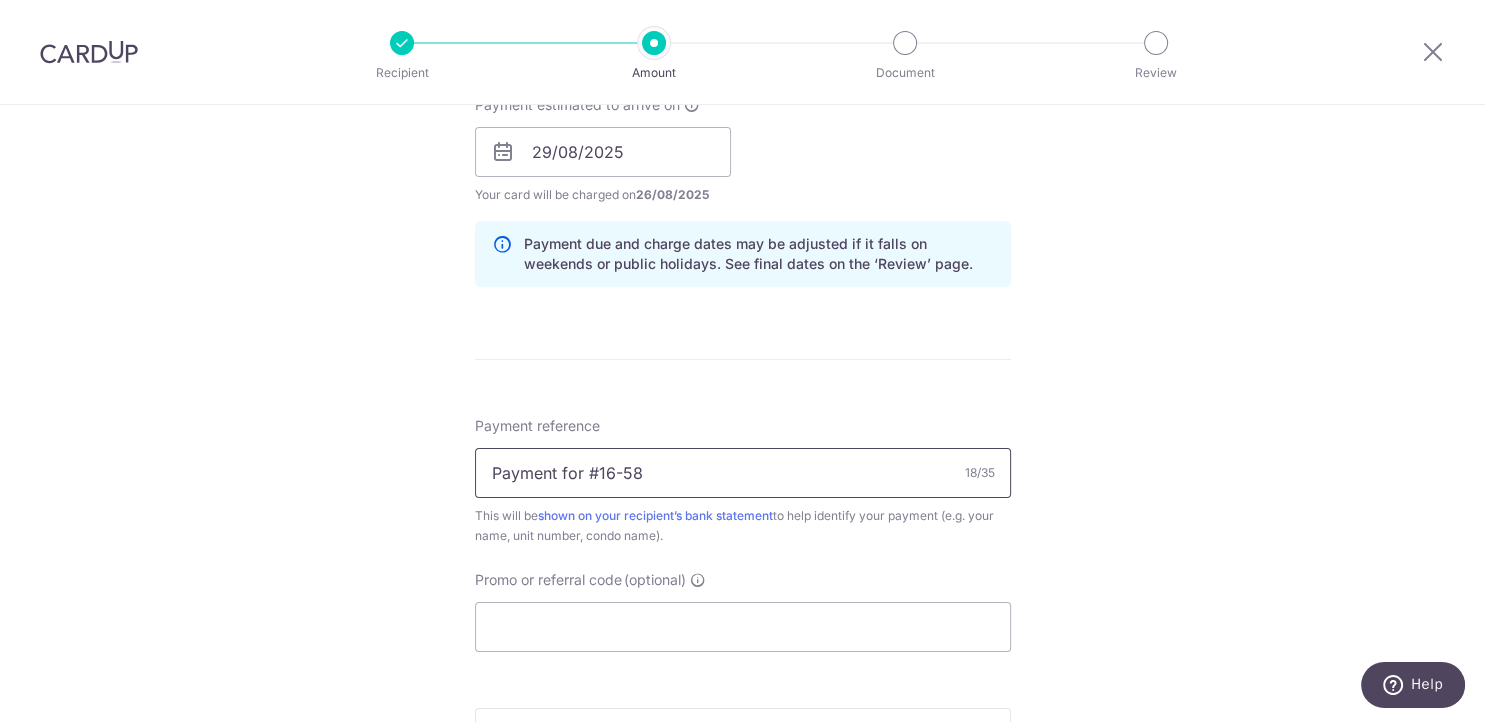 scroll, scrollTop: 1512, scrollLeft: 0, axis: vertical 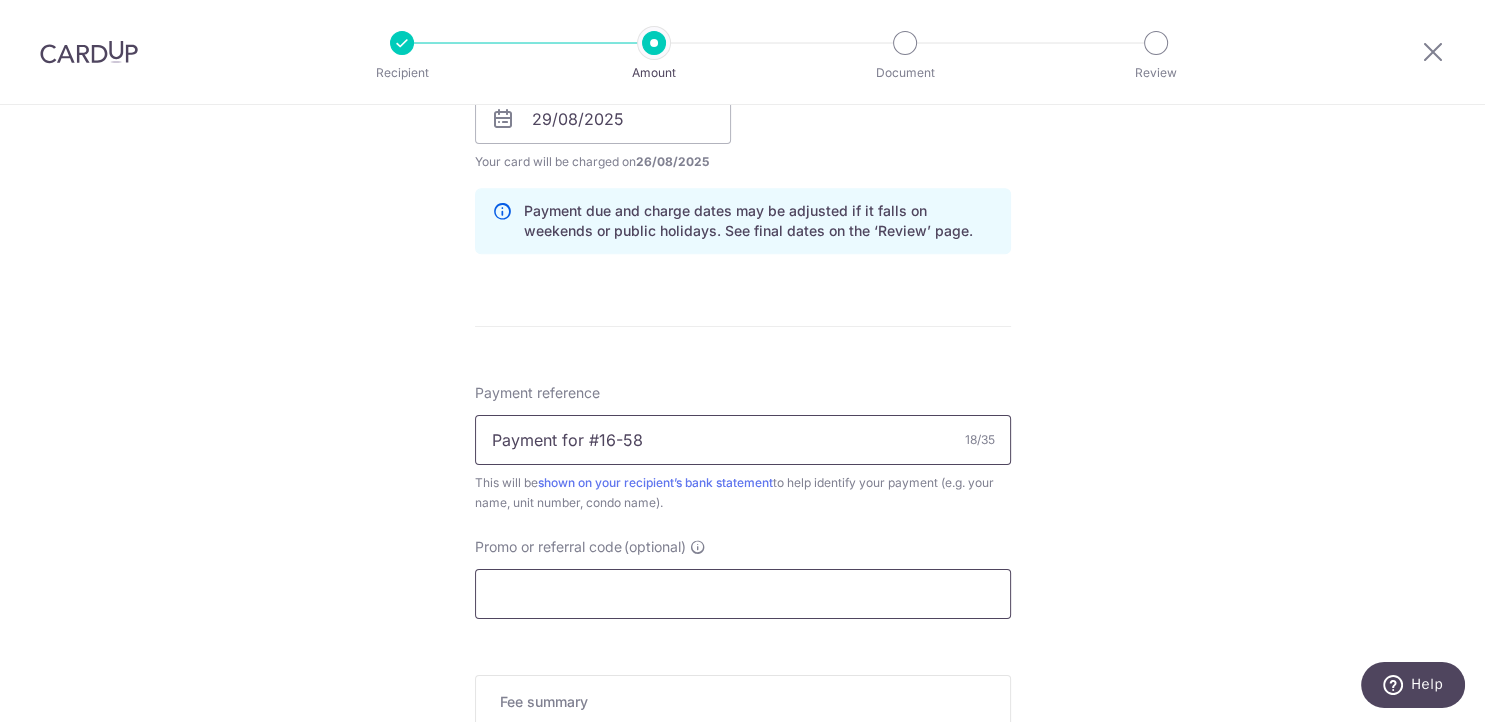 type on "Payment for #16-58" 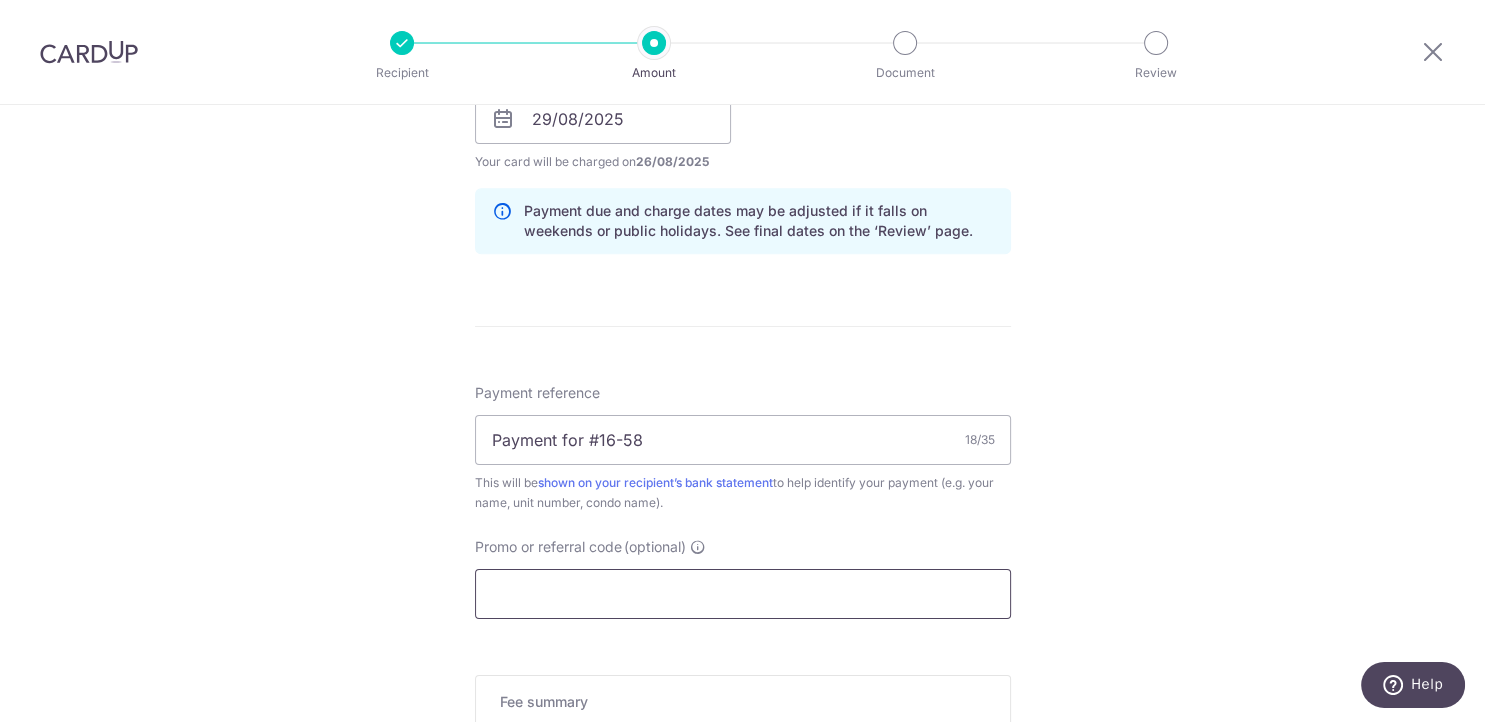 click on "Promo or referral code
(optional)" at bounding box center [743, 594] 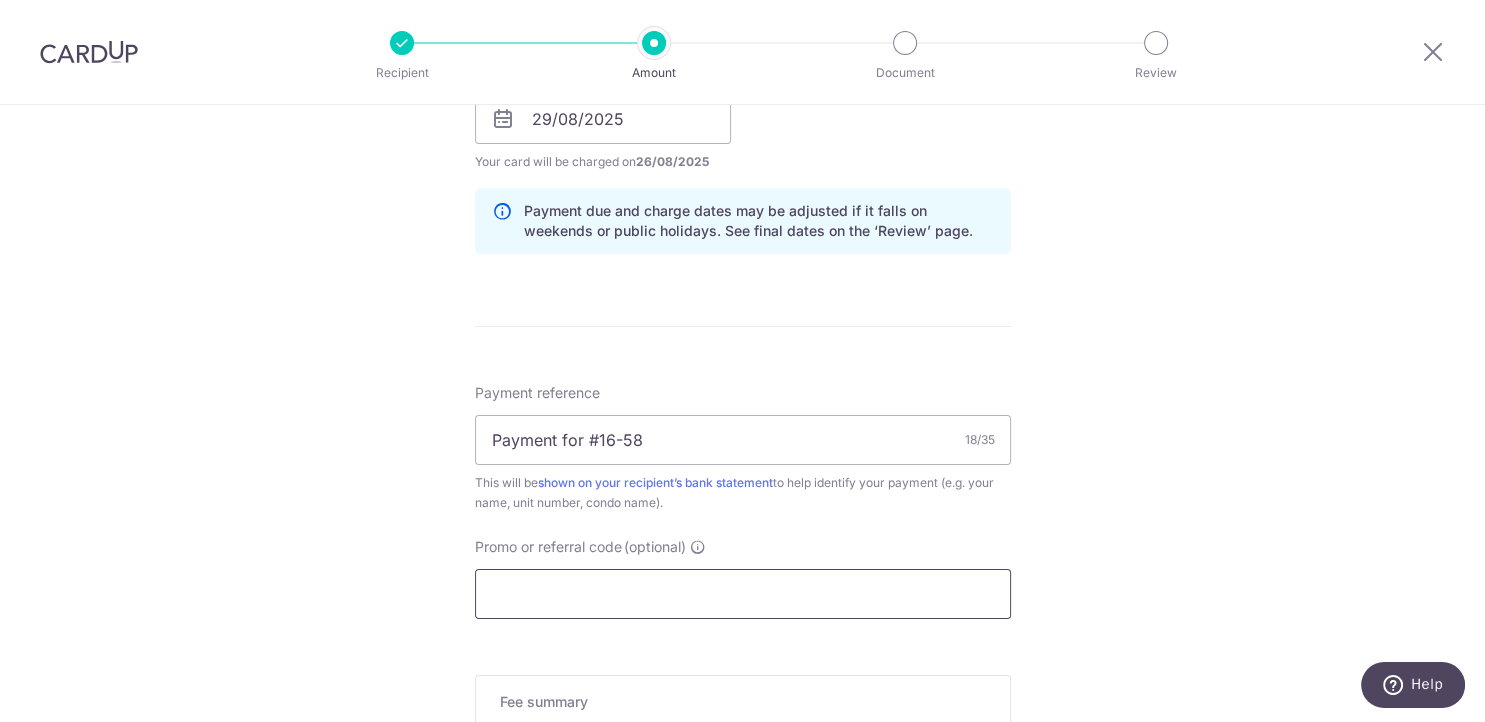 paste on "OFF225" 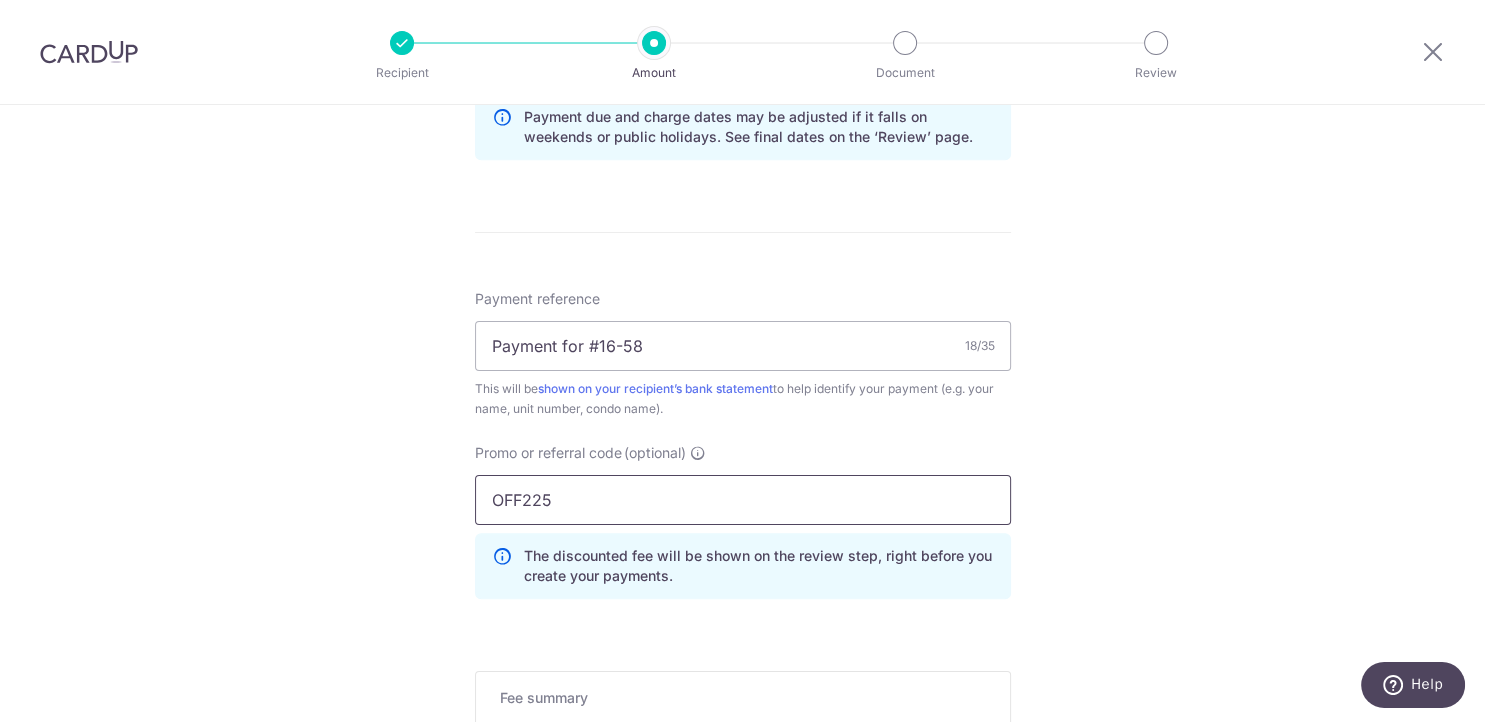 scroll, scrollTop: 1680, scrollLeft: 0, axis: vertical 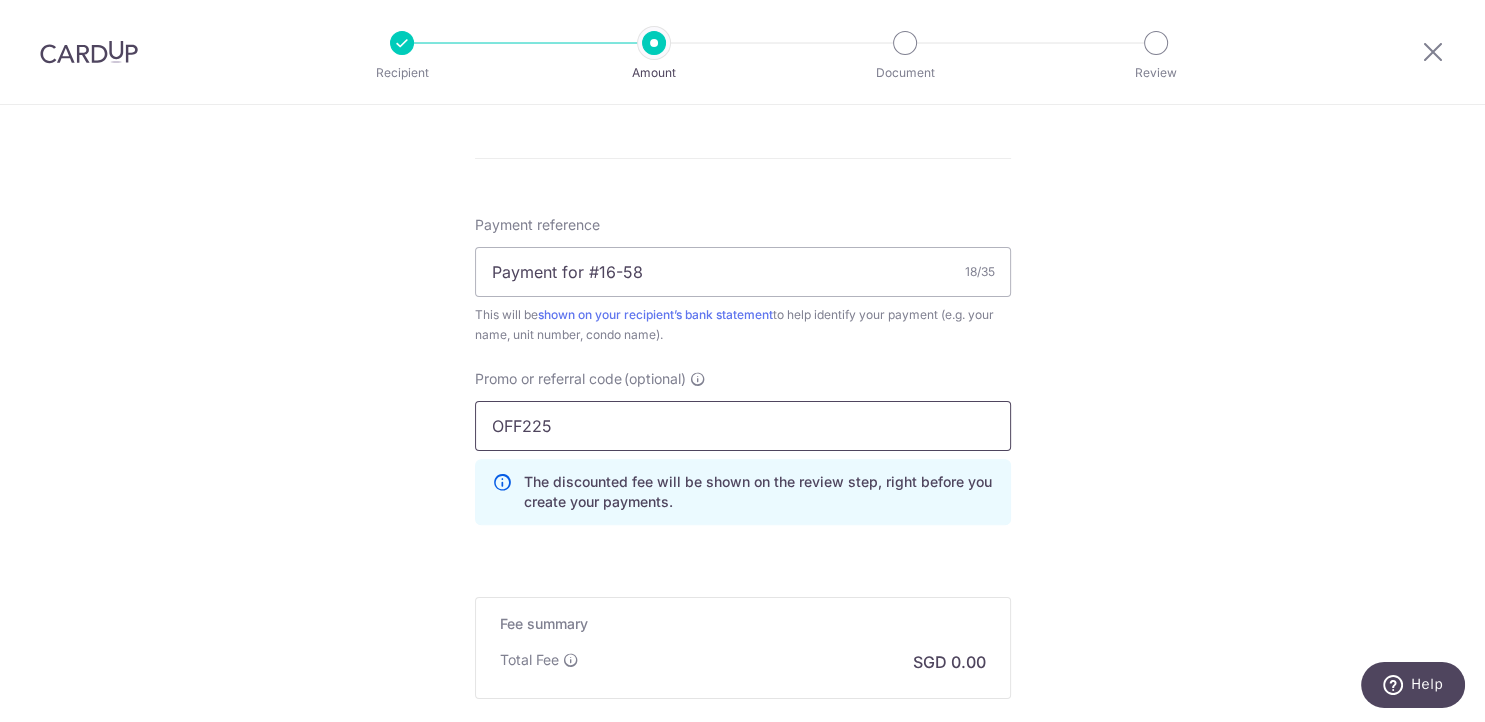type on "OFF225" 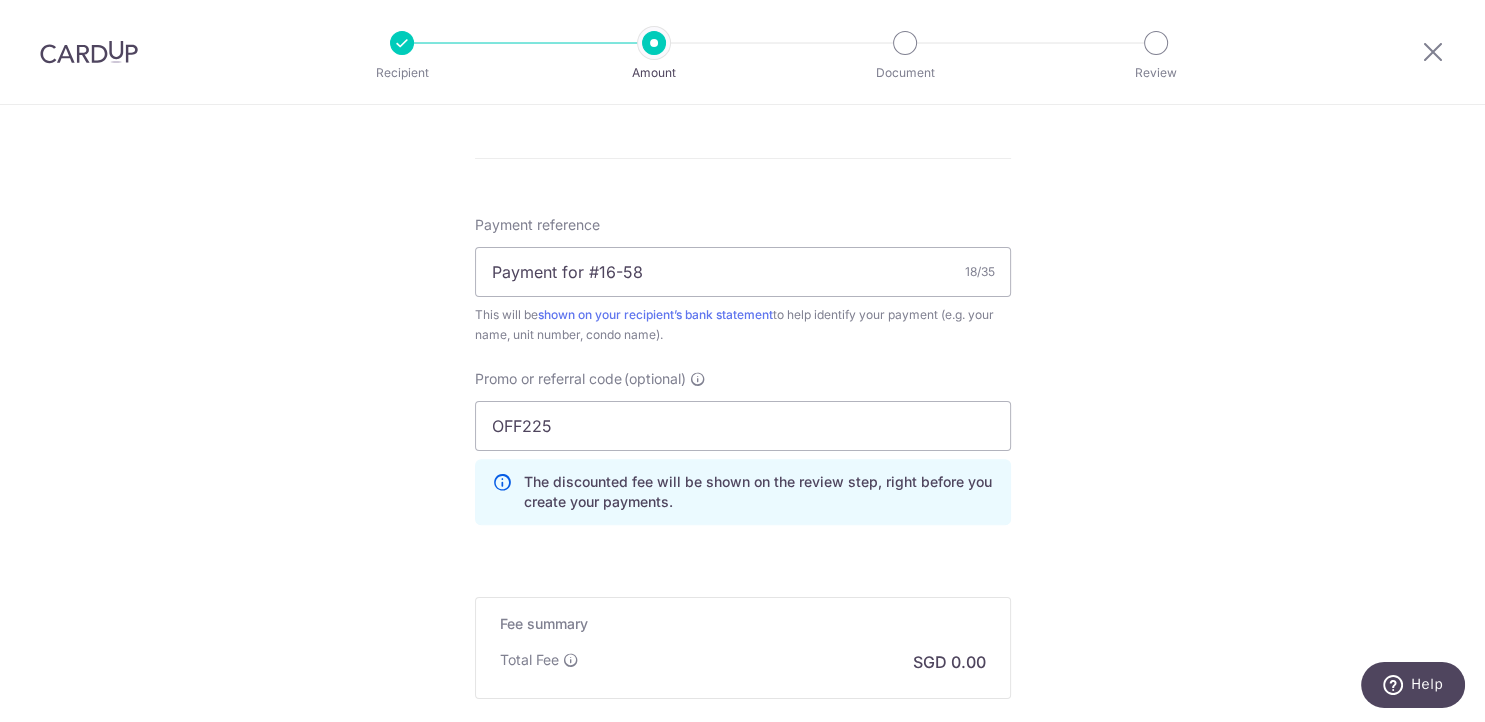 click on "Tell us more about your payment
Enter payment amount
SGD
785.78
785.78
Recipient added successfully!
Select Card
Add new card
Add credit card
Secure 256-bit SSL
Text
New card details
Card
Secure 256-bit SSL" at bounding box center [742, -310] 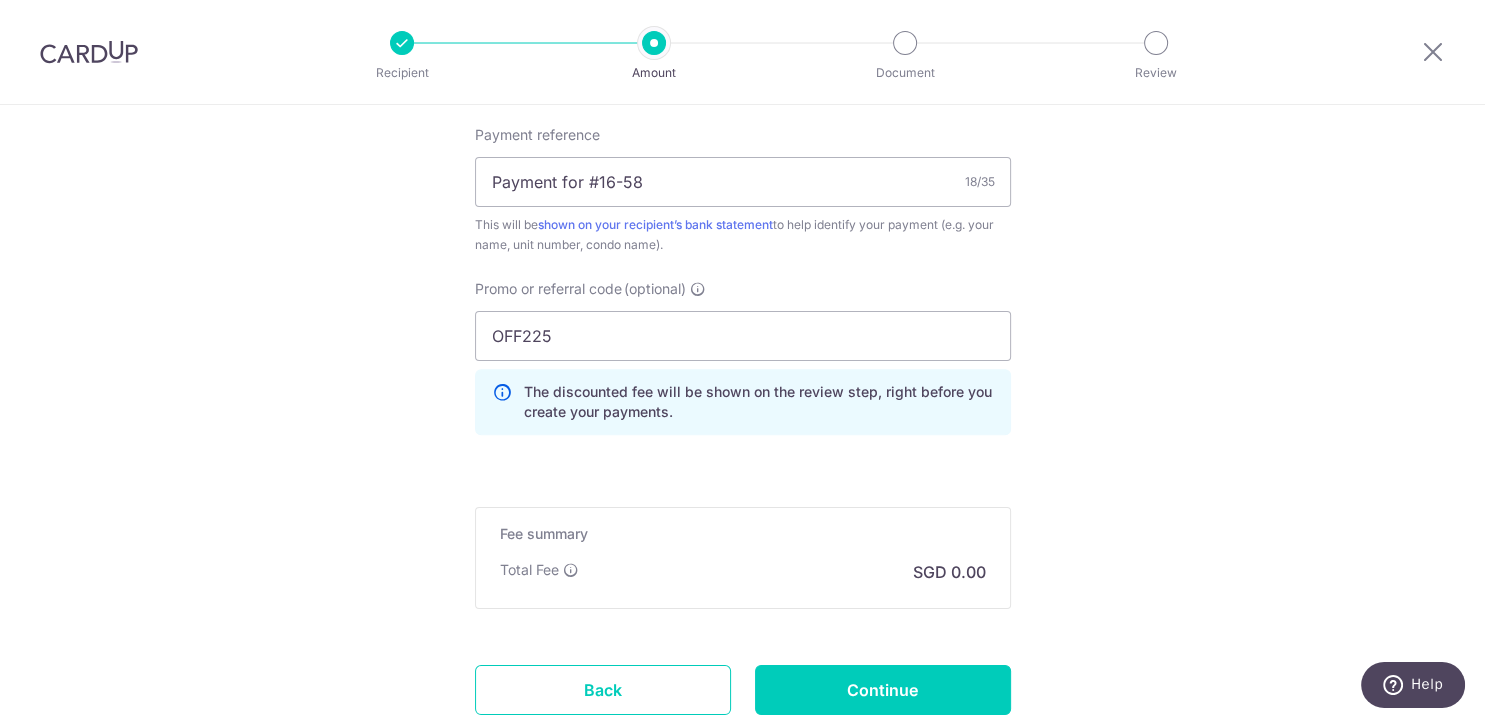 scroll, scrollTop: 1848, scrollLeft: 0, axis: vertical 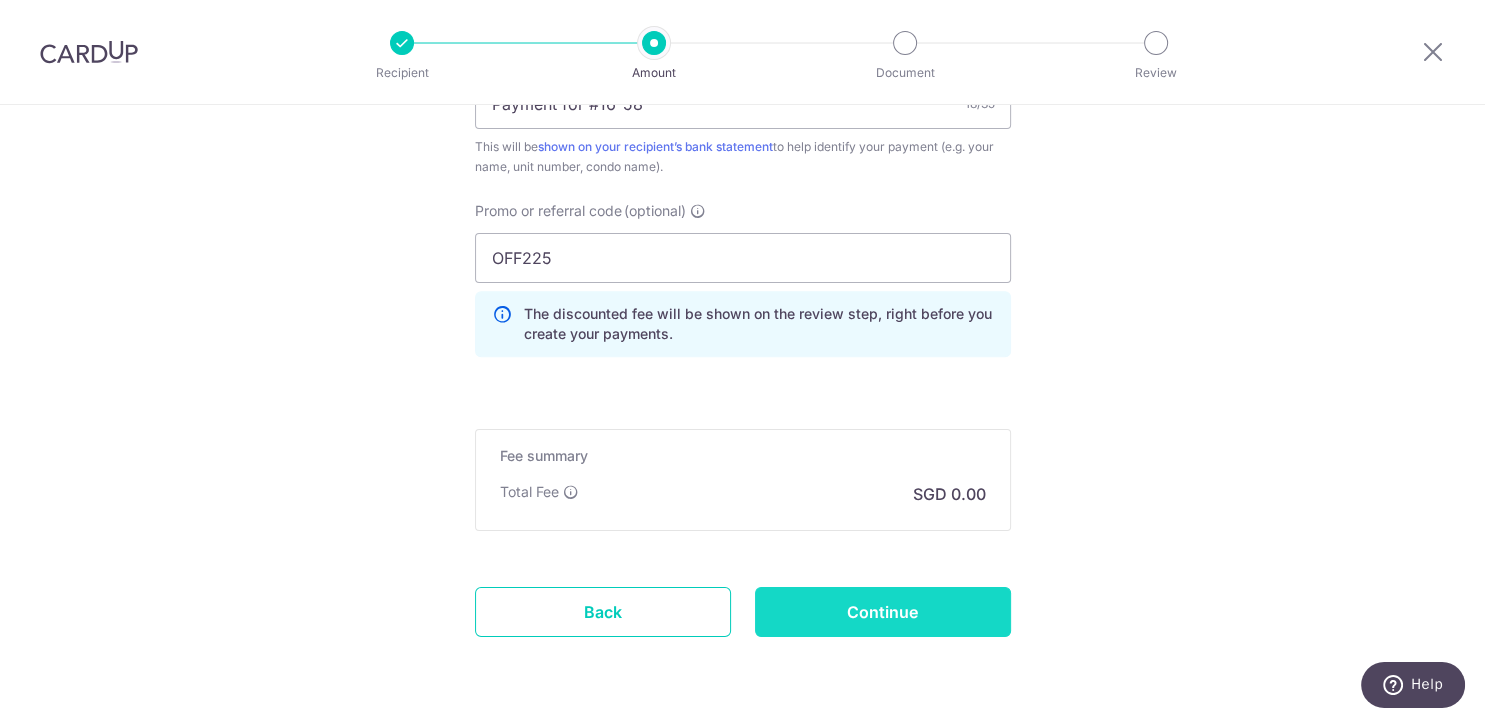 click on "Continue" at bounding box center [883, 612] 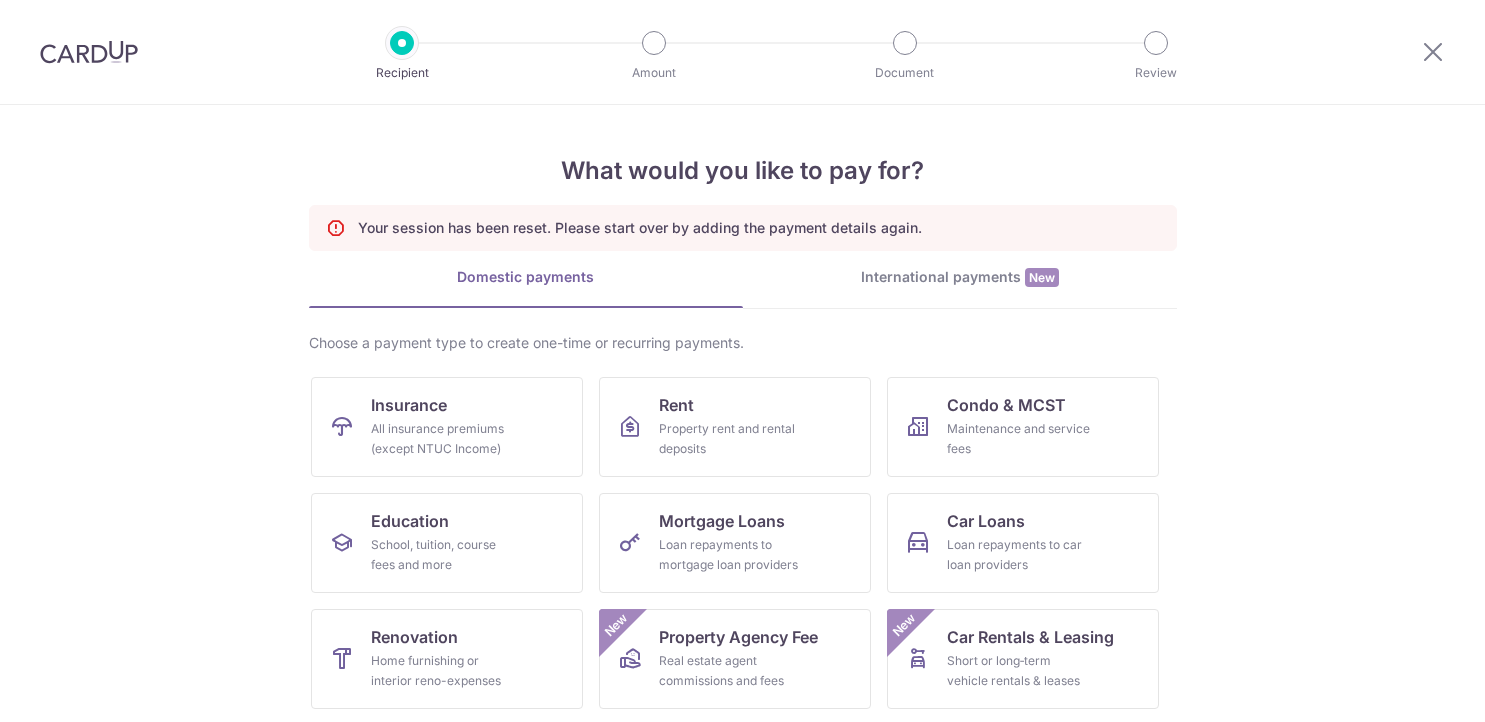scroll, scrollTop: 0, scrollLeft: 0, axis: both 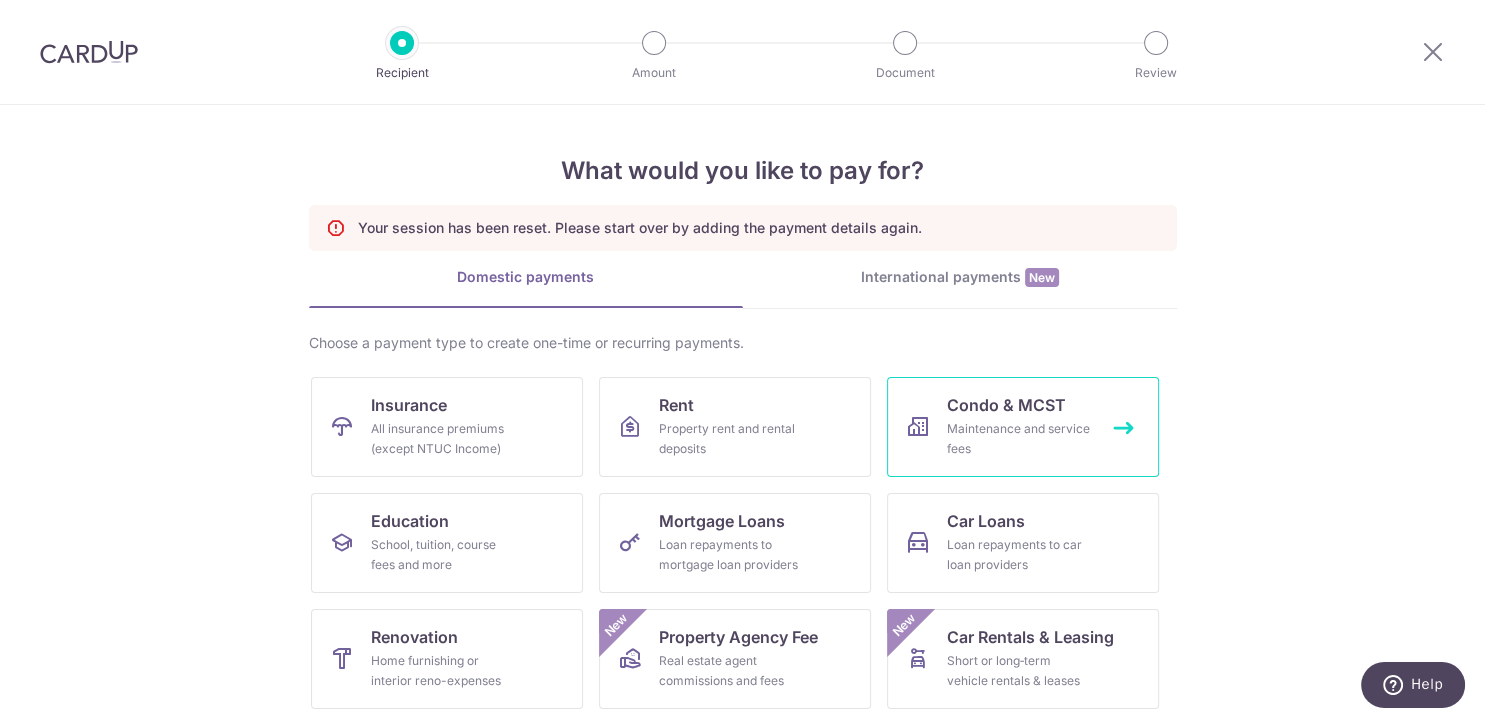 click on "Maintenance and service fees" at bounding box center [1019, 439] 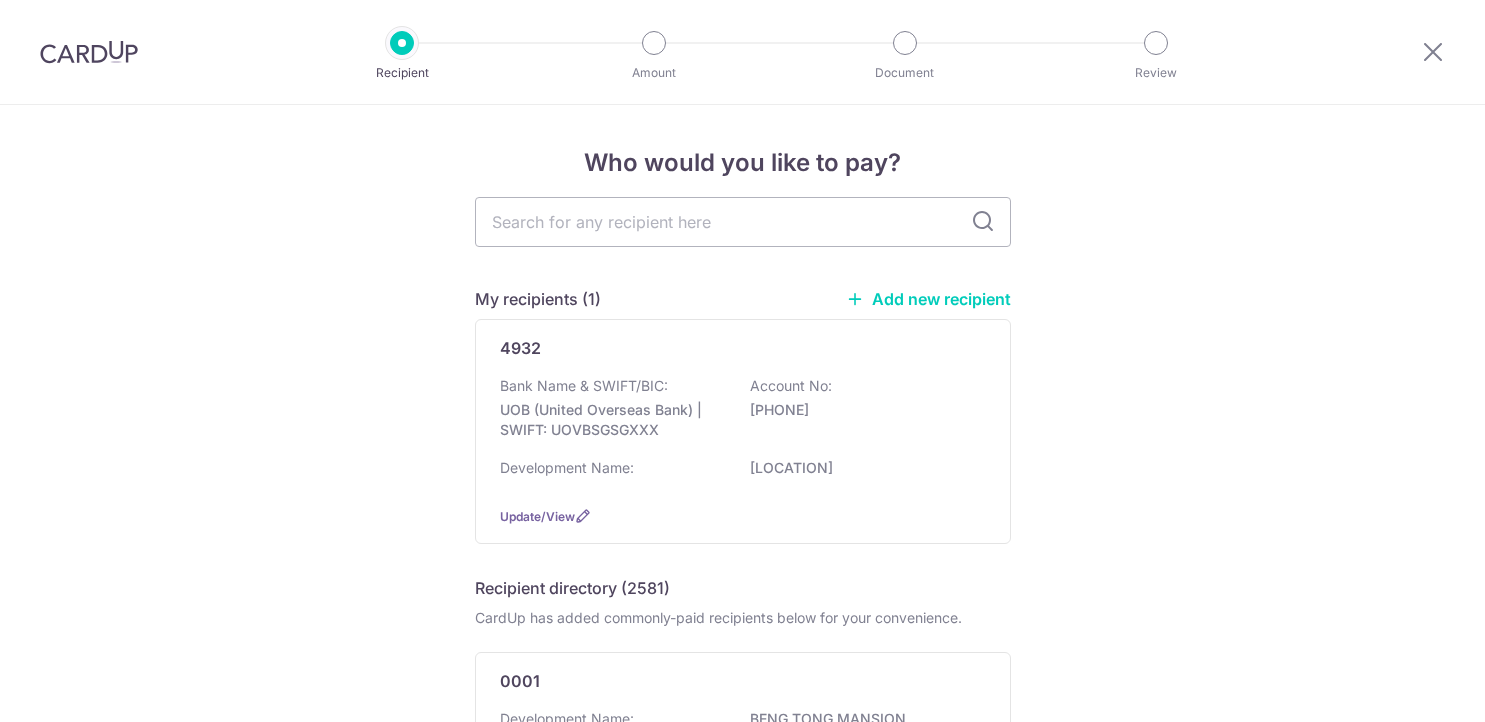 scroll, scrollTop: 0, scrollLeft: 0, axis: both 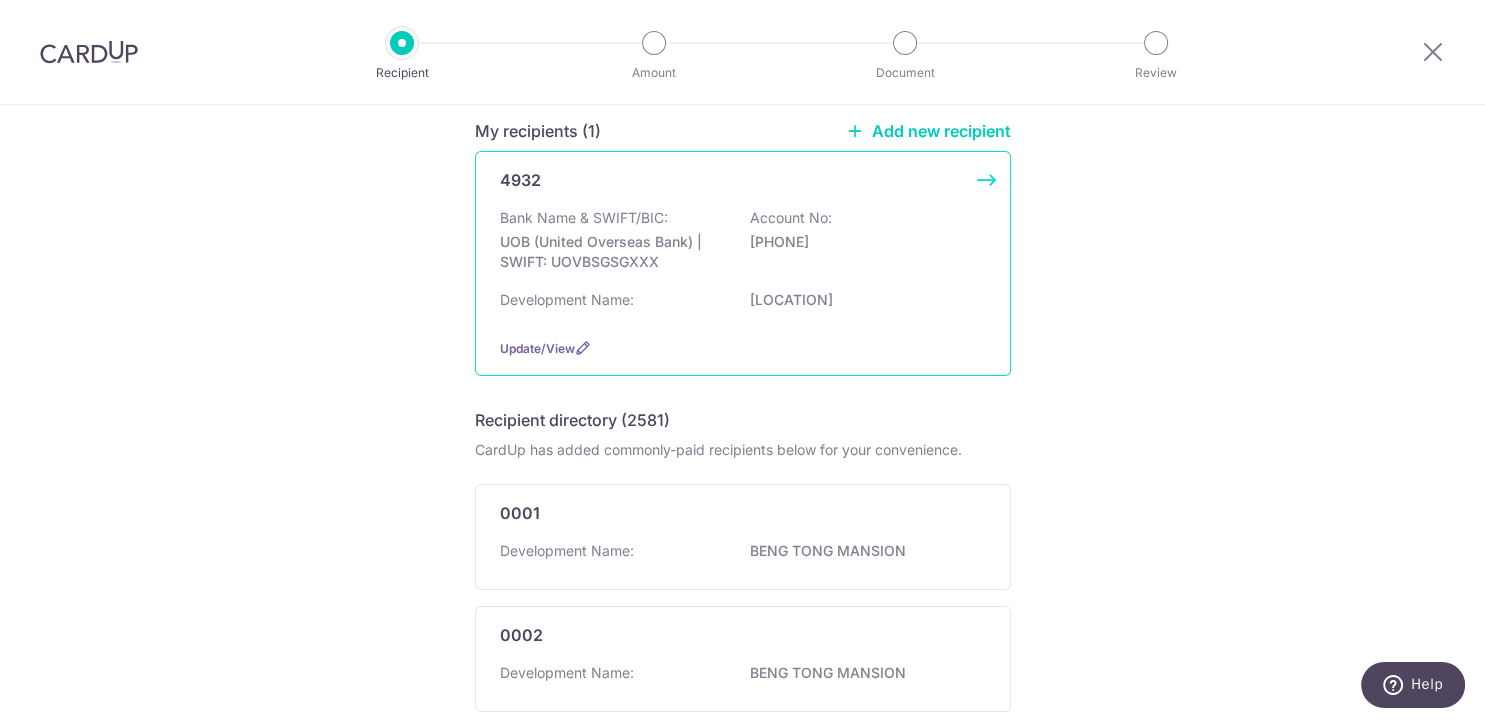 click on "Bank Name & SWIFT/BIC:
UOB (United Overseas Bank) | SWIFT: UOVBSGSGXXX
Account No:
[PHONE]" at bounding box center (743, 245) 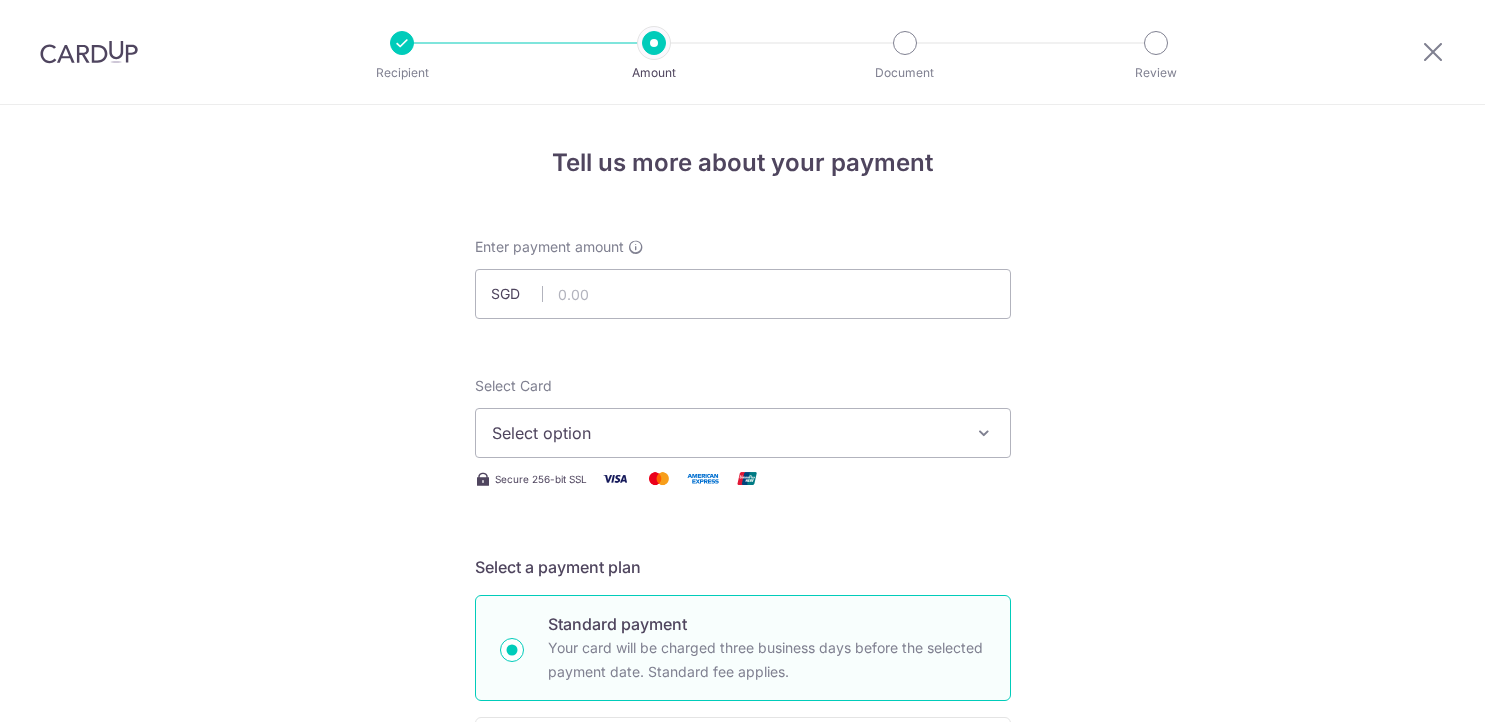 scroll, scrollTop: 0, scrollLeft: 0, axis: both 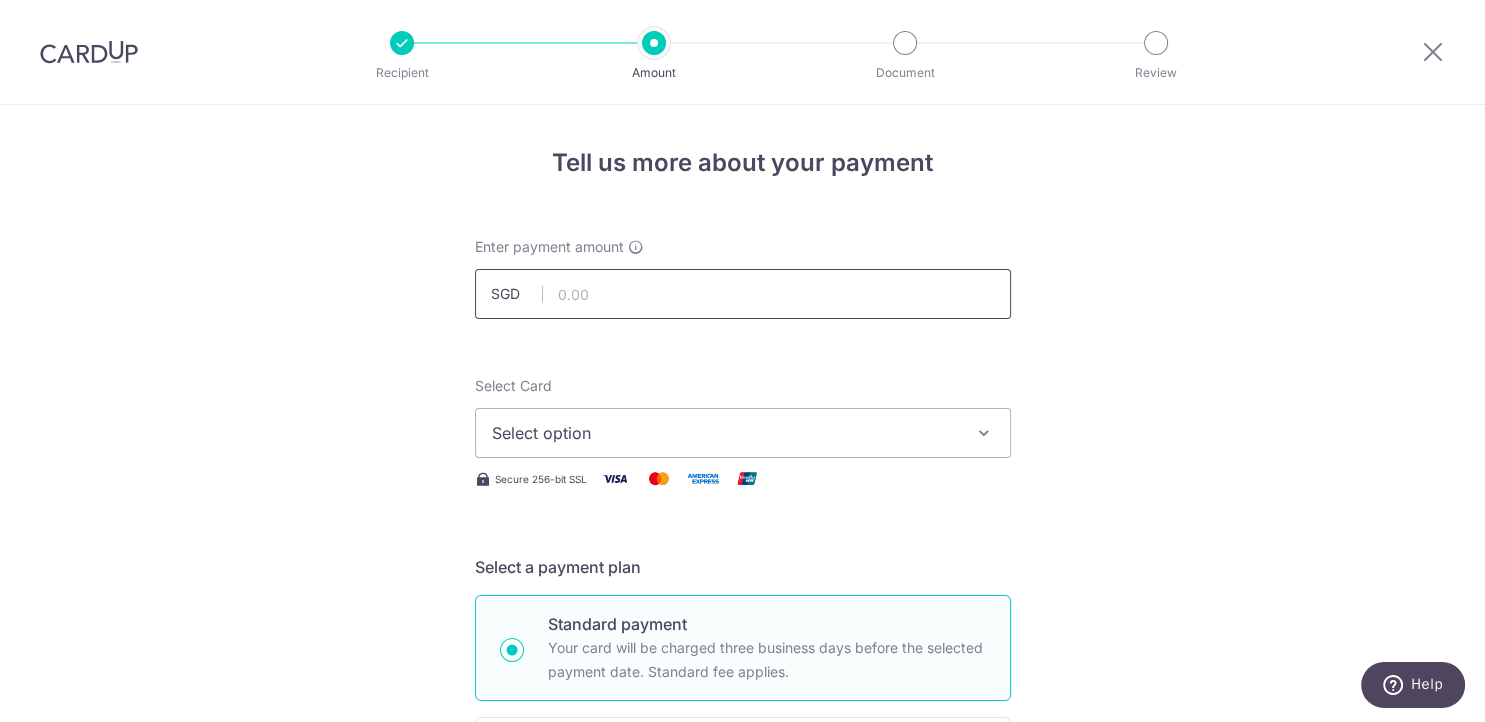 click at bounding box center (743, 294) 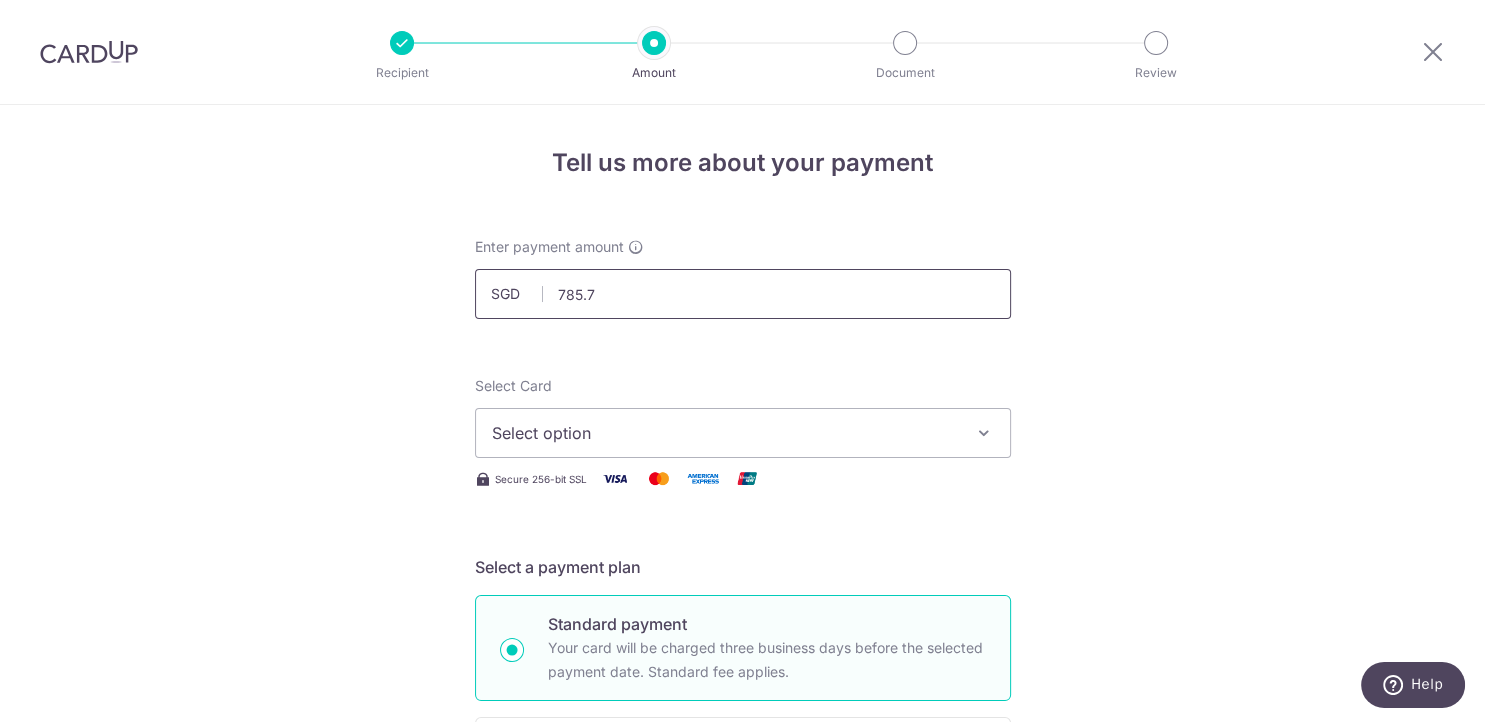 type on "785.78" 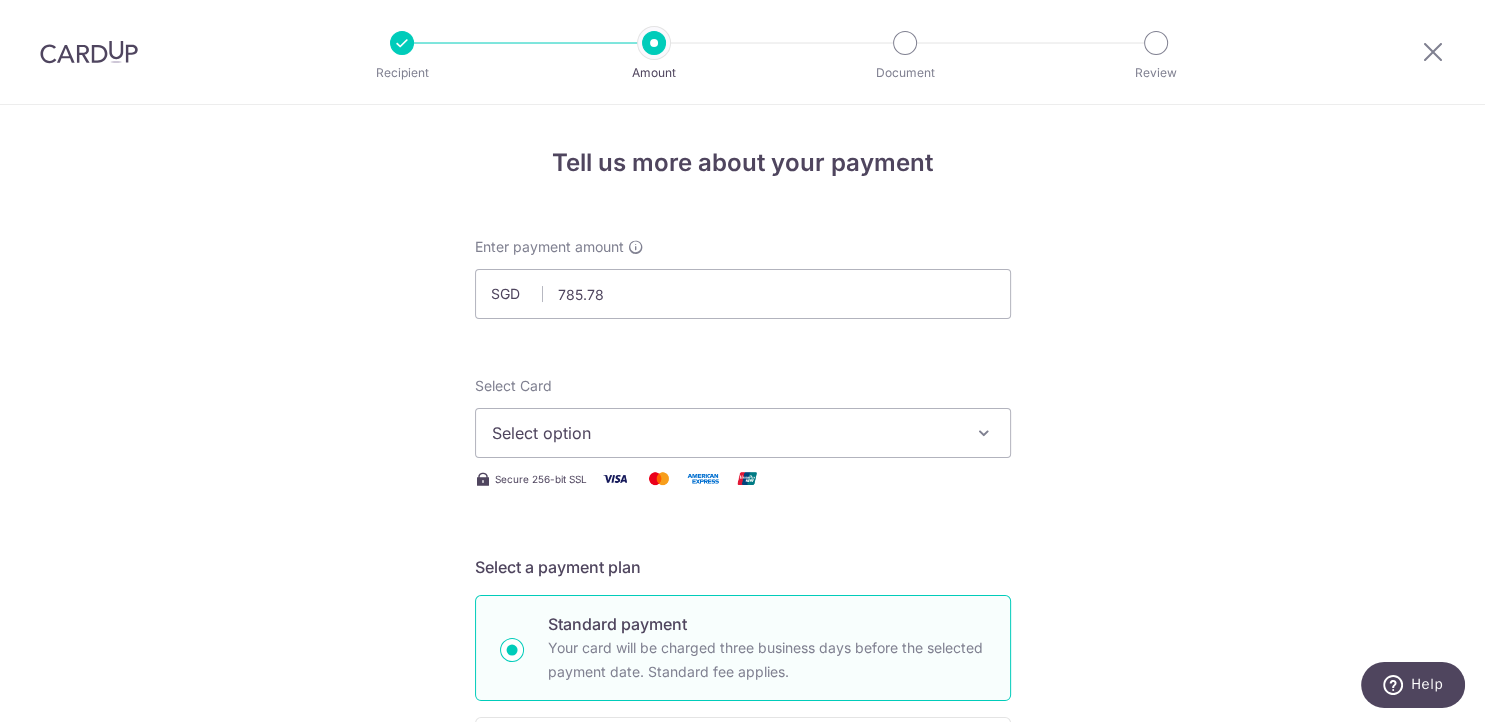 click on "Select option" at bounding box center [725, 433] 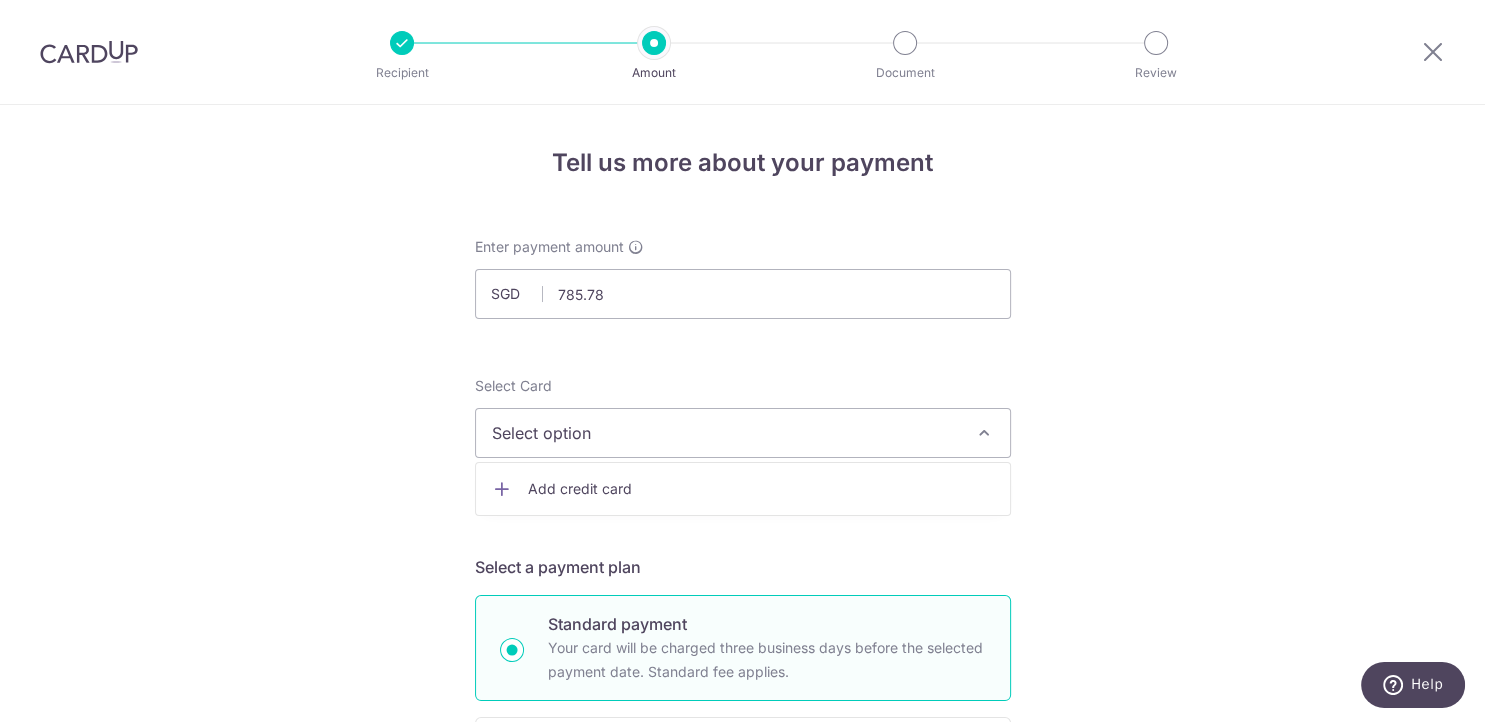 click on "Add credit card" at bounding box center [761, 489] 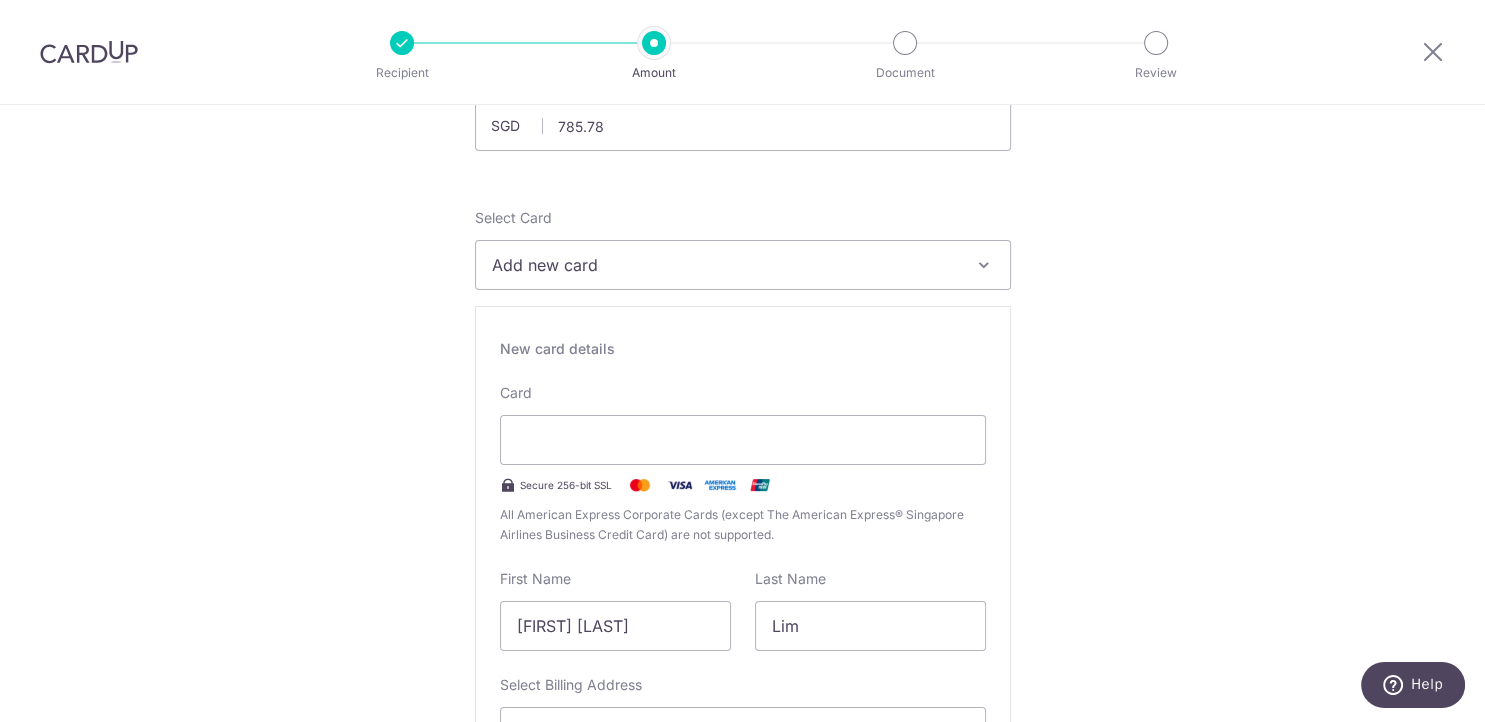 scroll, scrollTop: 672, scrollLeft: 0, axis: vertical 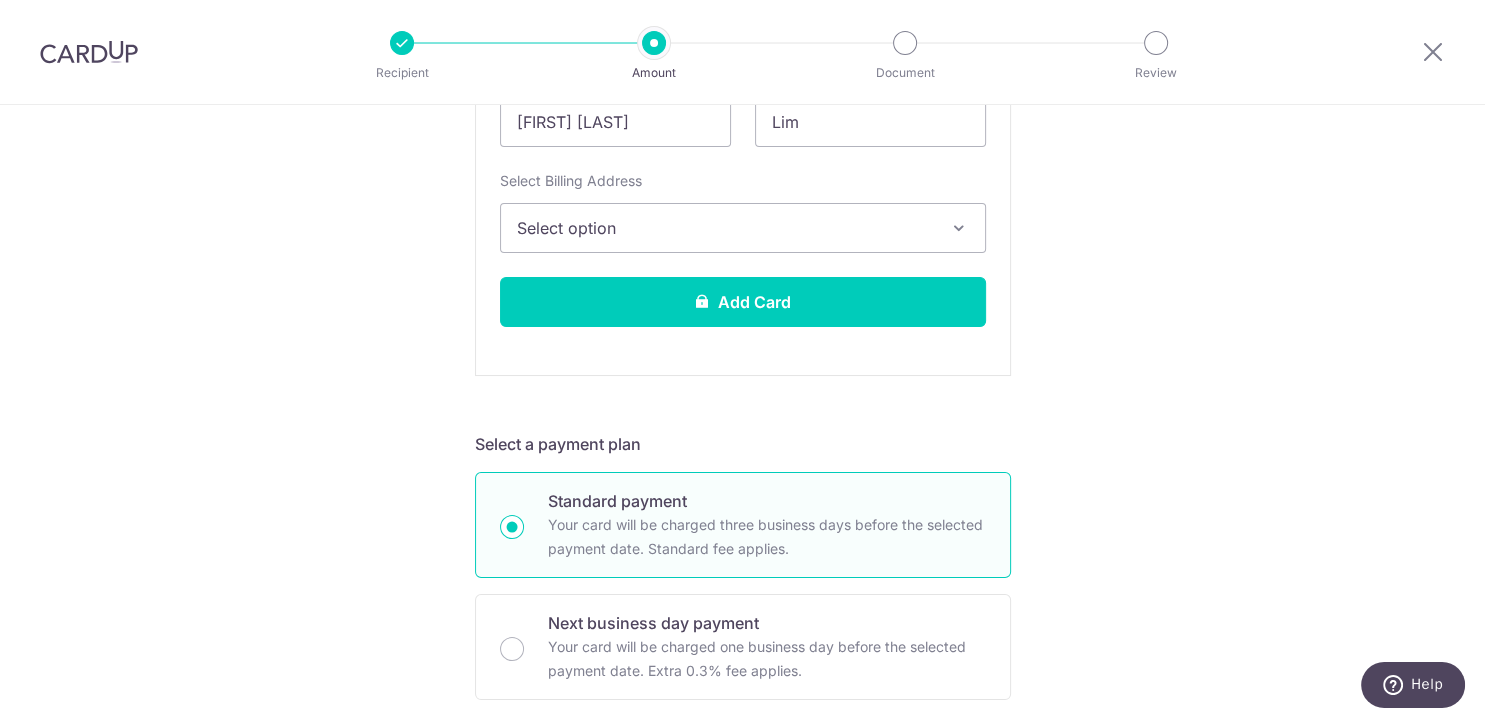 click on "Select option" at bounding box center (725, 228) 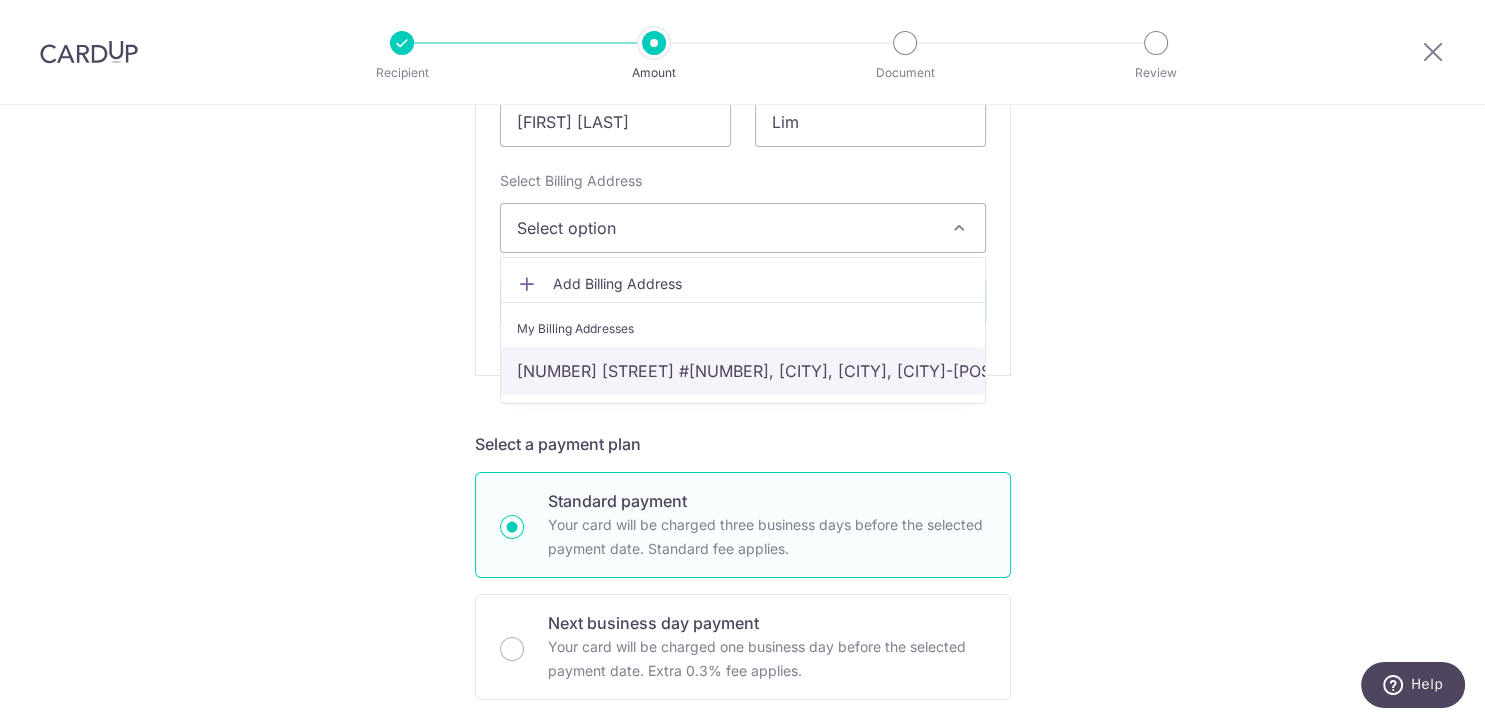 click on "57 Normanton park #16-58, Singapore, singapore, Singapore-117284" at bounding box center [743, 371] 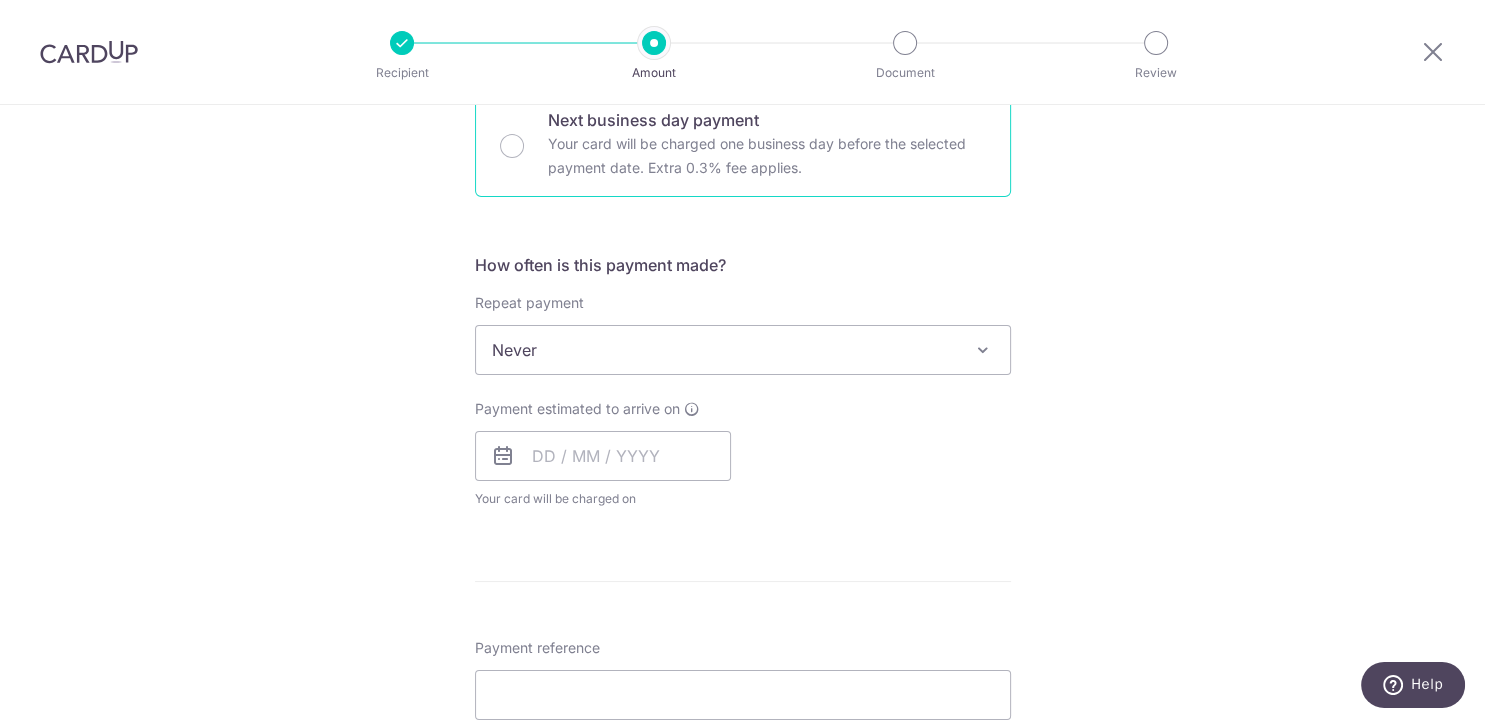 scroll, scrollTop: 1176, scrollLeft: 0, axis: vertical 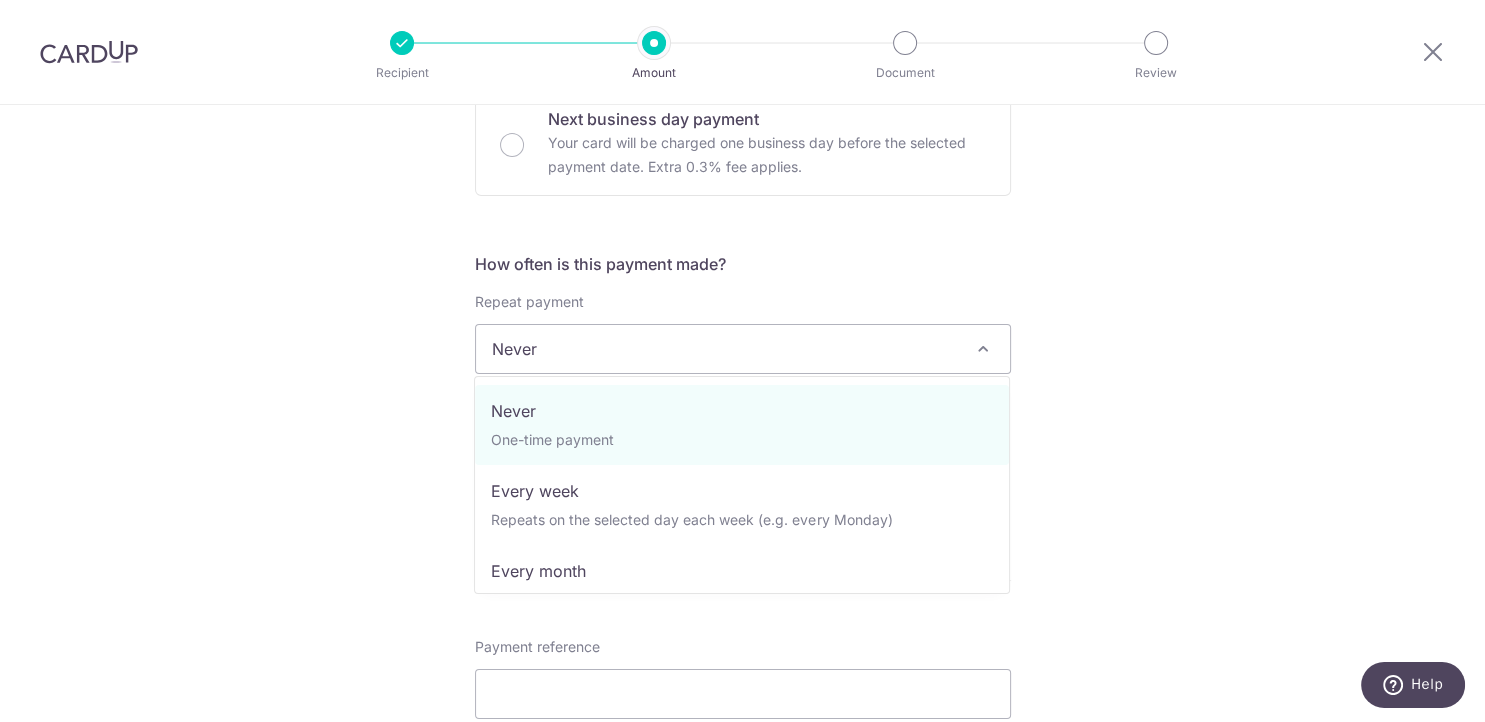 click on "Never" at bounding box center [743, 349] 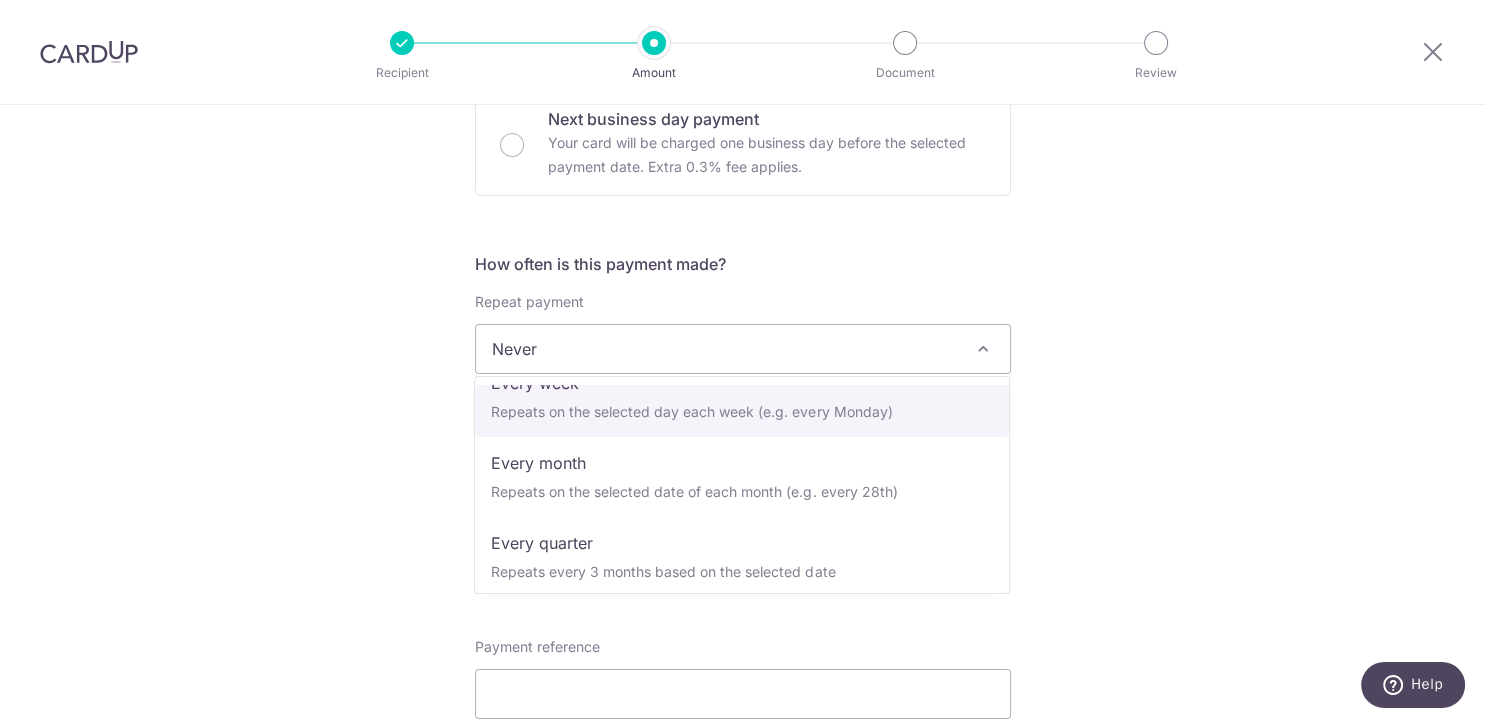 scroll, scrollTop: 168, scrollLeft: 0, axis: vertical 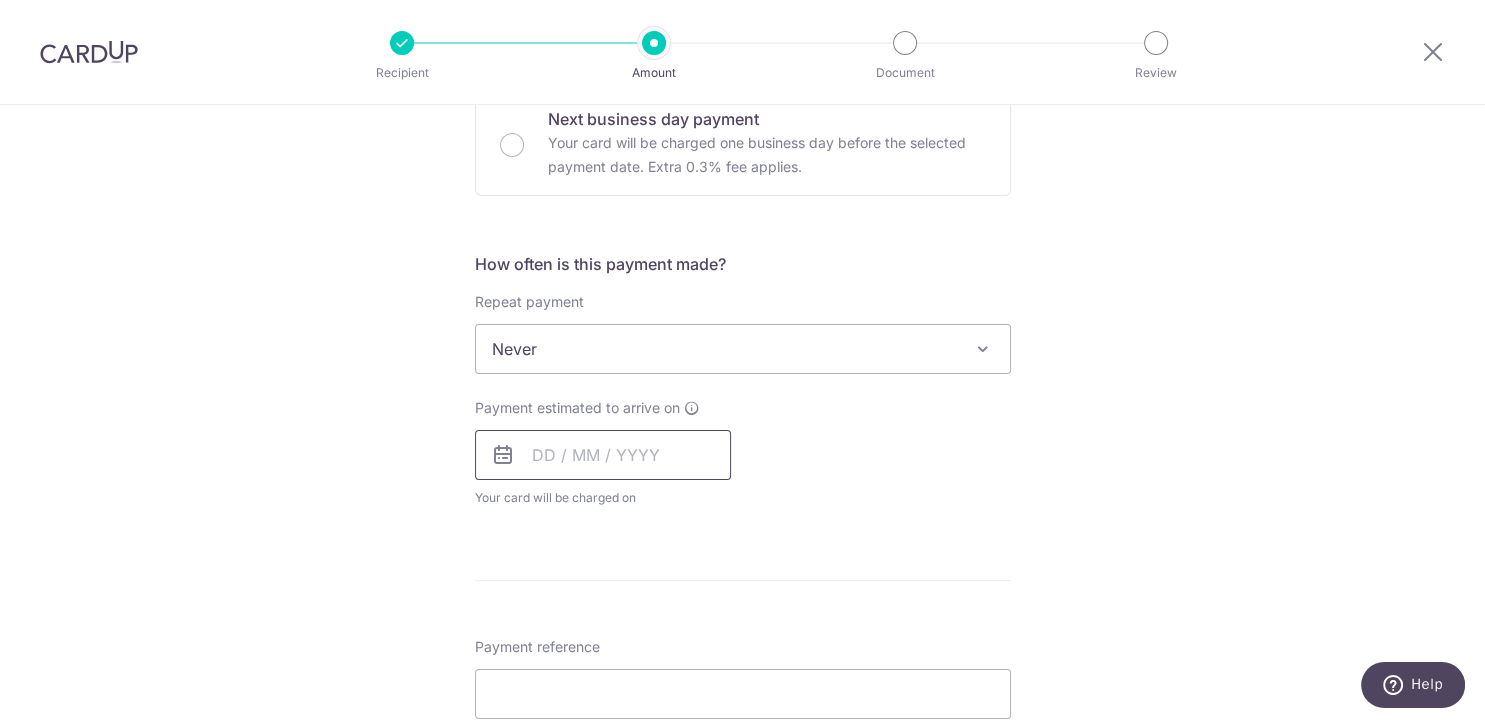 click at bounding box center (603, 455) 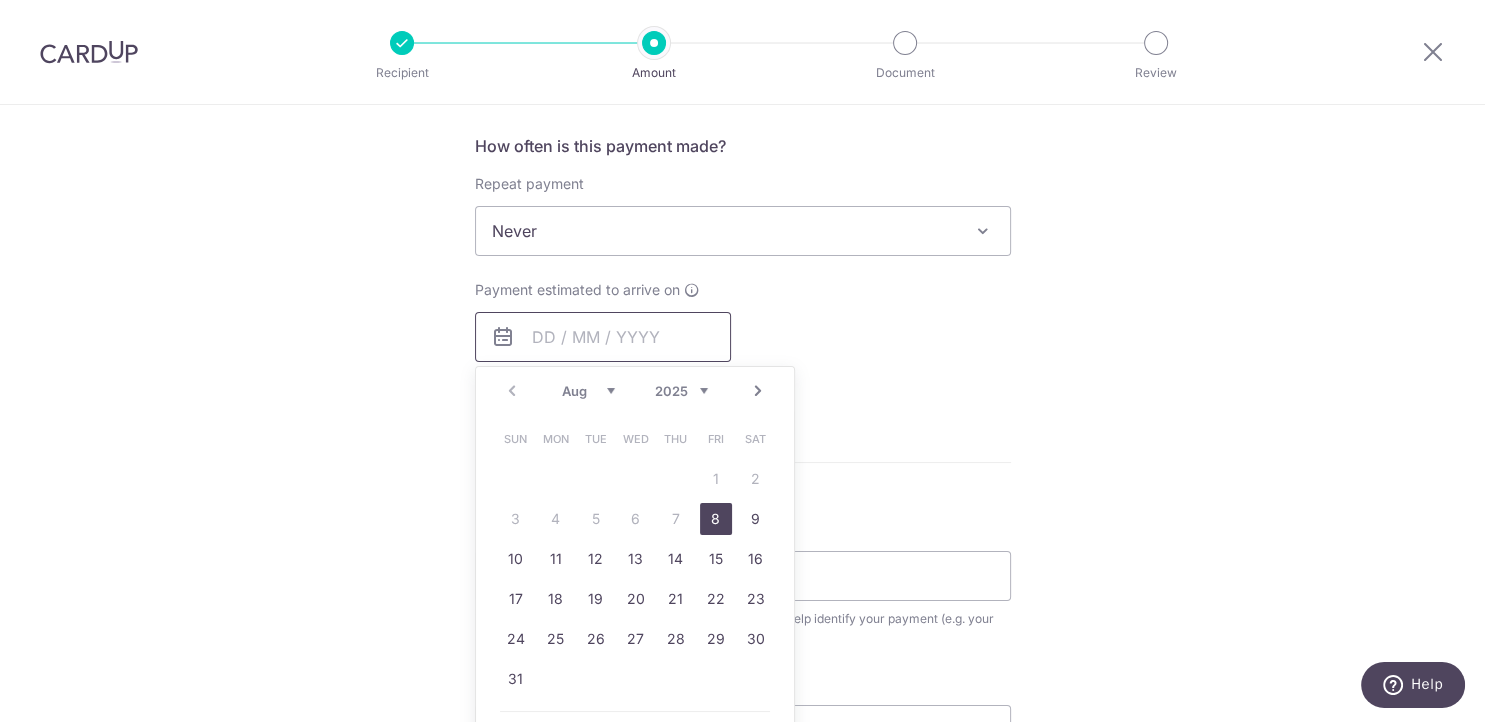 scroll, scrollTop: 1344, scrollLeft: 0, axis: vertical 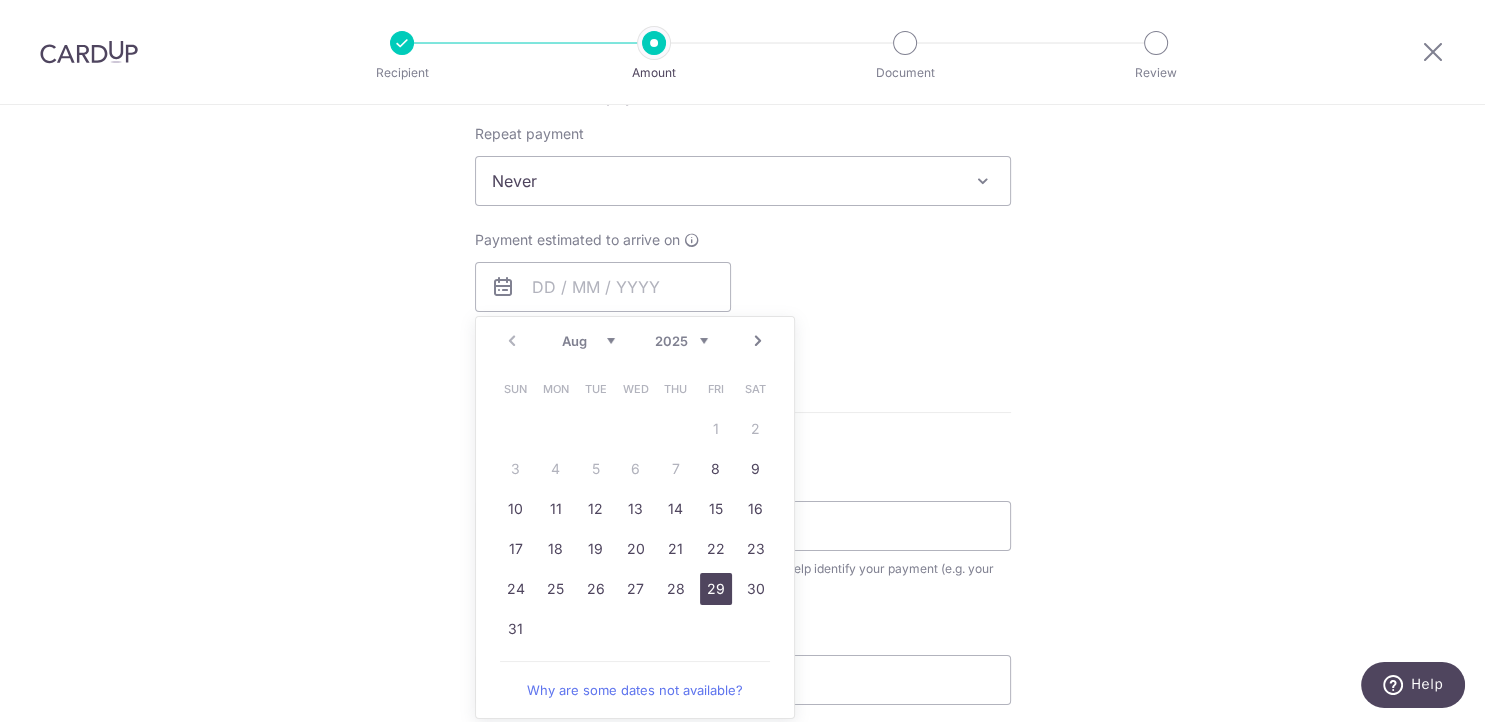 click on "29" at bounding box center [716, 589] 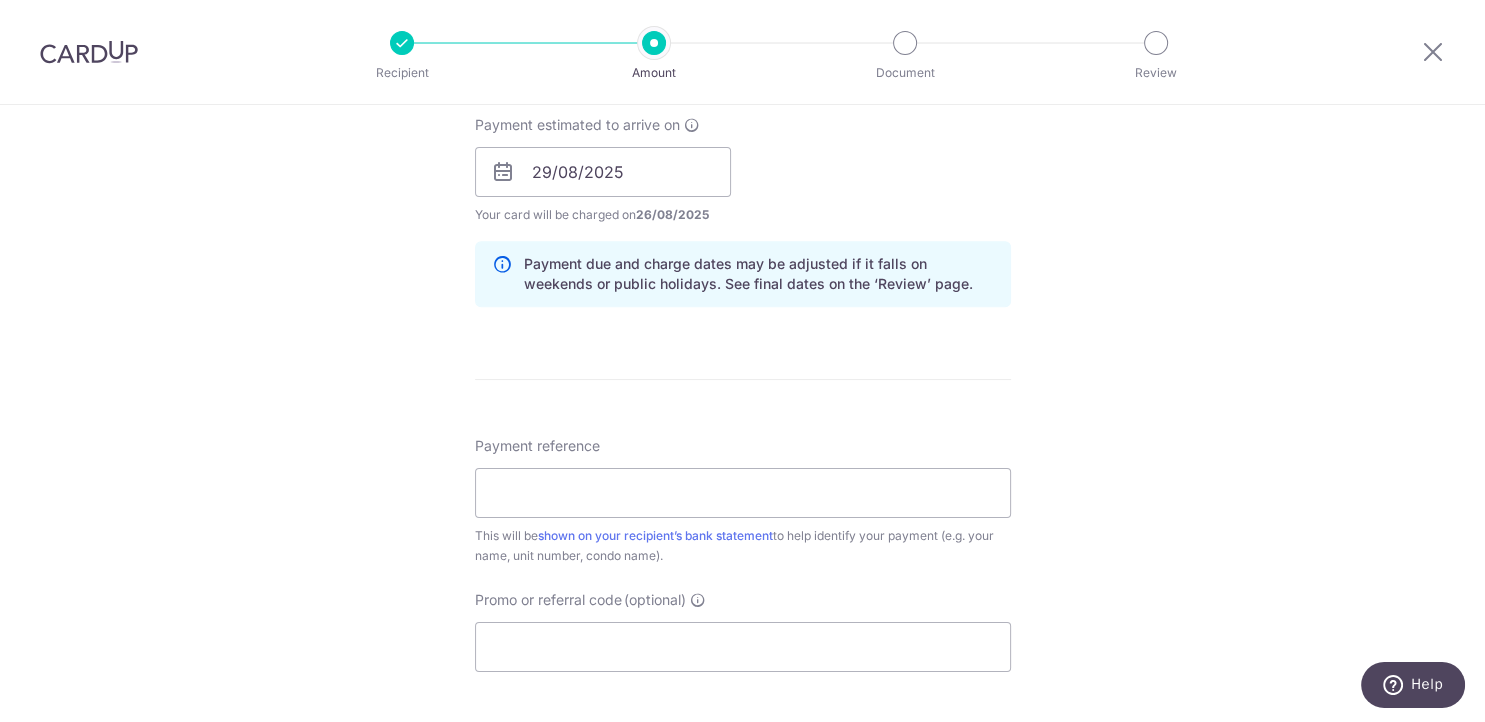 scroll, scrollTop: 1512, scrollLeft: 0, axis: vertical 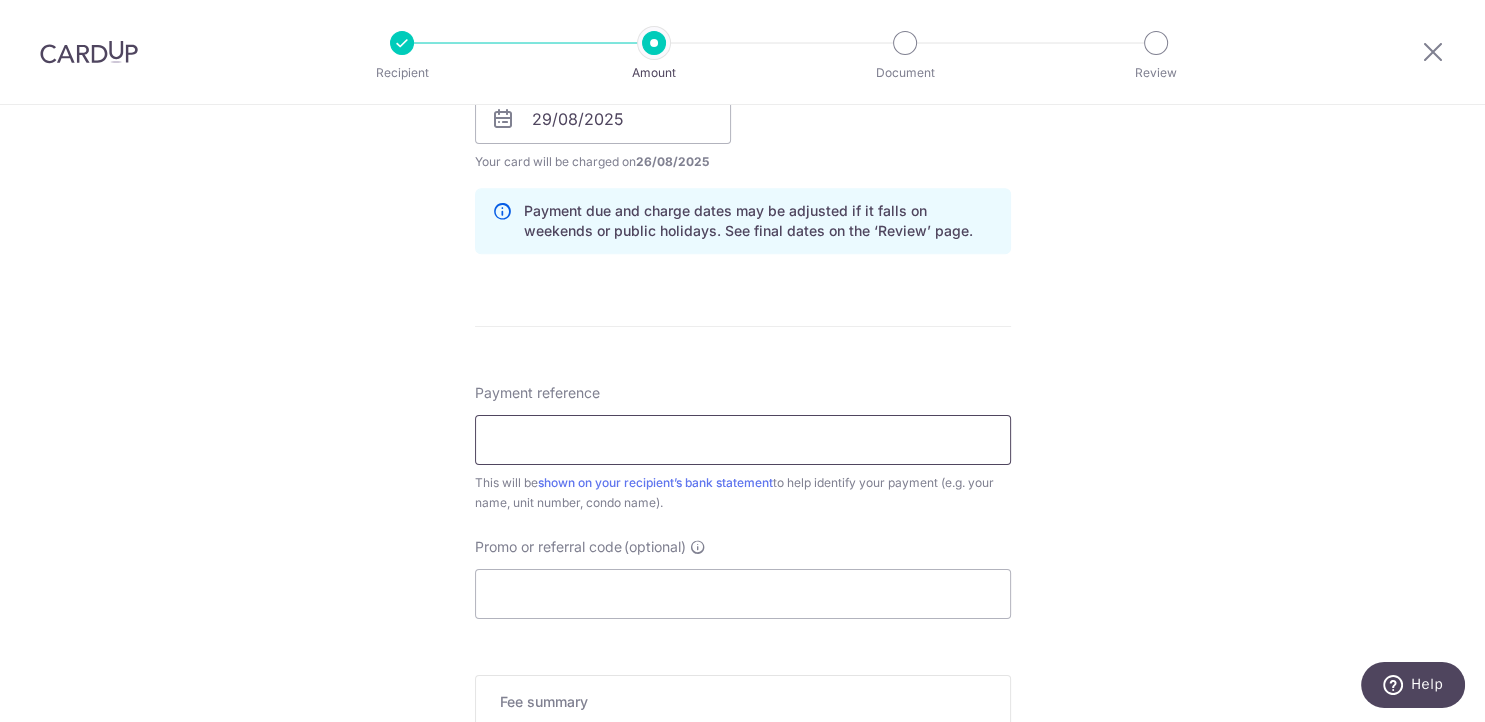 click on "Payment reference" at bounding box center (743, 440) 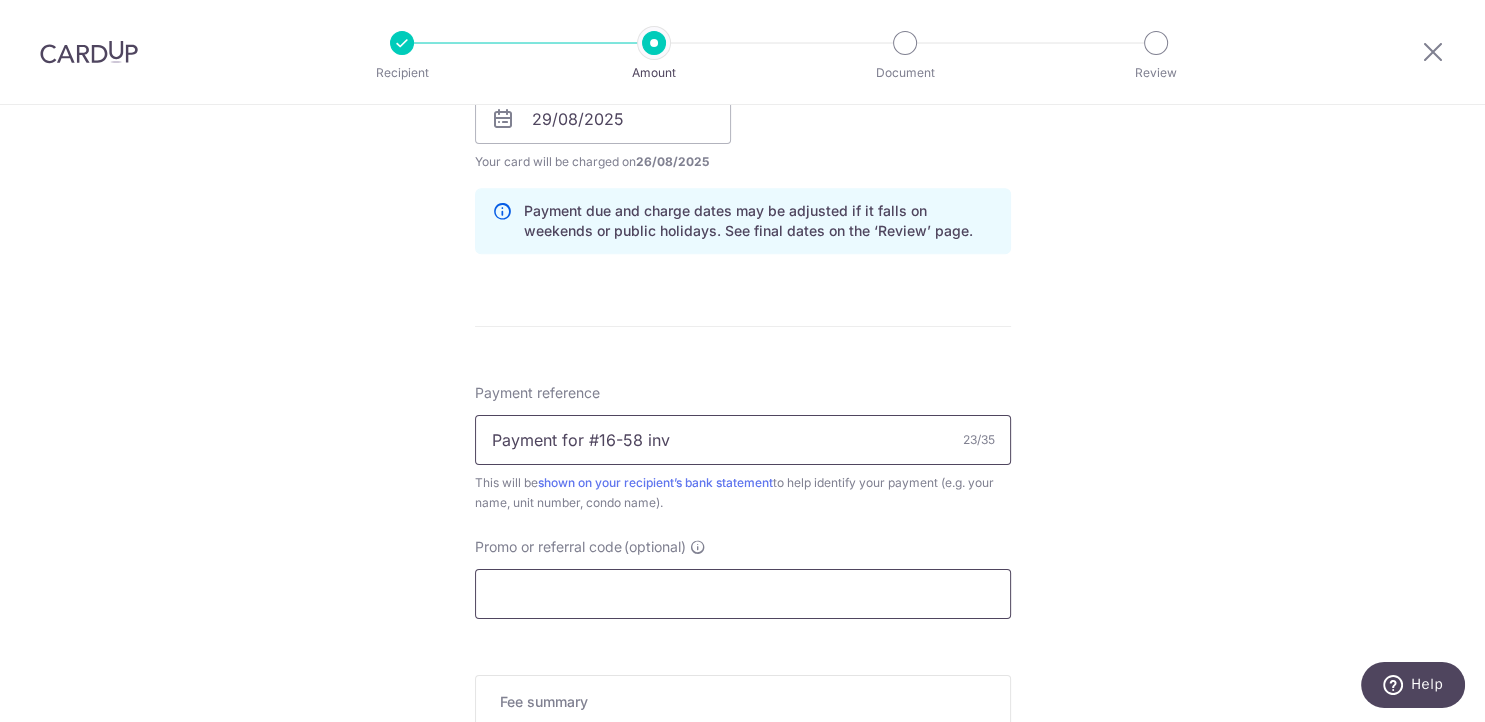 type on "Payment for #16-58 inv" 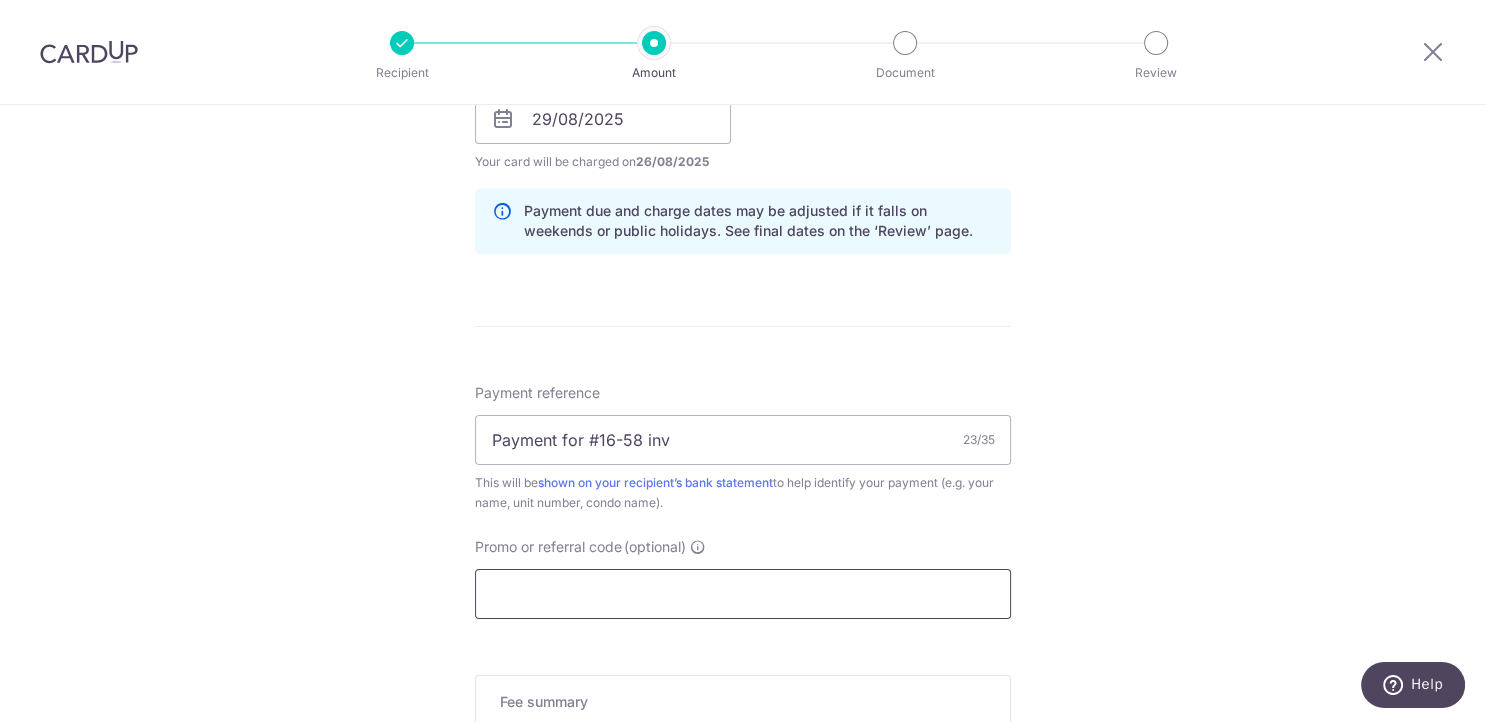 click on "Promo or referral code
(optional)" at bounding box center (743, 594) 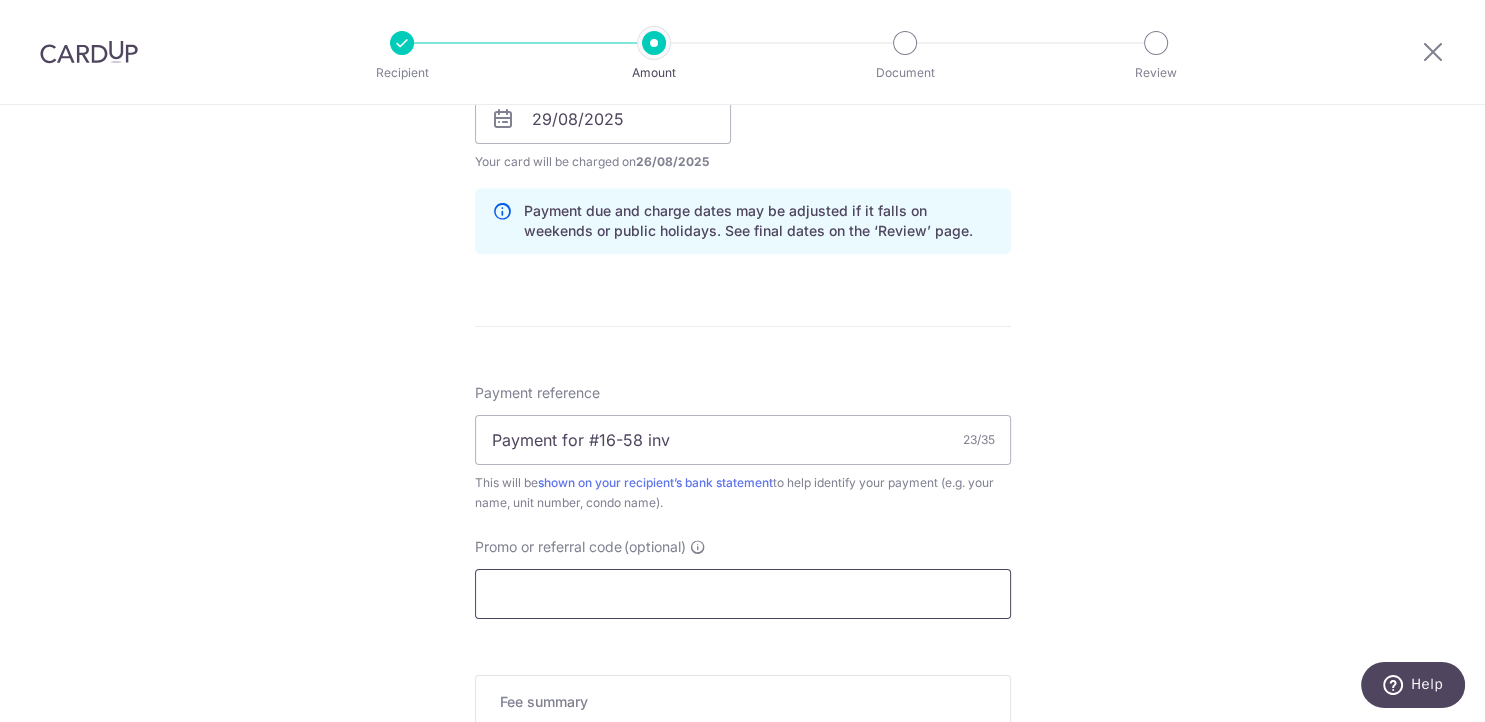 paste on "OFF225" 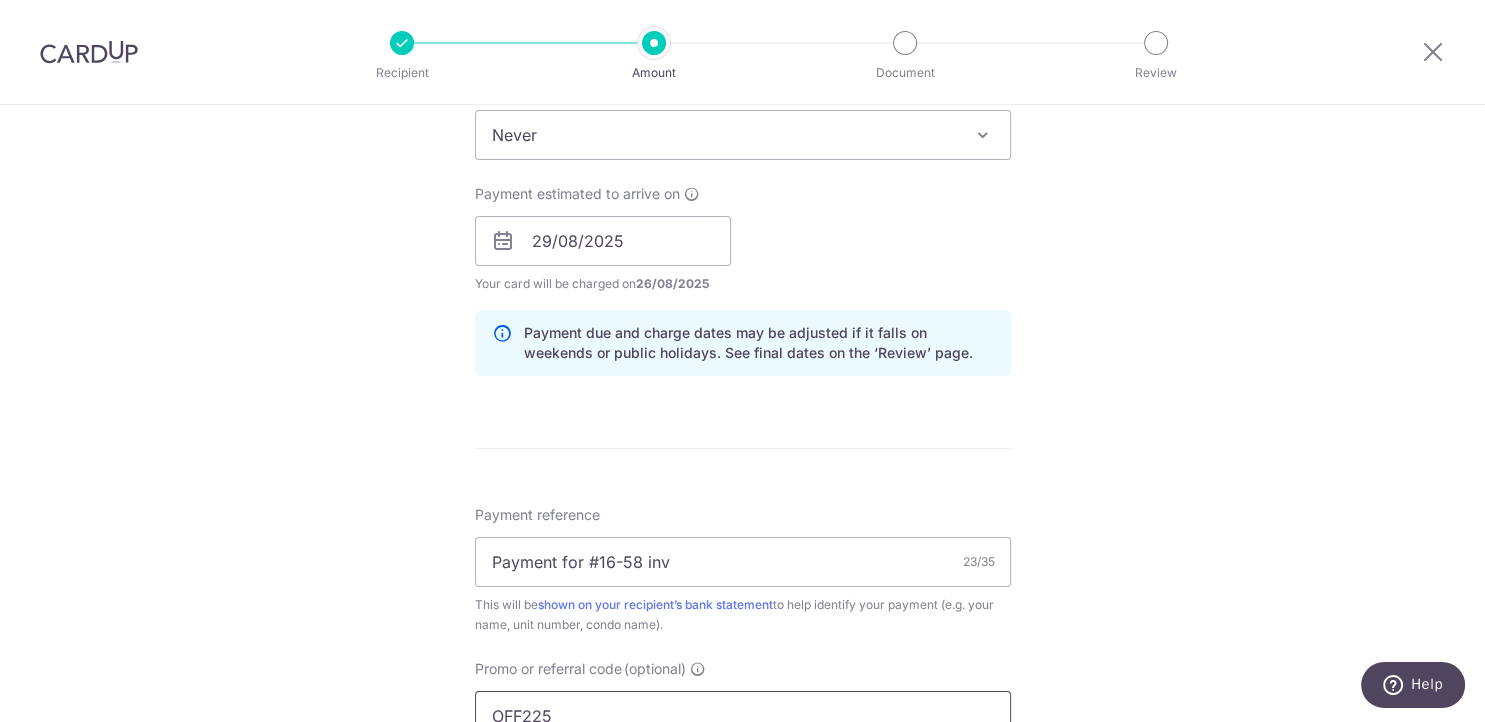 scroll, scrollTop: 1344, scrollLeft: 0, axis: vertical 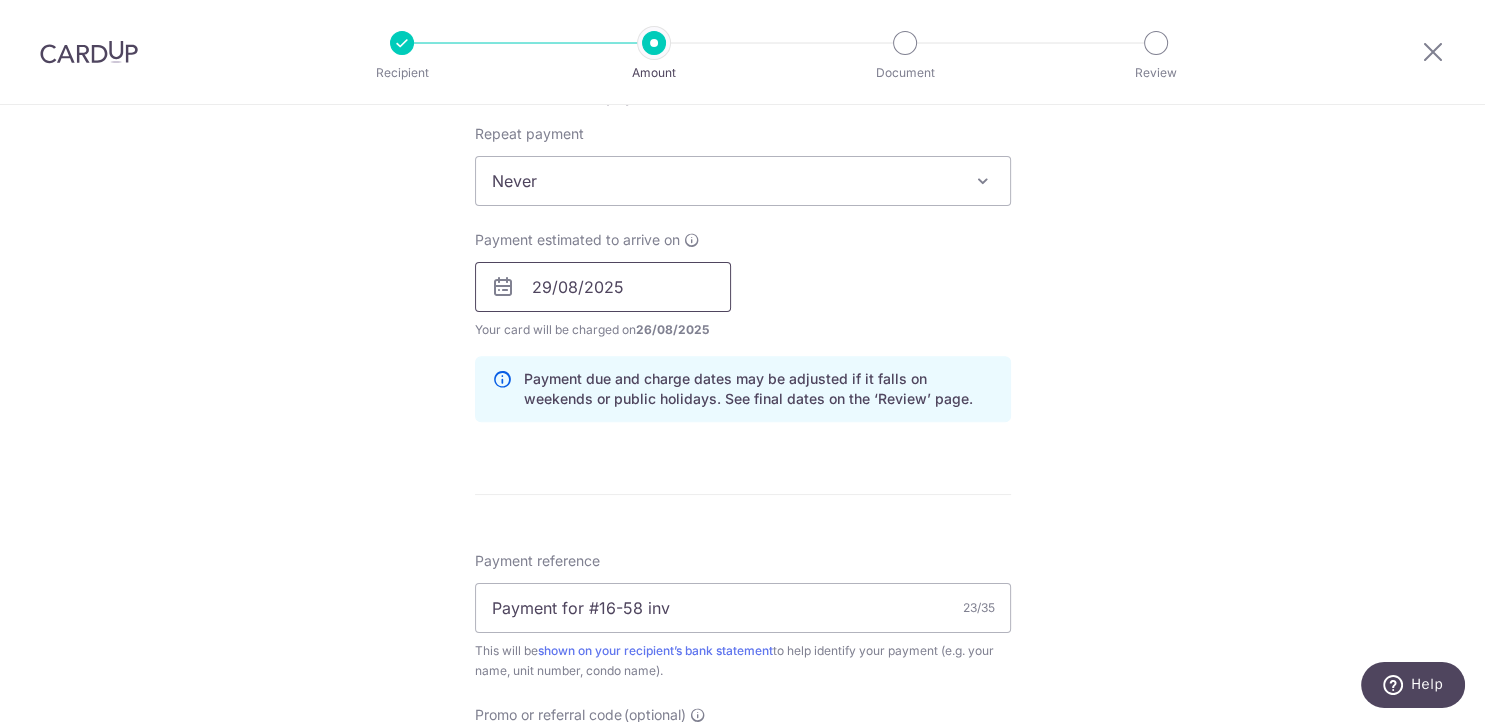 type on "OFF225" 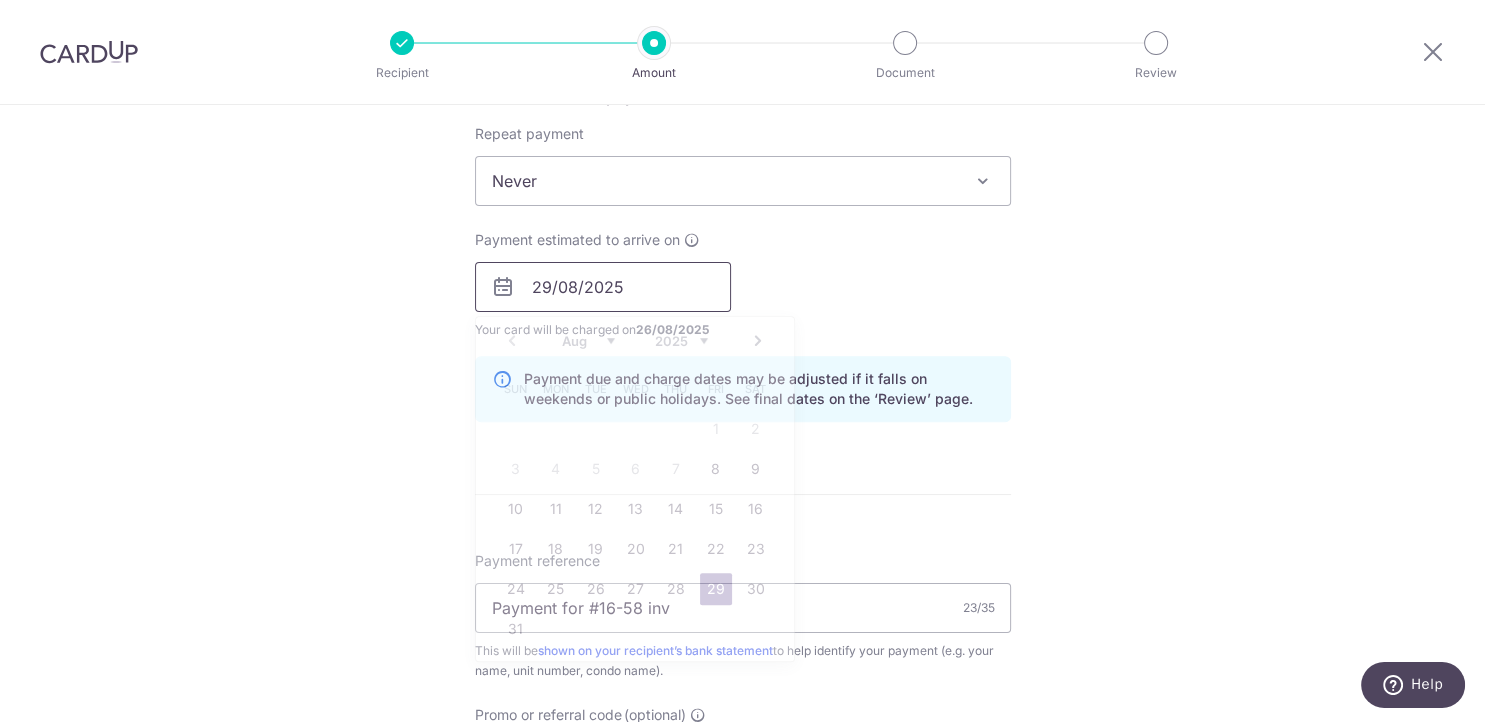click on "29/08/2025" at bounding box center [603, 287] 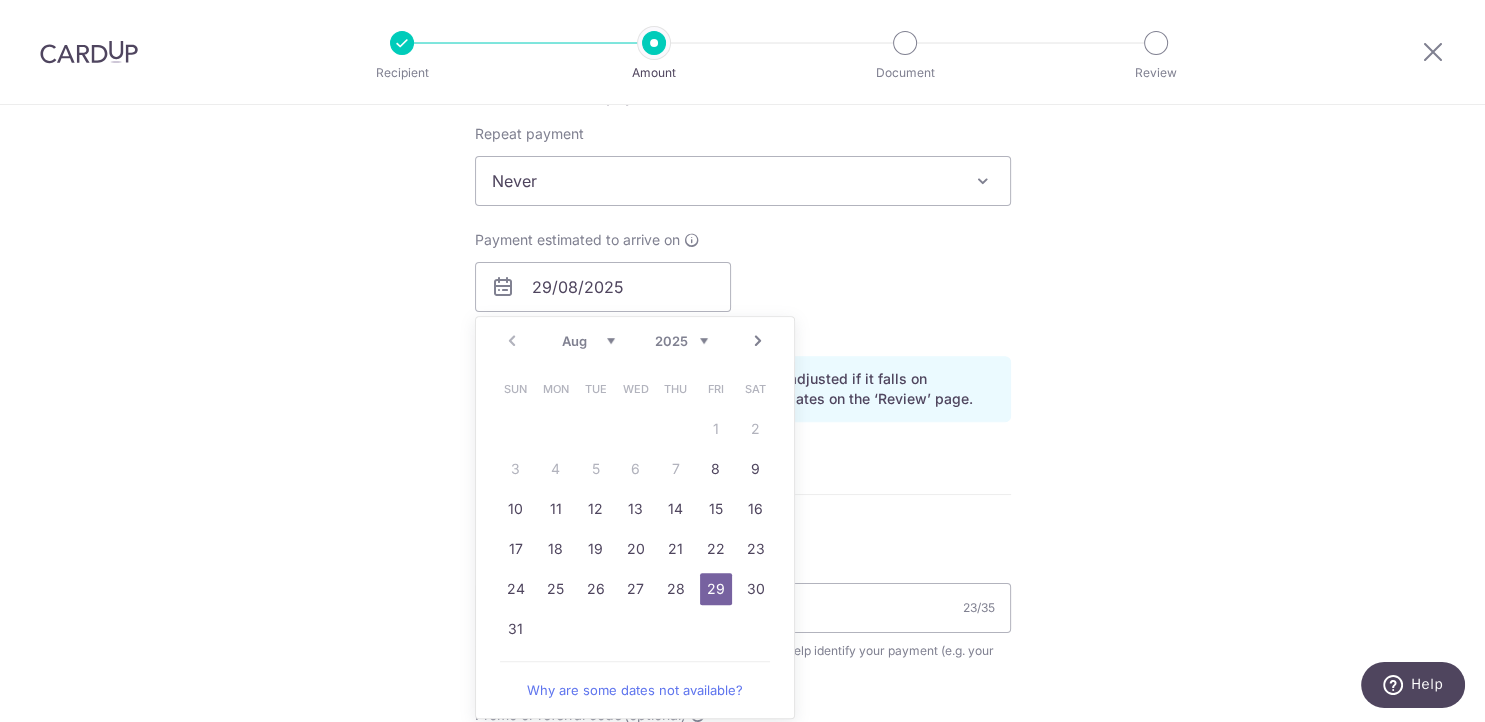 click on "15" at bounding box center (716, 509) 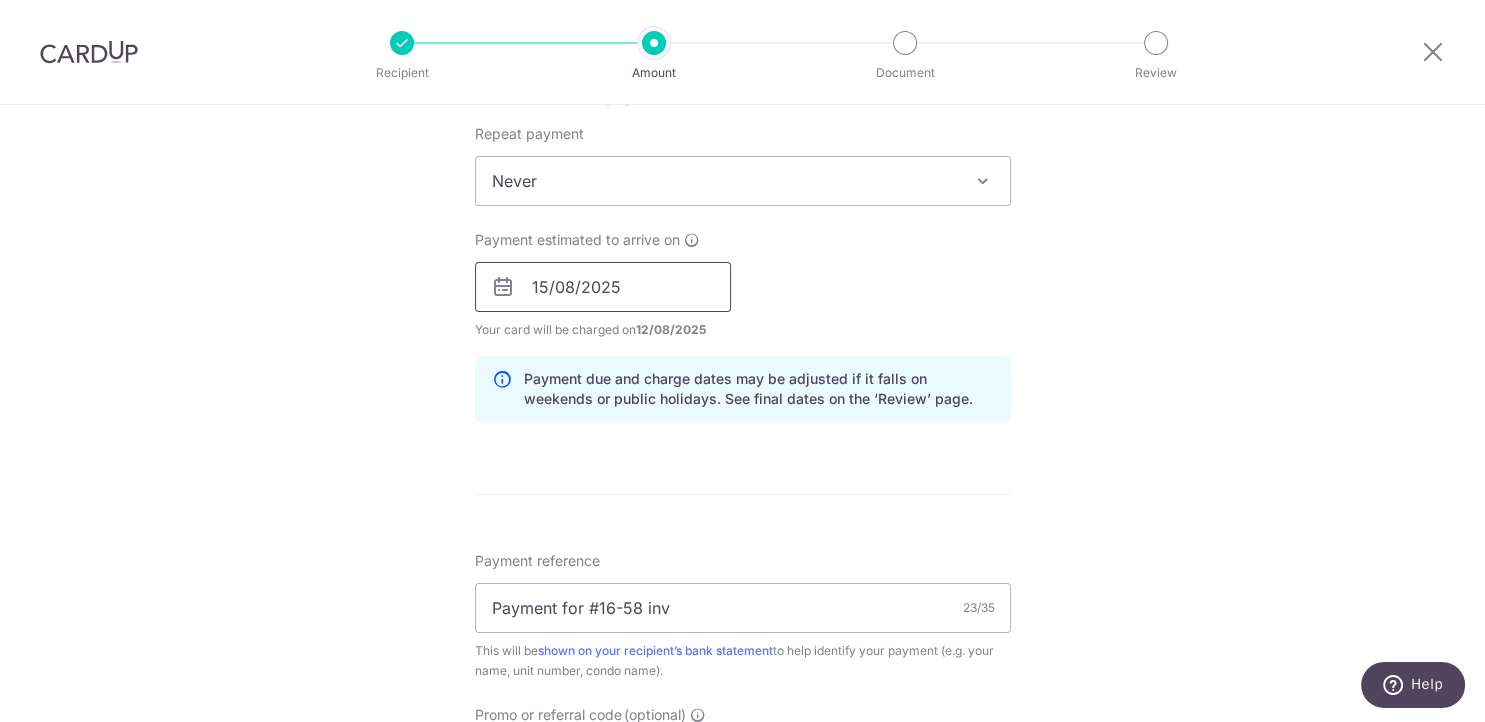 click on "15/08/2025" at bounding box center (603, 287) 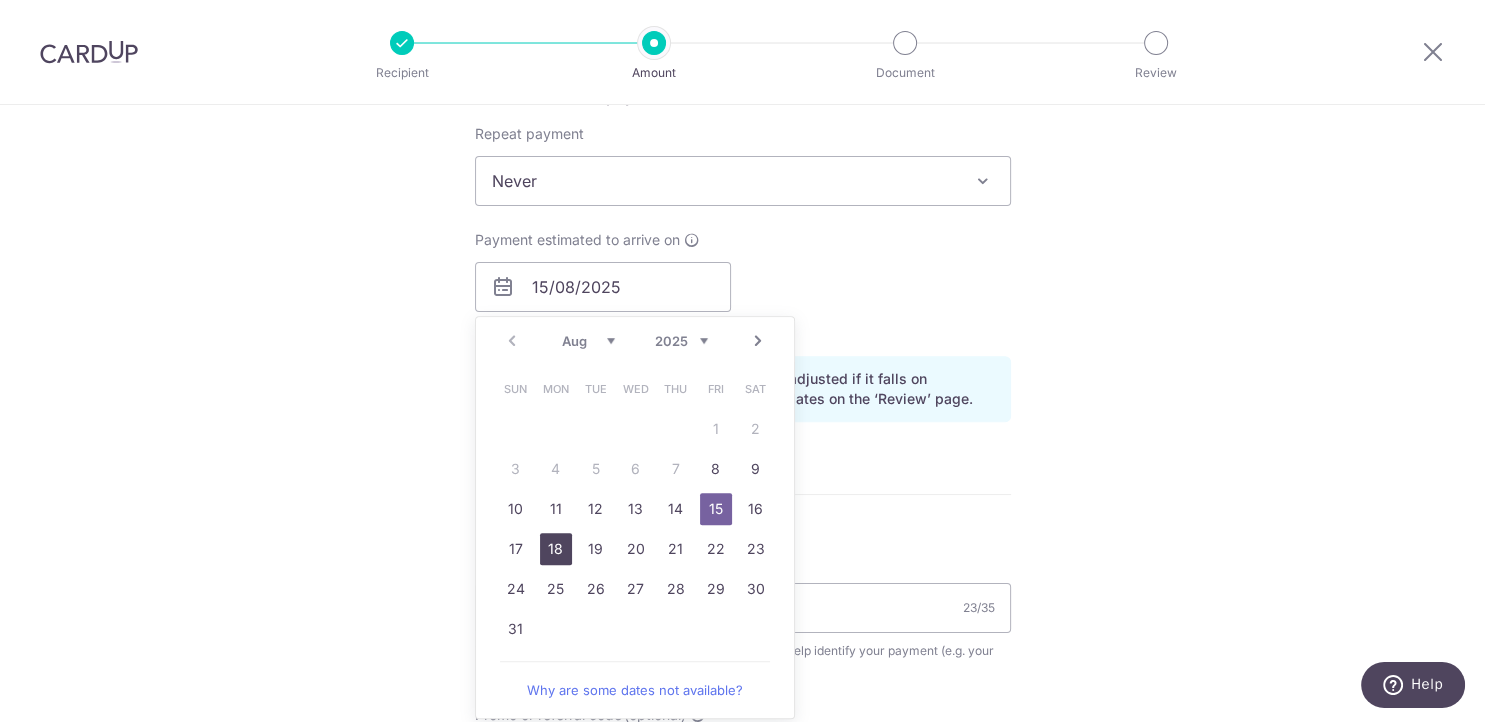 click on "18" at bounding box center [556, 549] 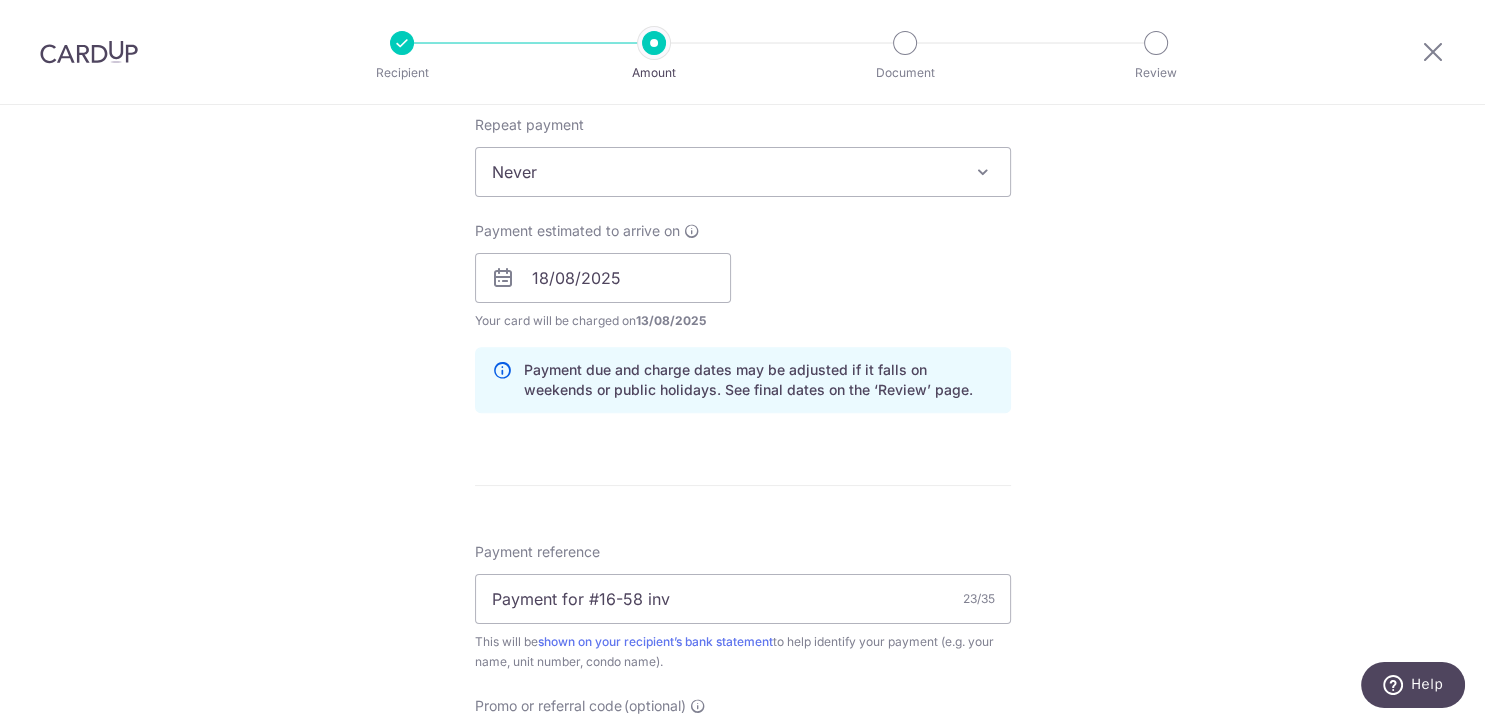 scroll, scrollTop: 1344, scrollLeft: 0, axis: vertical 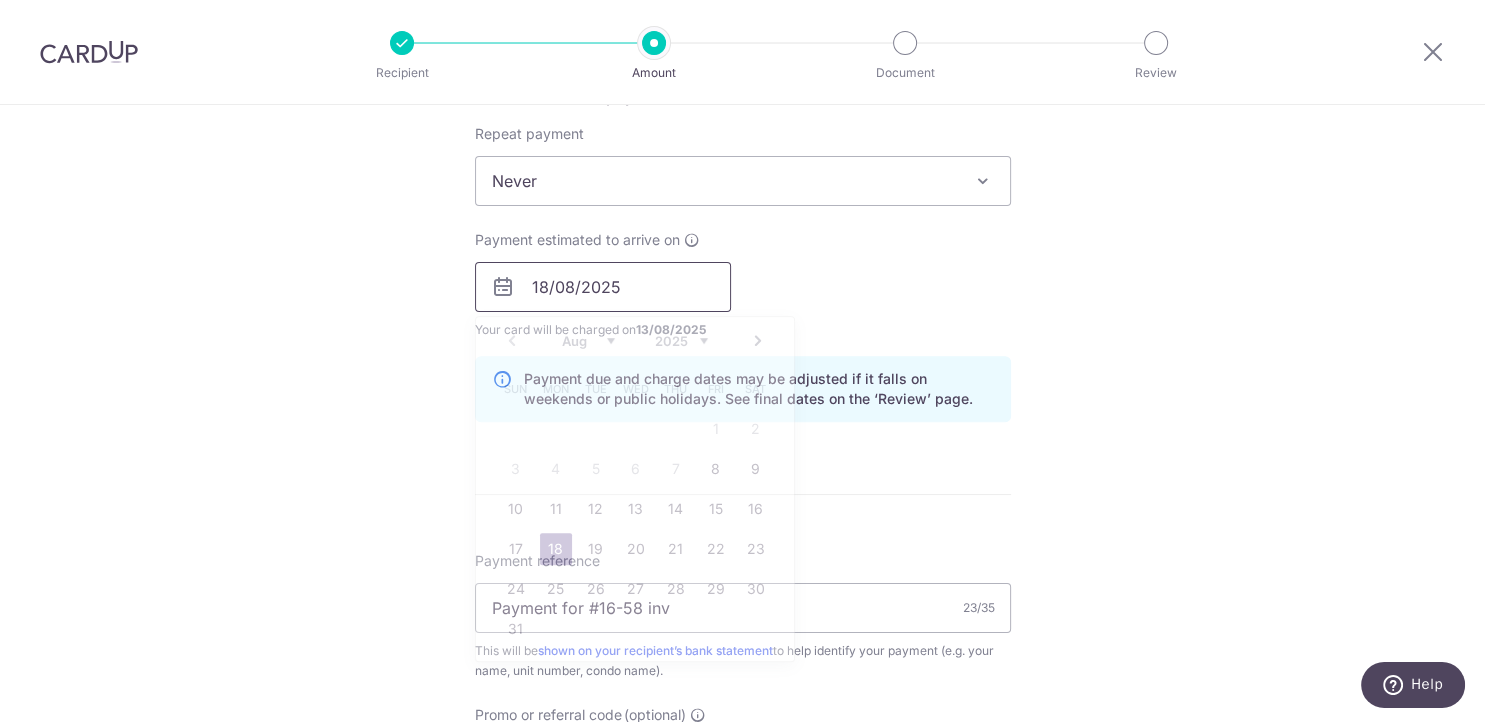 click on "18/08/2025" at bounding box center [603, 287] 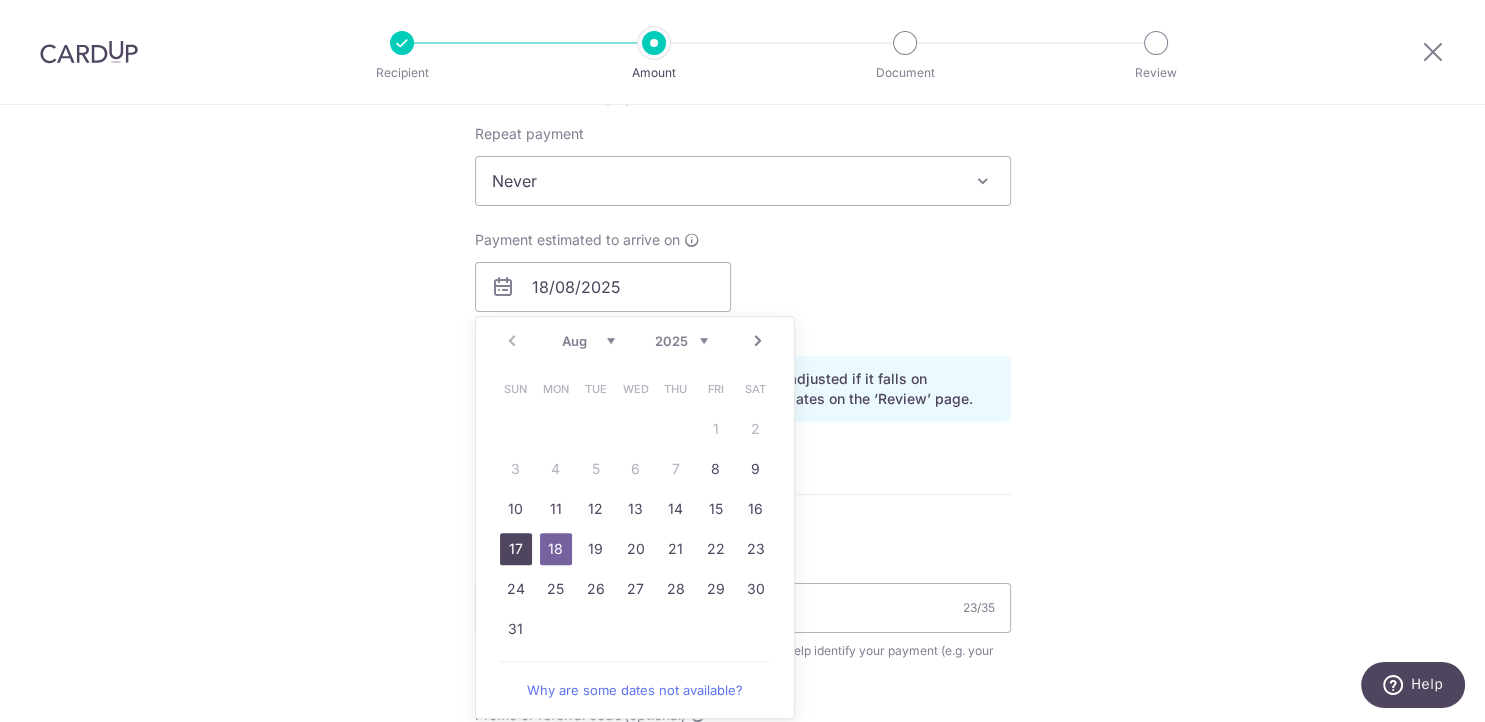 click on "17" at bounding box center (516, 549) 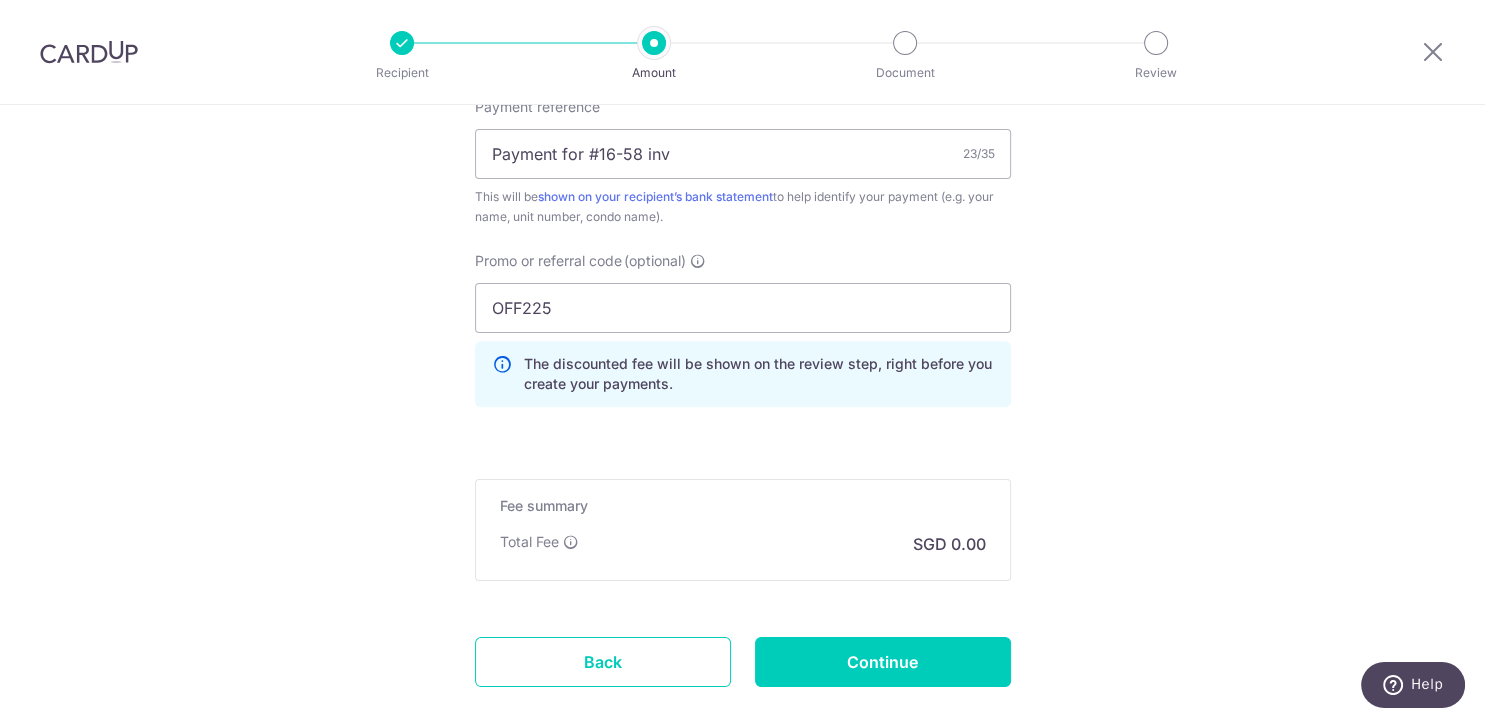 scroll, scrollTop: 1909, scrollLeft: 0, axis: vertical 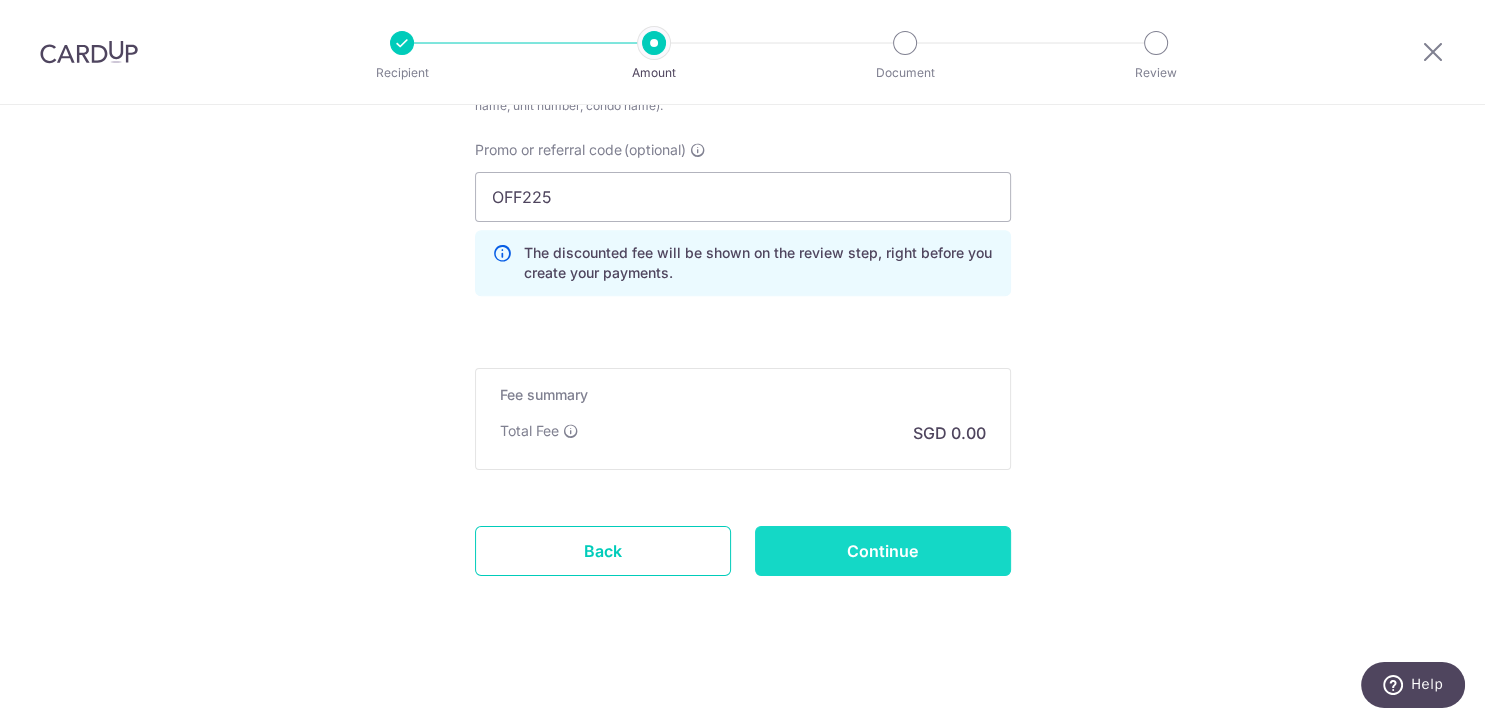 click on "Continue" at bounding box center [883, 551] 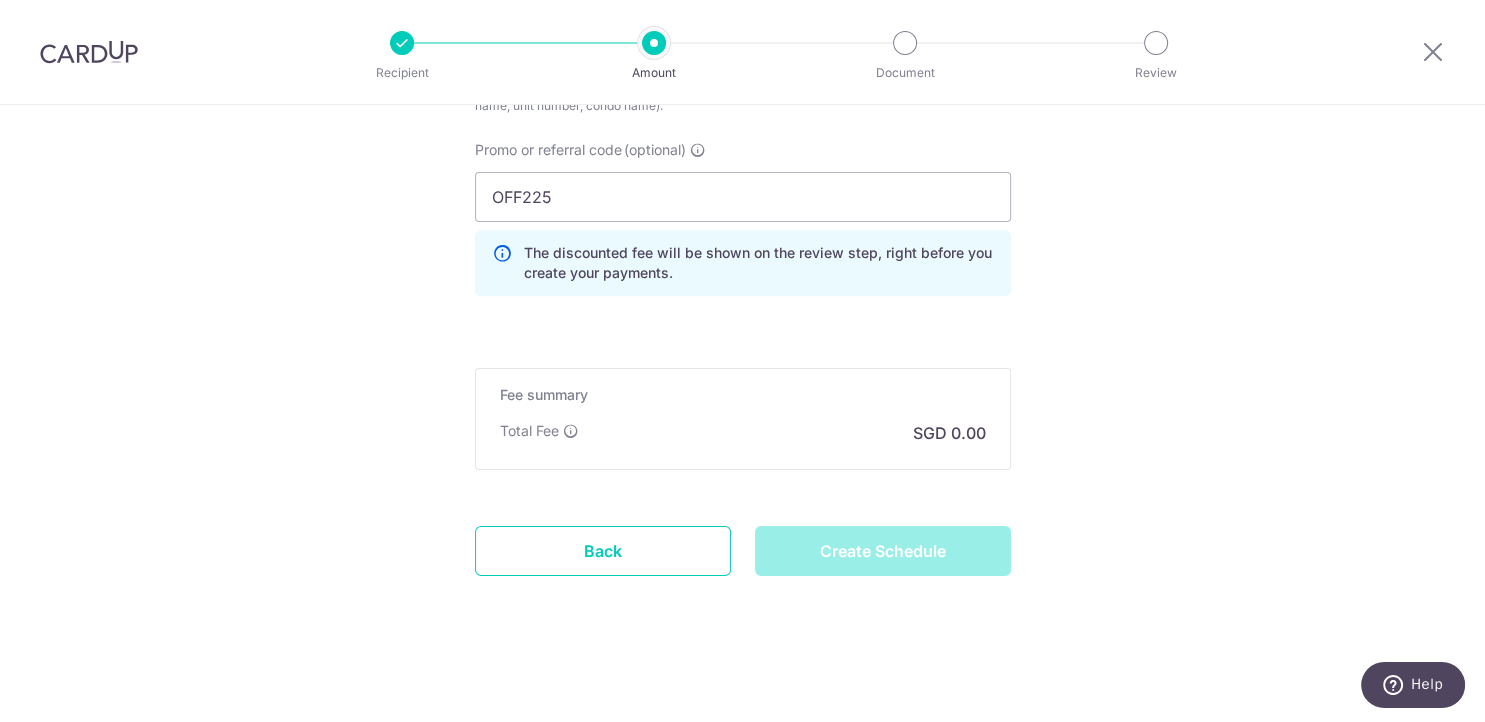 type on "Create Schedule" 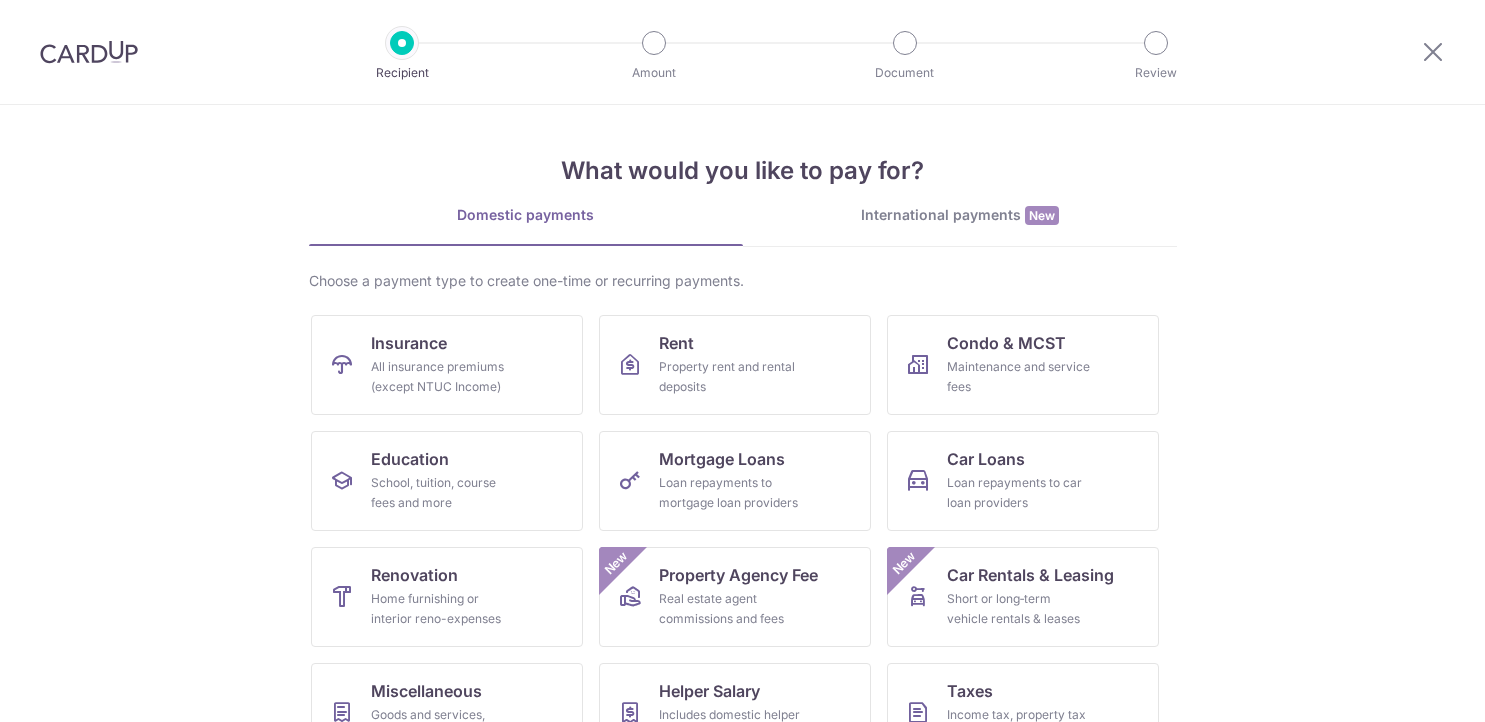 scroll, scrollTop: 0, scrollLeft: 0, axis: both 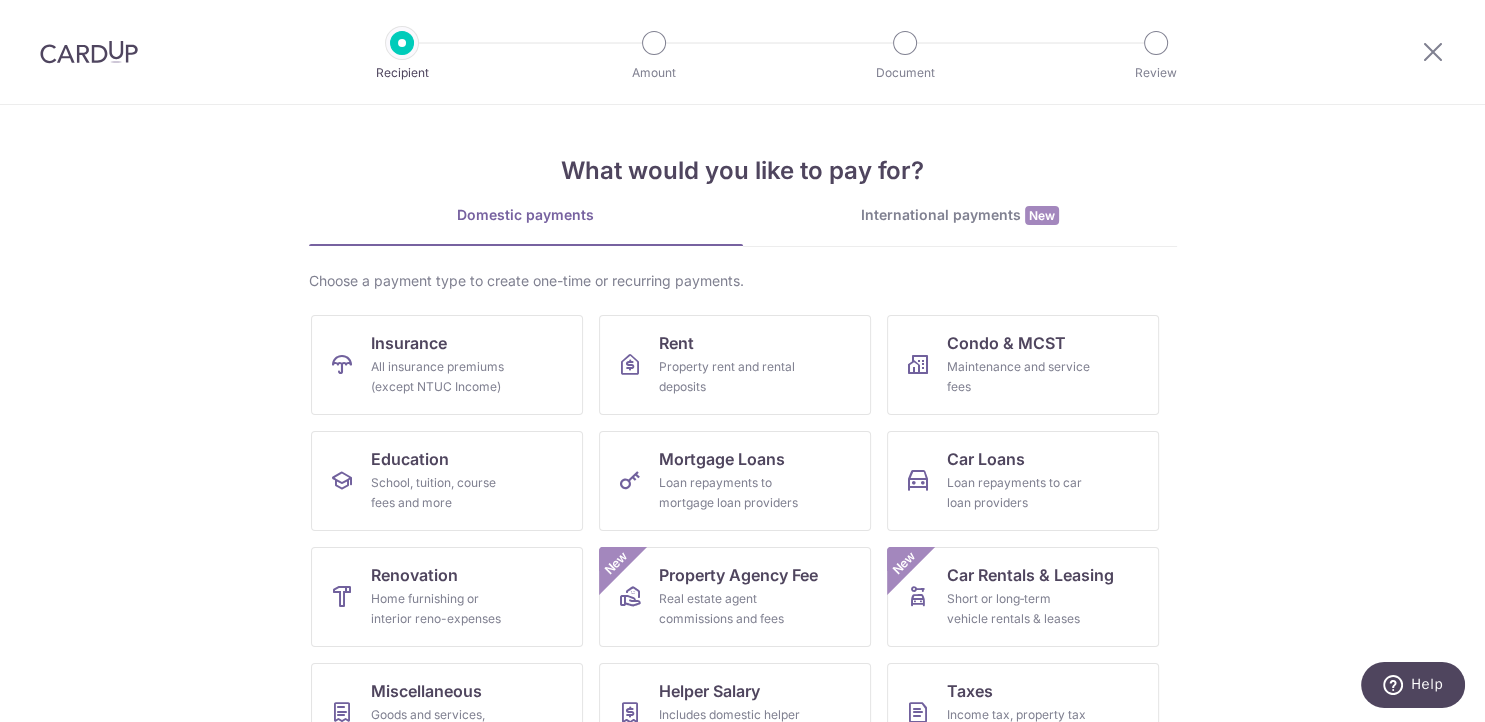 click at bounding box center [89, 52] 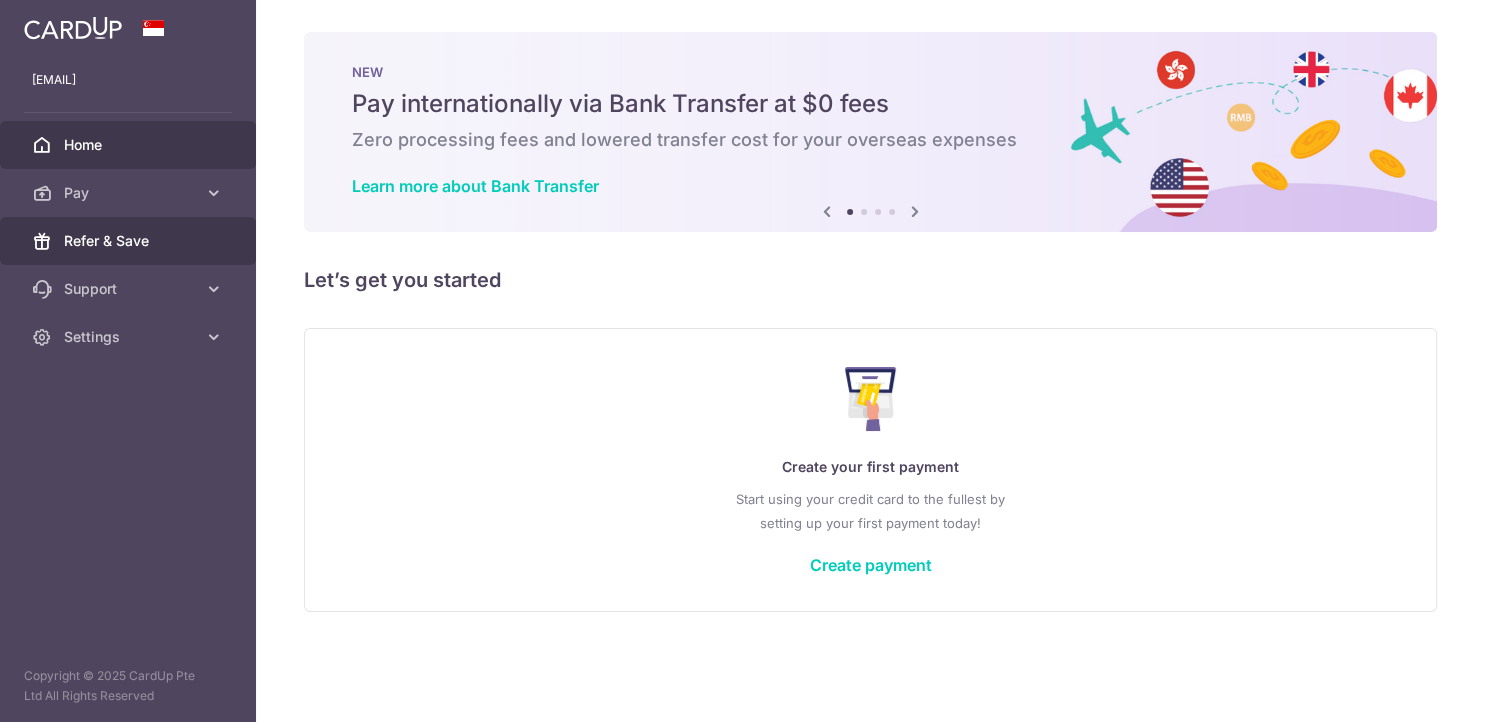 scroll, scrollTop: 0, scrollLeft: 0, axis: both 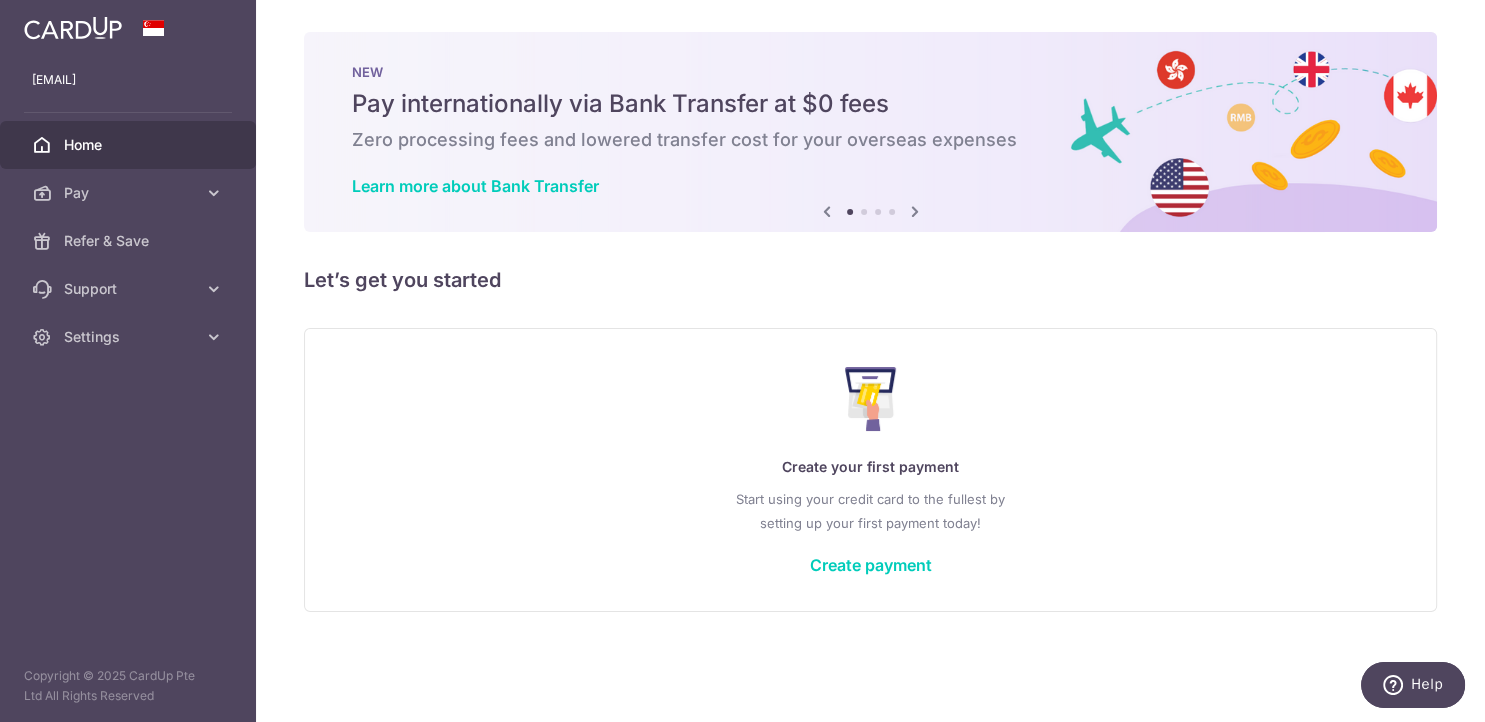 click on "Home" at bounding box center (130, 145) 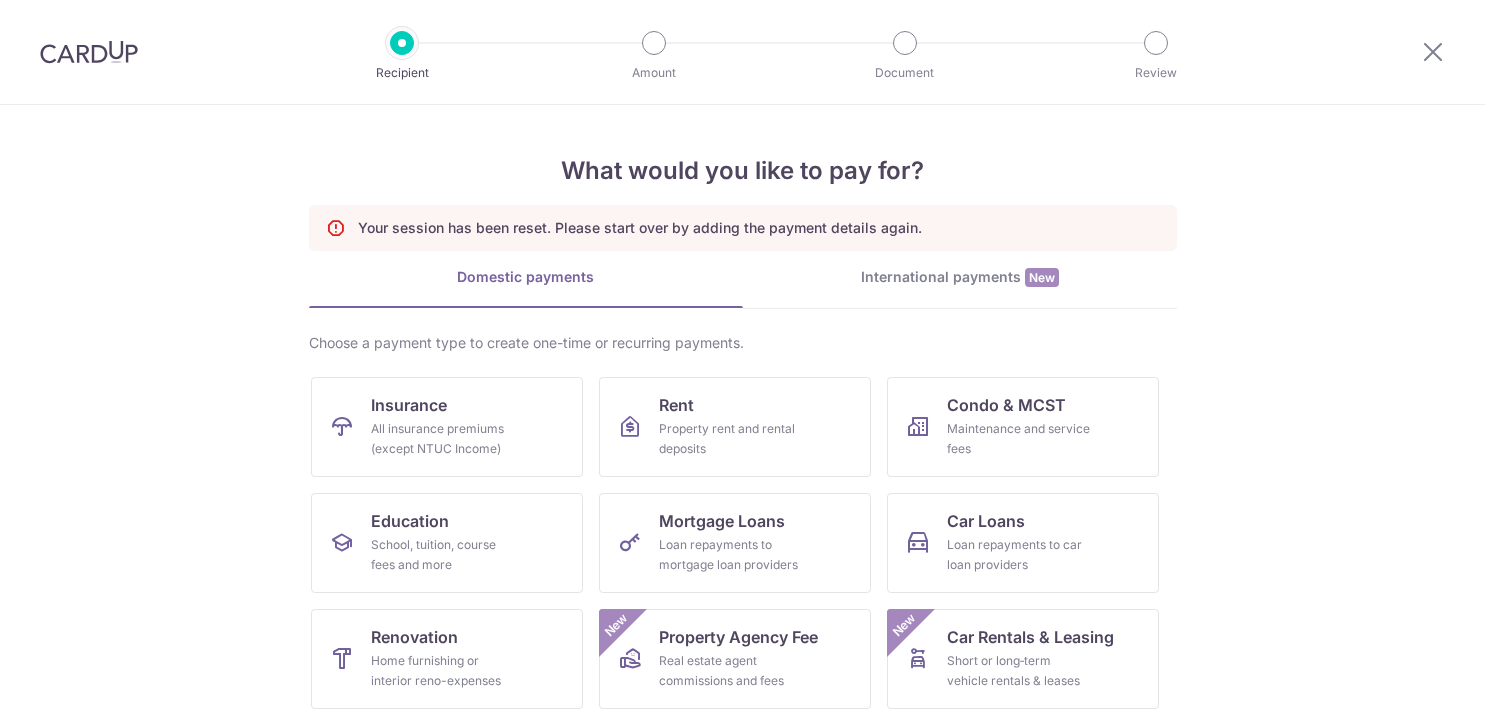 scroll, scrollTop: 0, scrollLeft: 0, axis: both 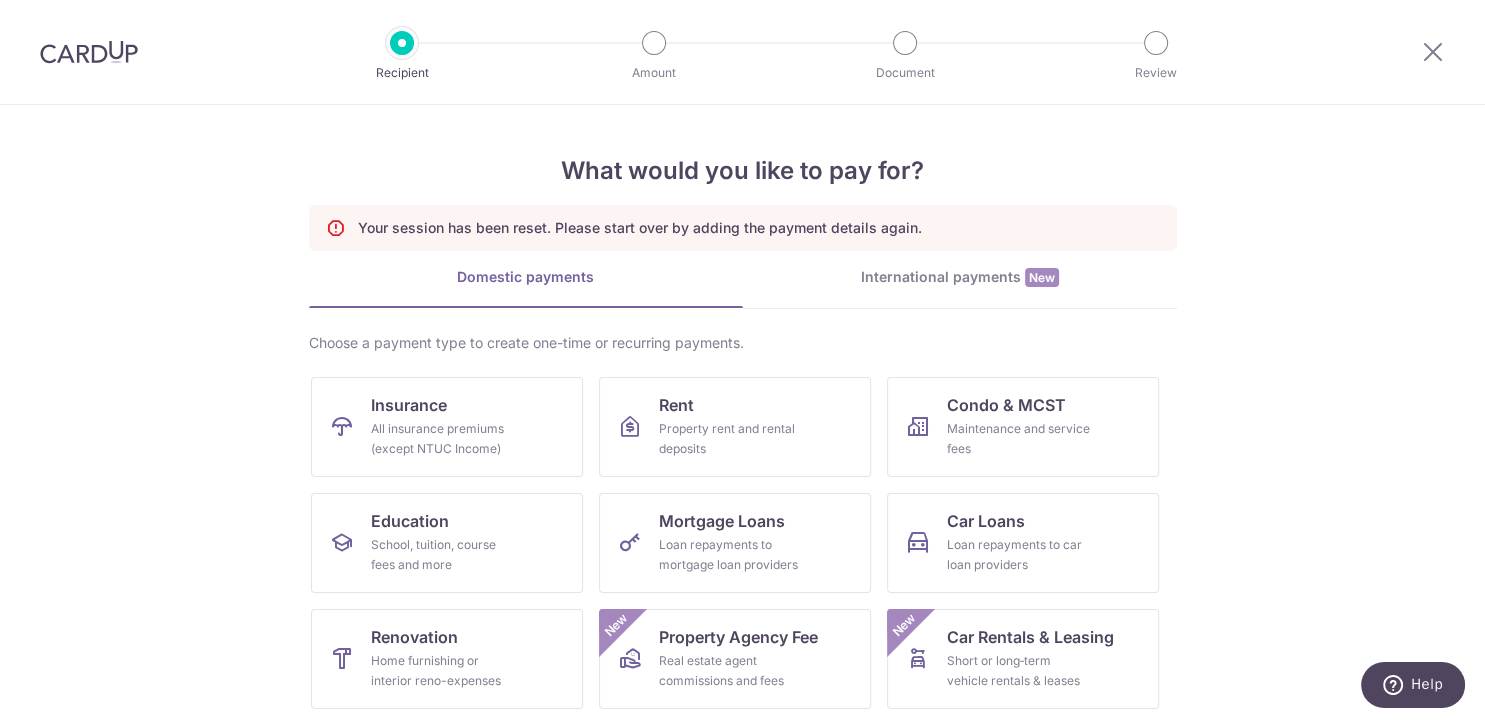 click at bounding box center [1433, 52] 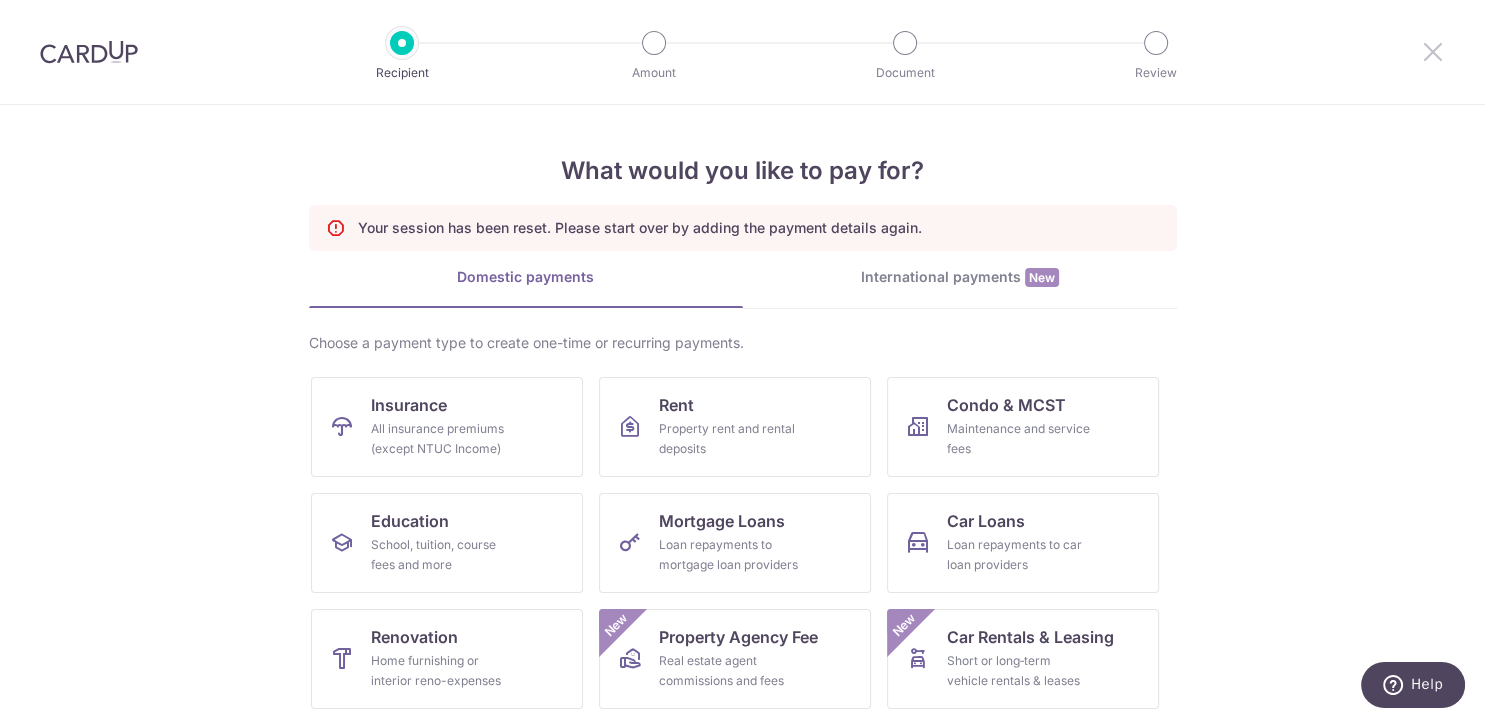 click at bounding box center (1433, 51) 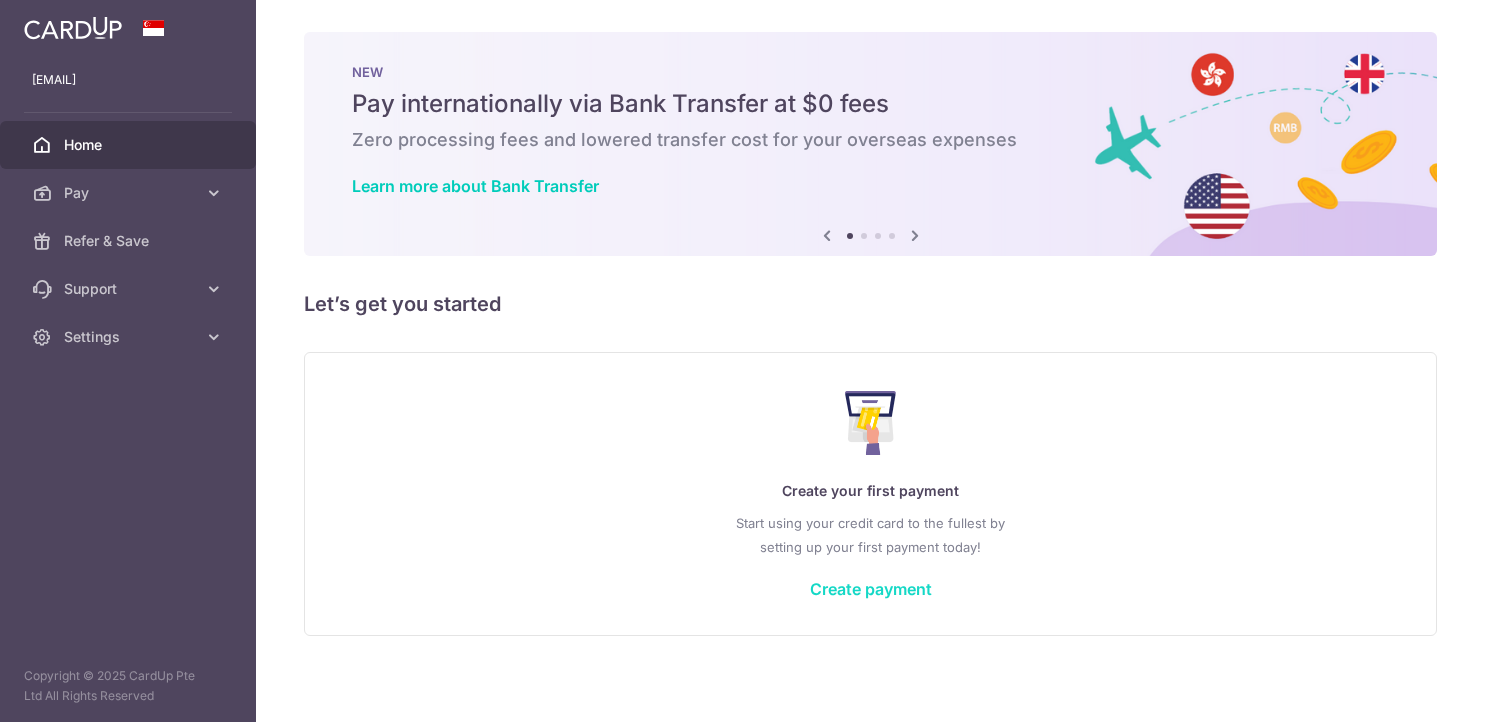 scroll, scrollTop: 0, scrollLeft: 0, axis: both 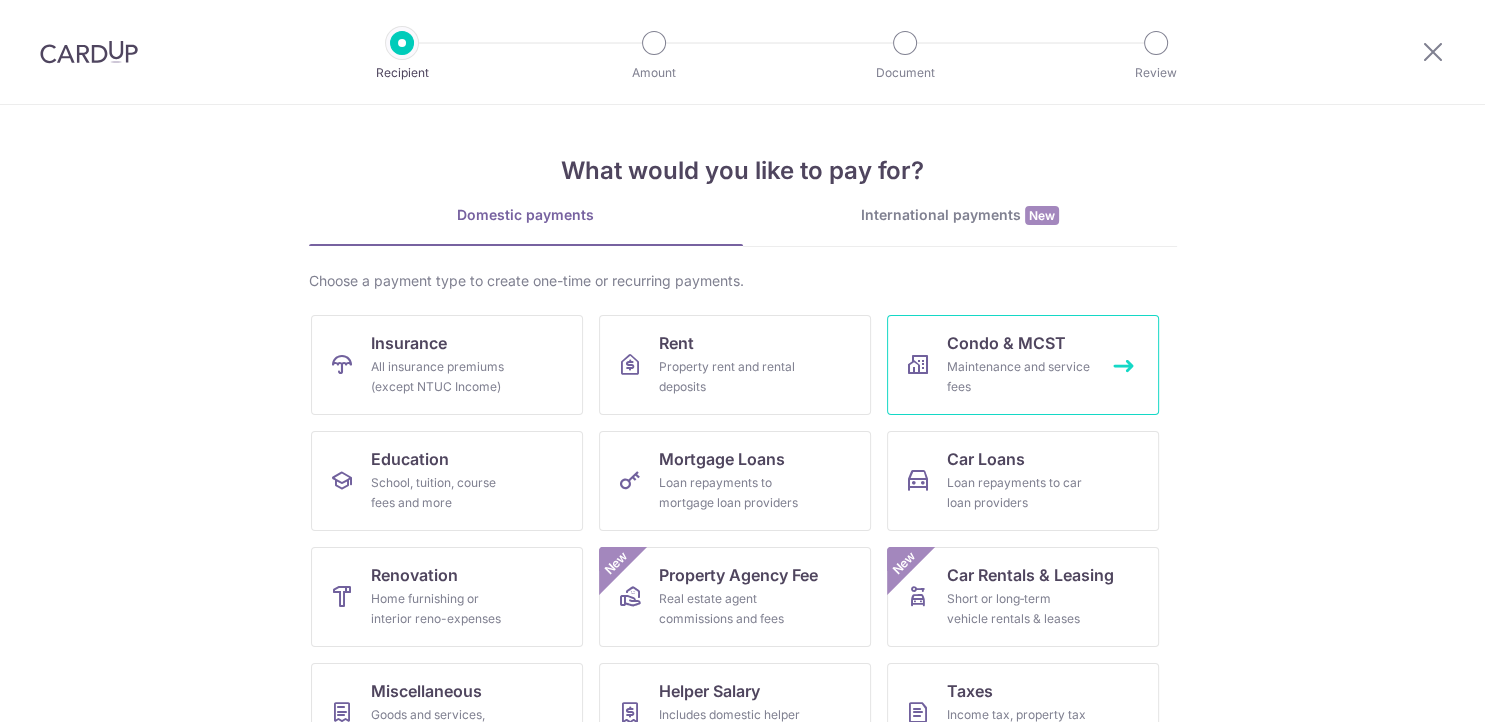 click on "Maintenance and service fees" at bounding box center (1019, 377) 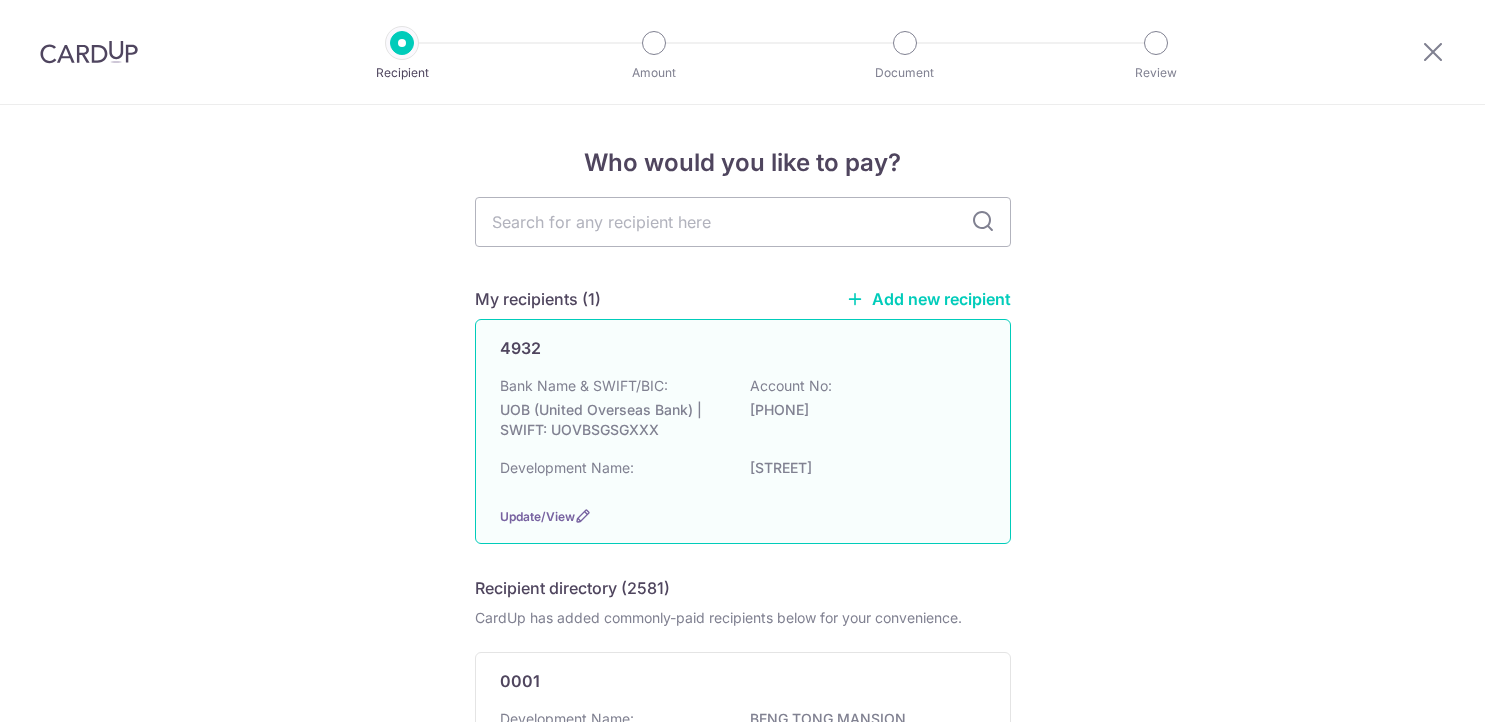 scroll, scrollTop: 0, scrollLeft: 0, axis: both 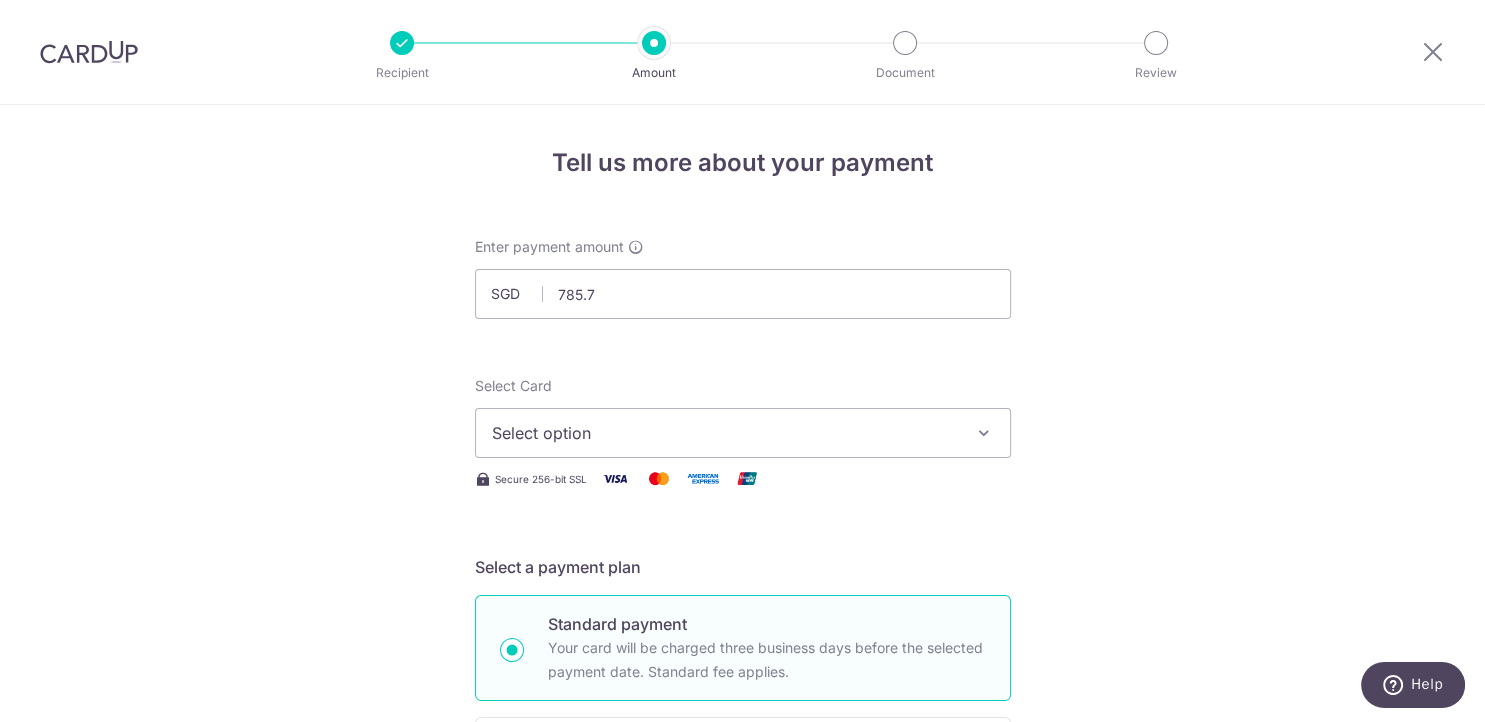type on "785.78" 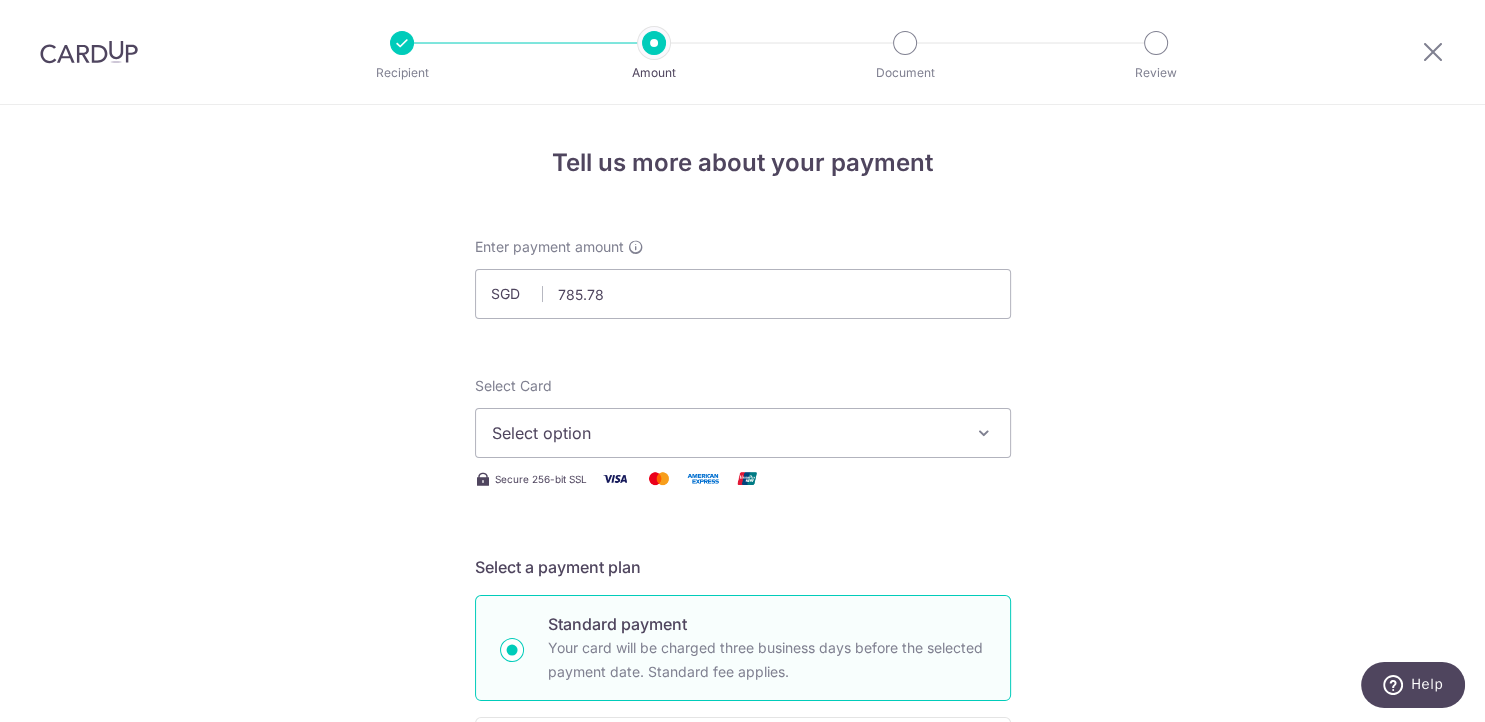 click on "Select option" at bounding box center [725, 433] 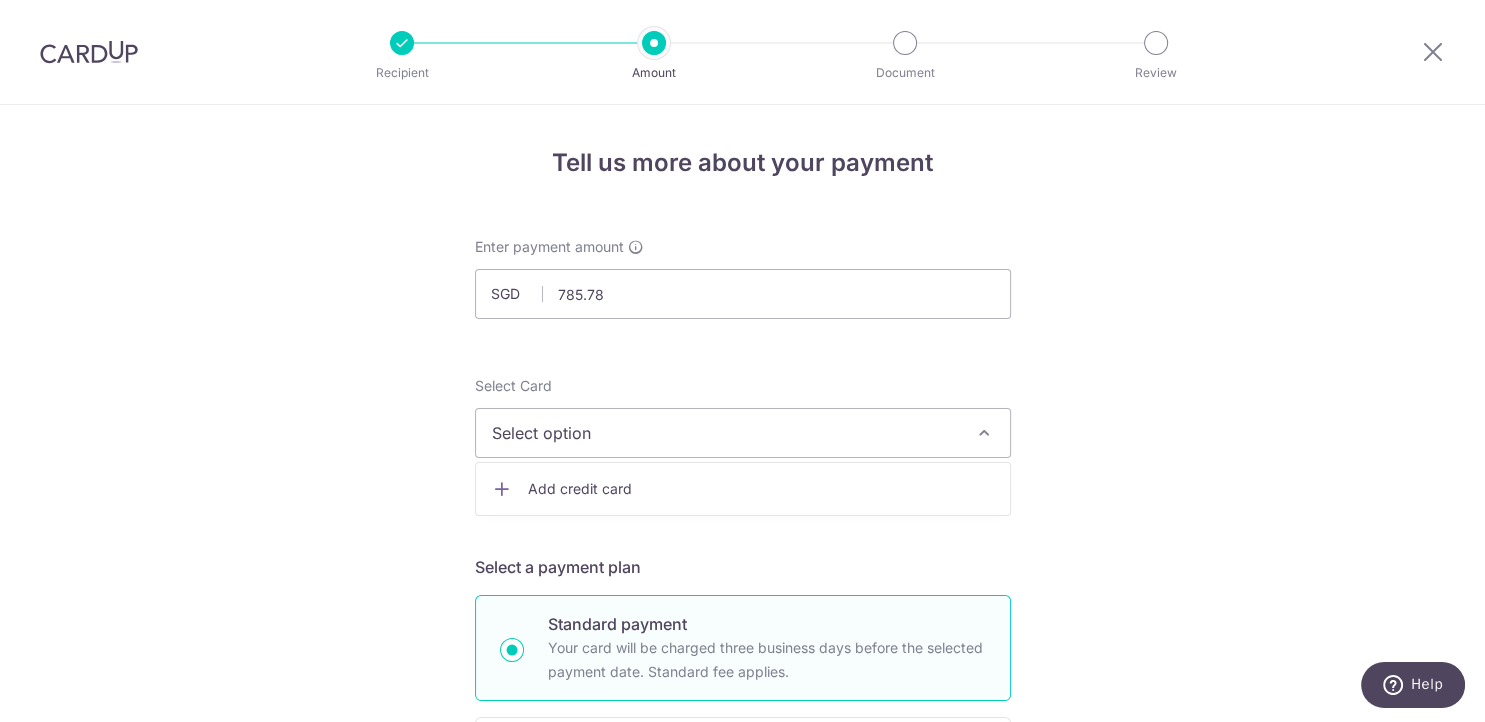 click on "Add credit card" 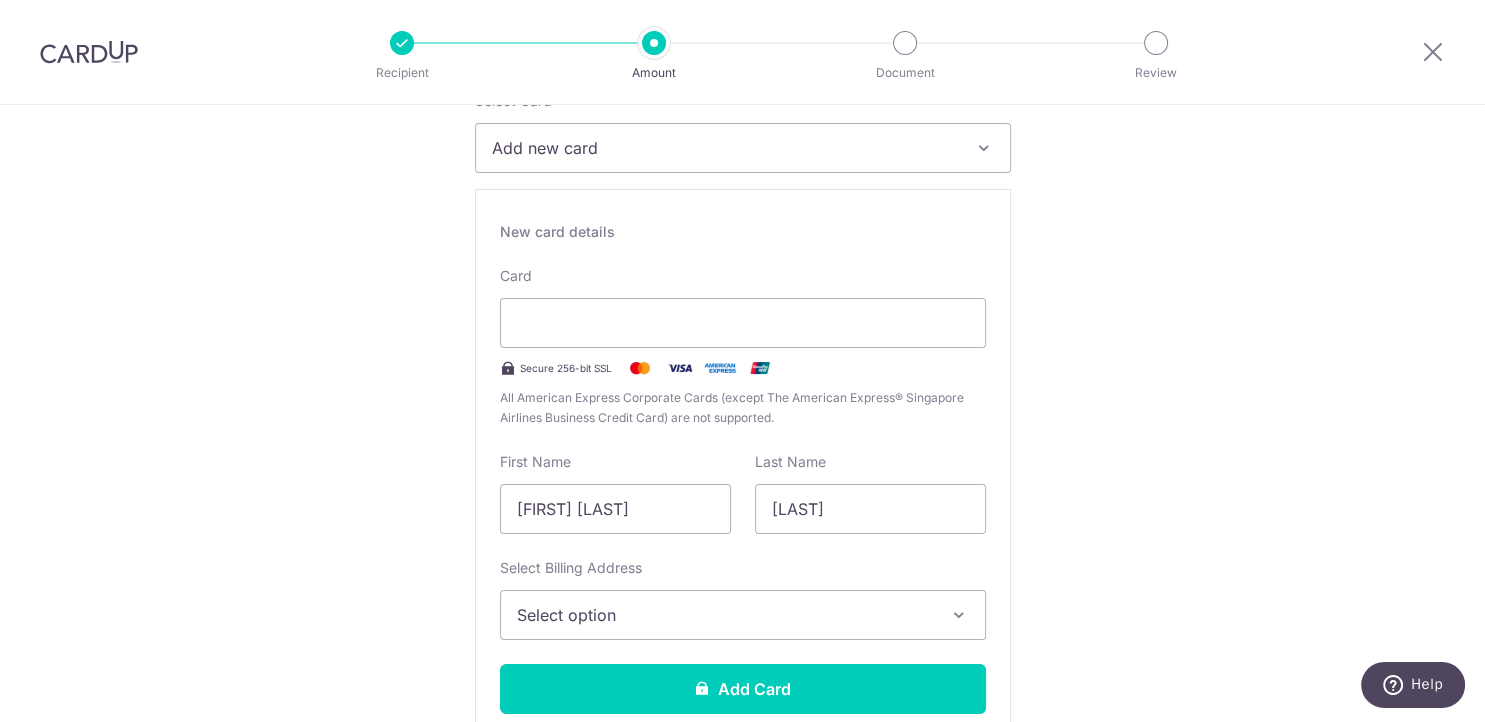 scroll, scrollTop: 504, scrollLeft: 0, axis: vertical 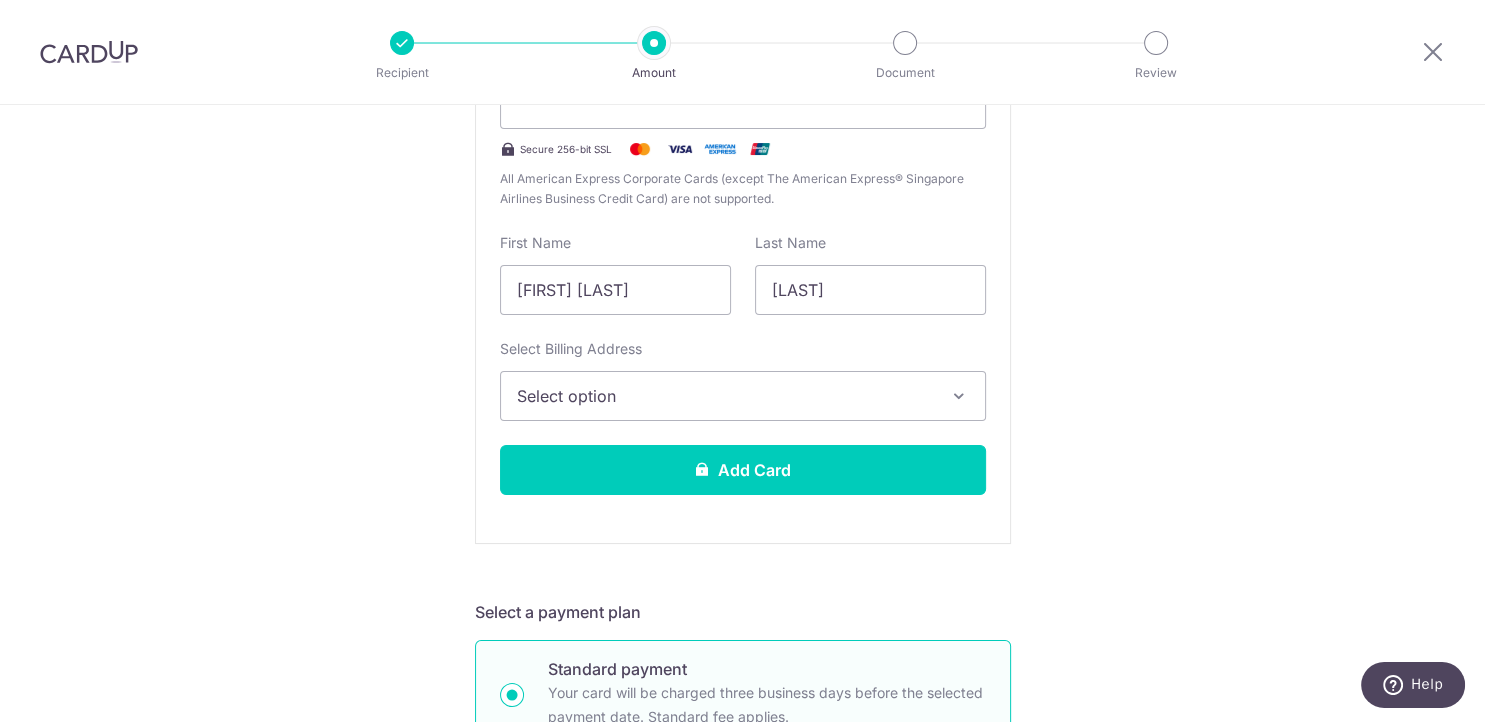 click on "Select option" 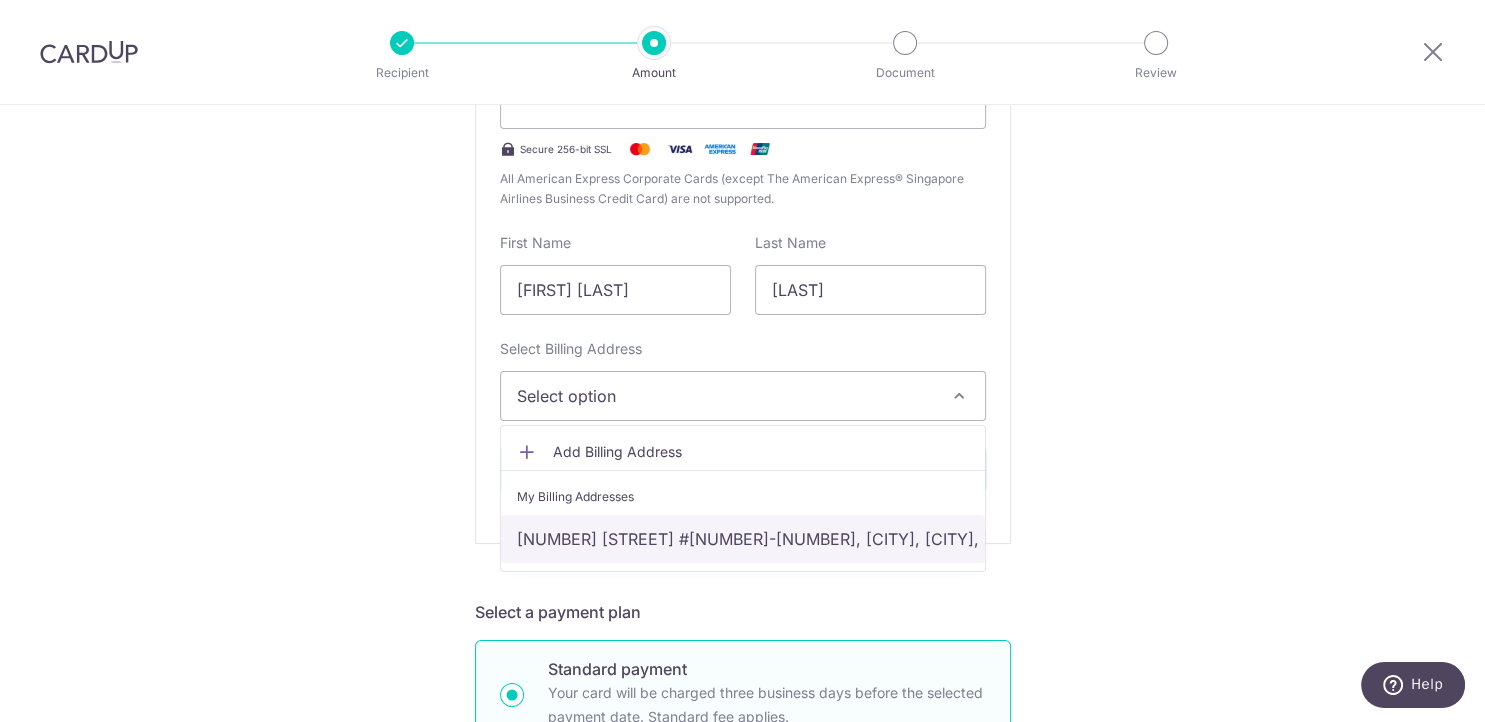 click on "57 Normanton park #16-58, Singapore, singapore, Singapore-117284" 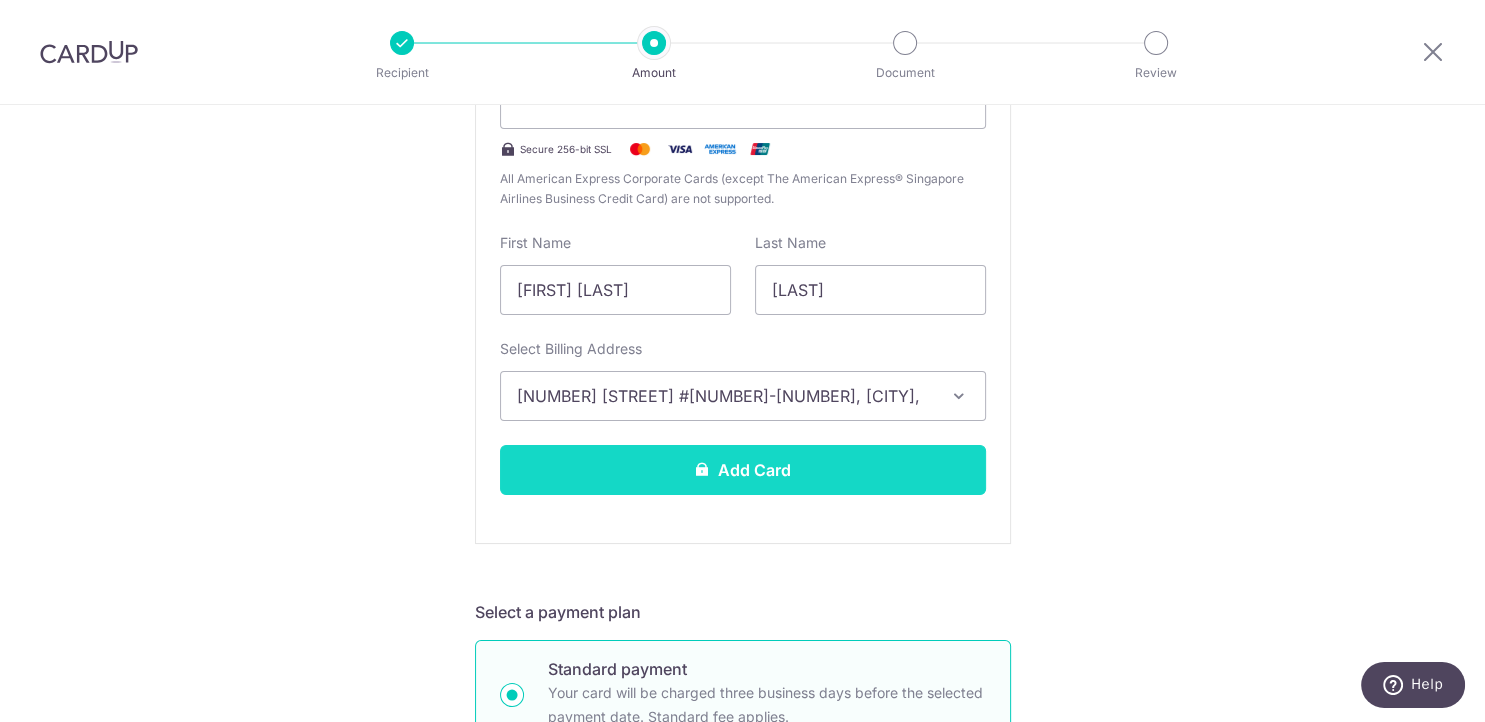 click on "Add Card" 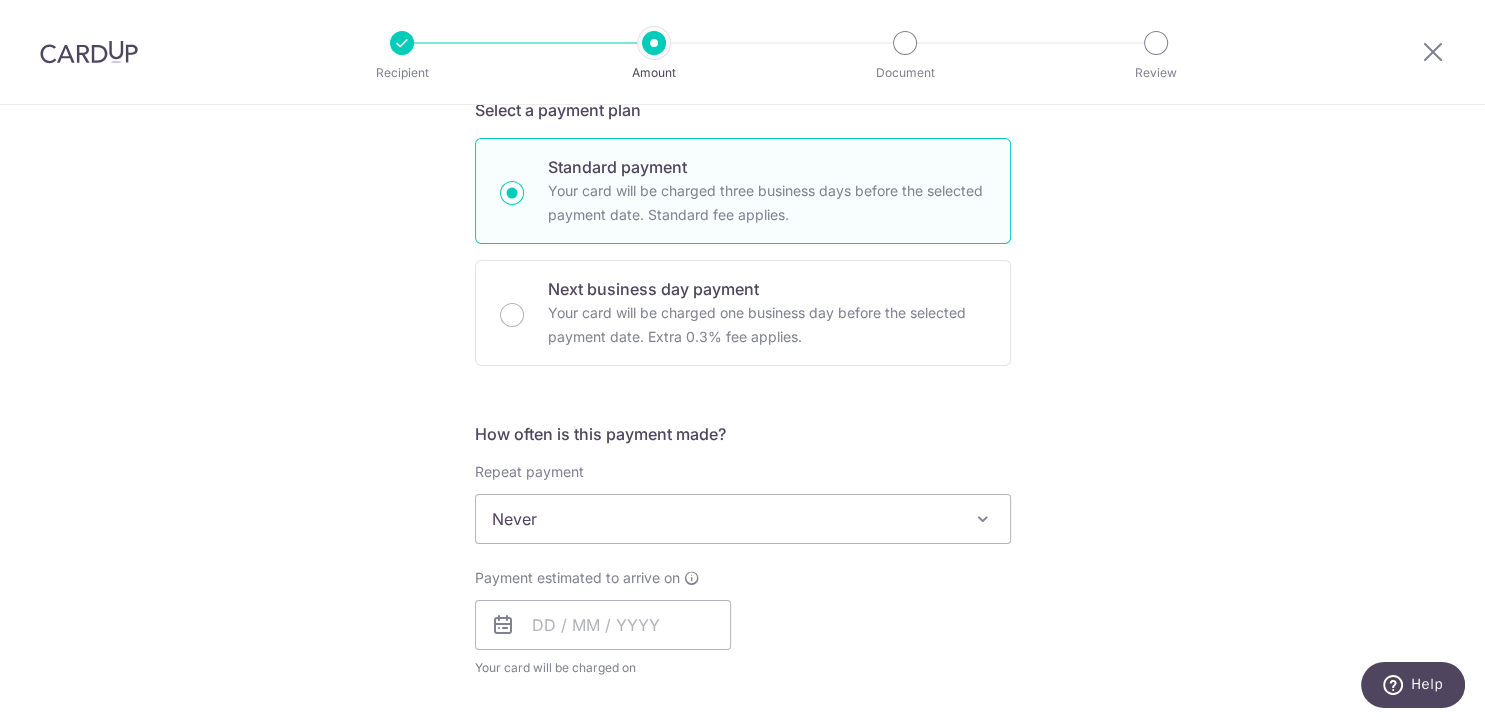scroll, scrollTop: 1008, scrollLeft: 0, axis: vertical 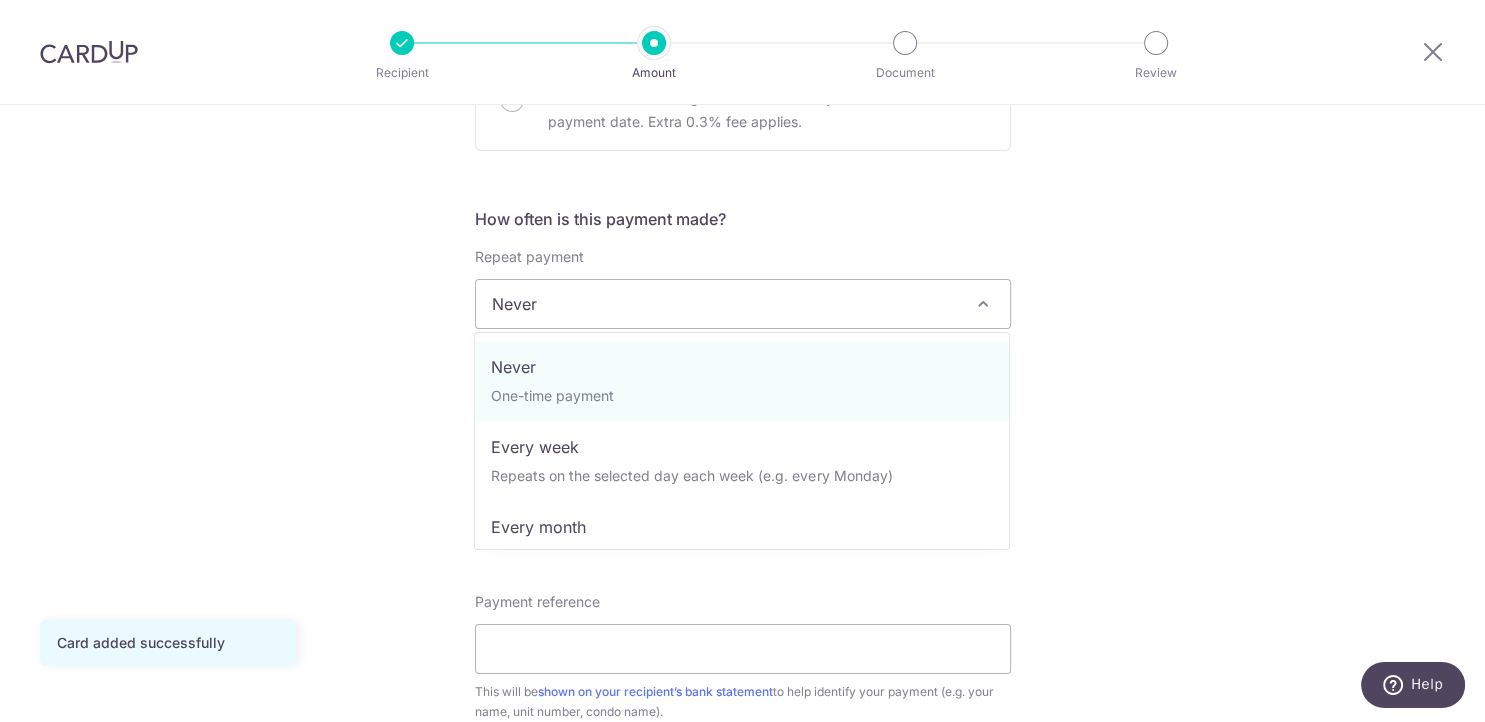 click on "Never" at bounding box center [743, 304] 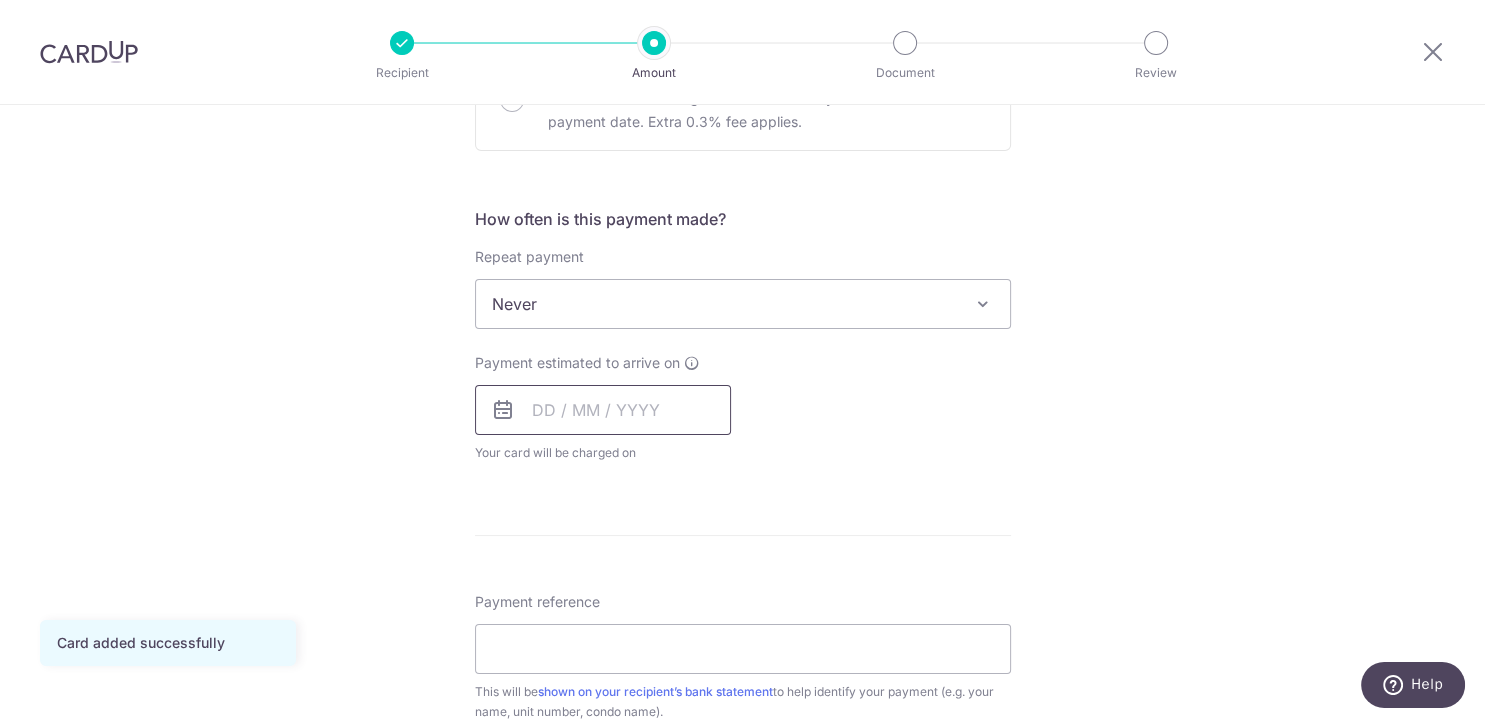 click at bounding box center (603, 410) 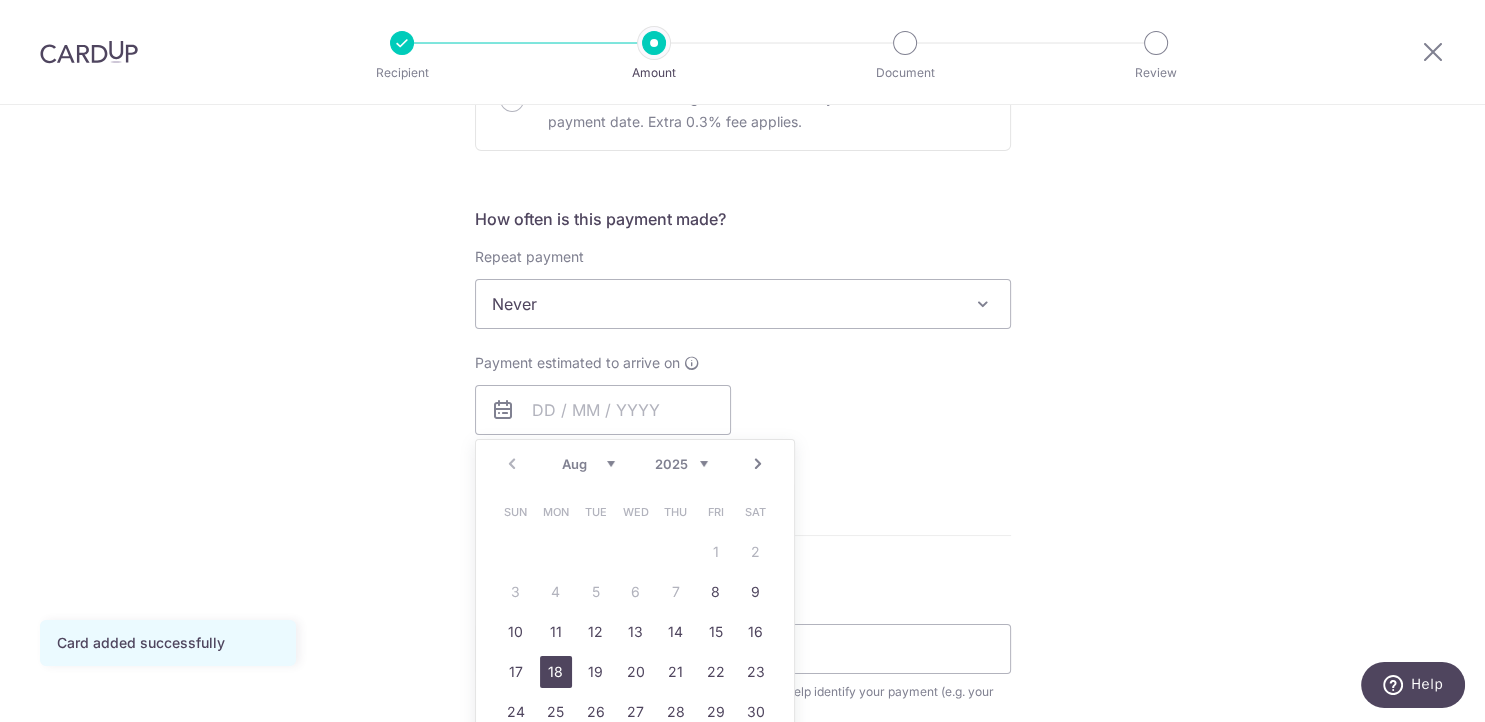 click on "18" at bounding box center (556, 672) 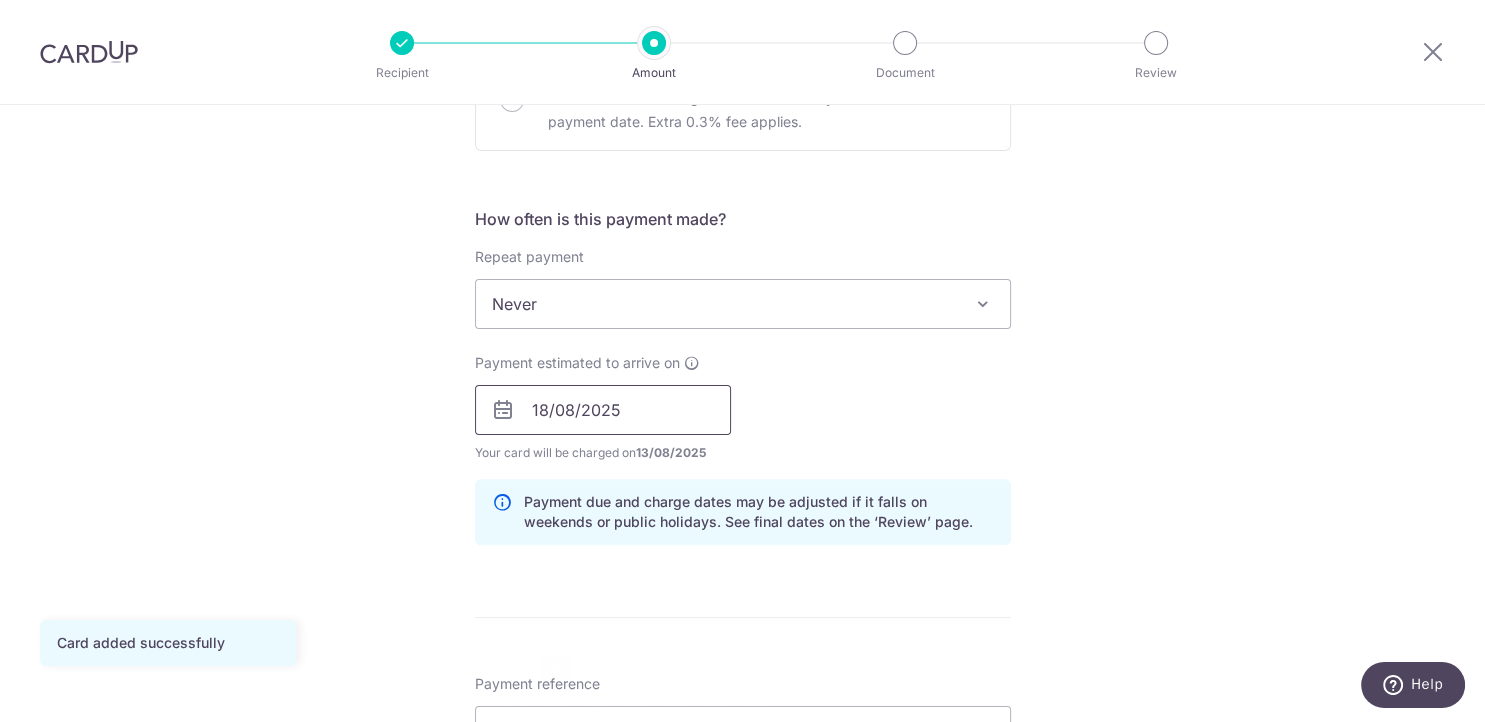 click on "18/08/2025" at bounding box center (603, 410) 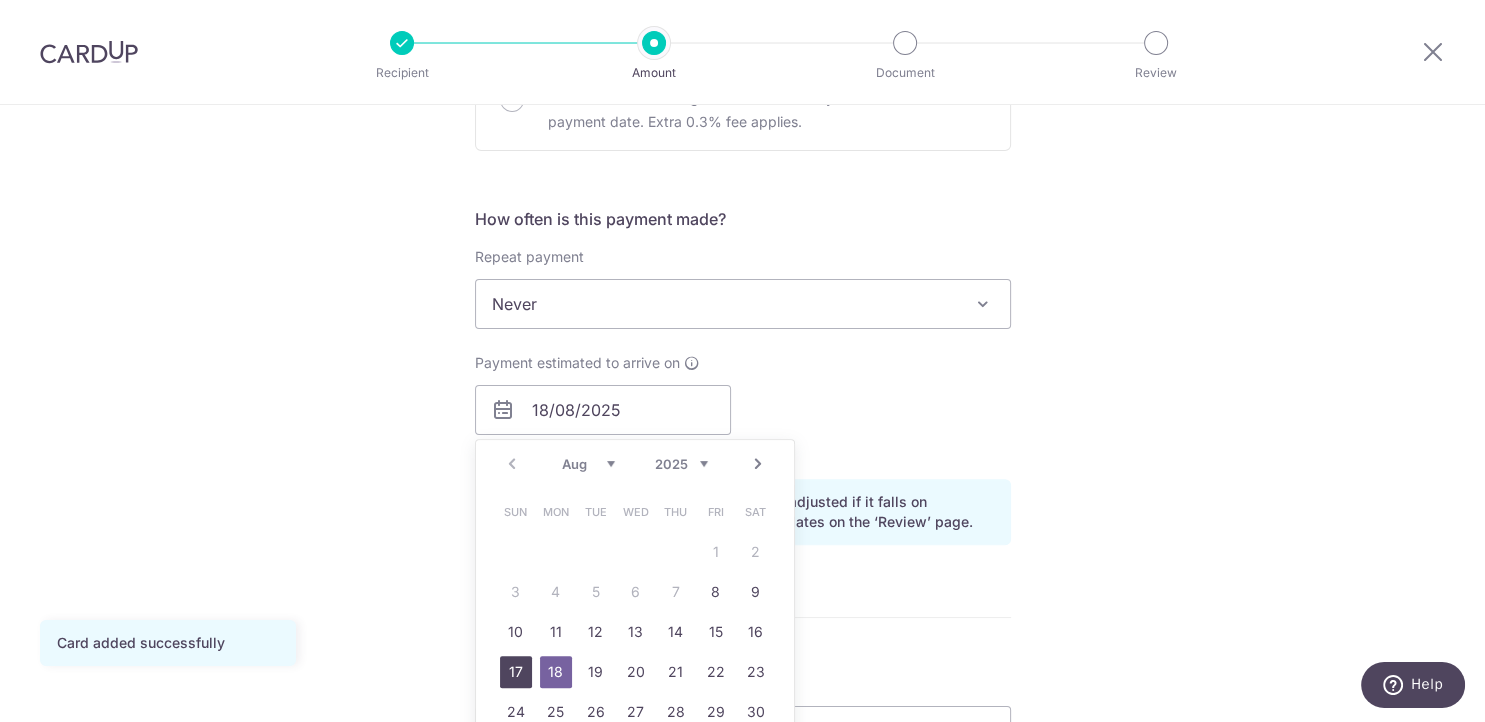 click on "17" at bounding box center (516, 672) 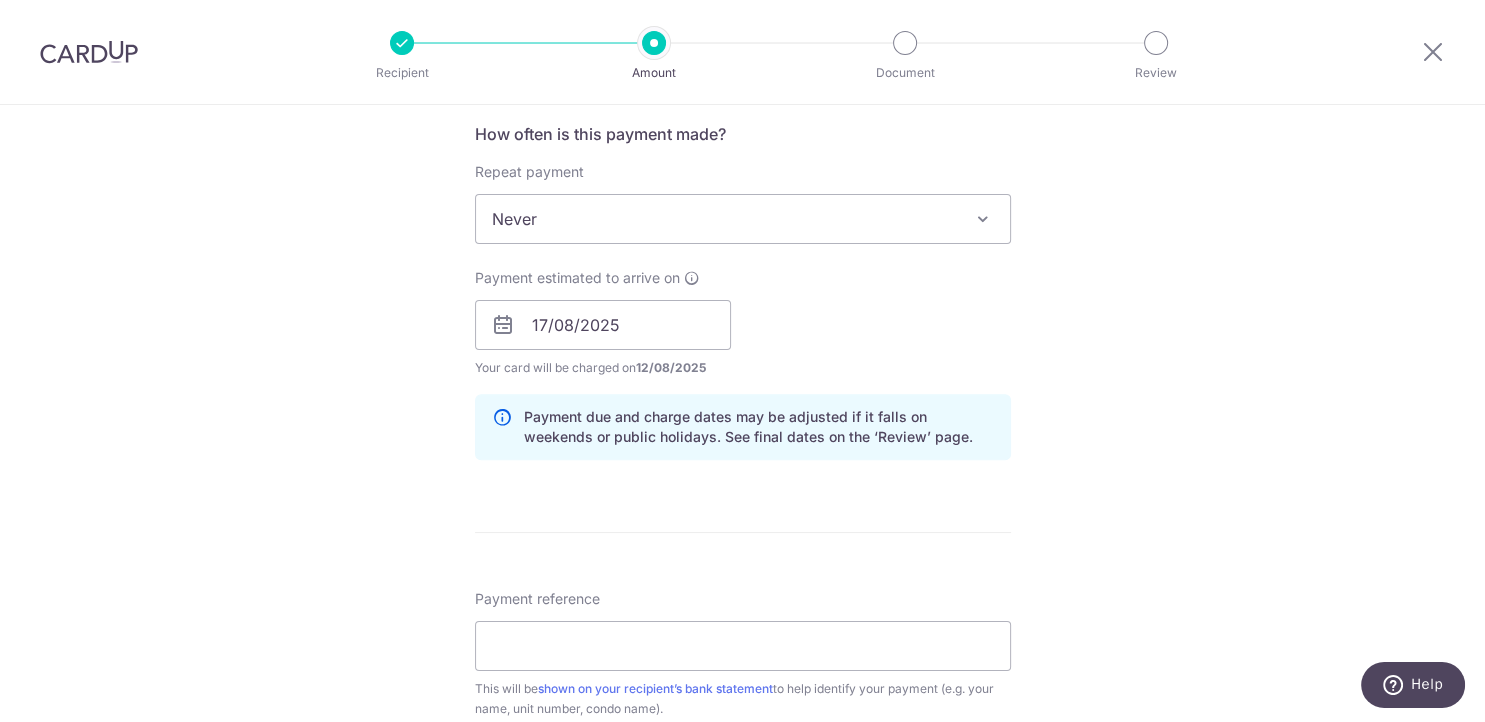 scroll, scrollTop: 840, scrollLeft: 0, axis: vertical 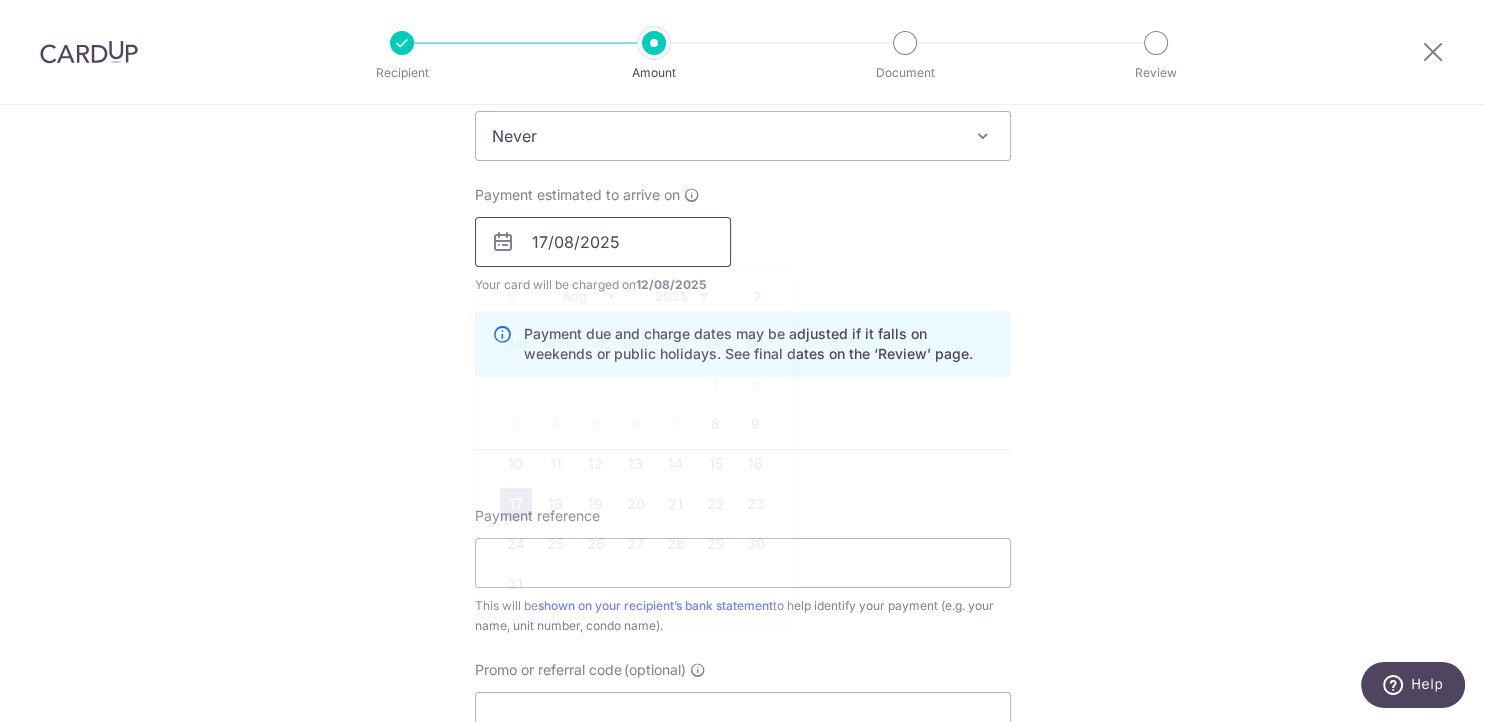 click on "17/08/2025" at bounding box center (603, 242) 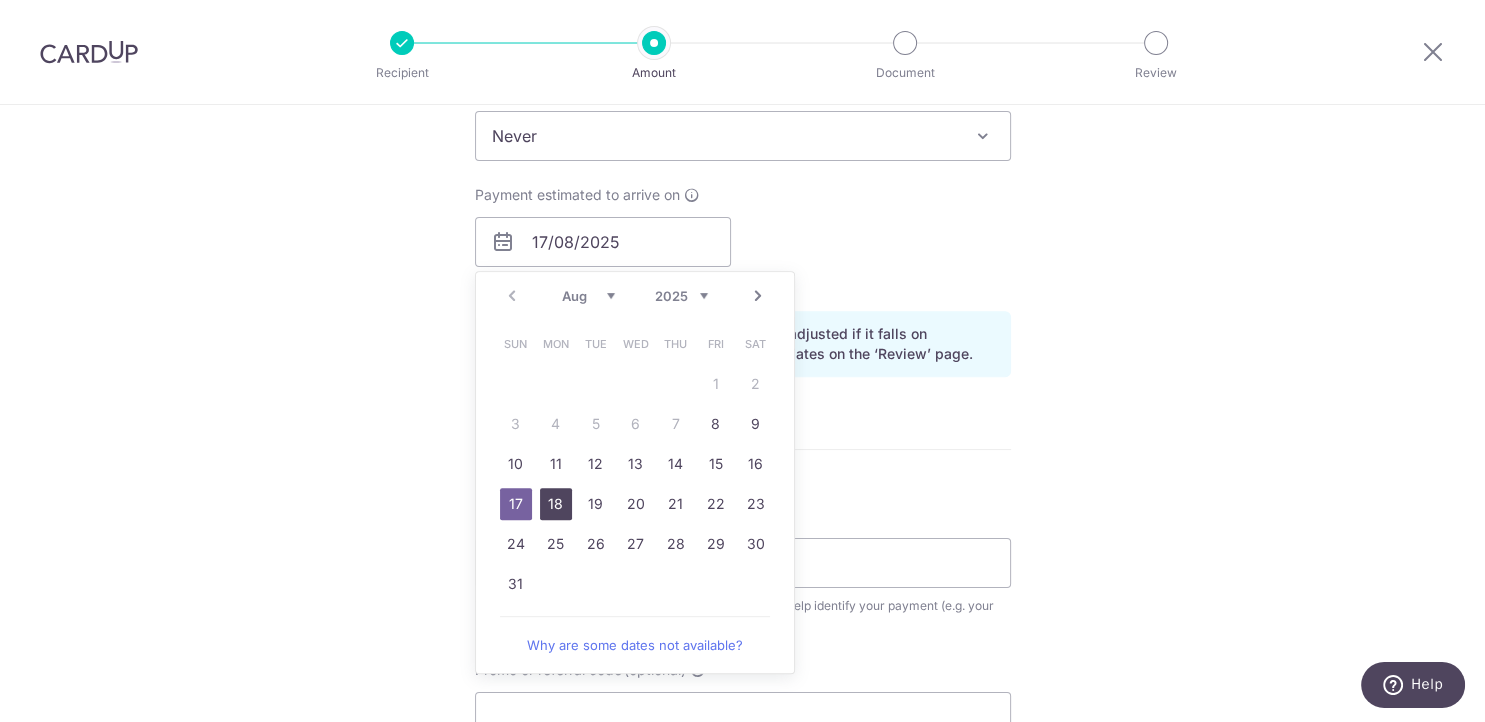 click on "18" at bounding box center (556, 504) 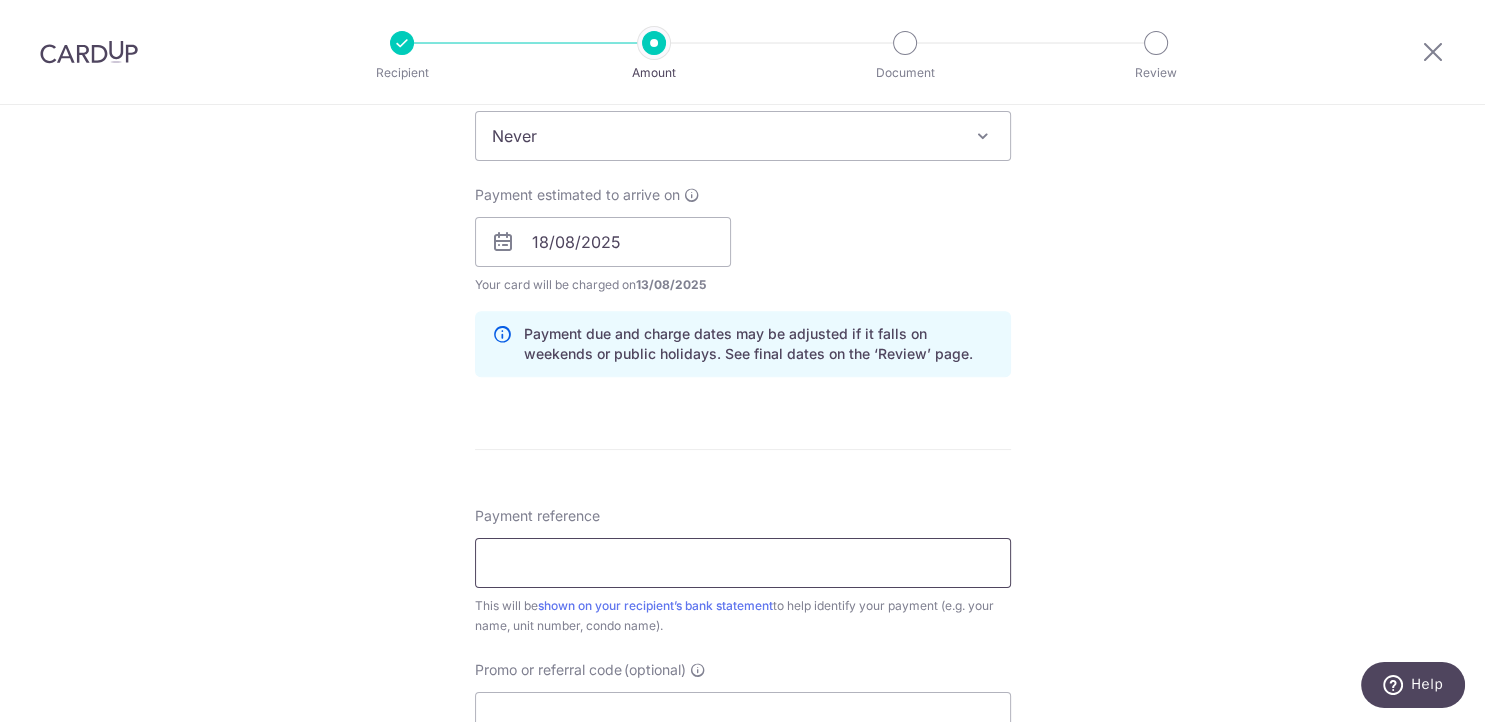 click on "Payment reference" at bounding box center (743, 563) 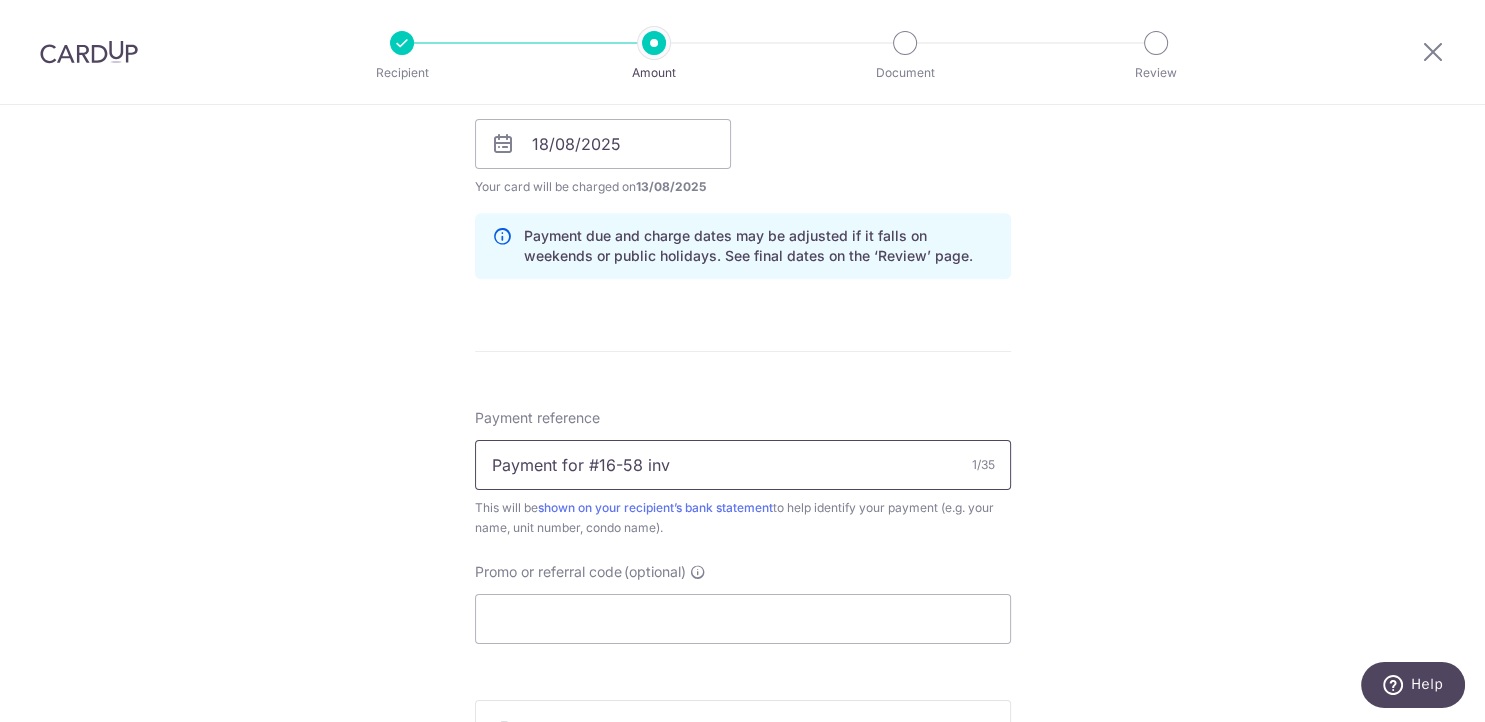 scroll, scrollTop: 1008, scrollLeft: 0, axis: vertical 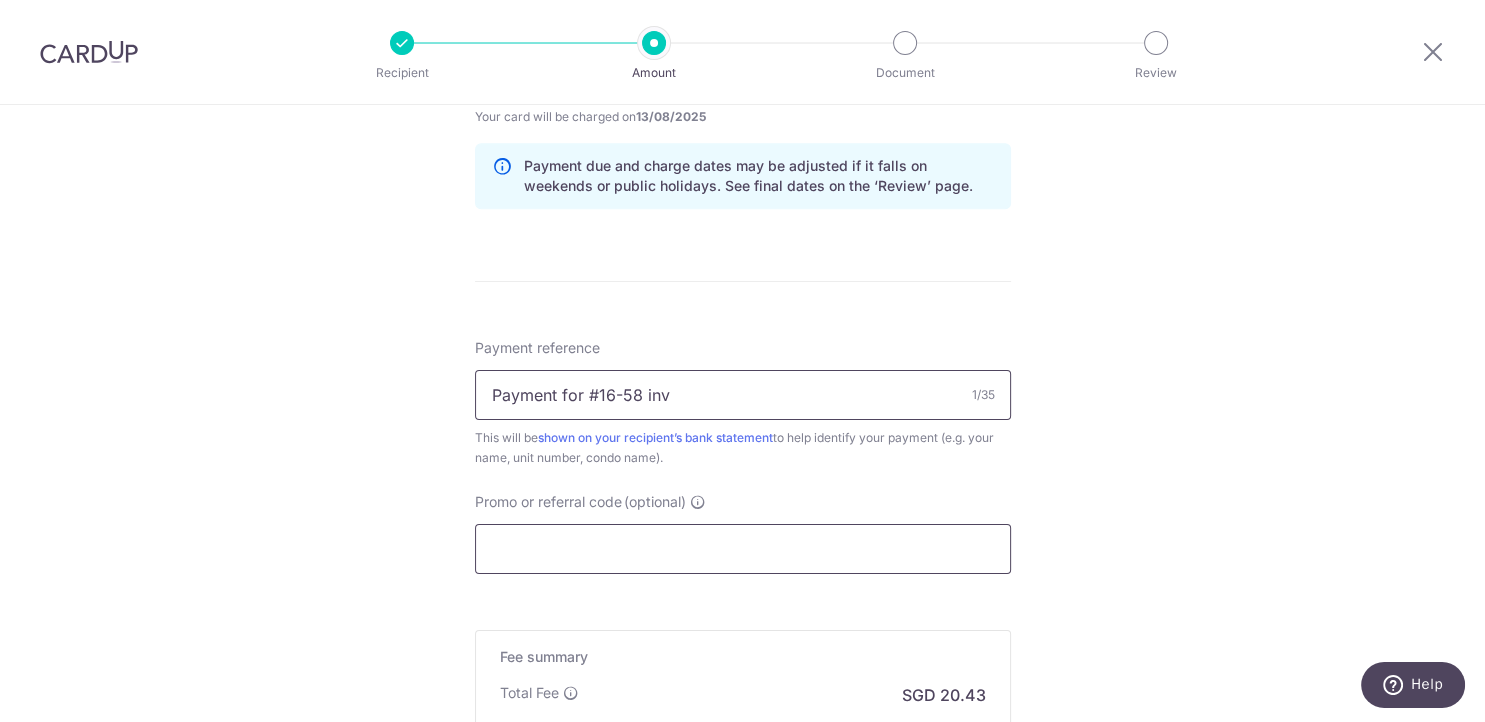 type on "Payment for #16-58 inv" 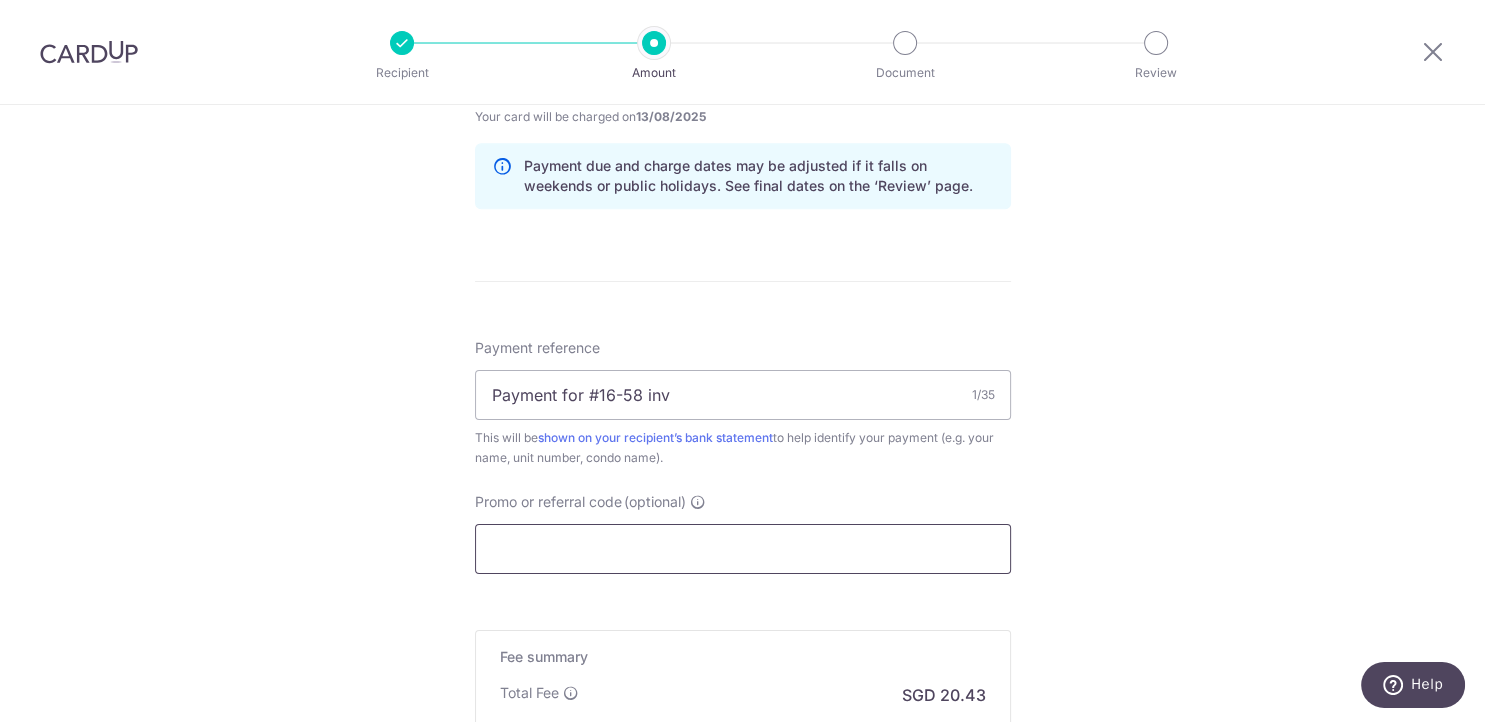 click on "Promo or referral code
(optional)" at bounding box center [743, 549] 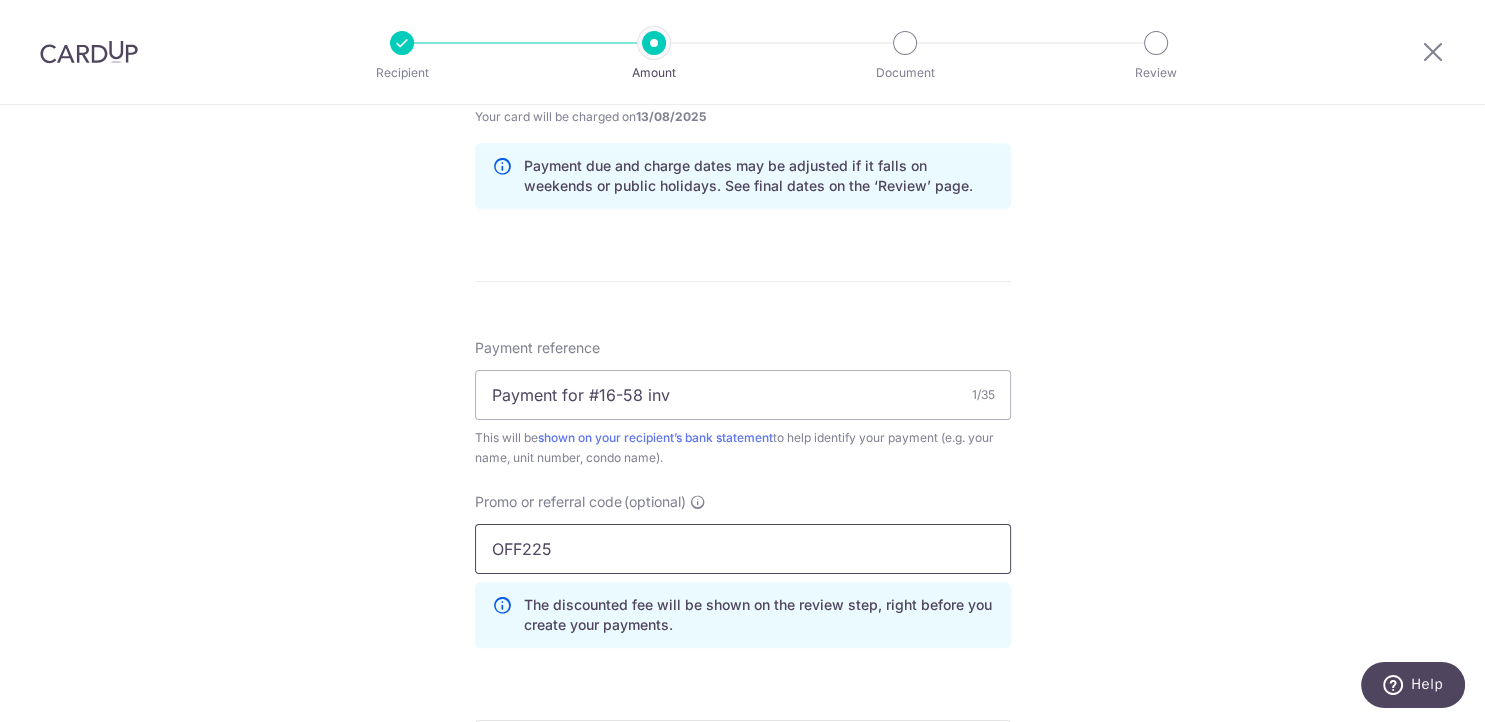 type on "OFF225" 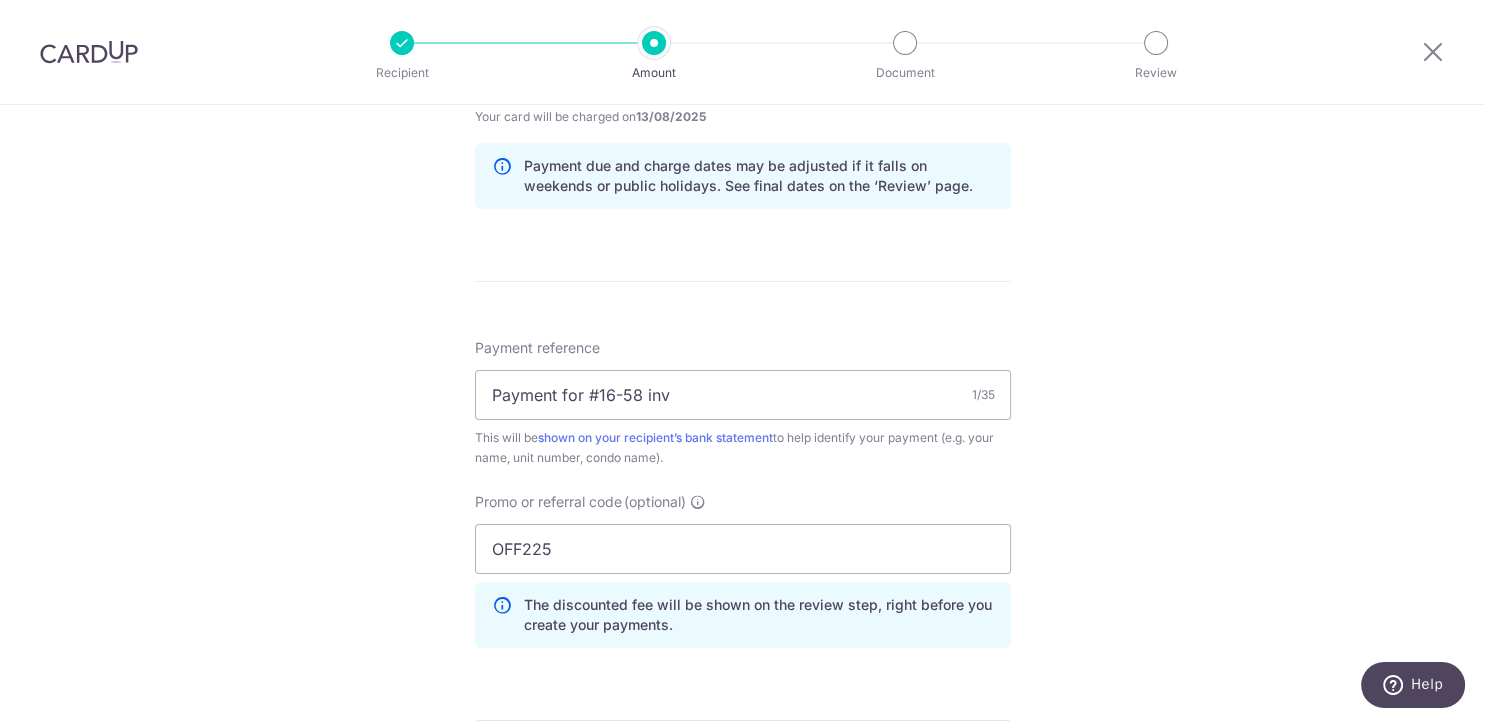 click on "Tell us more about your payment
Enter payment amount
SGD
785.78
785.78
Card added successfully
Select Card
**** 0733
Add credit card
Your Cards
**** 0733
Secure 256-bit SSL
Text
New card details
Card
Secure 256-bit SSL" at bounding box center [742, 87] 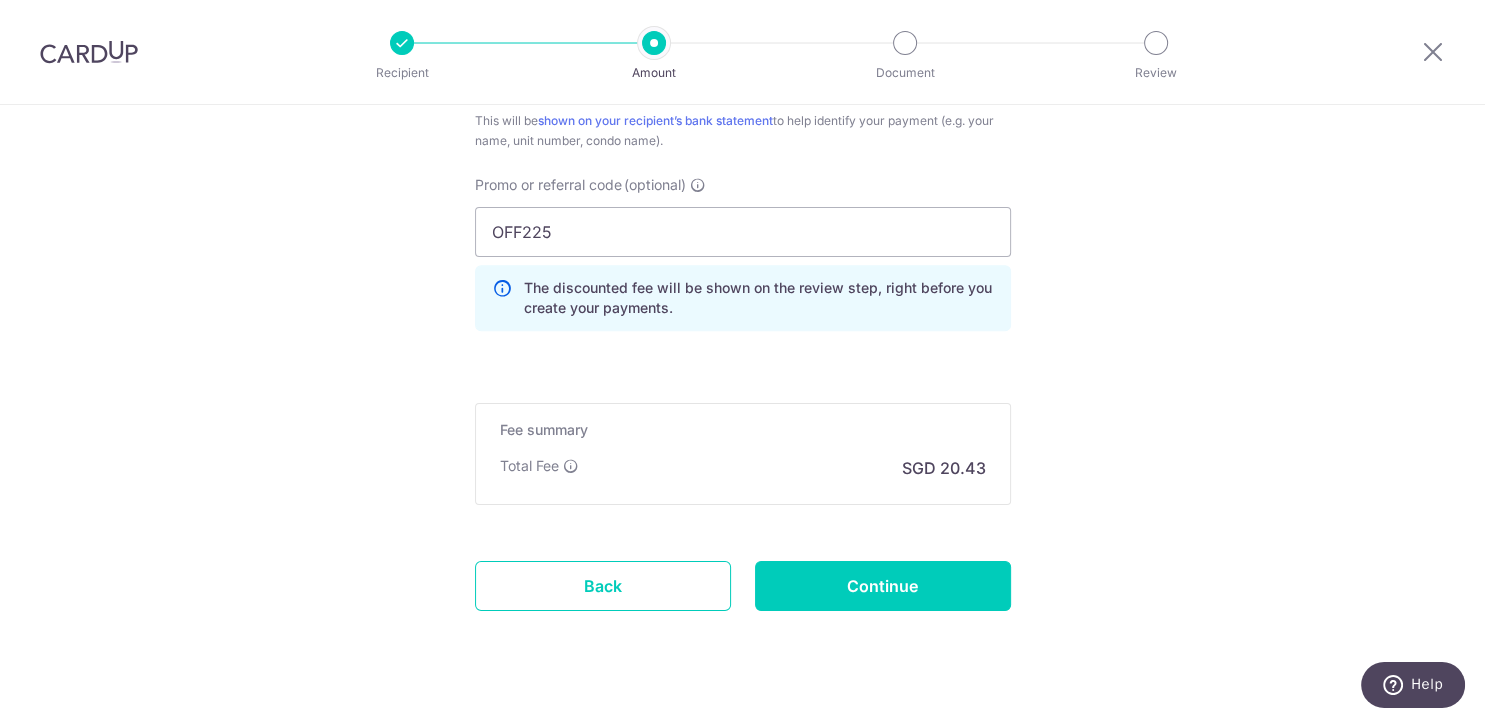 scroll, scrollTop: 1344, scrollLeft: 0, axis: vertical 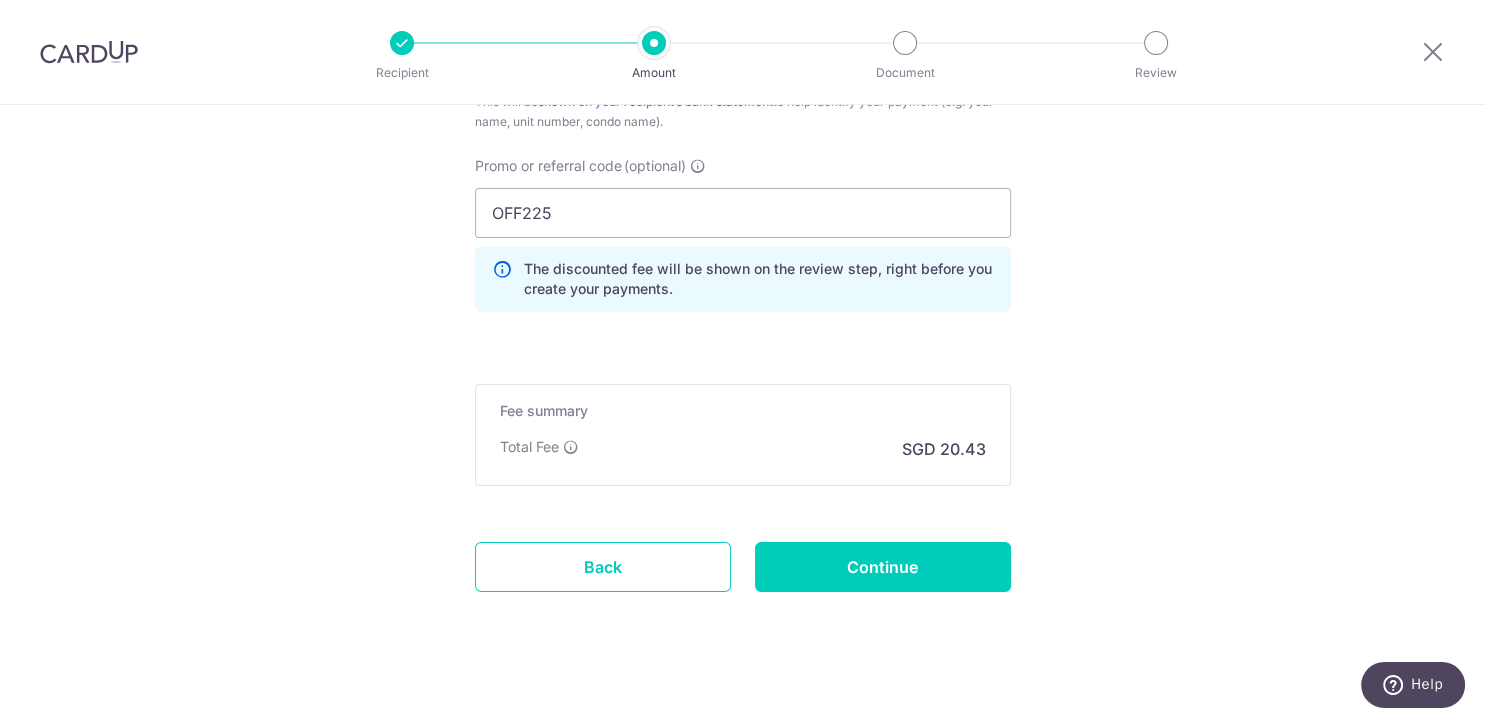 click on "Total Fee
This  fee  contributes to keeping our service secure and reliable, and helps us enable card payments where cards are not accepted.
SGD 20.43" at bounding box center [743, 449] 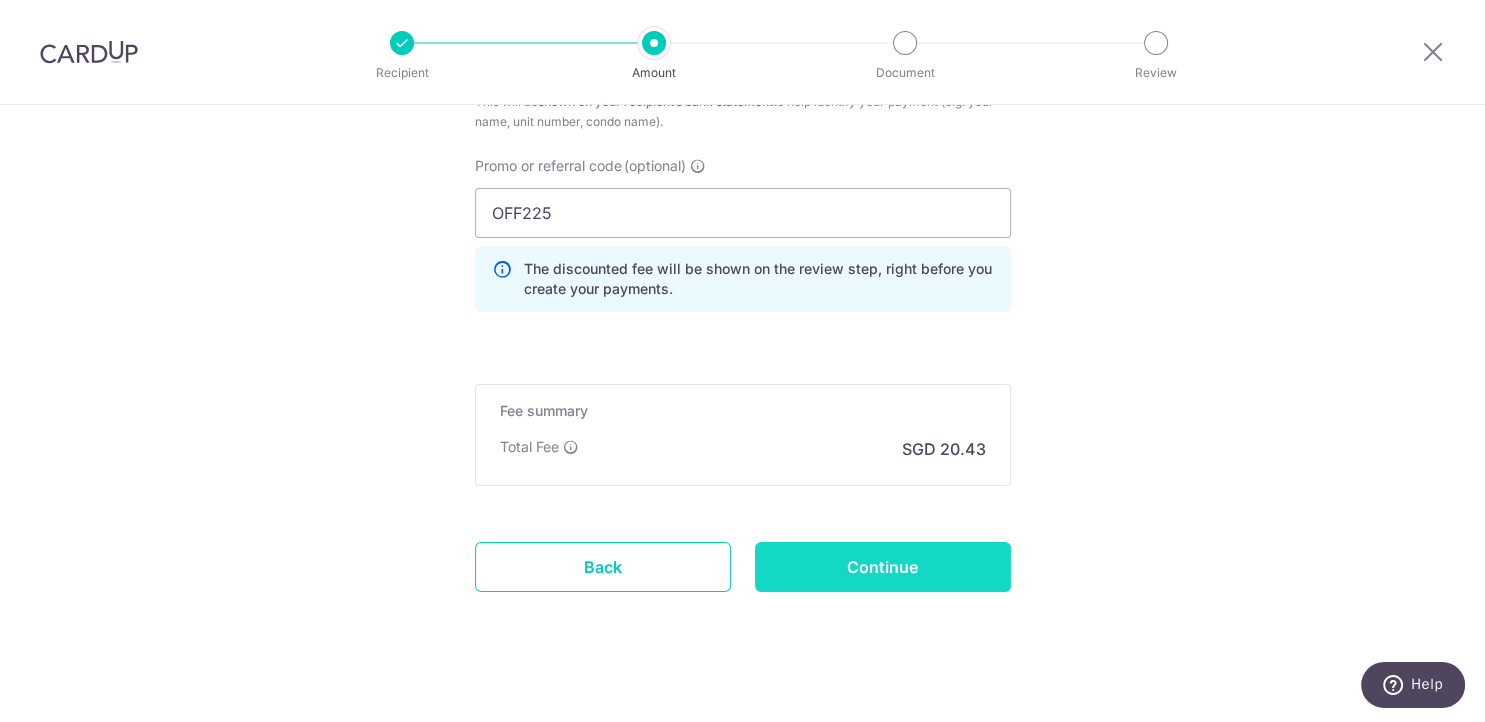 click on "Continue" at bounding box center (883, 567) 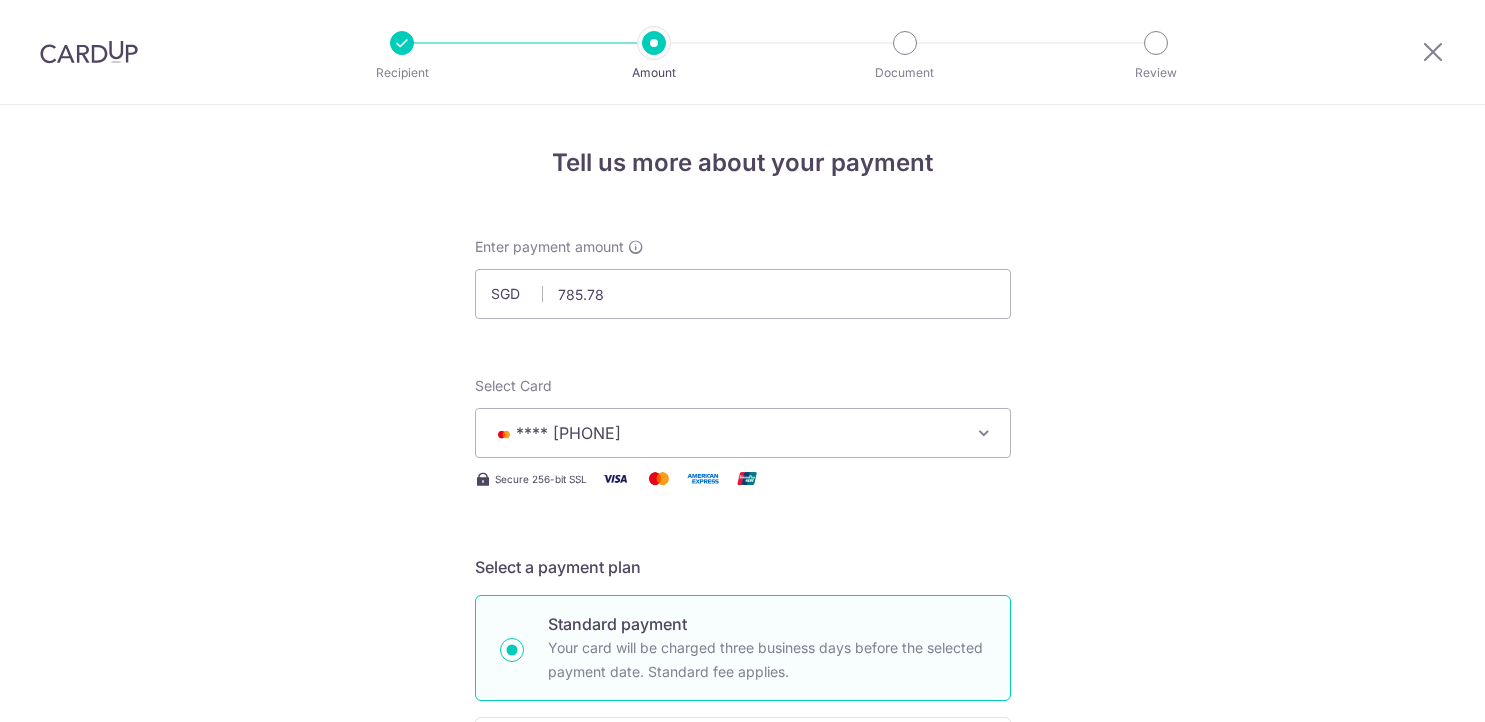 scroll, scrollTop: 0, scrollLeft: 0, axis: both 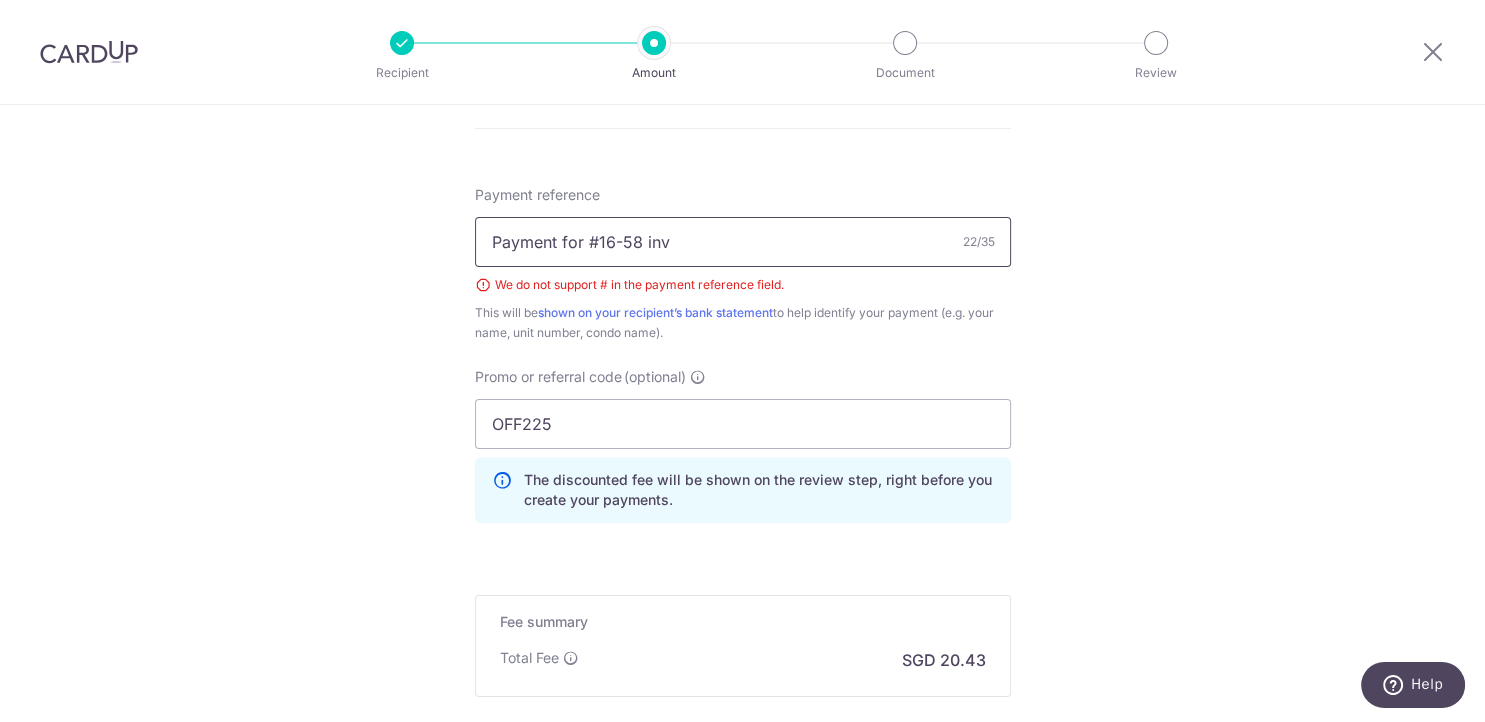 click on "Payment for #16-58 inv" at bounding box center (743, 242) 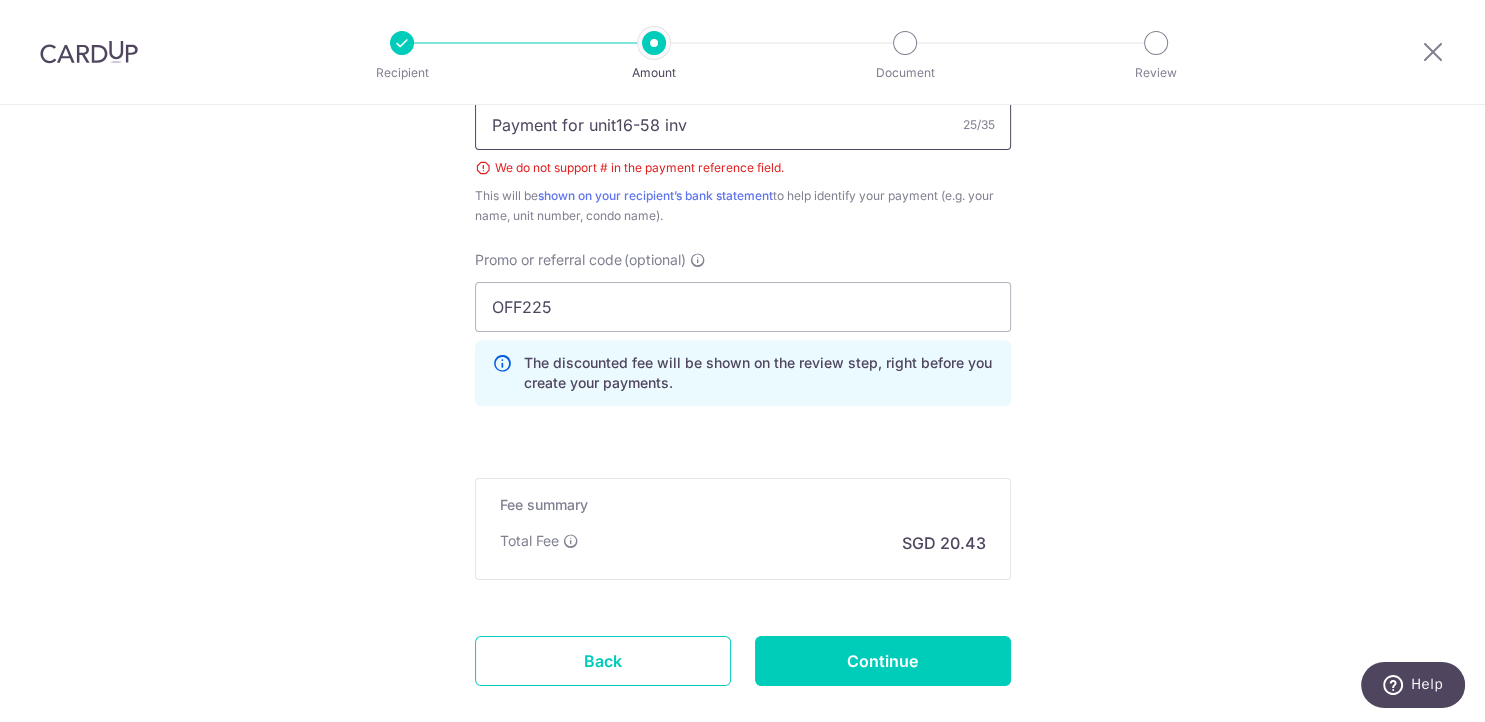 scroll, scrollTop: 1389, scrollLeft: 0, axis: vertical 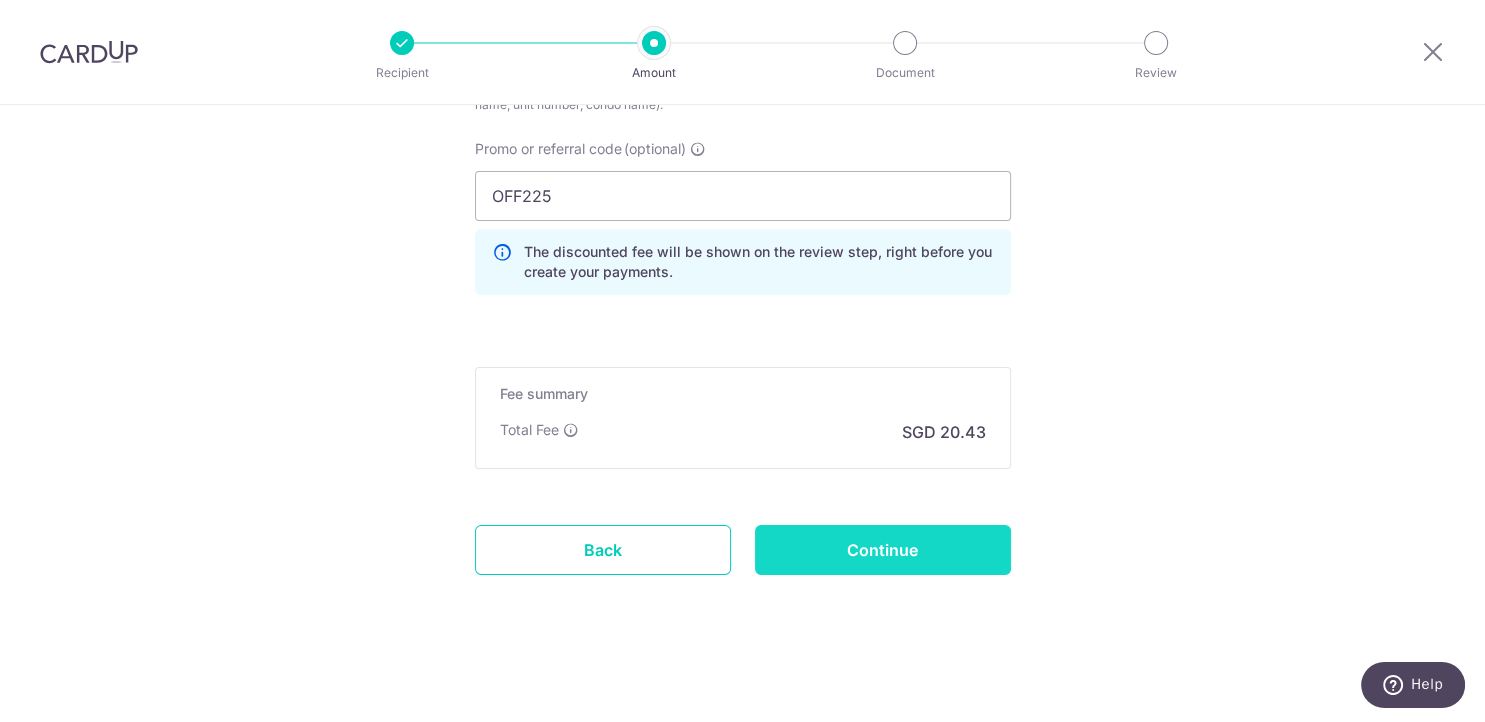 type on "Payment for unit16-58 inv" 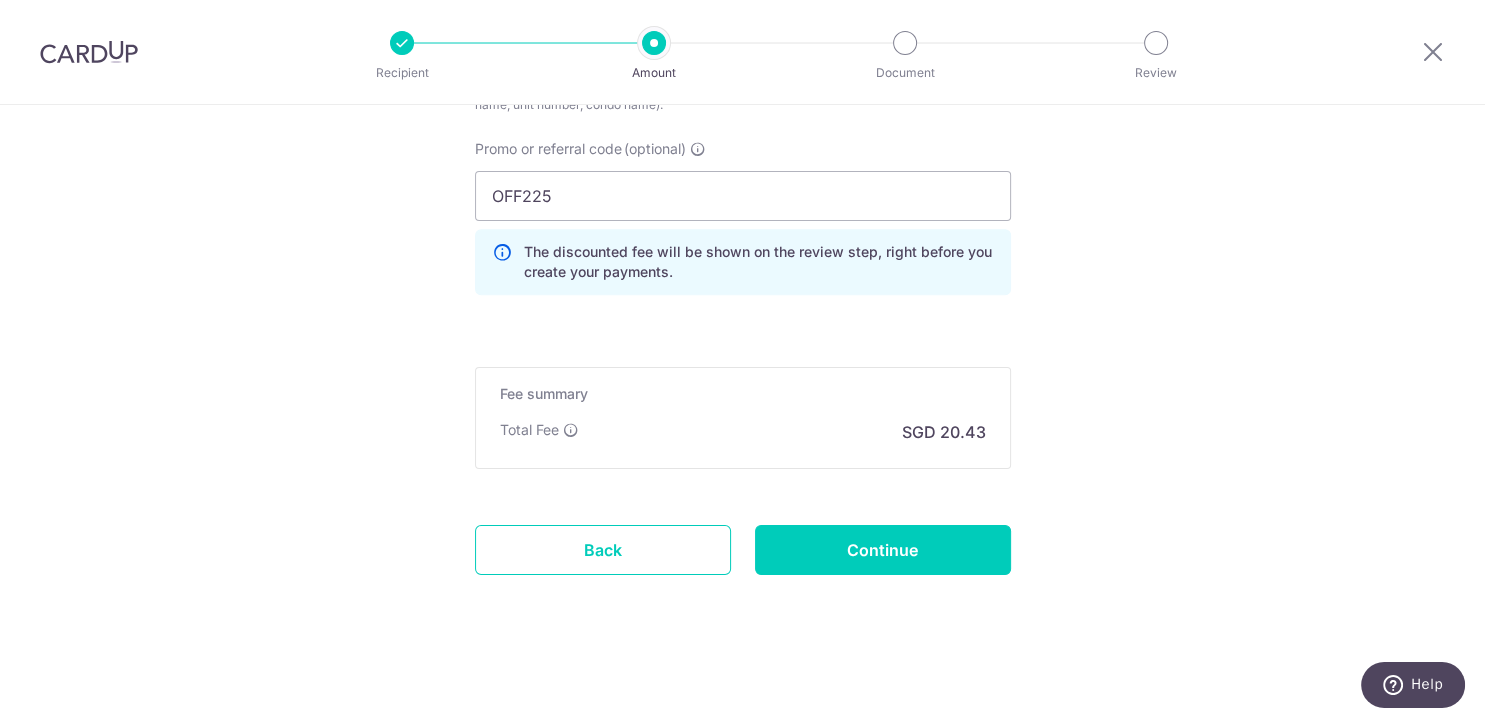 type on "Create Schedule" 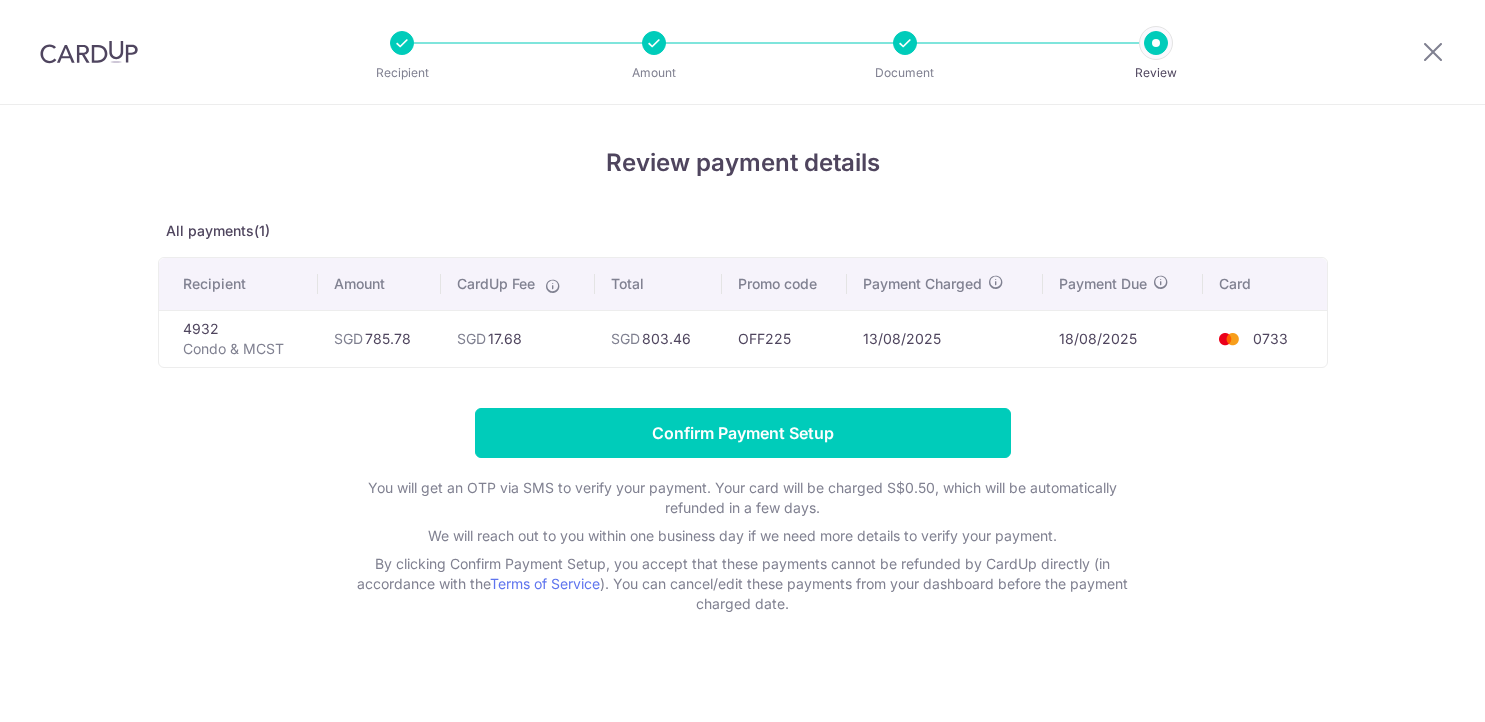 scroll, scrollTop: 0, scrollLeft: 0, axis: both 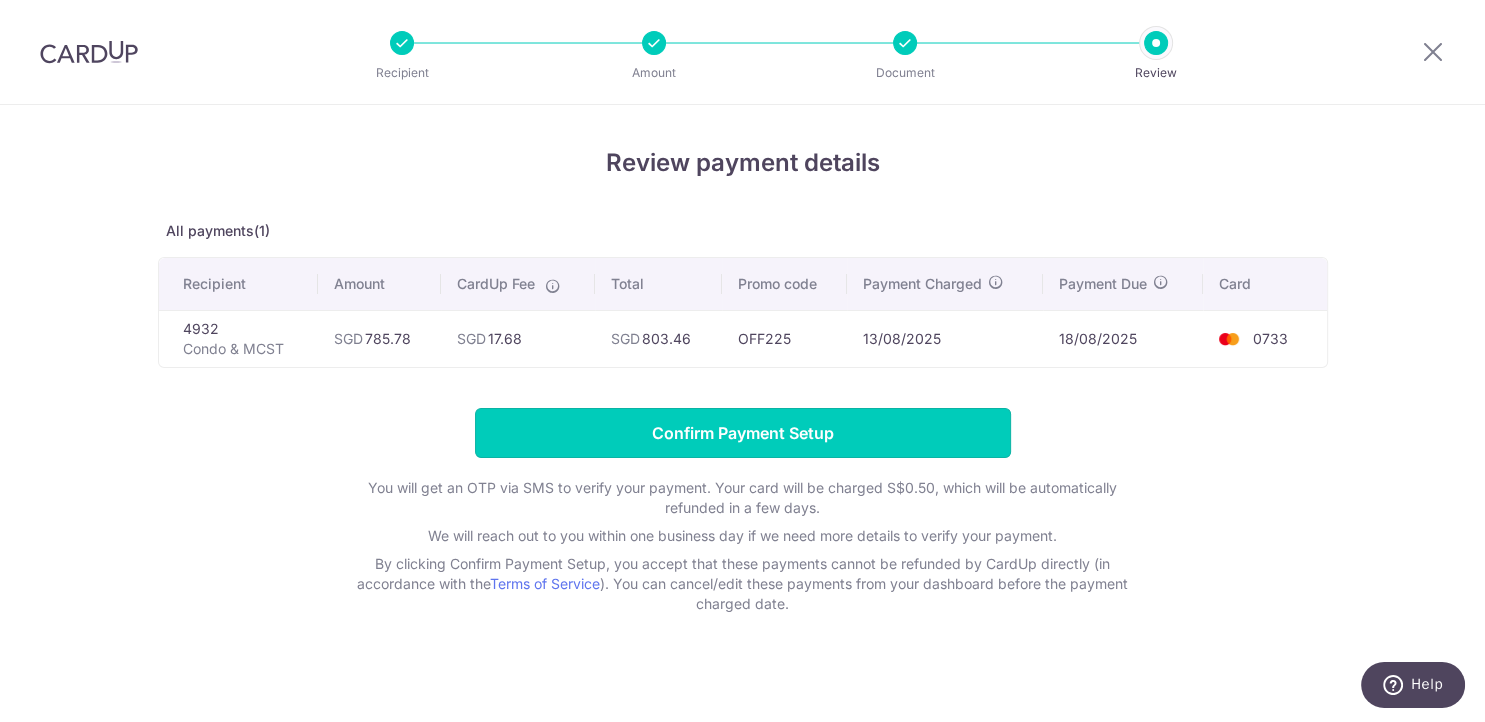 click on "Confirm Payment Setup" at bounding box center (743, 433) 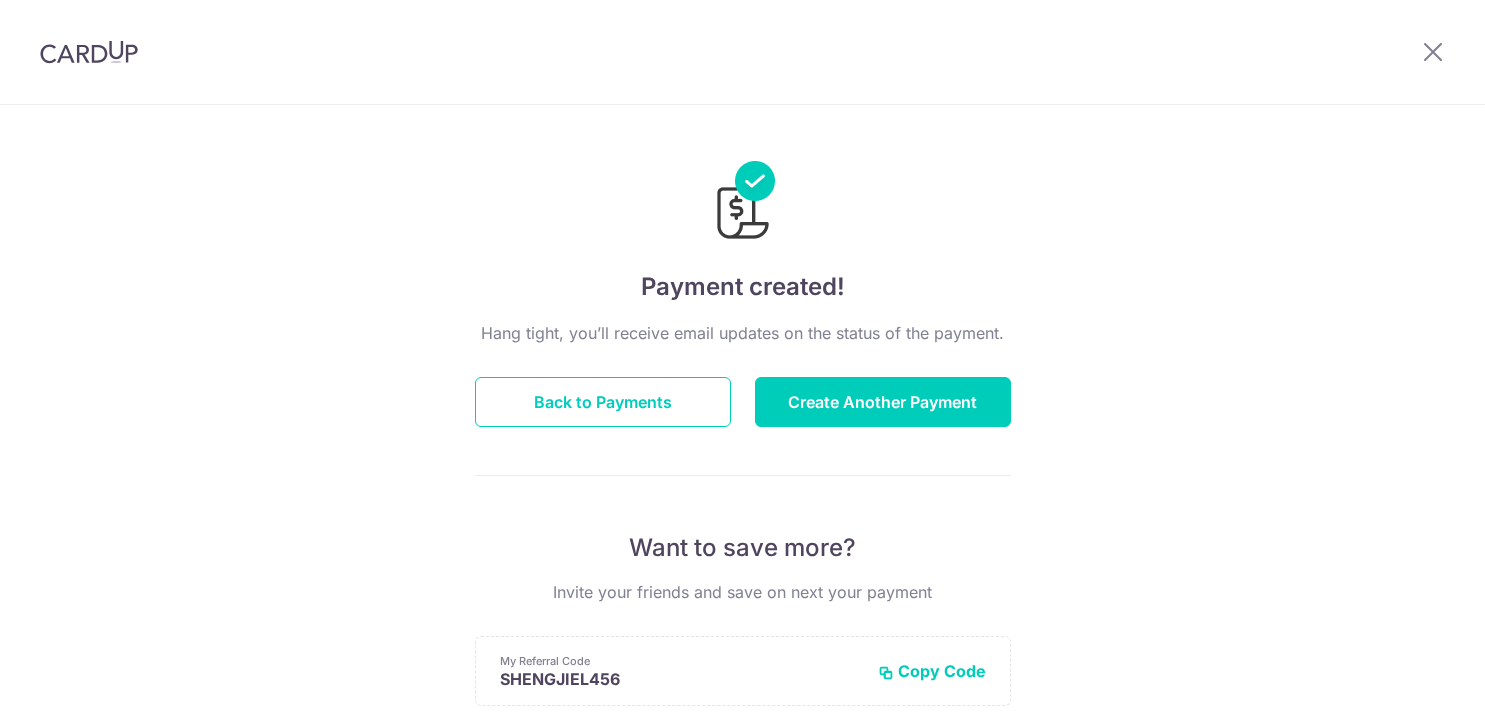 scroll, scrollTop: 0, scrollLeft: 0, axis: both 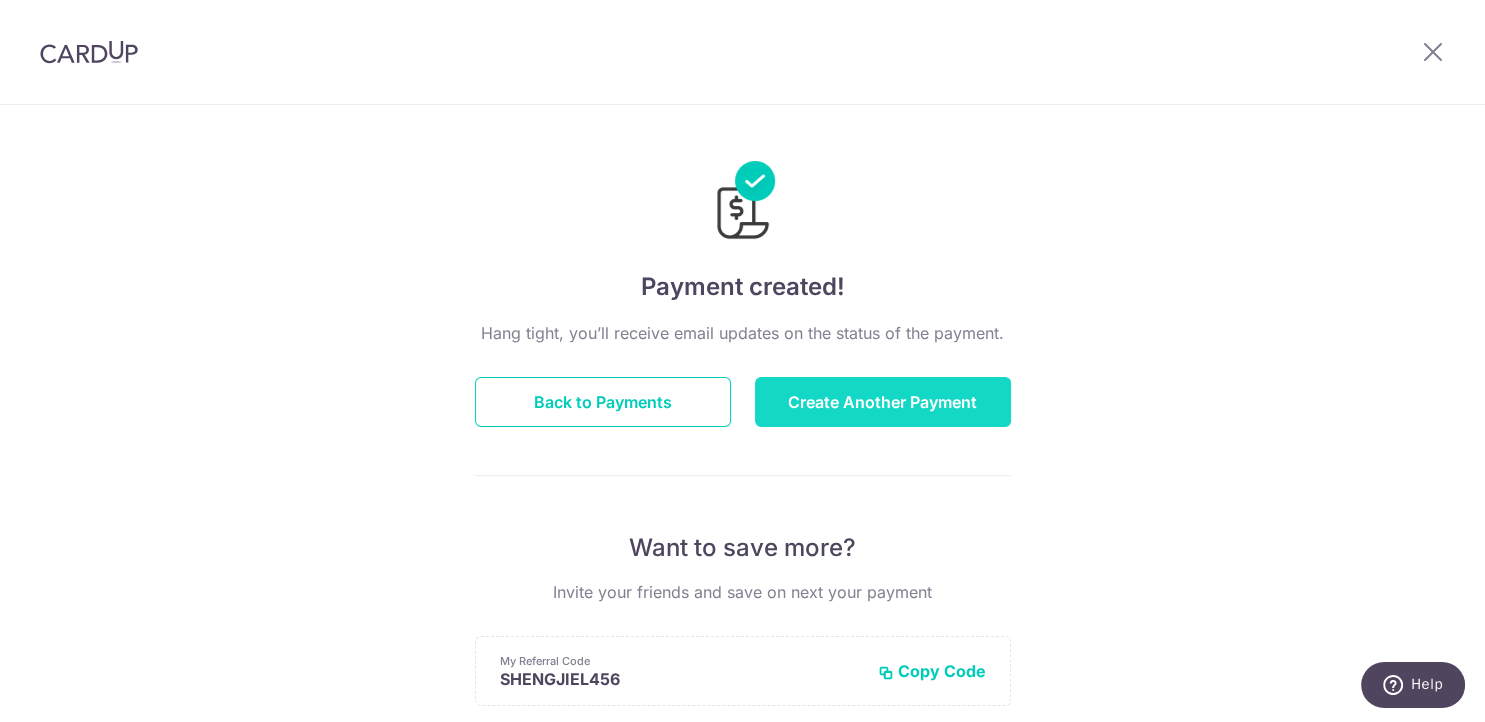 click on "Create Another Payment" at bounding box center [883, 402] 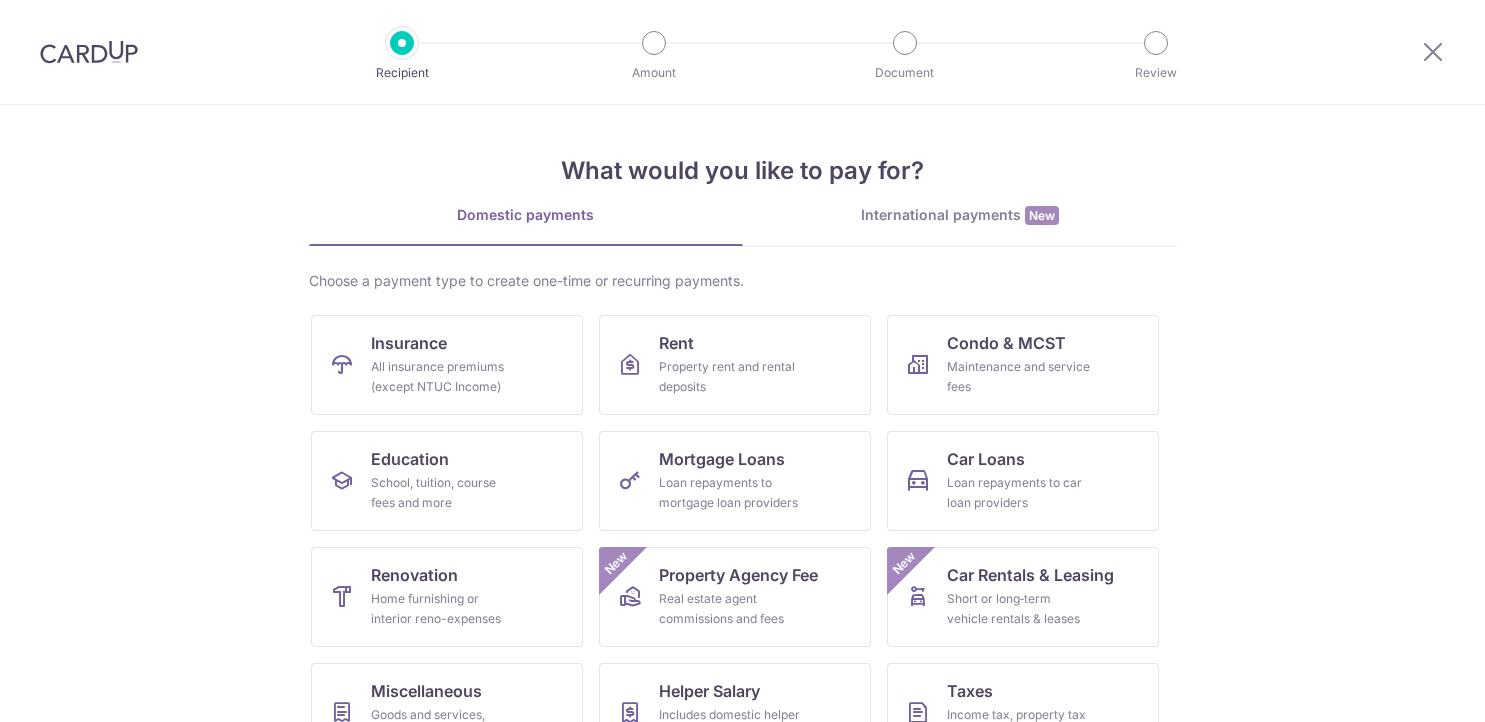 scroll, scrollTop: 0, scrollLeft: 0, axis: both 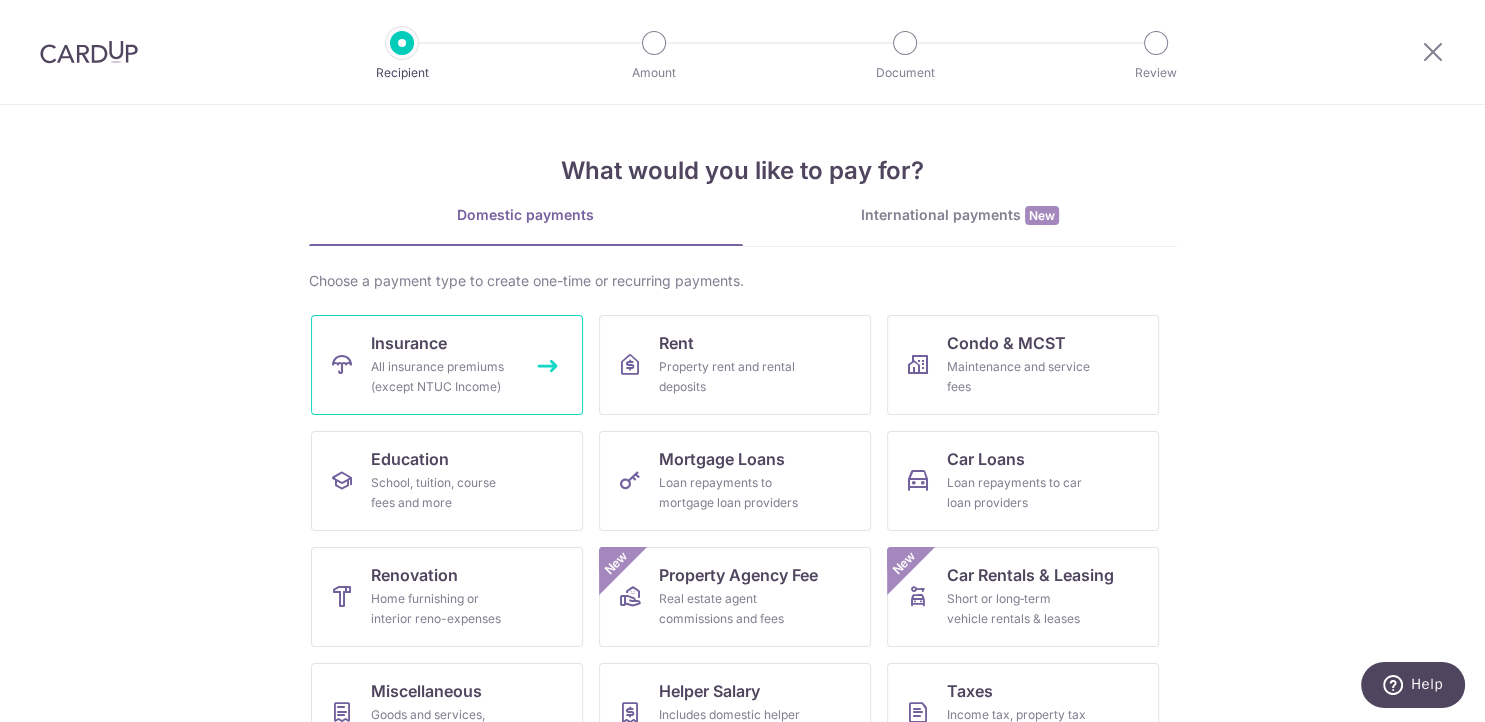 click on "All insurance premiums (except NTUC Income)" at bounding box center [443, 377] 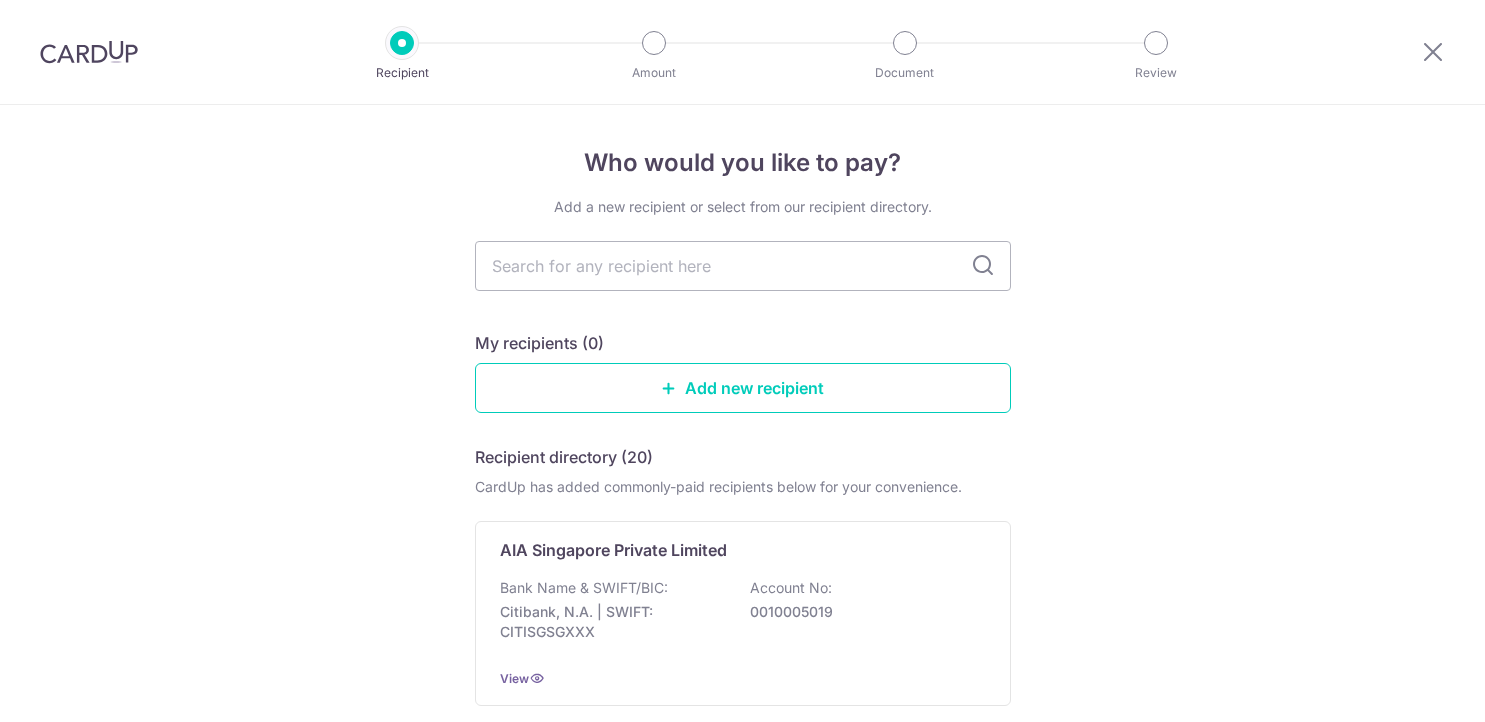 scroll, scrollTop: 0, scrollLeft: 0, axis: both 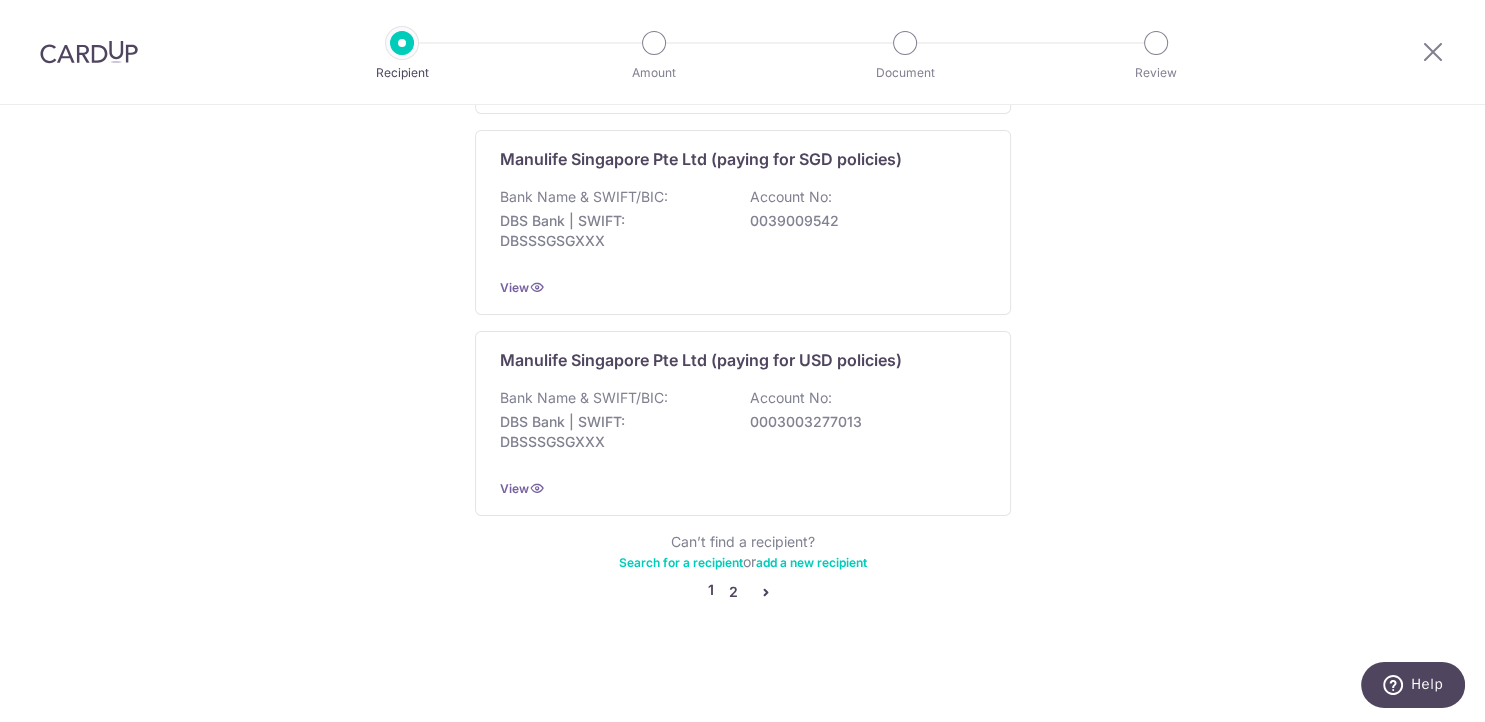 click on "2" at bounding box center (734, 592) 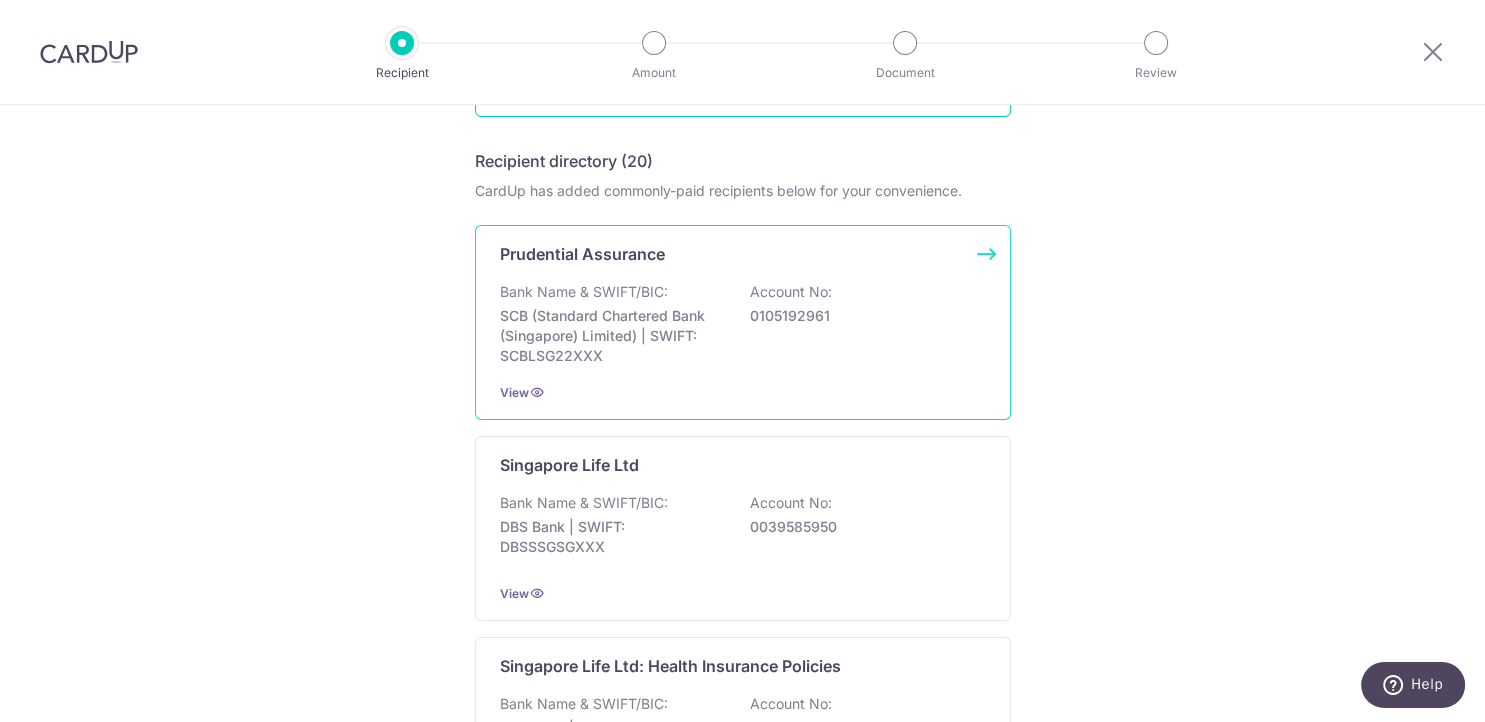 scroll, scrollTop: 336, scrollLeft: 0, axis: vertical 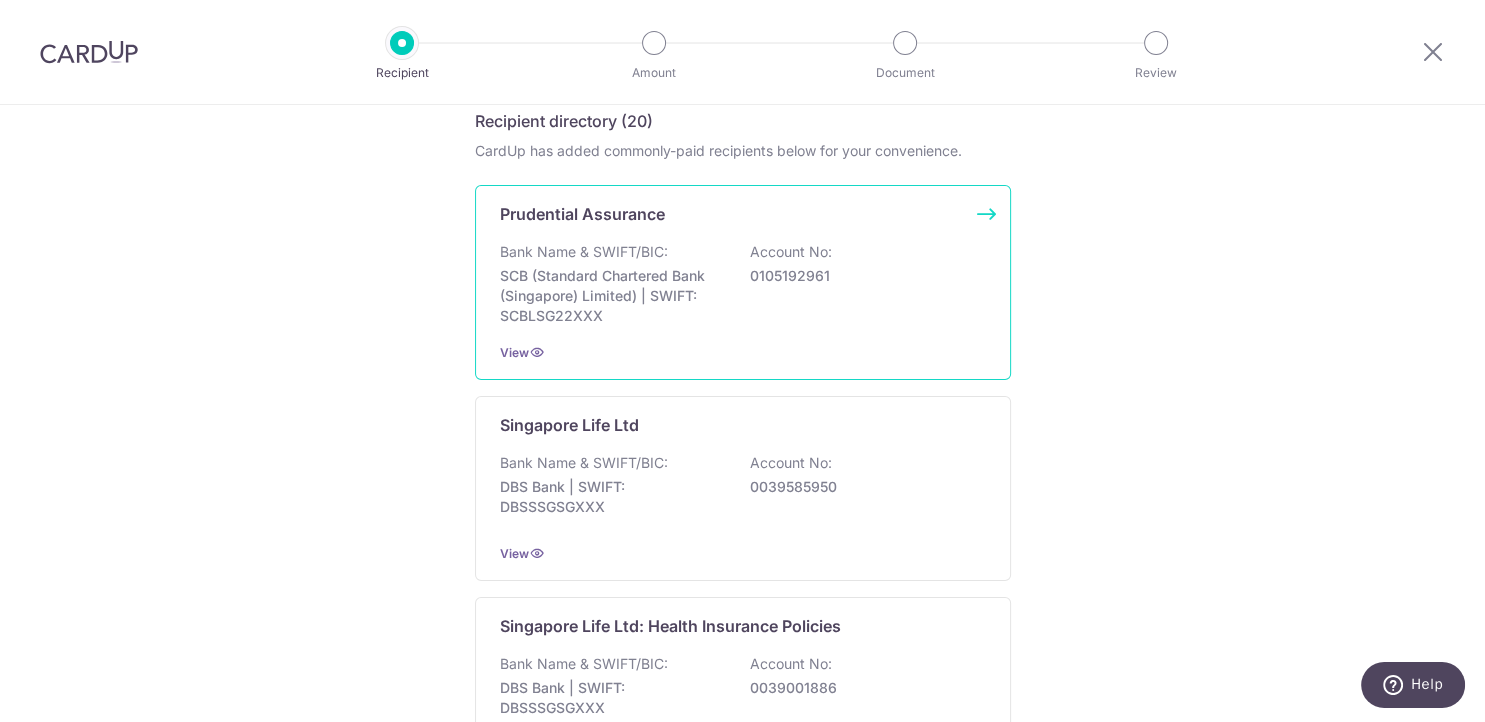 click on "SCB (Standard Chartered Bank (Singapore) Limited) | SWIFT: SCBLSG22XXX" at bounding box center [612, 296] 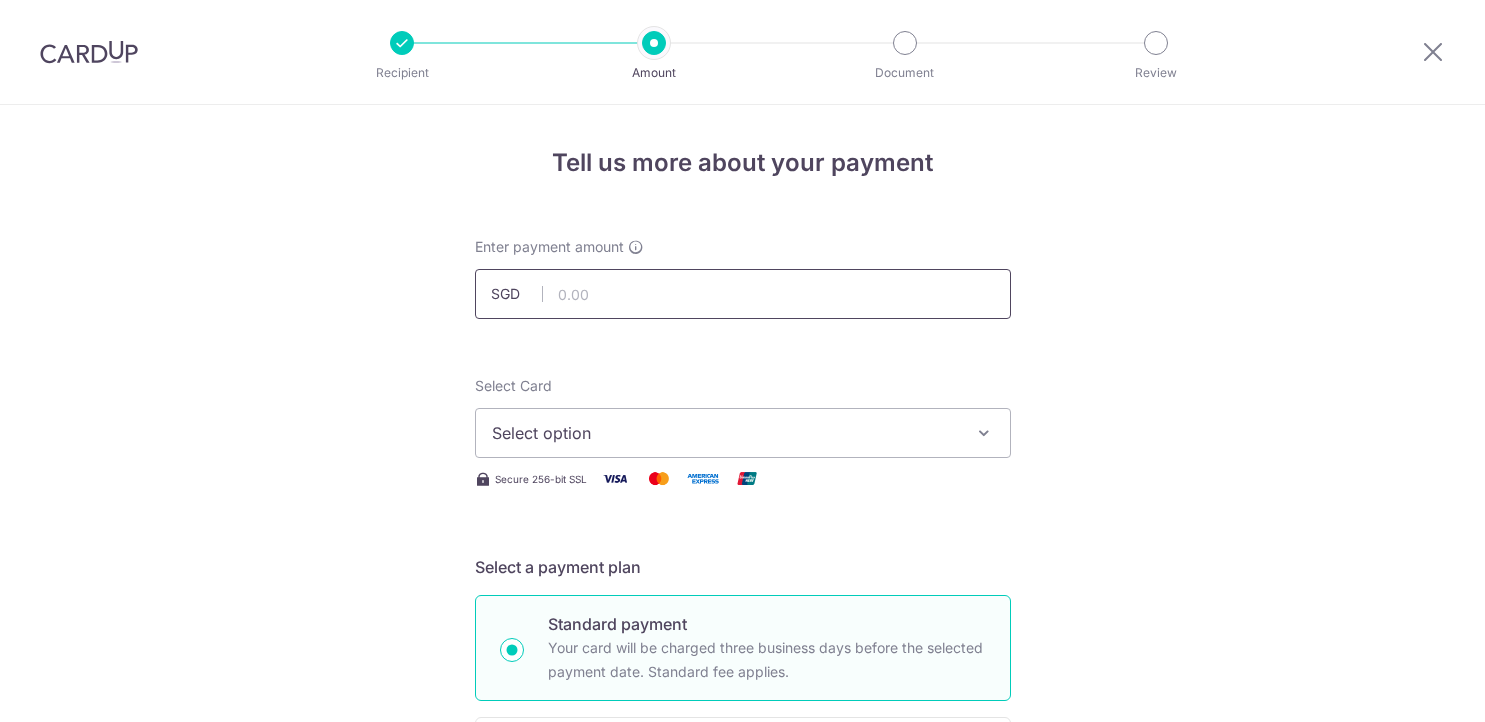 scroll, scrollTop: 0, scrollLeft: 0, axis: both 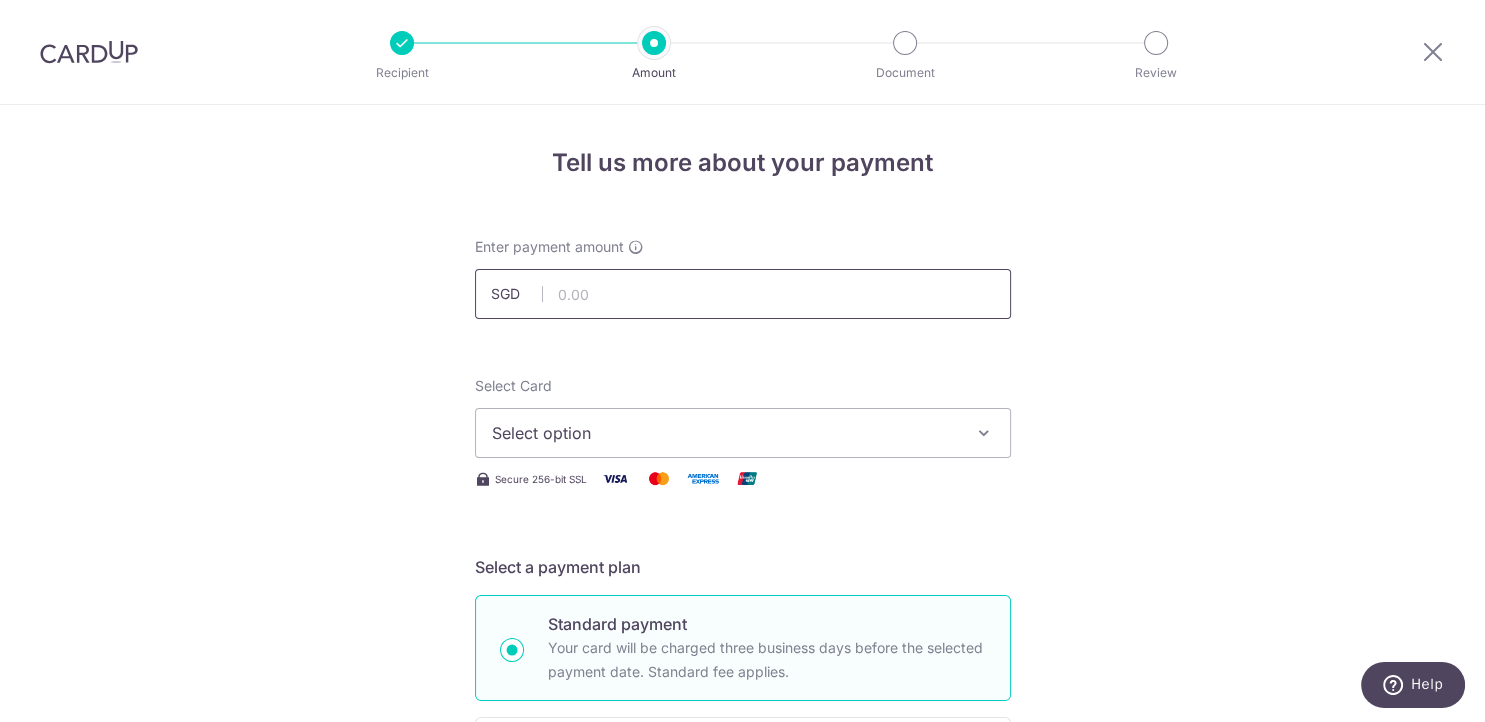 click at bounding box center (743, 294) 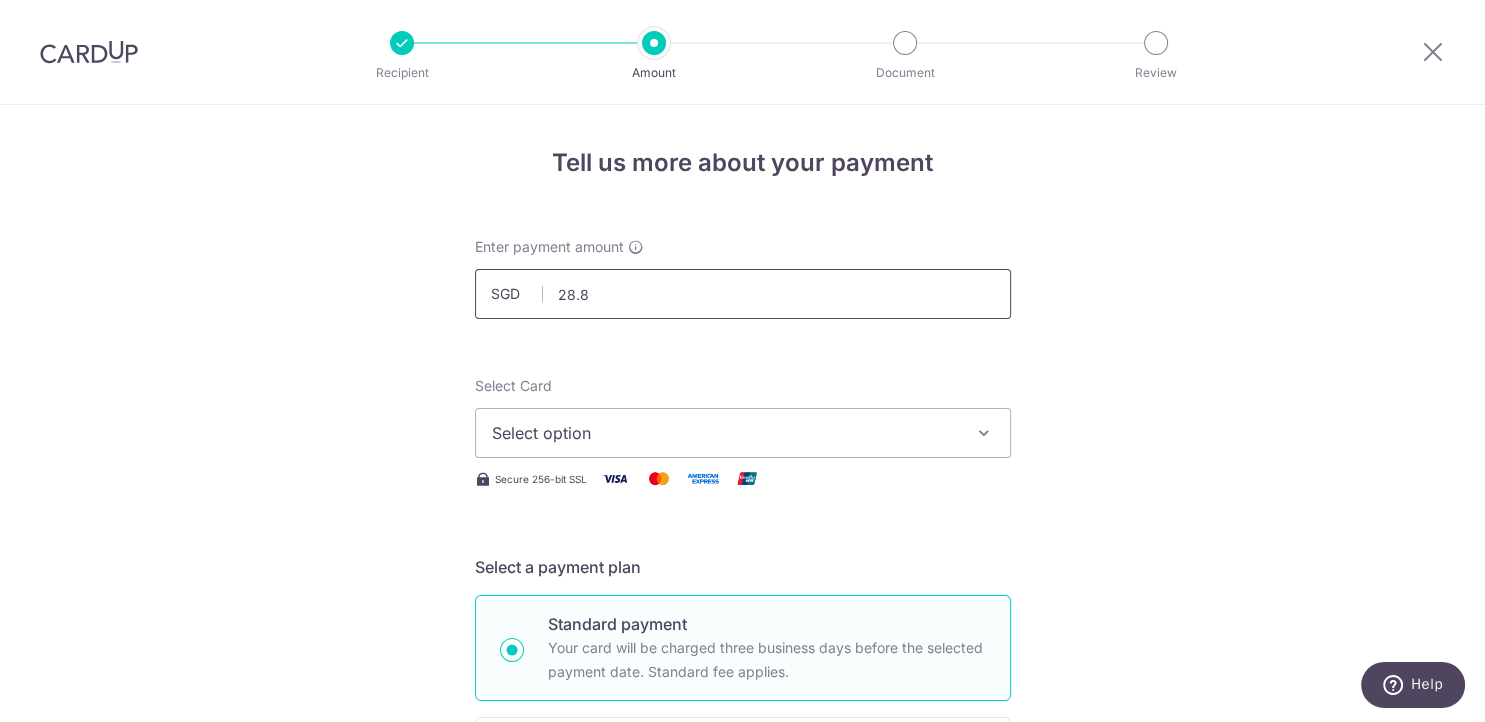 type on "28.88" 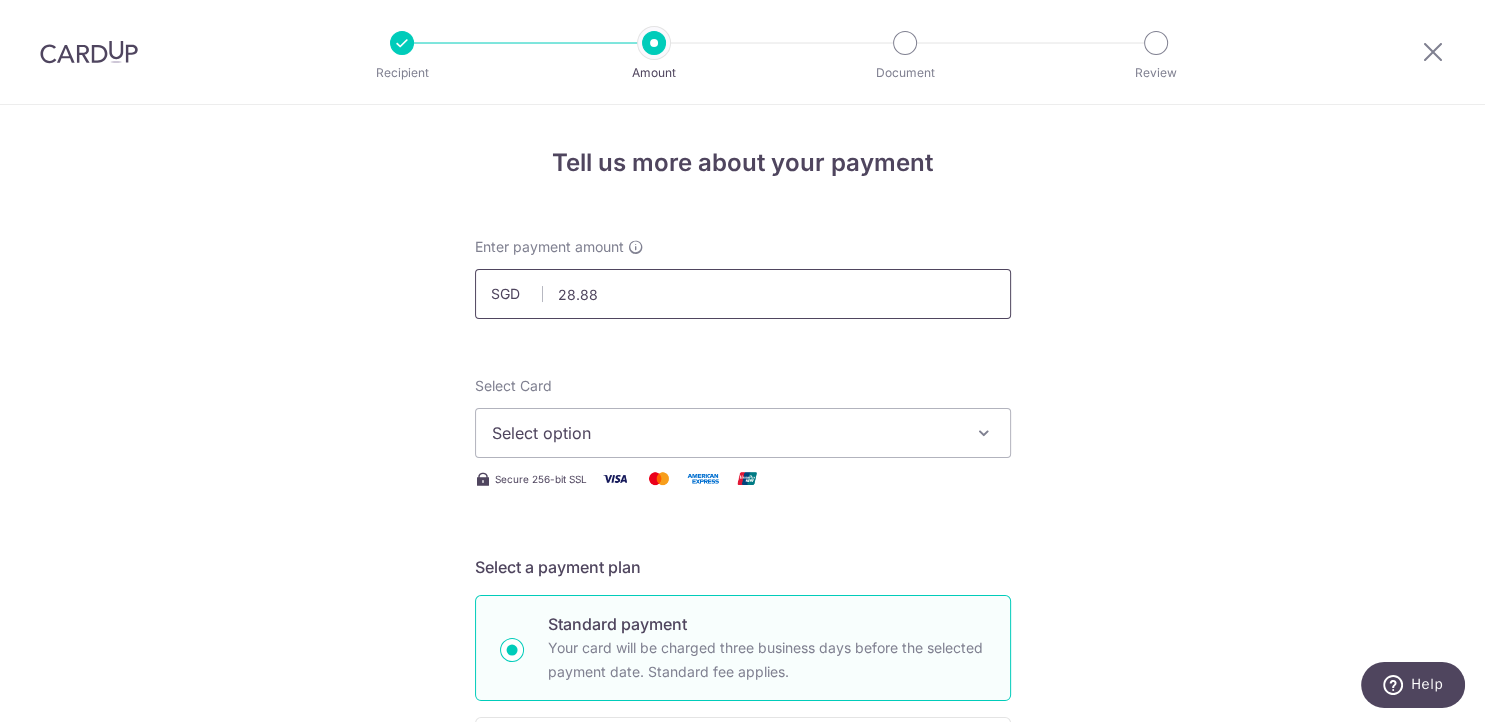 type 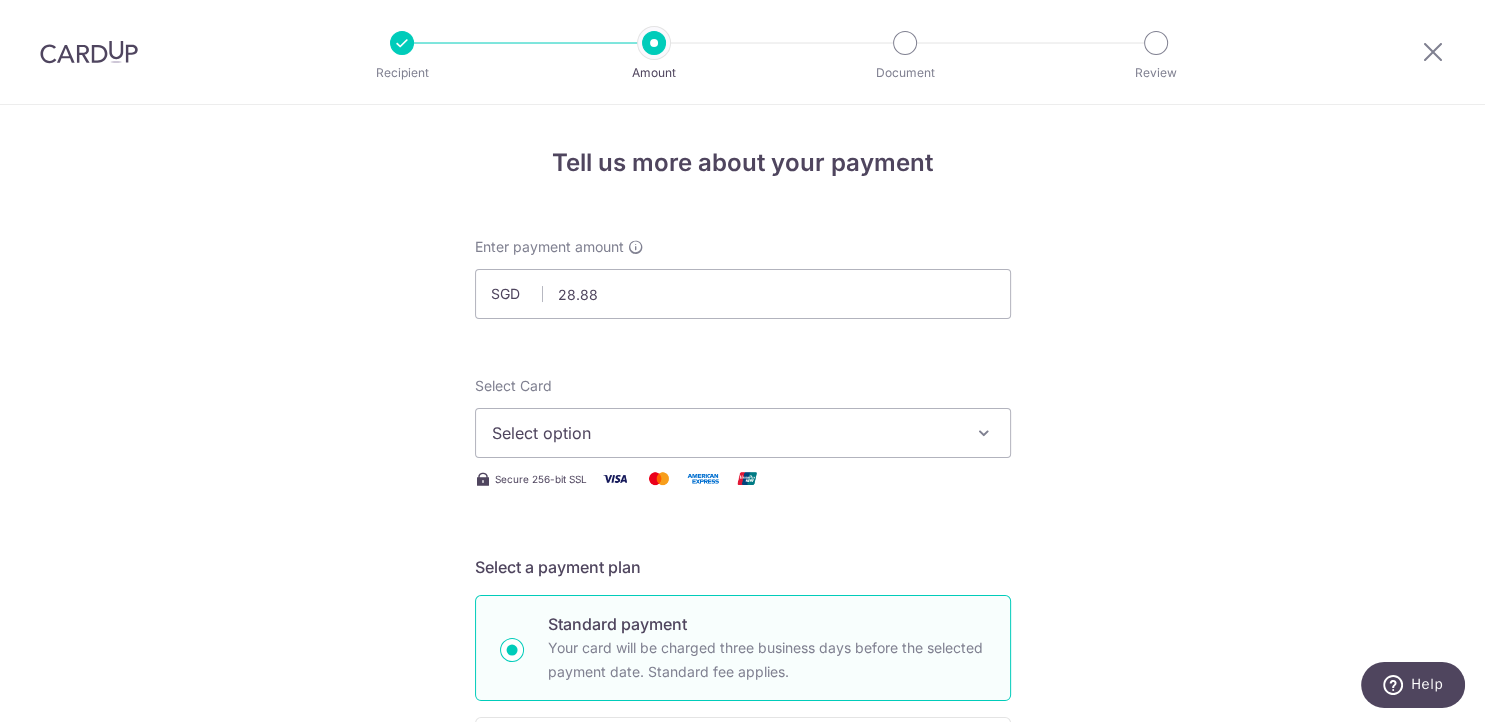 click on "Select option" at bounding box center [743, 433] 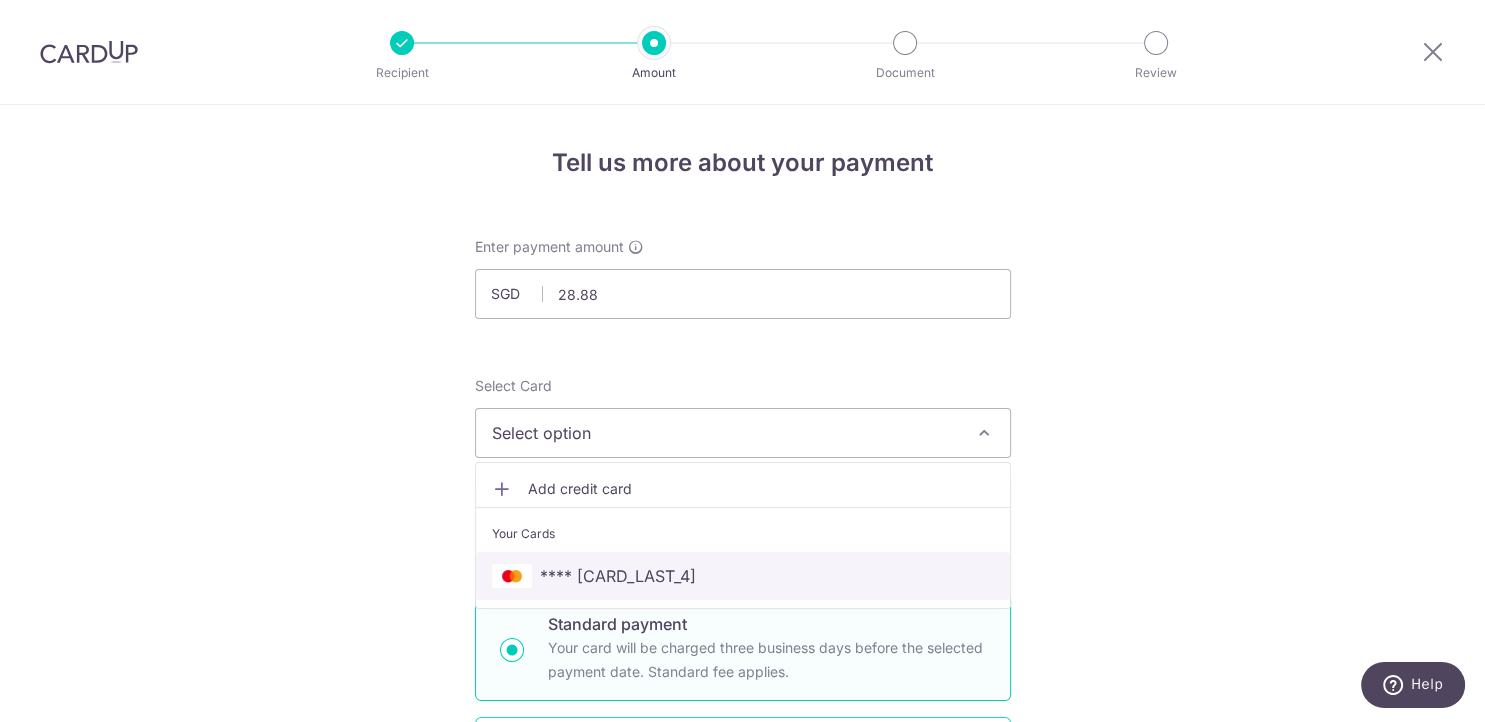 drag, startPoint x: 614, startPoint y: 566, endPoint x: 682, endPoint y: 564, distance: 68.0294 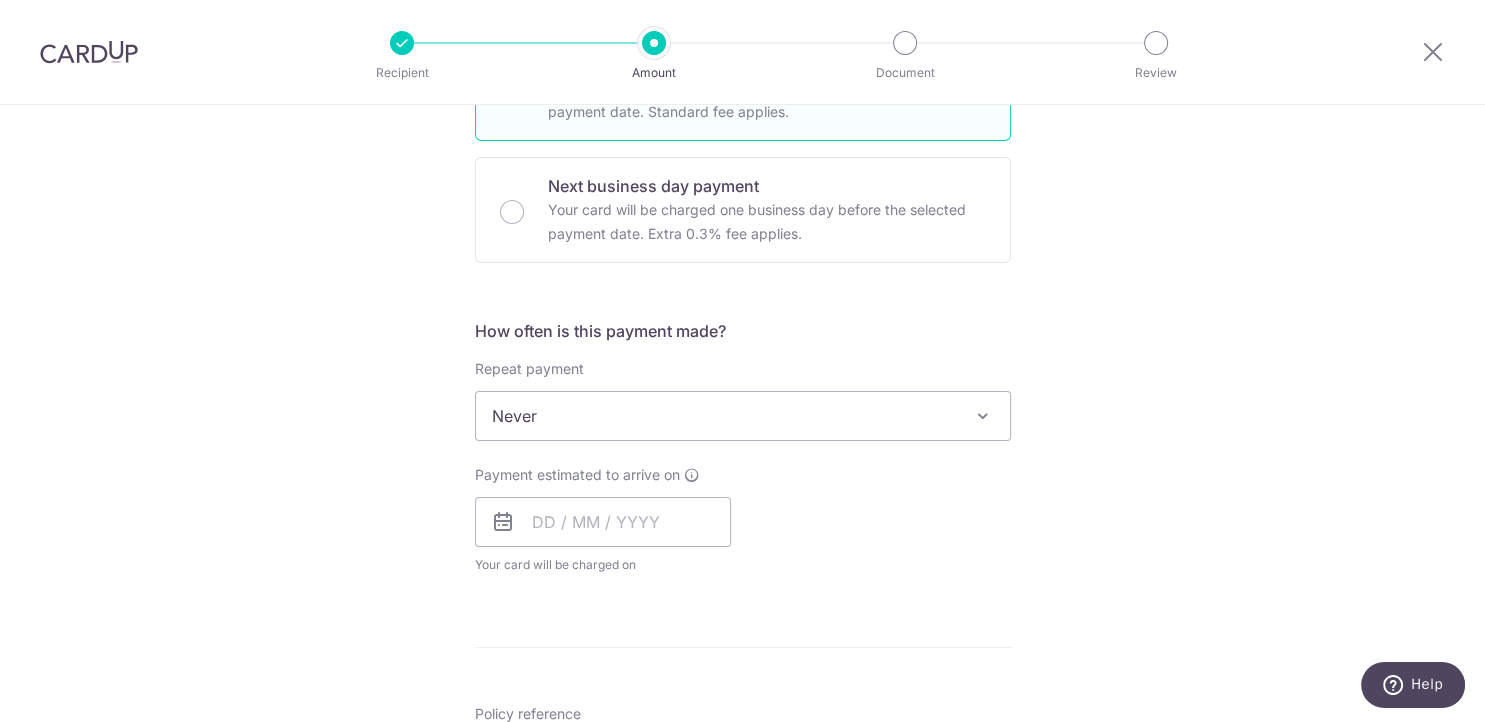 scroll, scrollTop: 504, scrollLeft: 0, axis: vertical 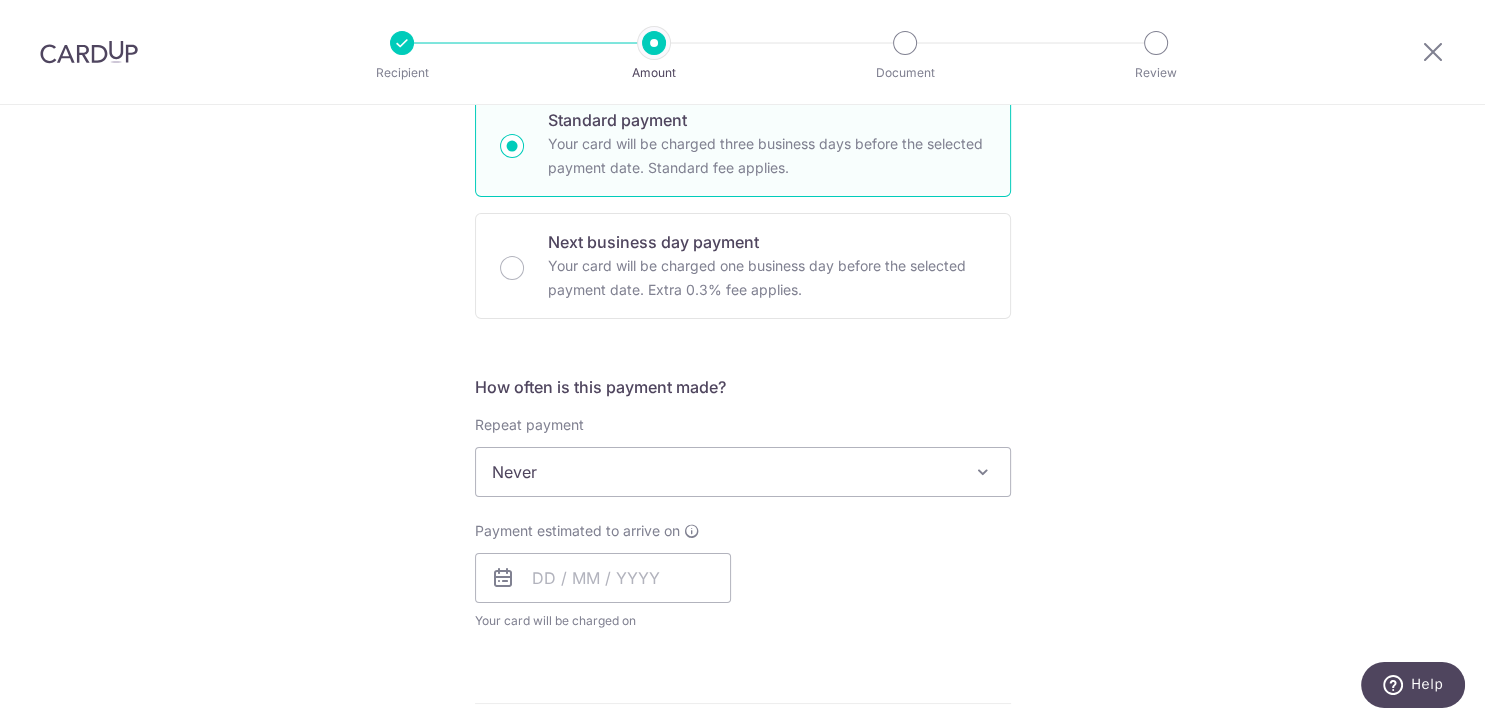 click on "Never" at bounding box center [743, 472] 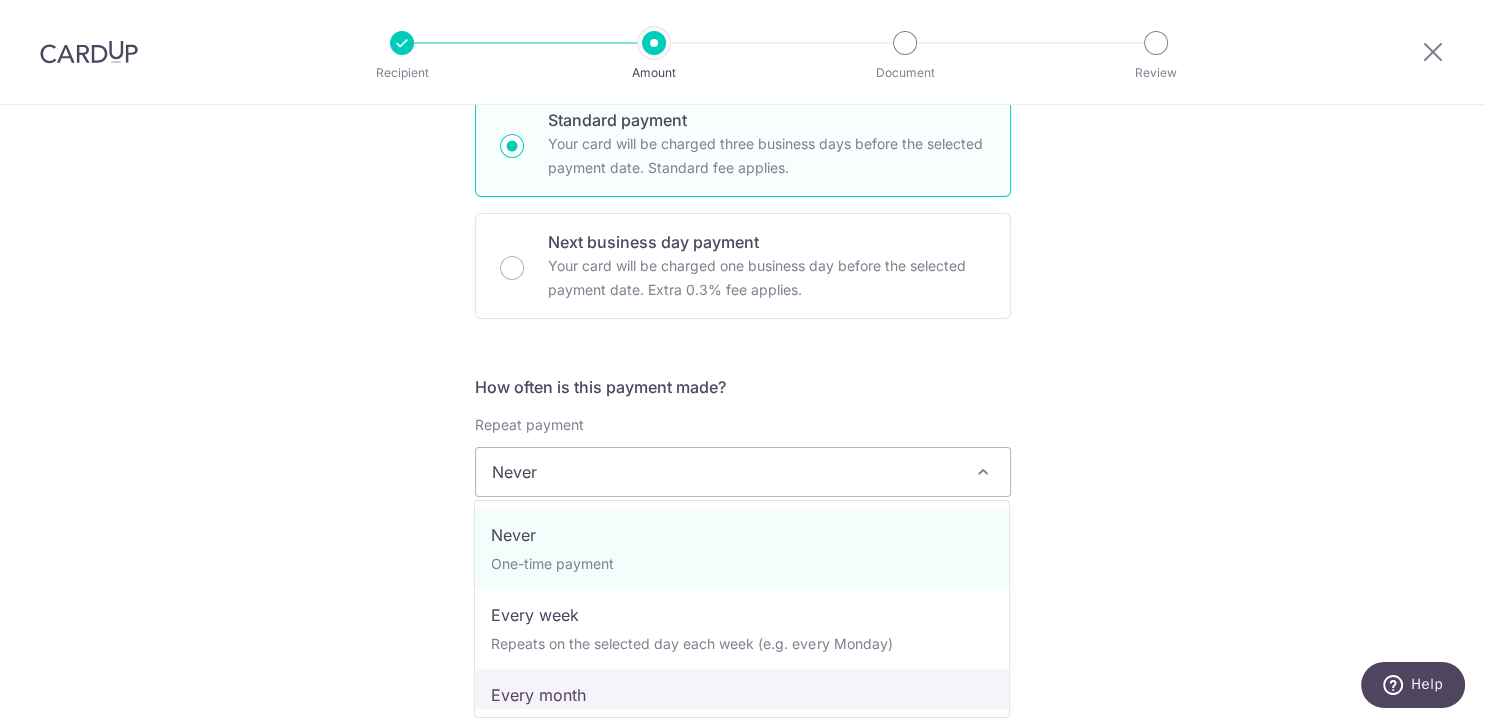 select on "3" 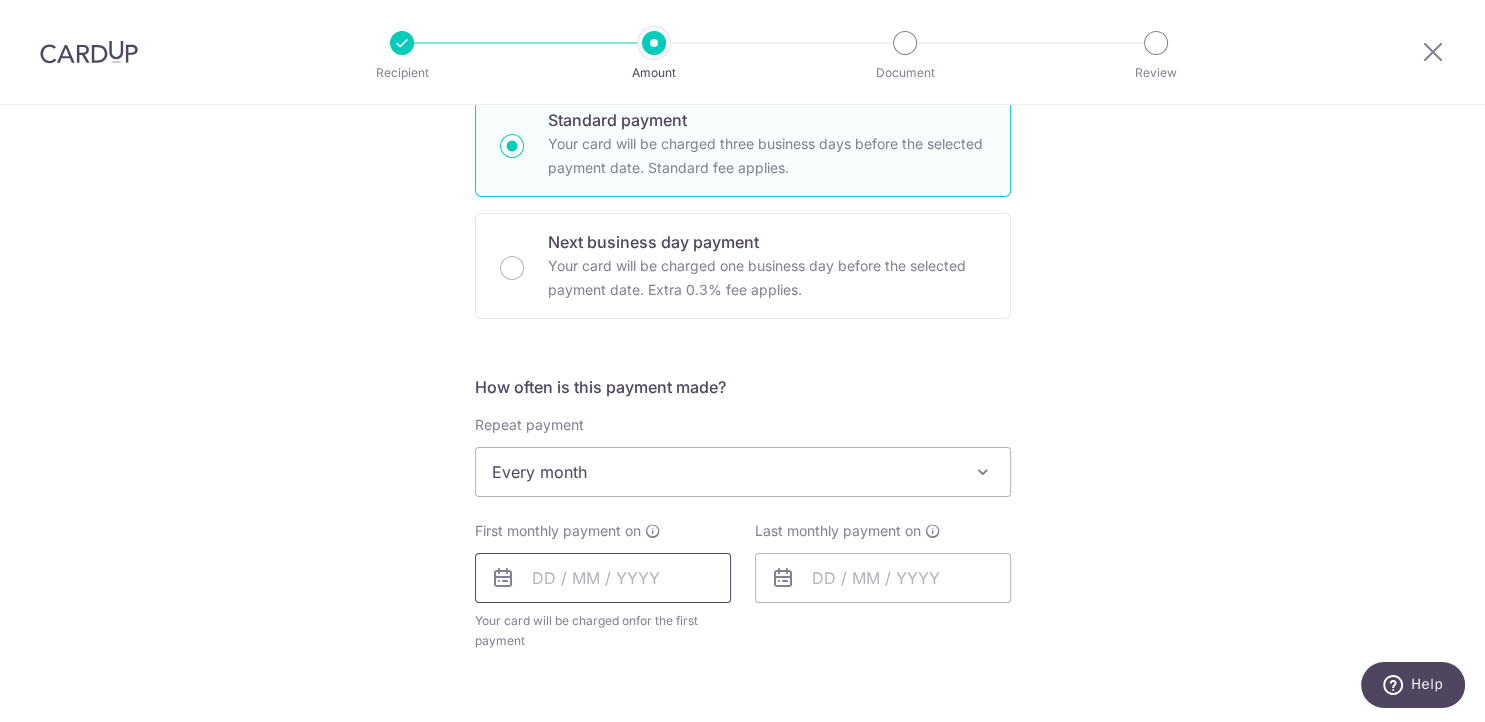 click at bounding box center (603, 578) 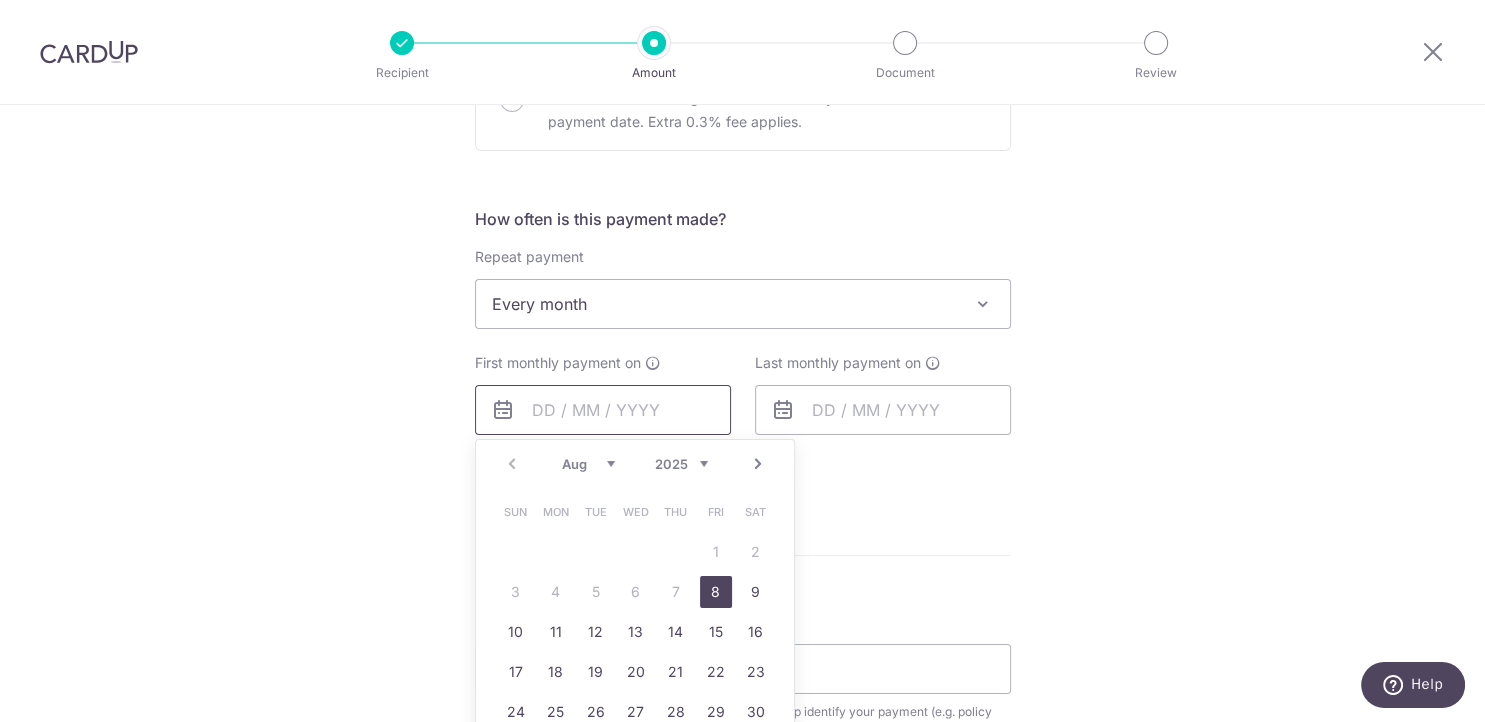 scroll, scrollTop: 840, scrollLeft: 0, axis: vertical 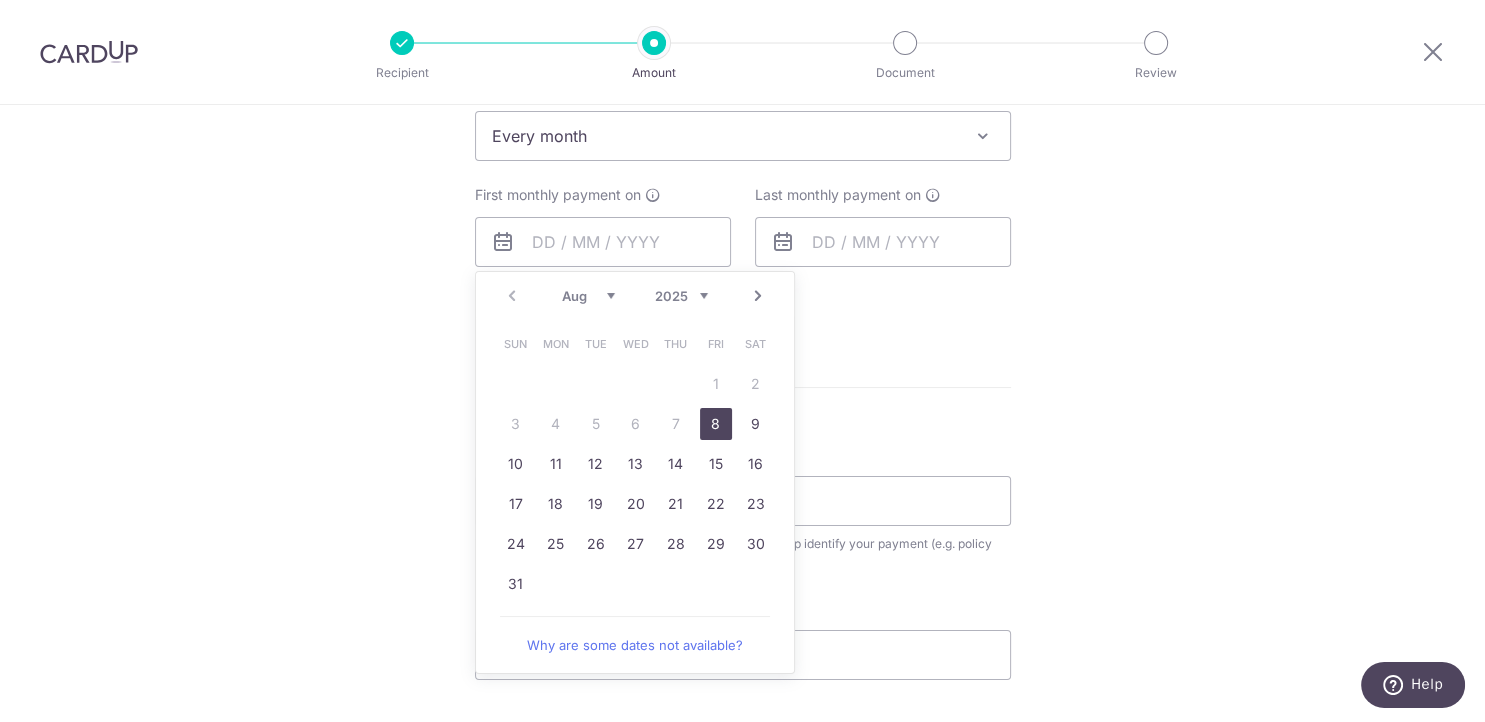 click on "8" at bounding box center [716, 424] 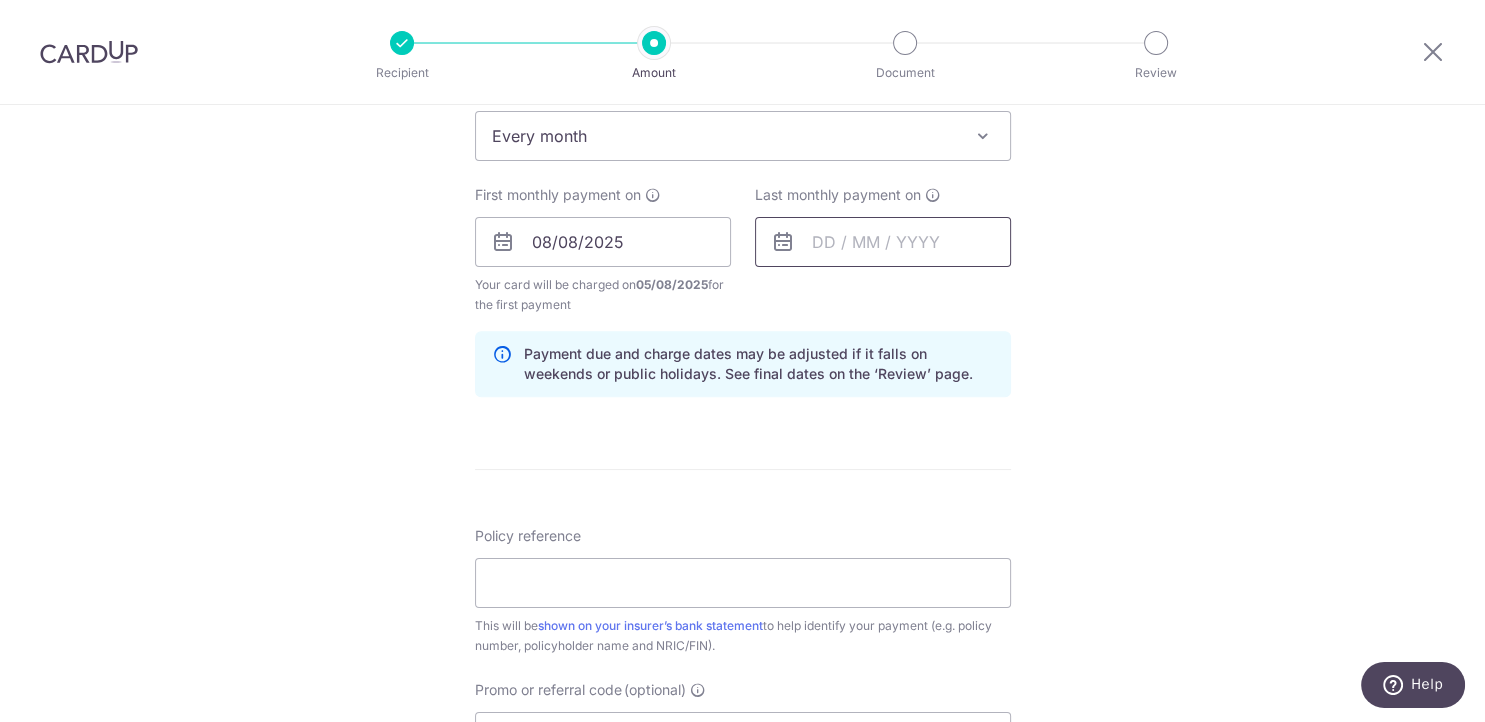 click at bounding box center (883, 242) 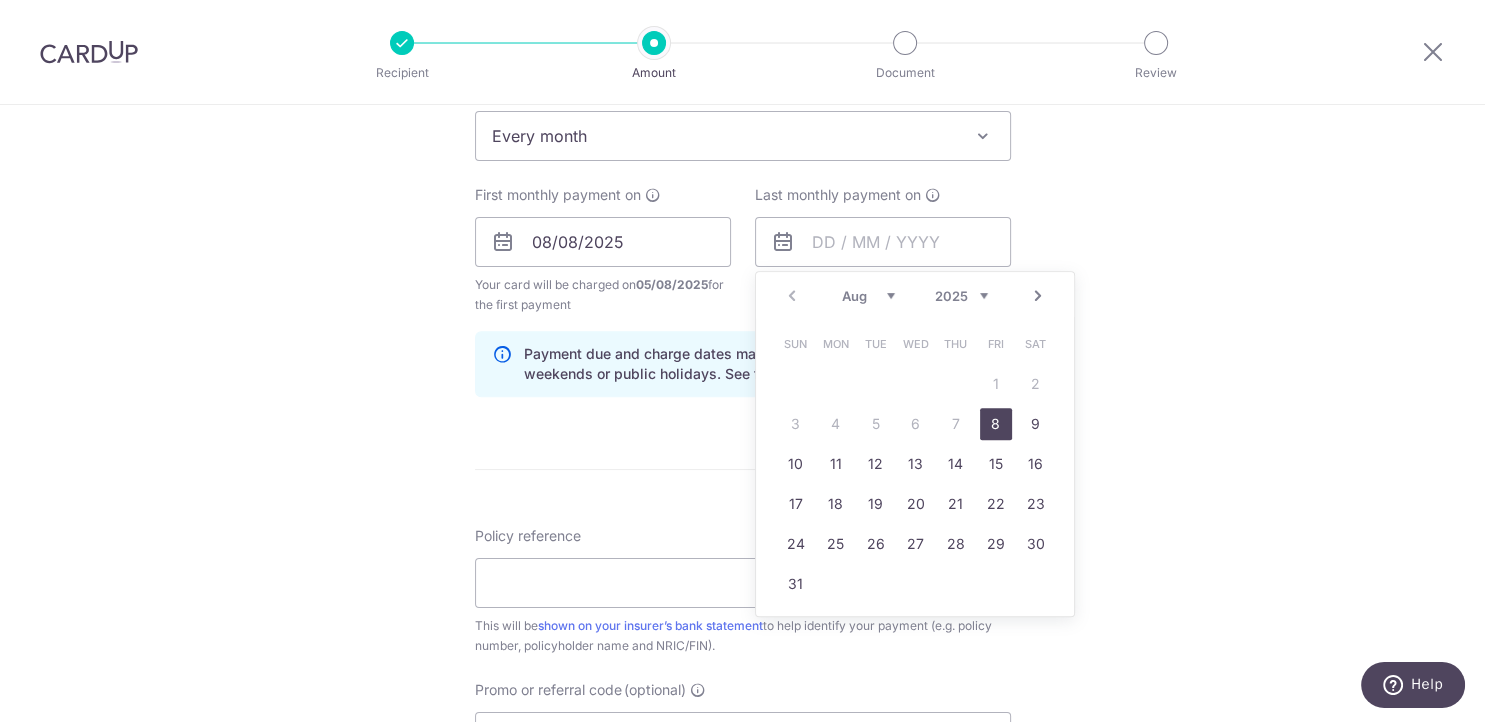 click on "2025 2026 2027 2028 2029 2030 2031 2032 2033 2034 2035" at bounding box center [961, 296] 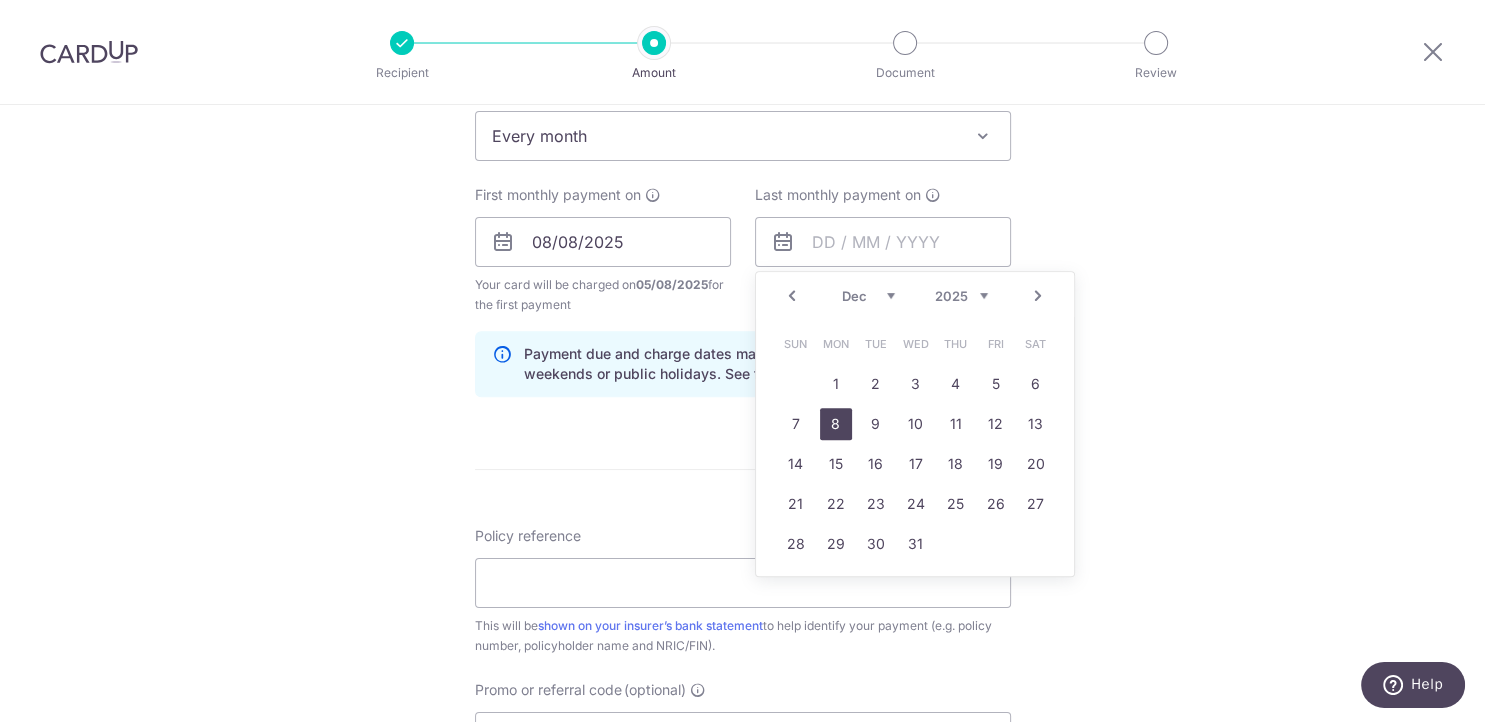 click on "8" at bounding box center [836, 424] 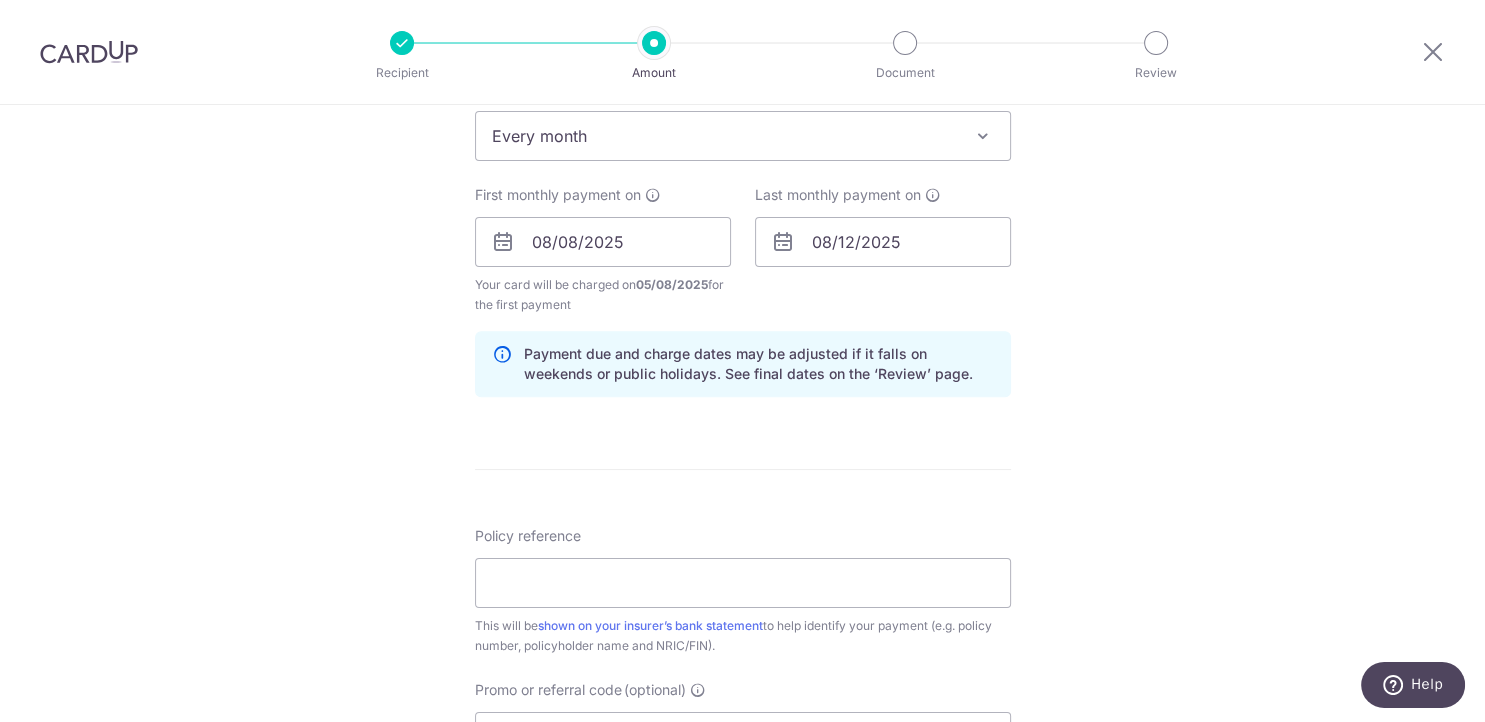 click on "Tell us more about your payment
Enter payment amount
SGD
28.88
28.88
Select Card
**** 0733
Add credit card
Your Cards
**** 0733
Secure 256-bit SSL
Text
New card details
Card
Secure 256-bit SSL" at bounding box center (742, 261) 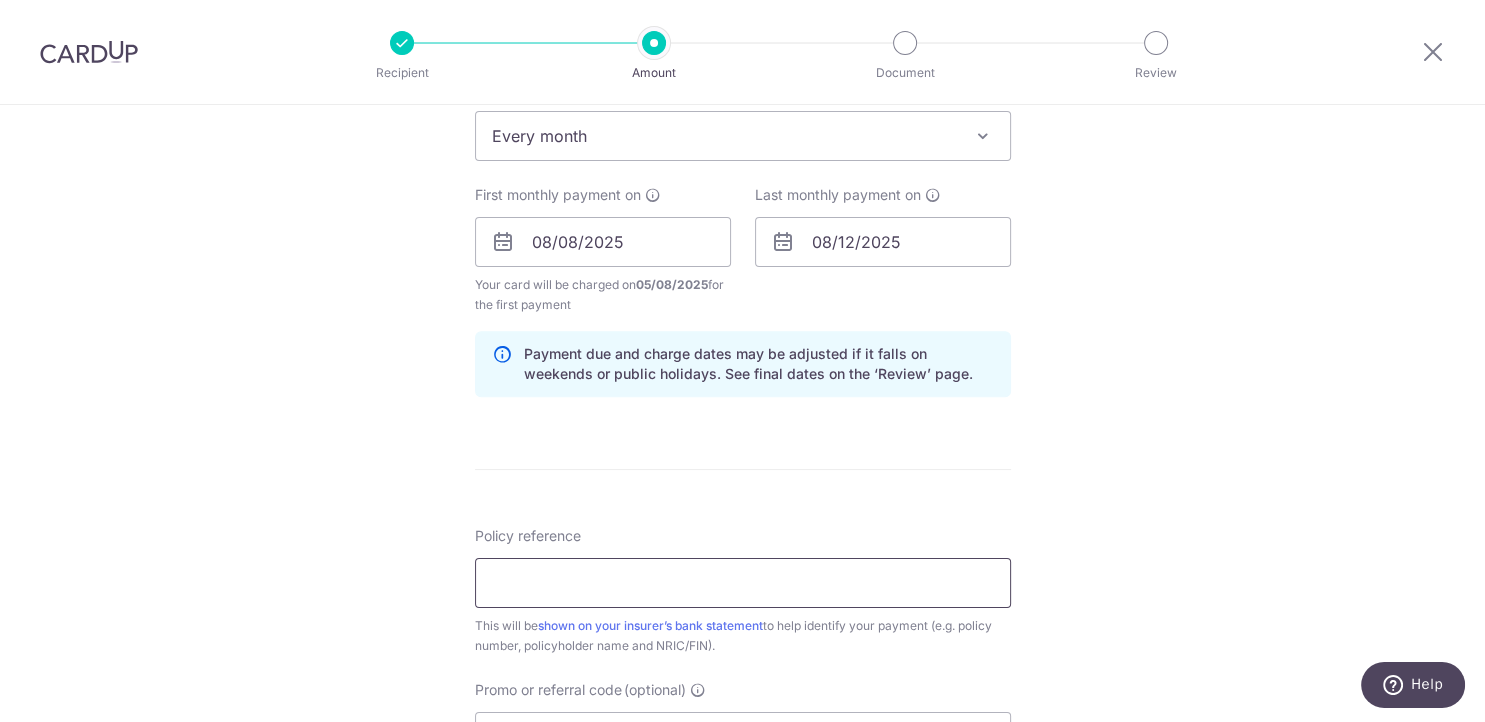 click on "Policy reference" at bounding box center [743, 583] 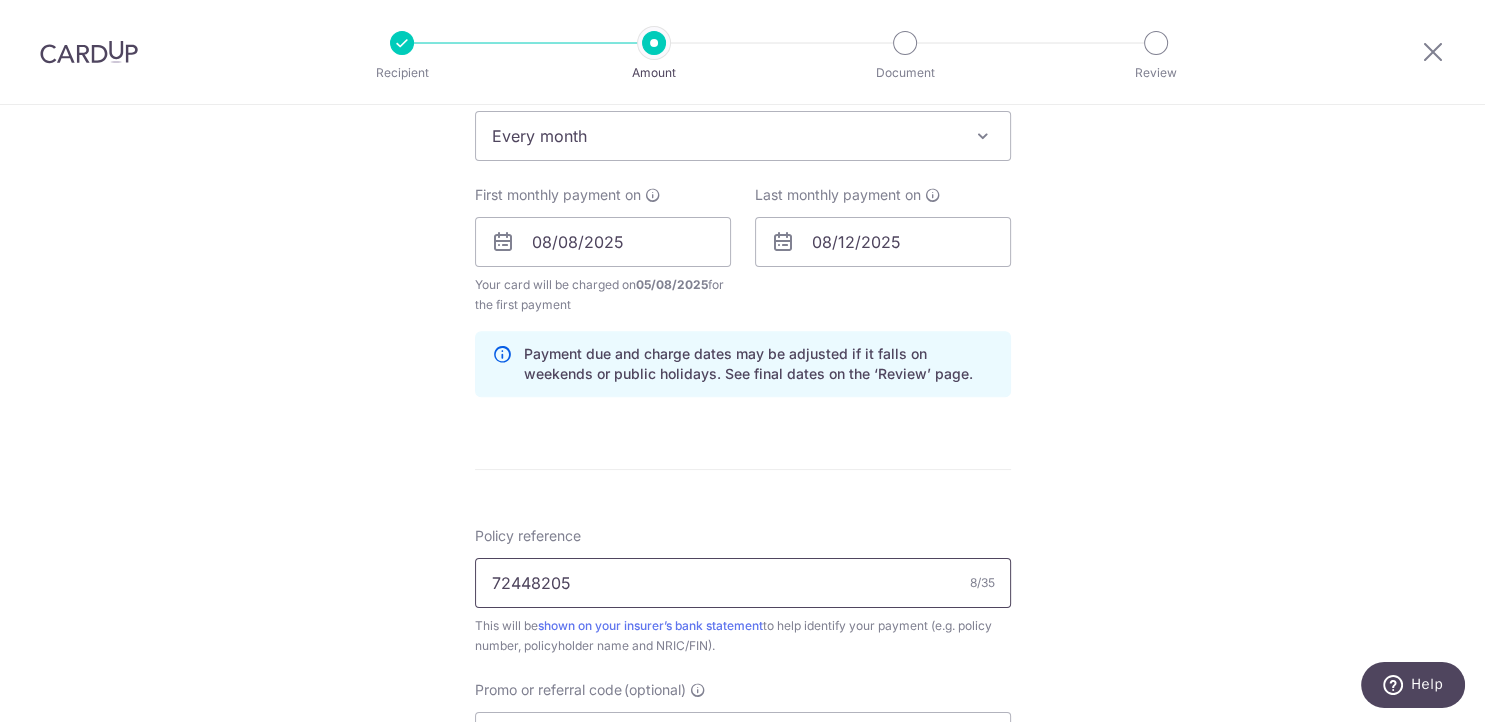 type on "72448205" 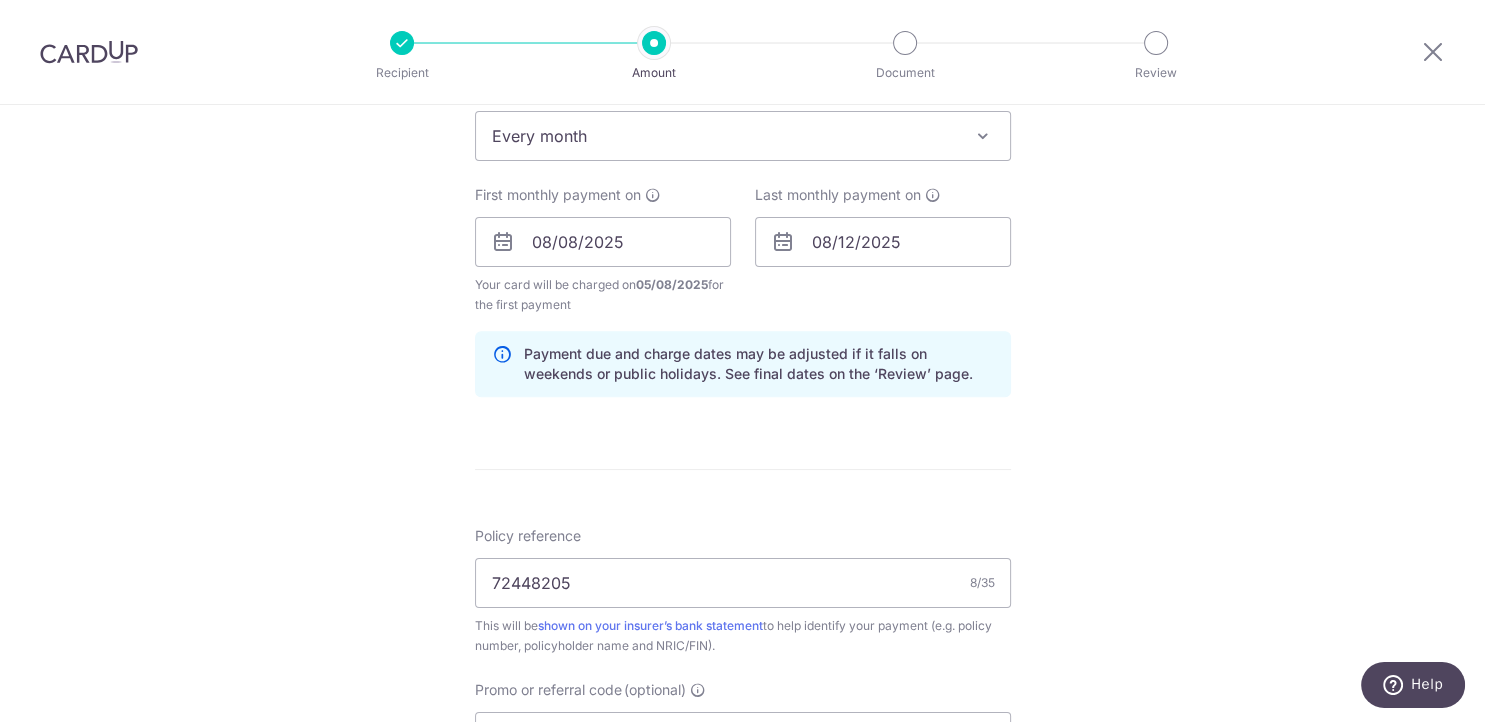 click on "Tell us more about your payment
Enter payment amount
SGD
28.88
28.88
Select Card
**** 0733
Add credit card
Your Cards
**** 0733
Secure 256-bit SSL
Text
New card details
Card
Secure 256-bit SSL" at bounding box center (742, 261) 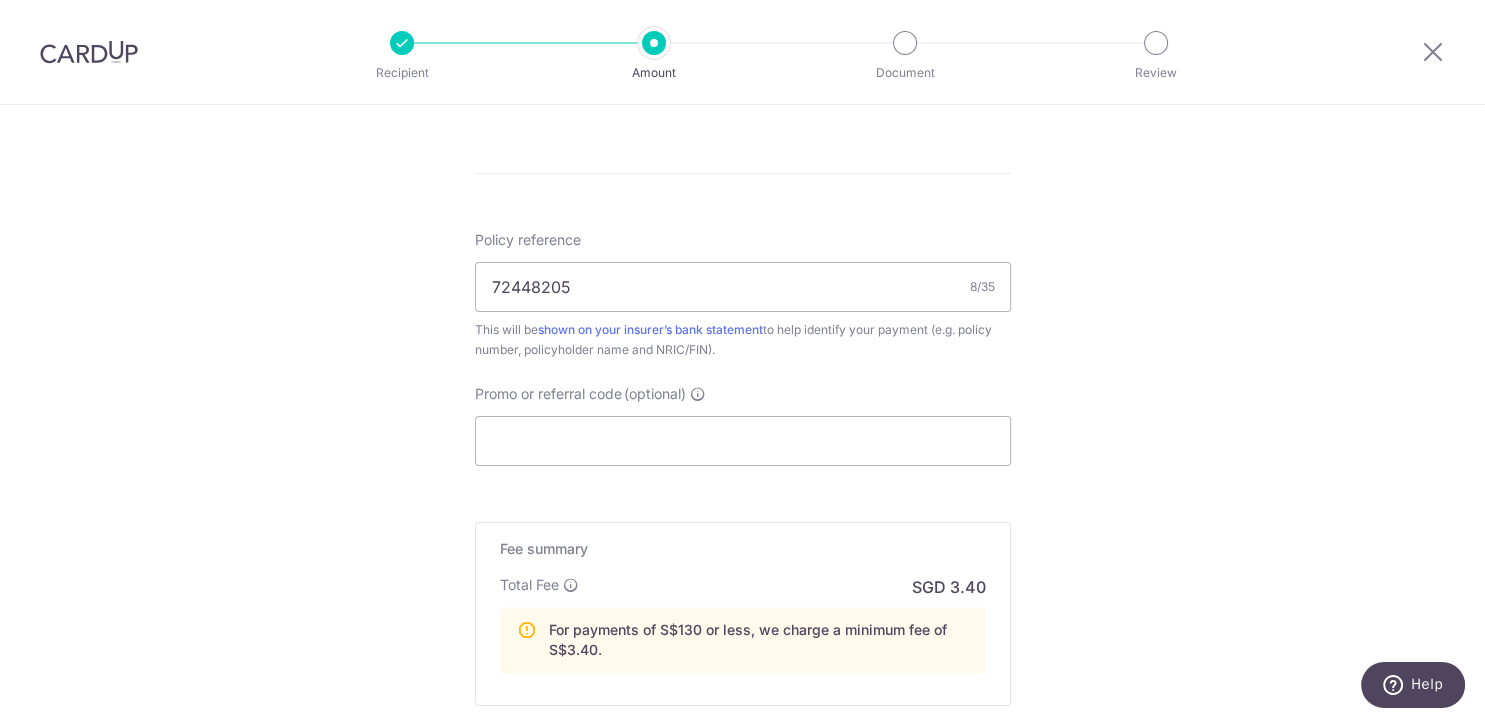 scroll, scrollTop: 1176, scrollLeft: 0, axis: vertical 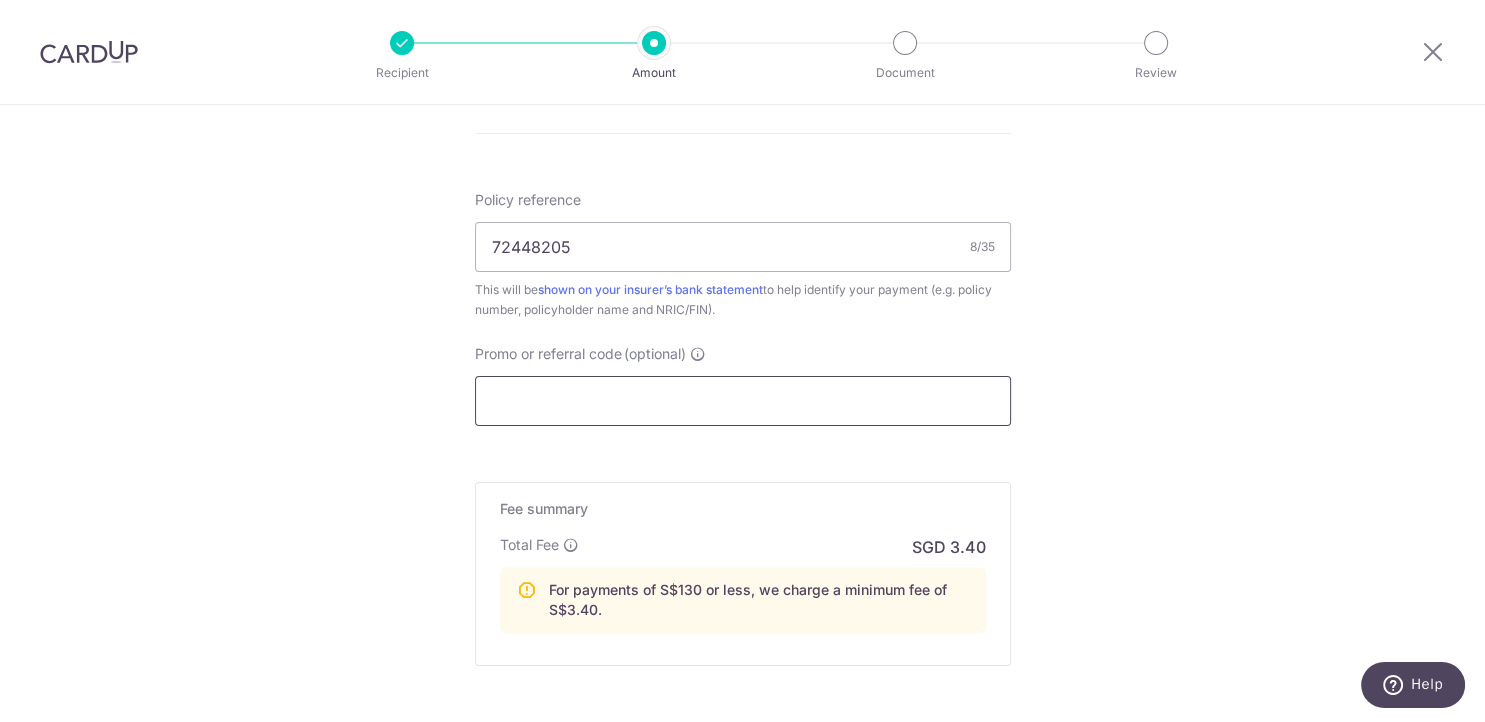 click on "Promo or referral code
(optional)" at bounding box center [743, 401] 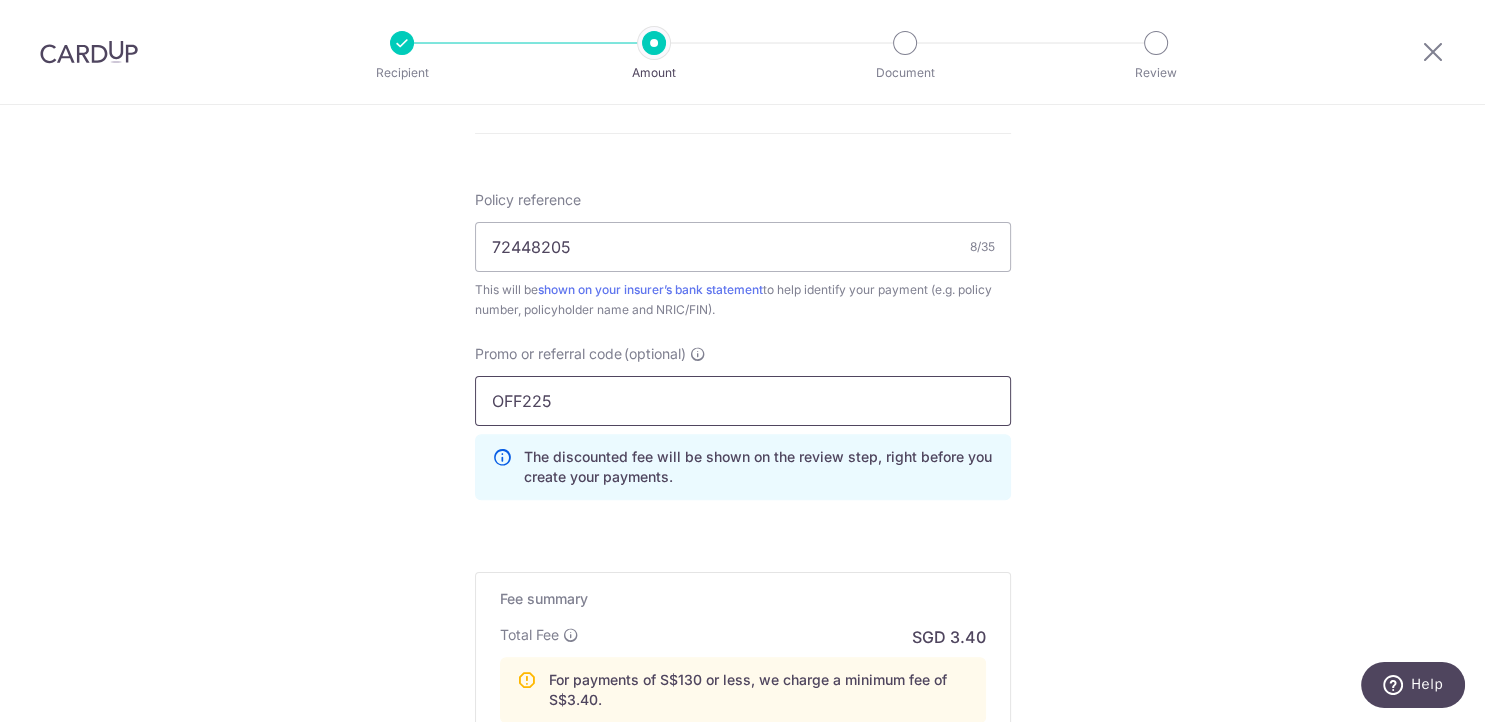 type on "OFF225" 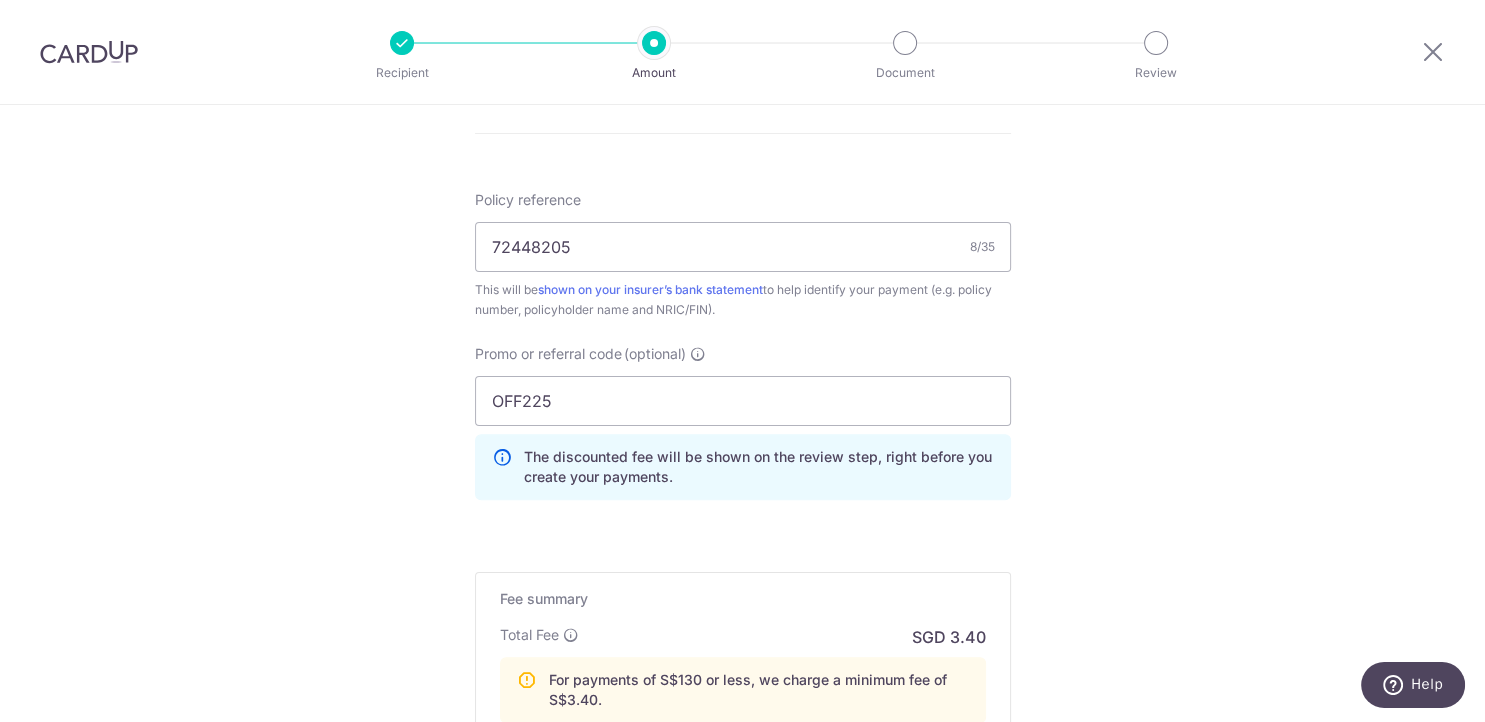 click on "Tell us more about your payment
Enter payment amount
SGD
28.88
28.88
Select Card
**** 0733
Add credit card
Your Cards
**** 0733
Secure 256-bit SSL
Text
New card details
Card
Secure 256-bit SSL" at bounding box center (742, -30) 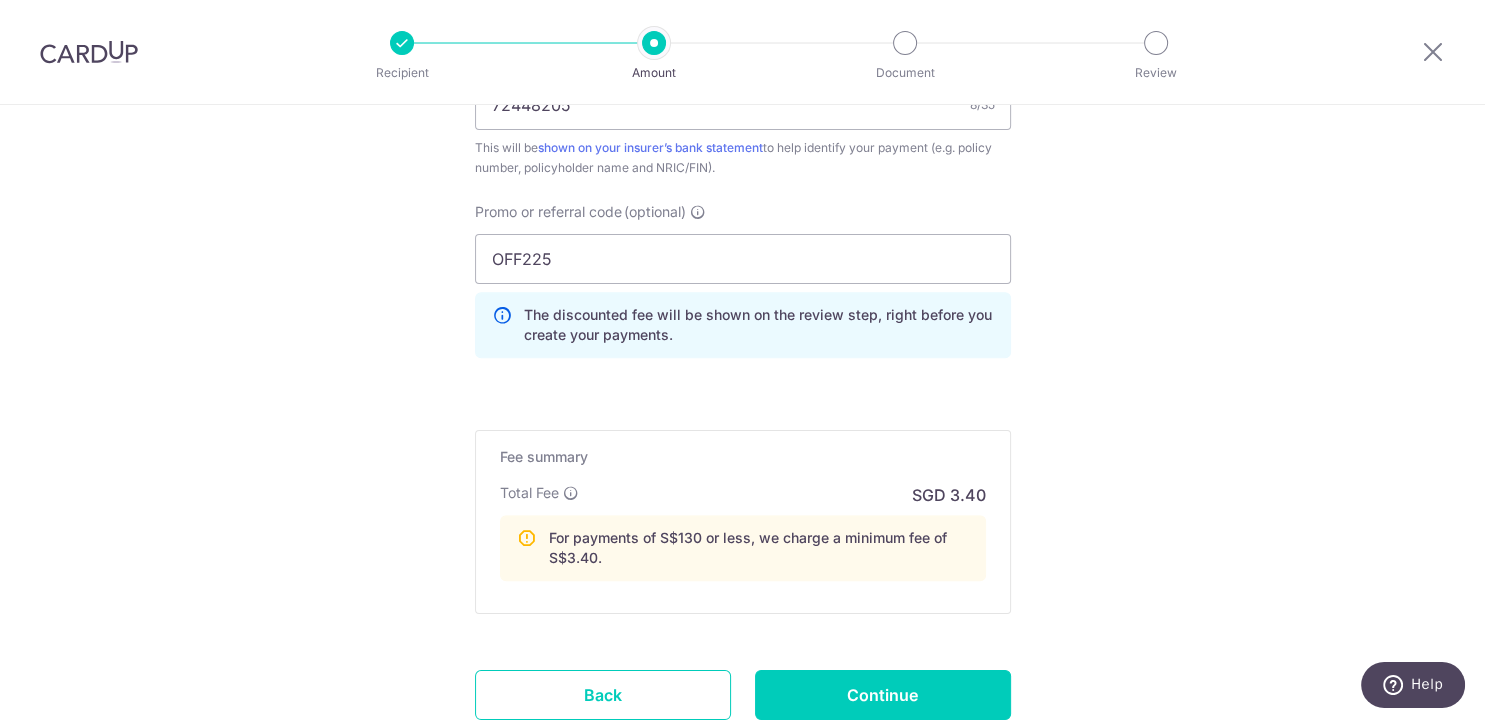 scroll, scrollTop: 1462, scrollLeft: 0, axis: vertical 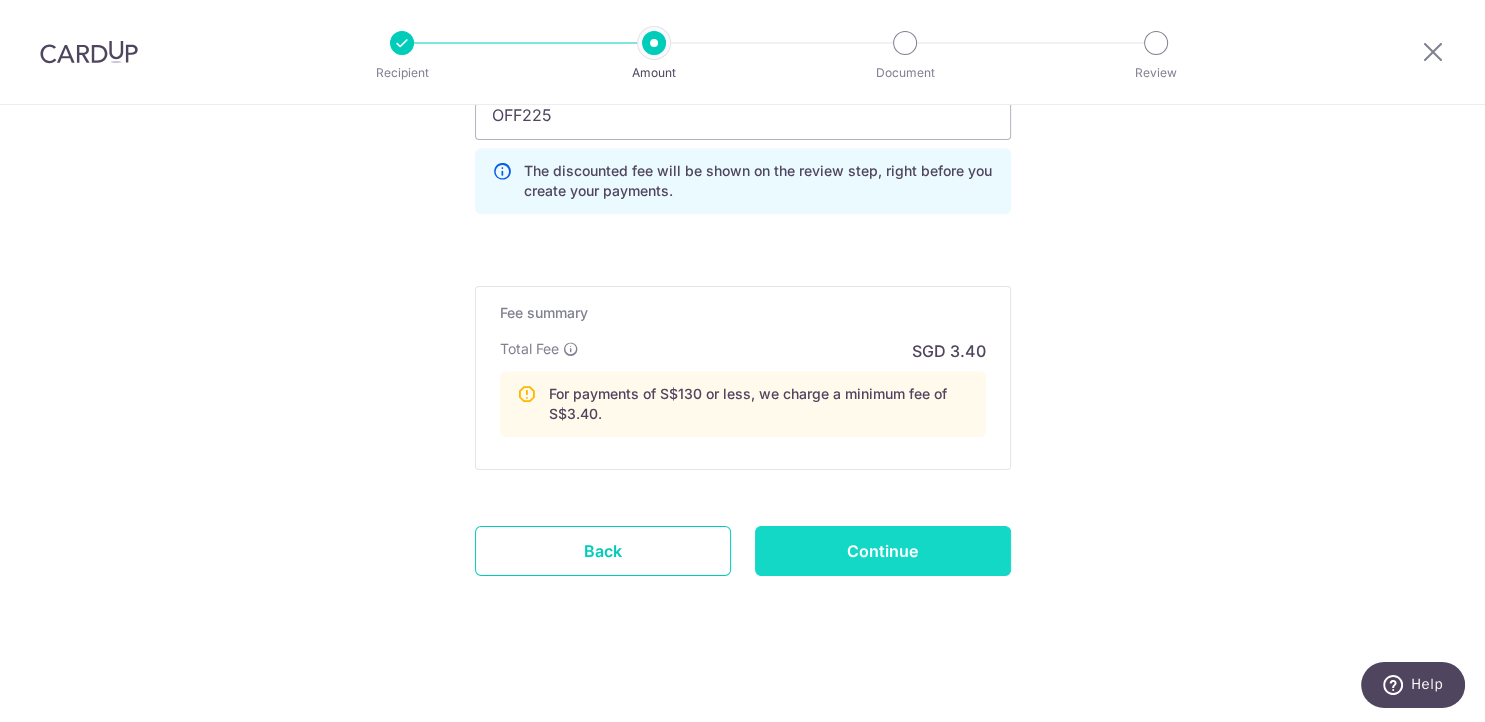 click on "Continue" at bounding box center [883, 551] 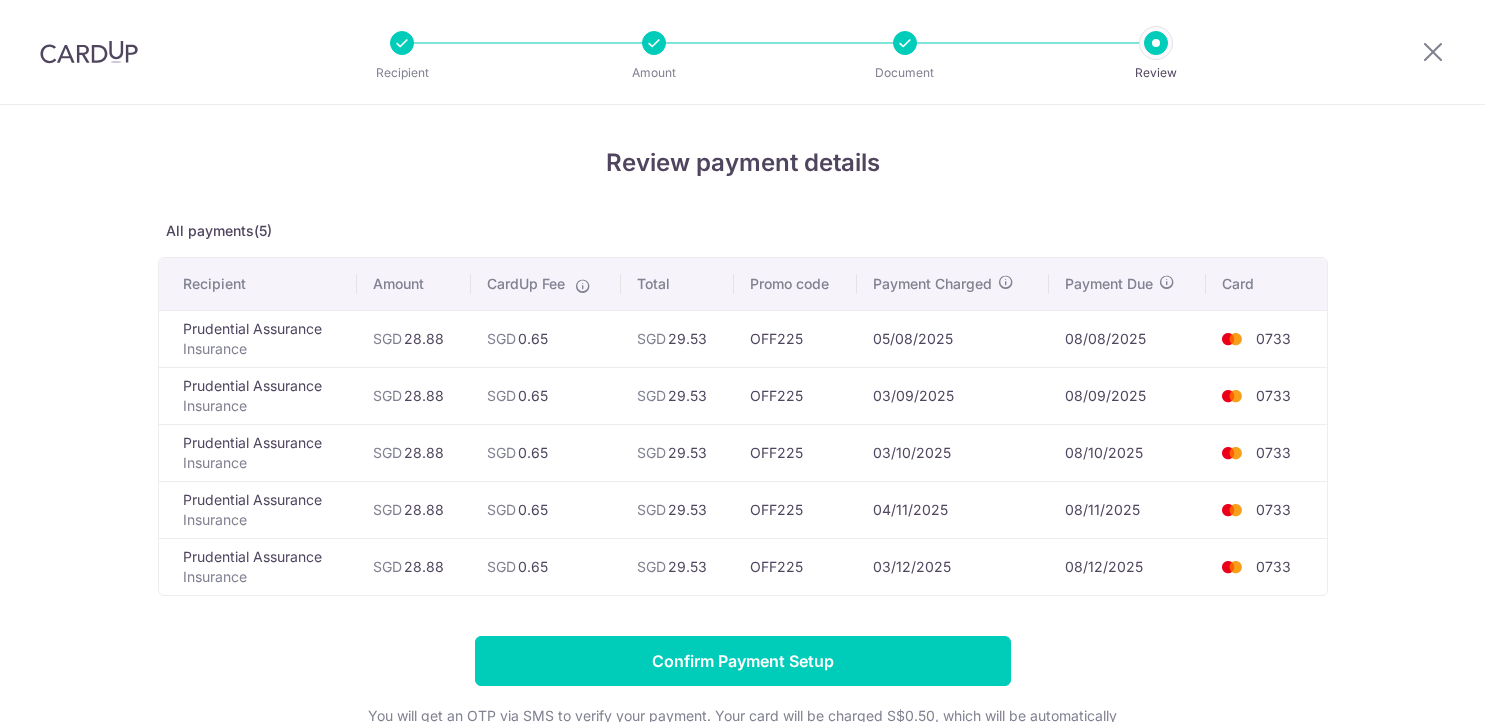 scroll, scrollTop: 0, scrollLeft: 0, axis: both 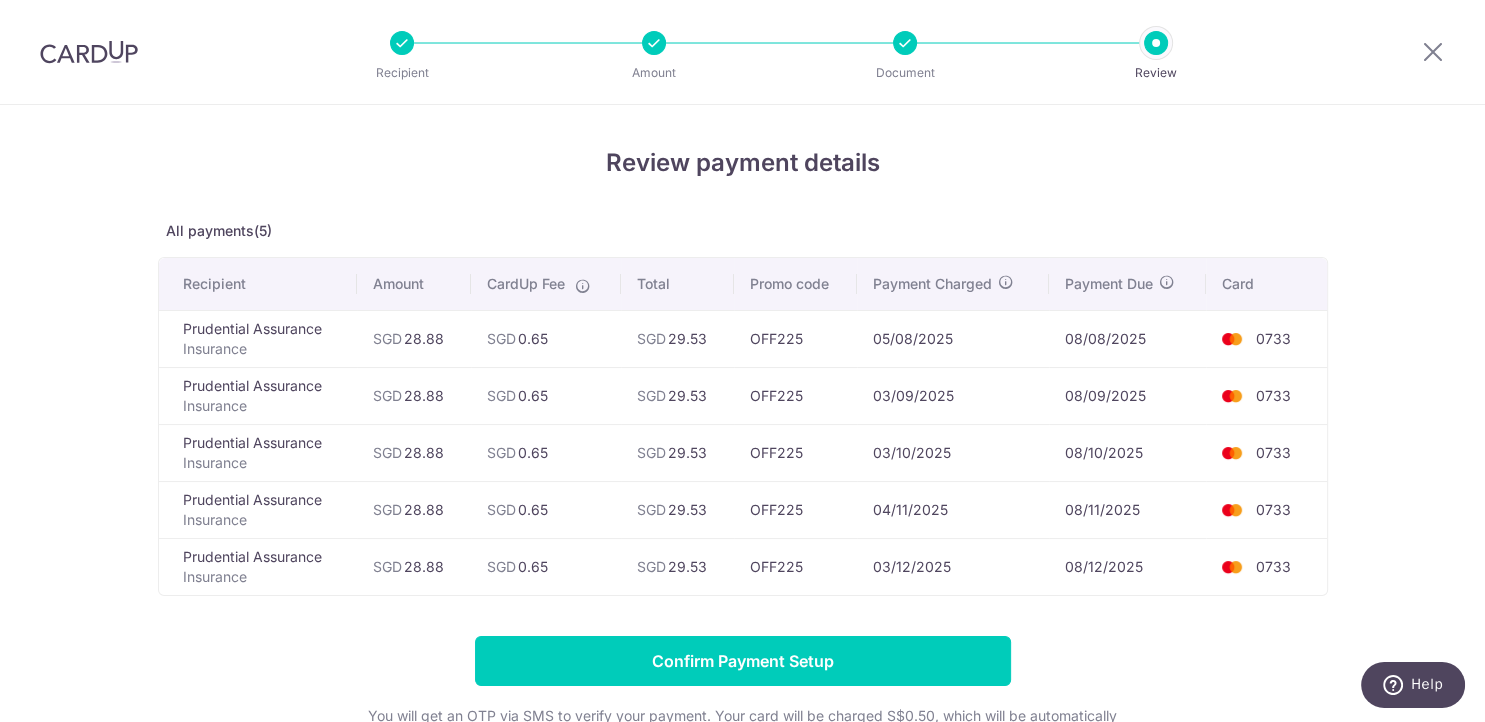 click on "Review payment details
All payments(5)
Recipient
Amount
CardUp Fee
Total
Promo code
Payment Charged
Payment Due
Card
[ORGANIZATION]
Insurance
SGD   28.88
SGD   0.65
SGD" at bounding box center [742, 532] 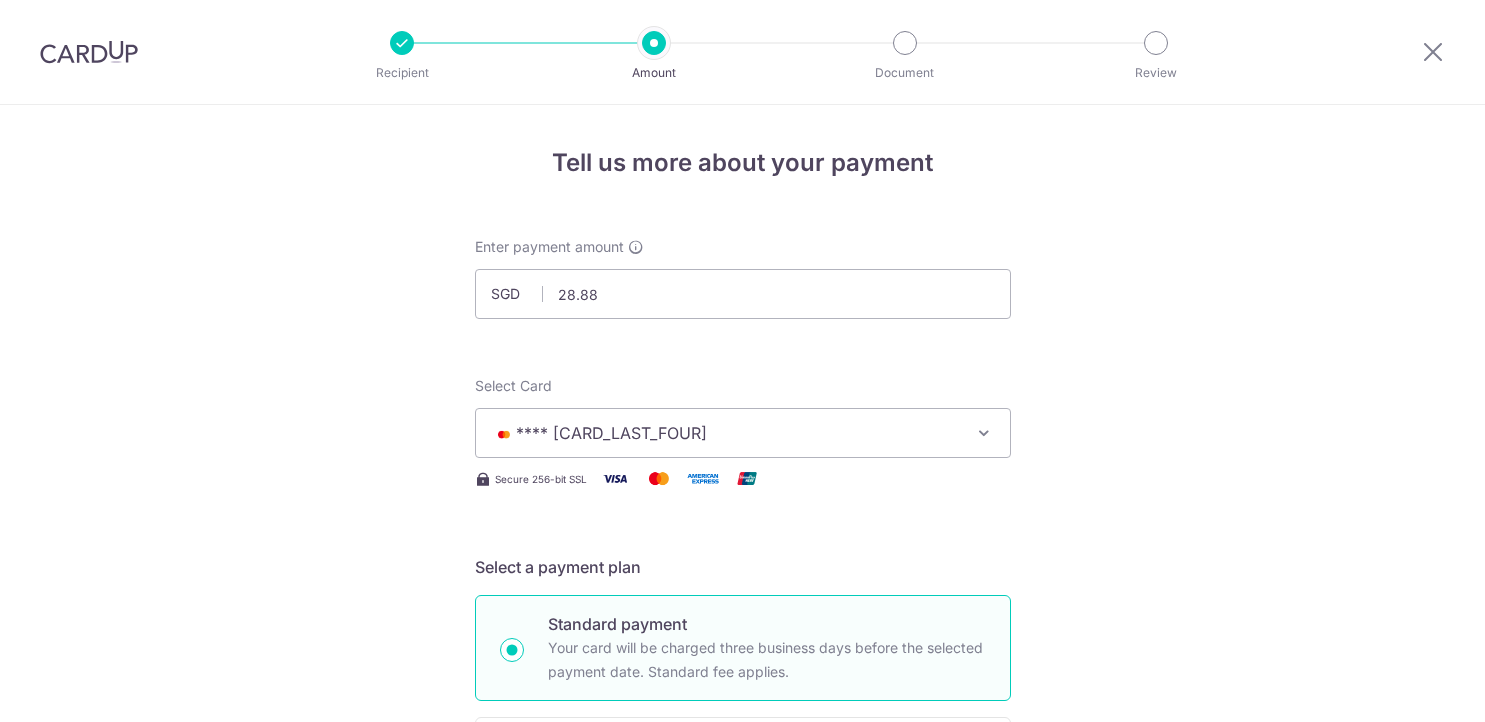 drag, startPoint x: 0, startPoint y: 0, endPoint x: 912, endPoint y: 243, distance: 943.8183 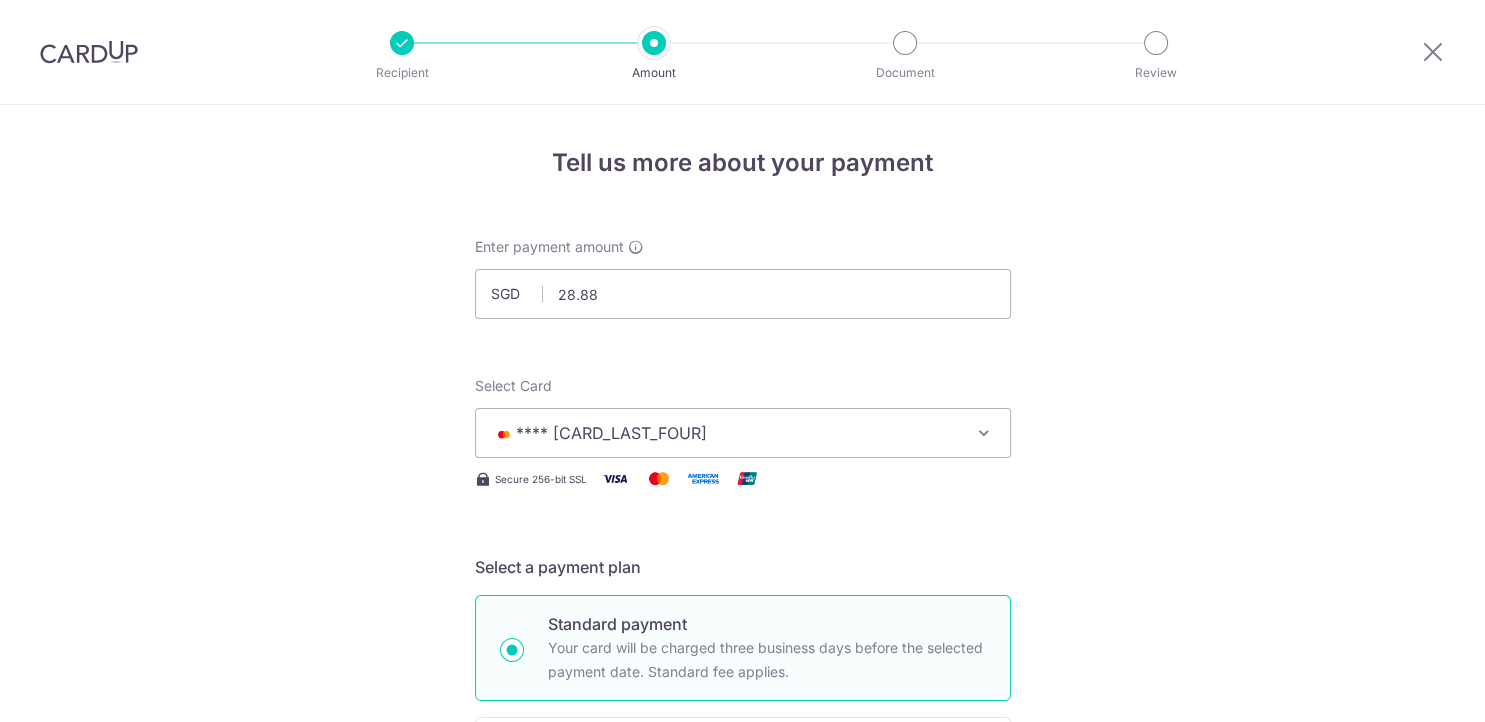 scroll, scrollTop: 840, scrollLeft: 0, axis: vertical 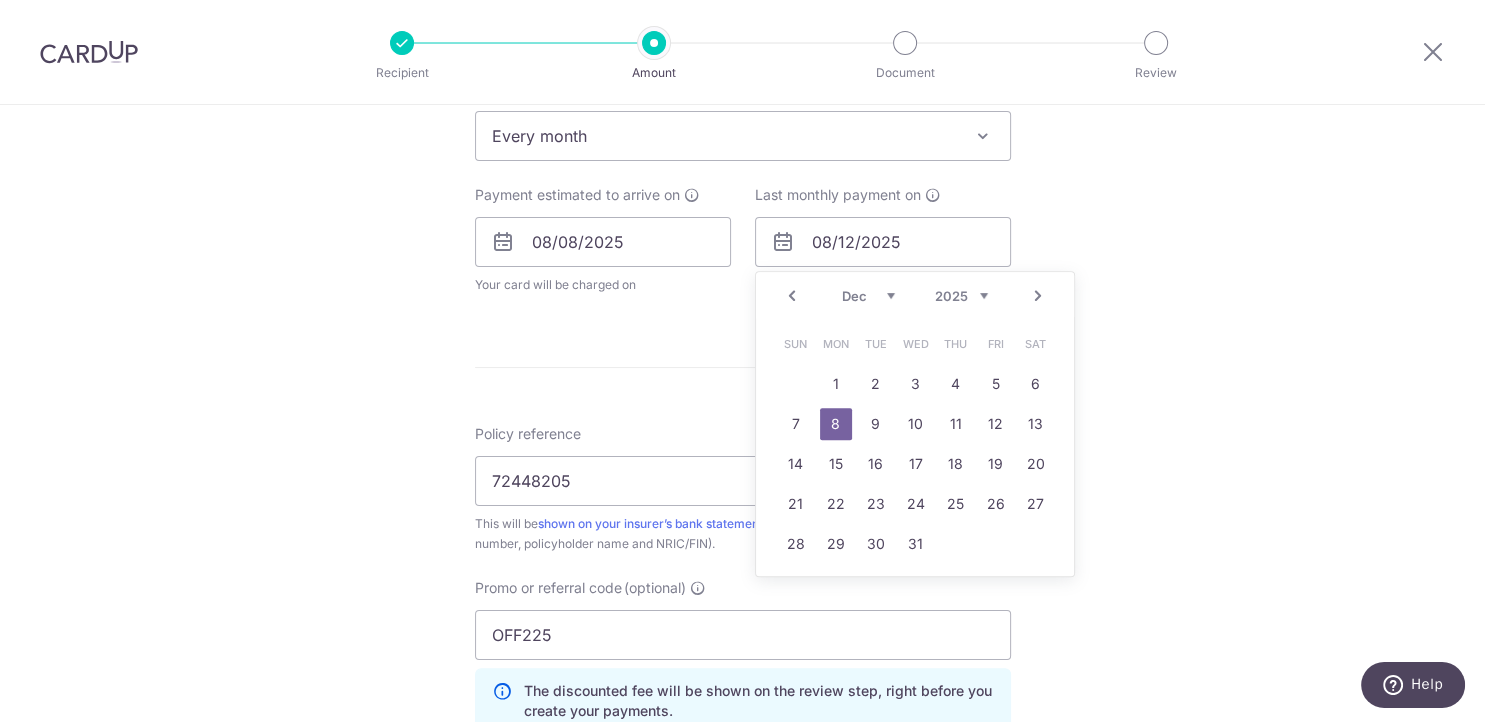click on "Next" at bounding box center [1038, 296] 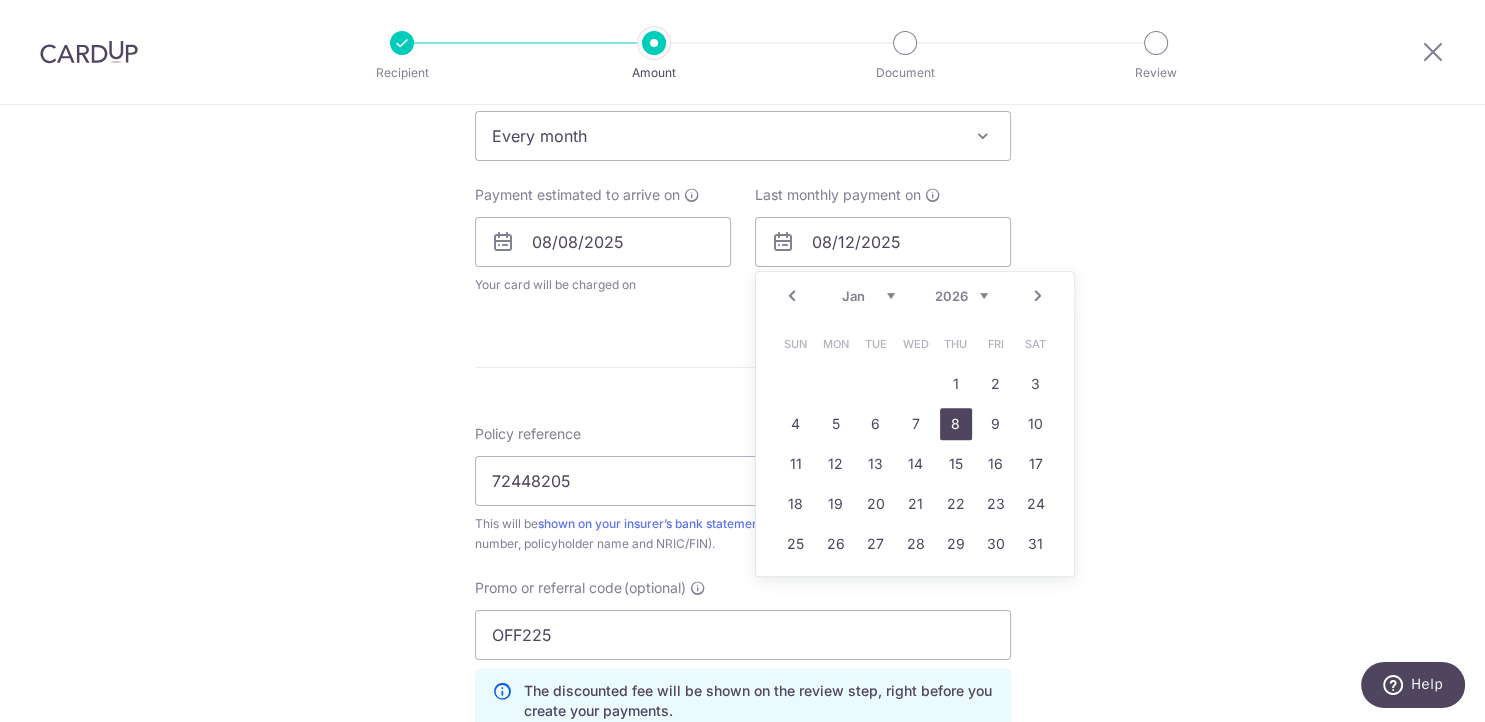 click on "8" at bounding box center [956, 424] 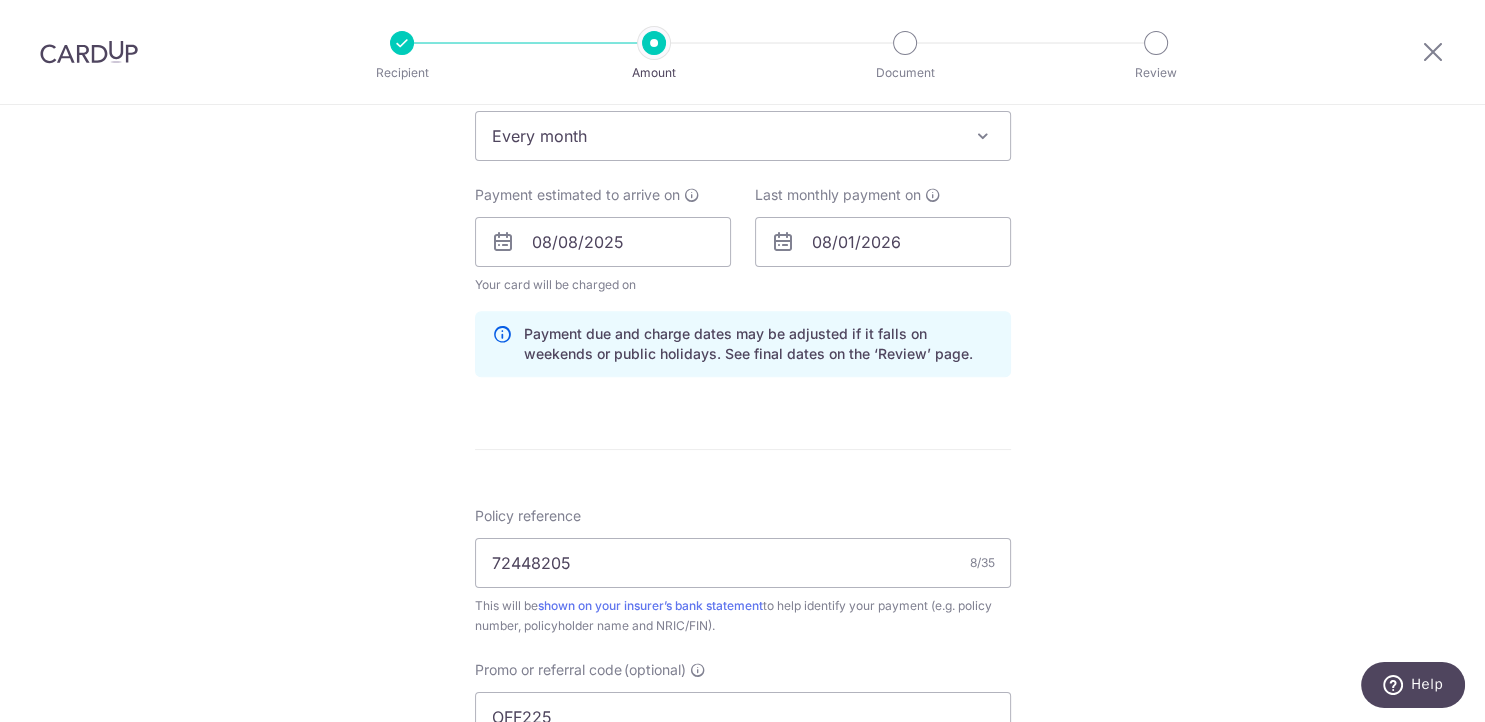 click on "Tell us more about your payment
Enter payment amount
SGD
28.88
28.88
Select Card
**** 0733
Add credit card
Your Cards
**** 0733
Secure 256-bit SSL
Text
New card details
Card
Secure 256-bit SSL" at bounding box center (742, 296) 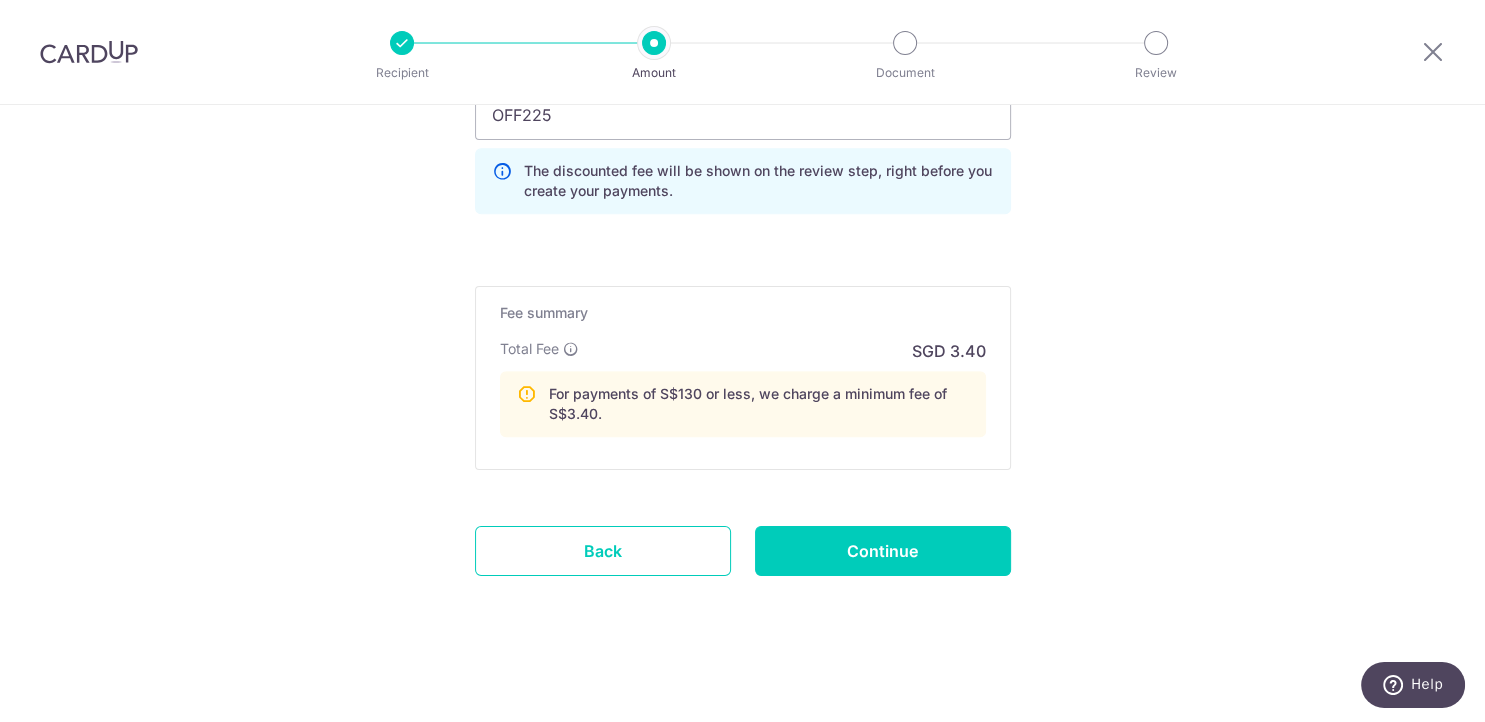 scroll, scrollTop: 1274, scrollLeft: 0, axis: vertical 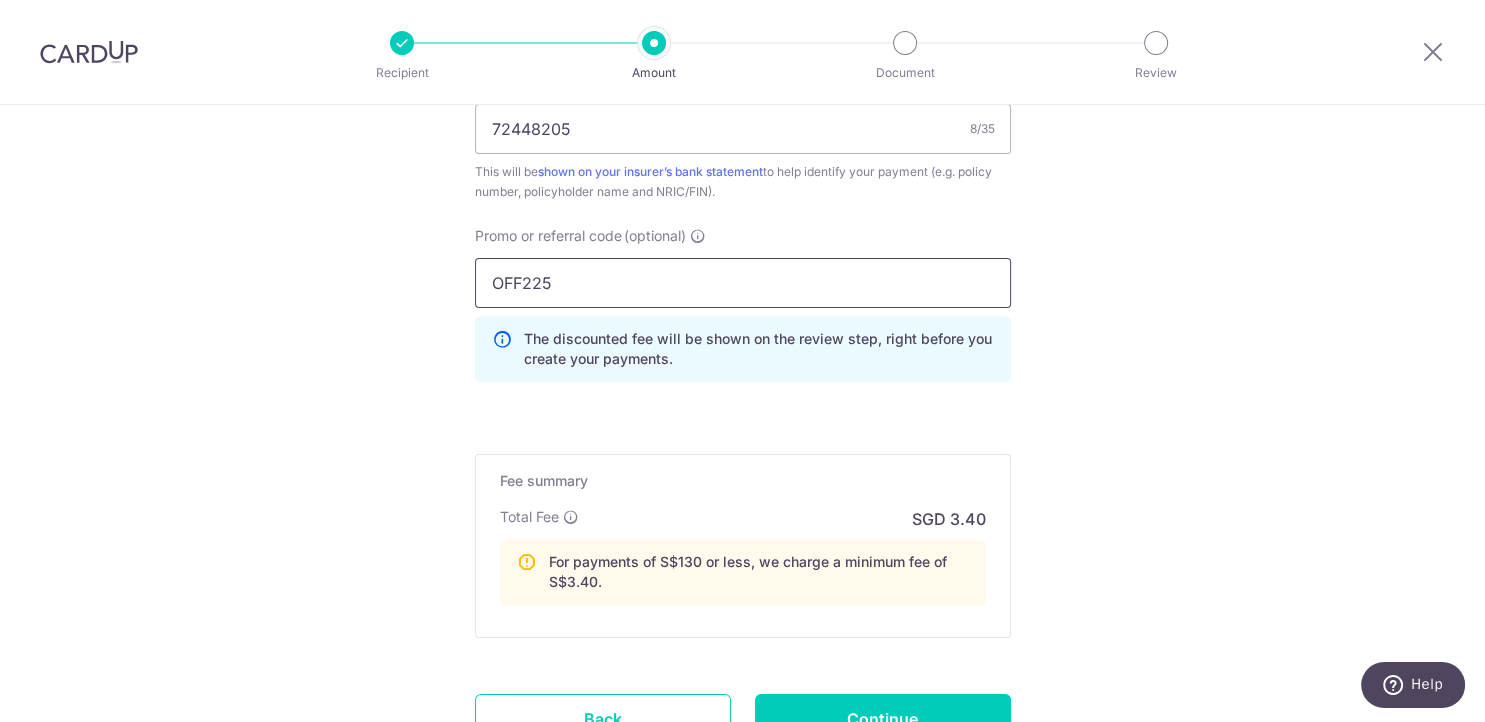 click on "OFF225" at bounding box center [743, 283] 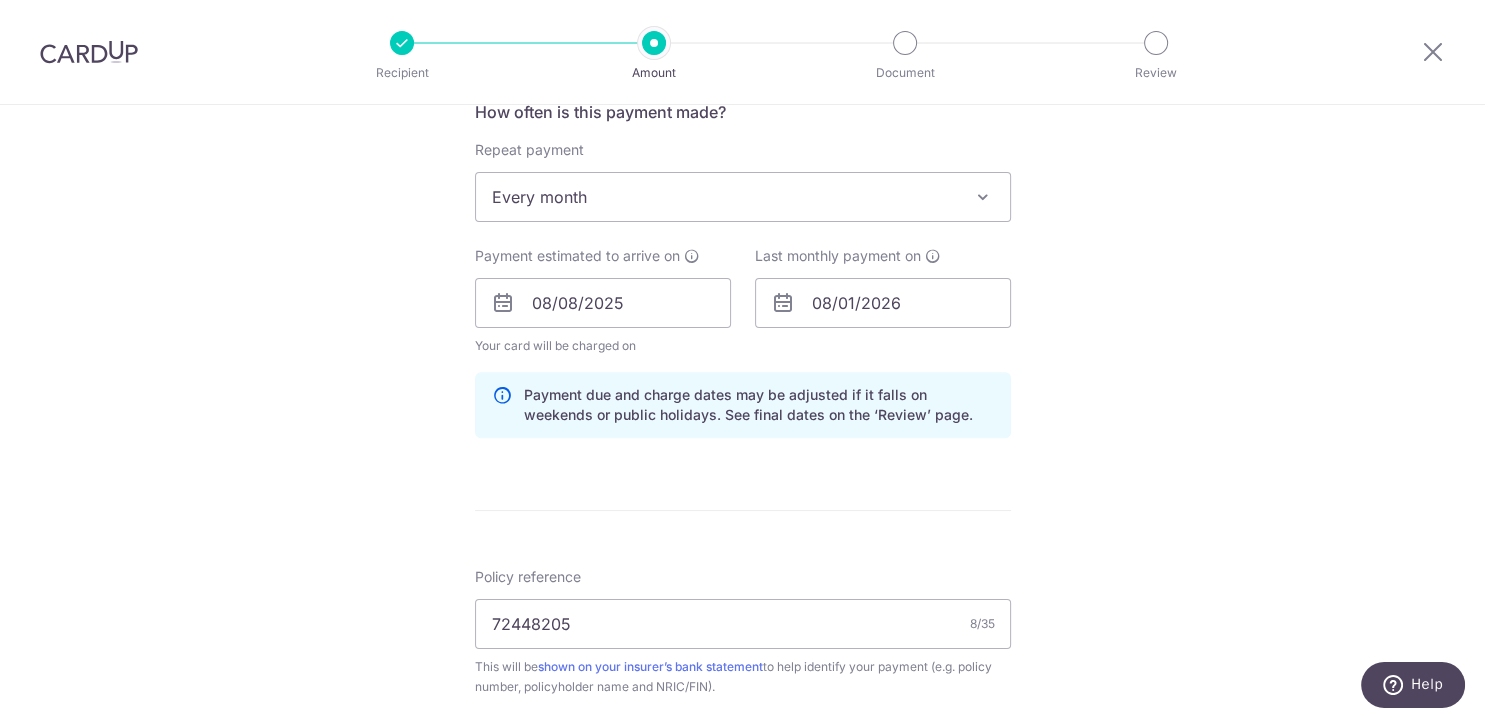 scroll, scrollTop: 770, scrollLeft: 0, axis: vertical 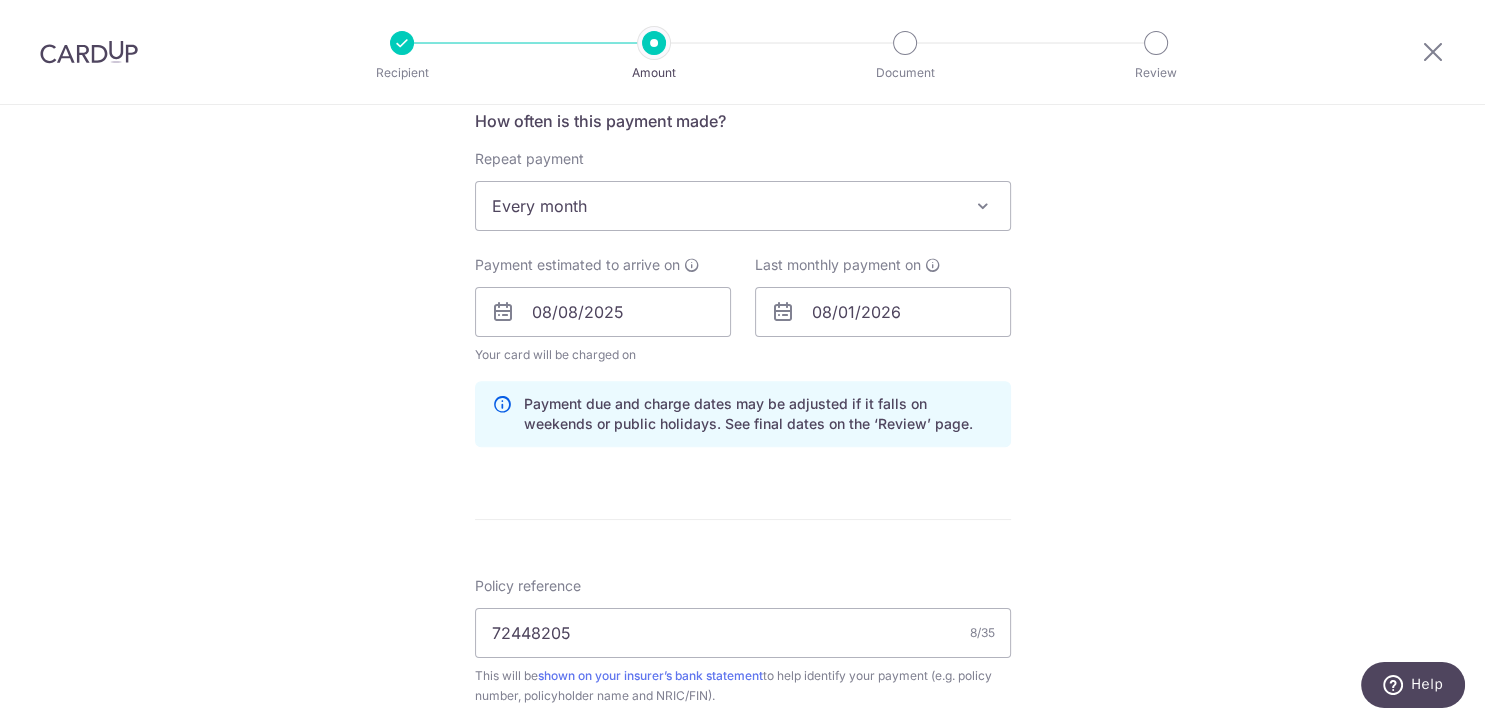 click on "Enter payment amount
SGD
28.88
28.88
Select Card
**** [CARD_LAST_FOUR]
Add credit card
Your Cards
**** [CARD_LAST_FOUR]
Secure 256-bit SSL
Text
New card details
Card
Secure 256-bit SSL" at bounding box center (743, 385) 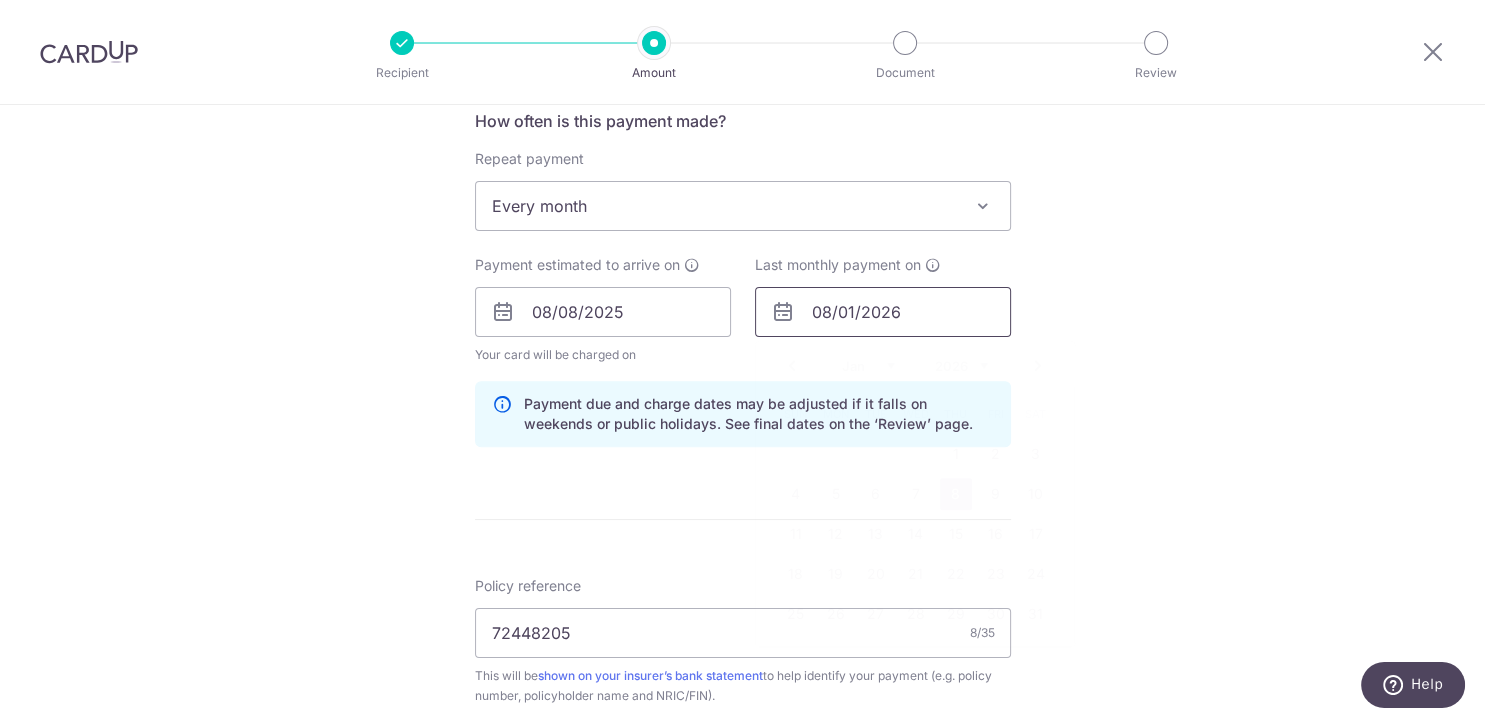 click on "08/01/2026" at bounding box center [883, 312] 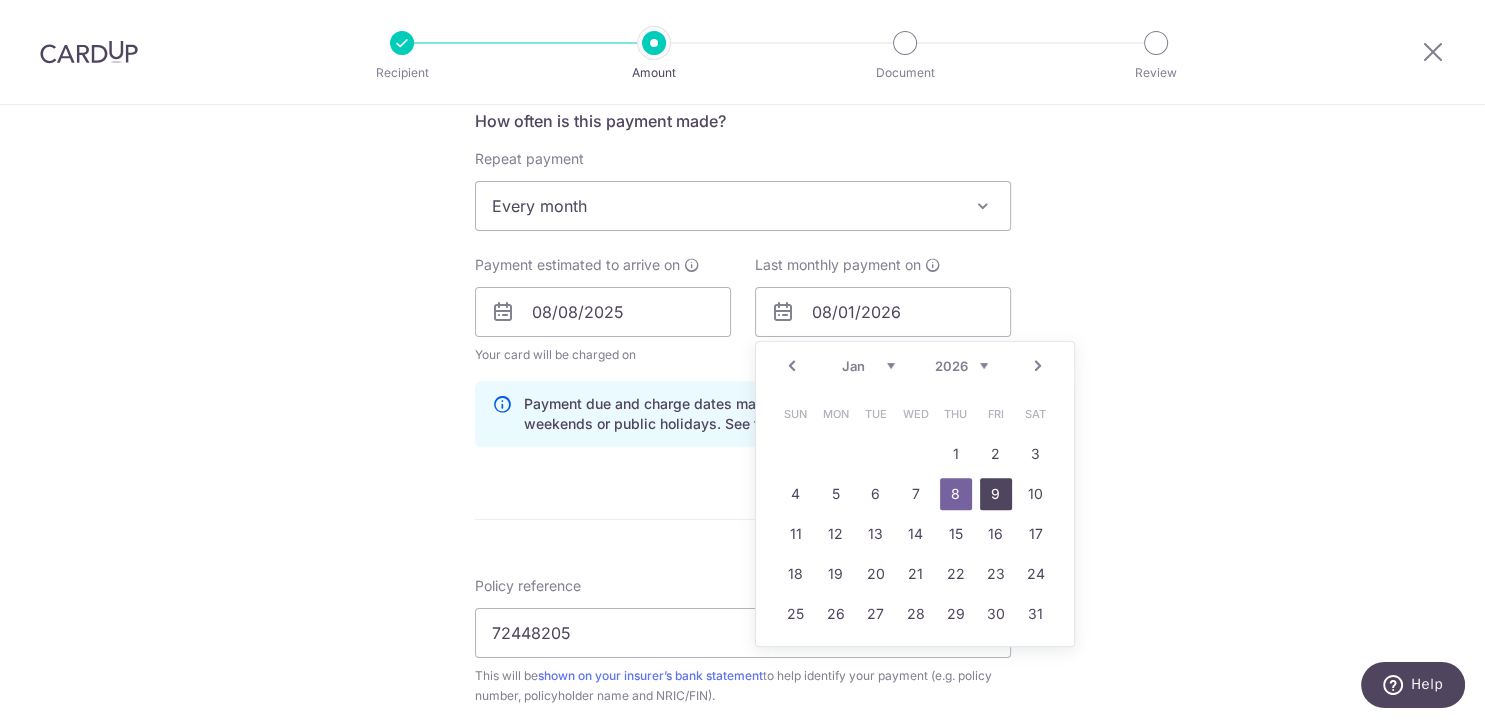 click on "9" at bounding box center [996, 494] 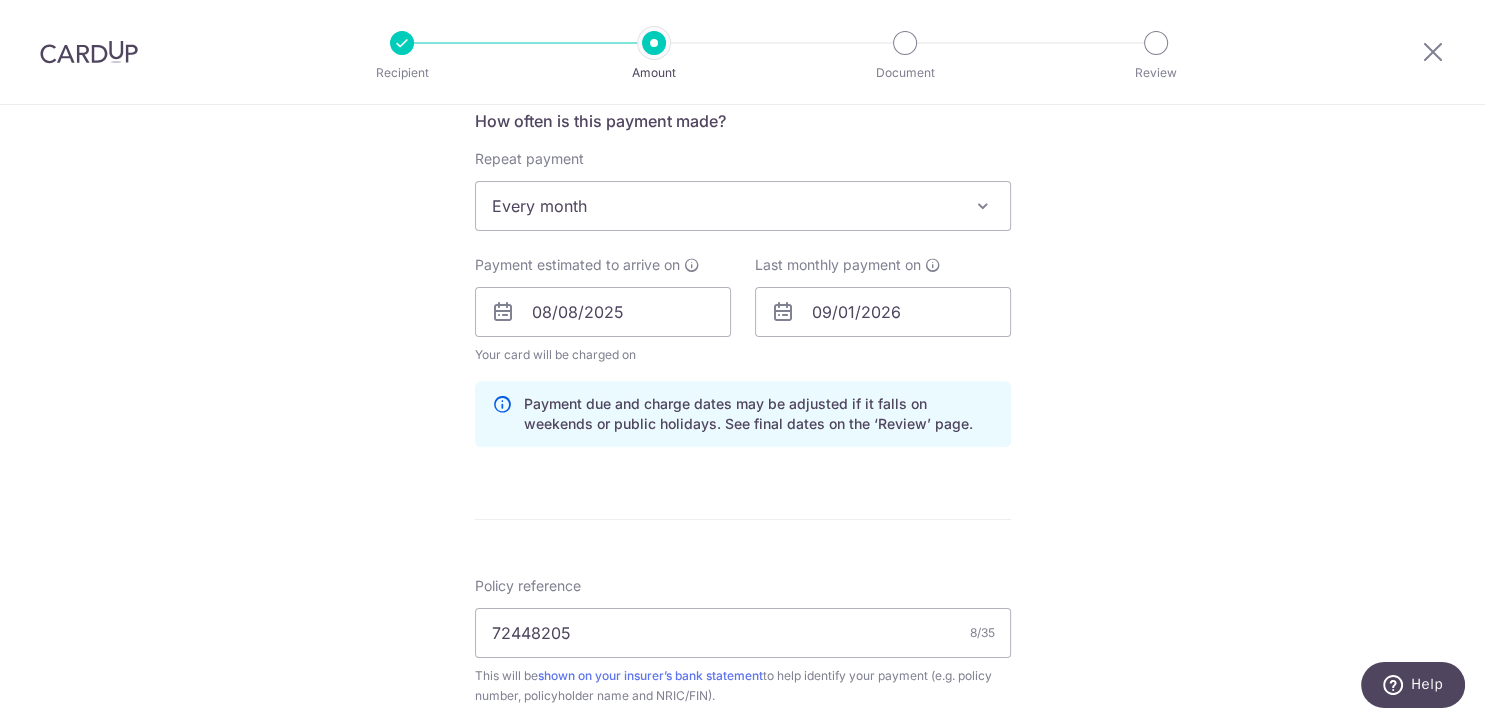 click on "Tell us more about your payment
Enter payment amount
SGD
28.88
28.88
Select Card
**** 0733
Add credit card
Your Cards
**** 0733
Secure 256-bit SSL
Text
New card details
Card
Secure 256-bit SSL" at bounding box center (742, 366) 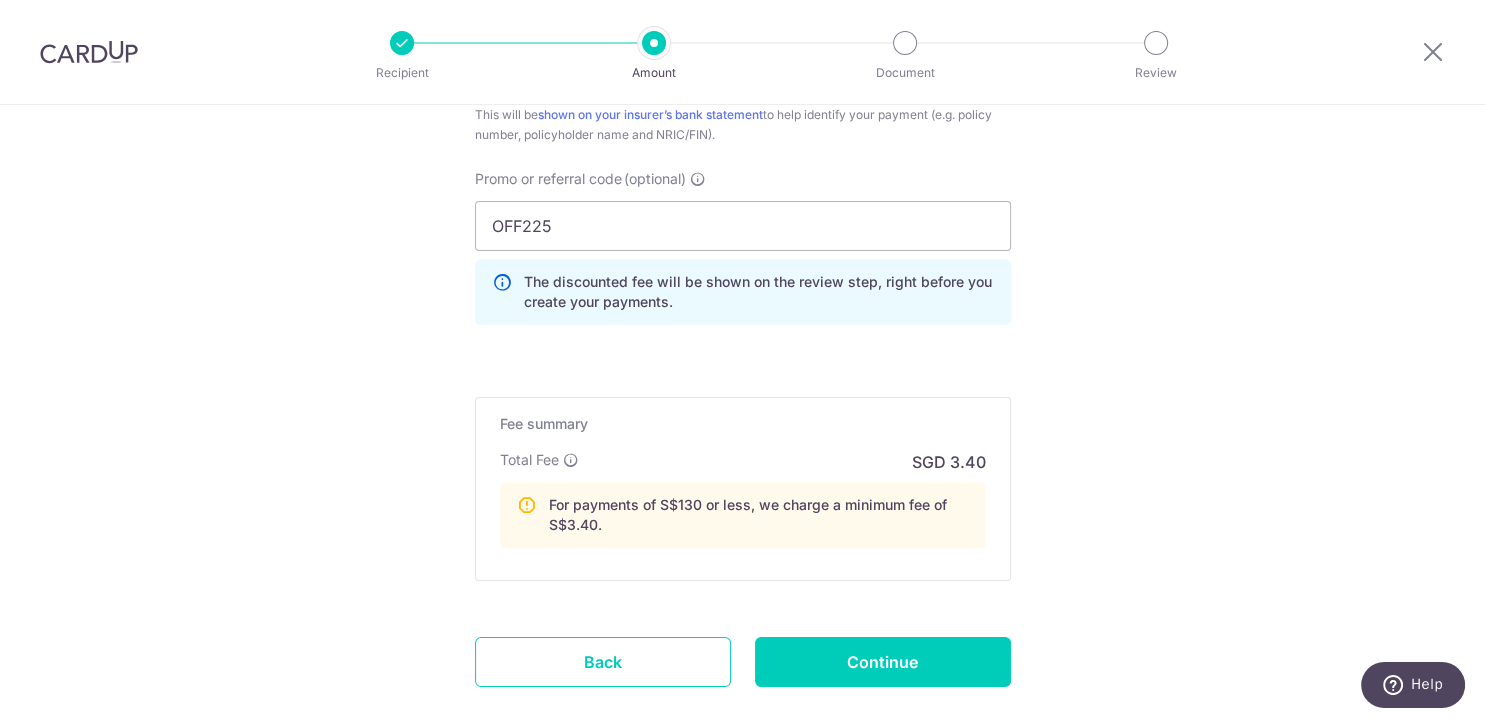 scroll, scrollTop: 1442, scrollLeft: 0, axis: vertical 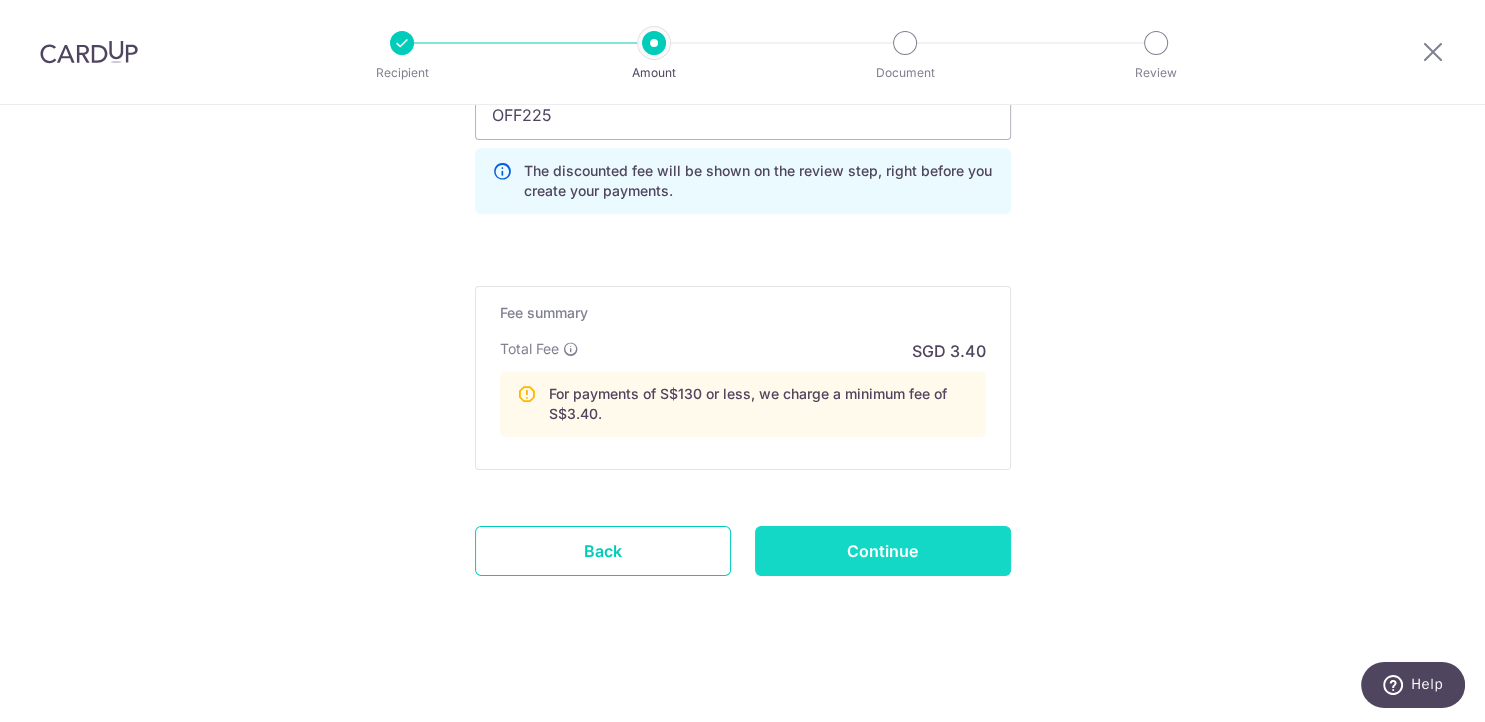click on "Continue" at bounding box center (883, 551) 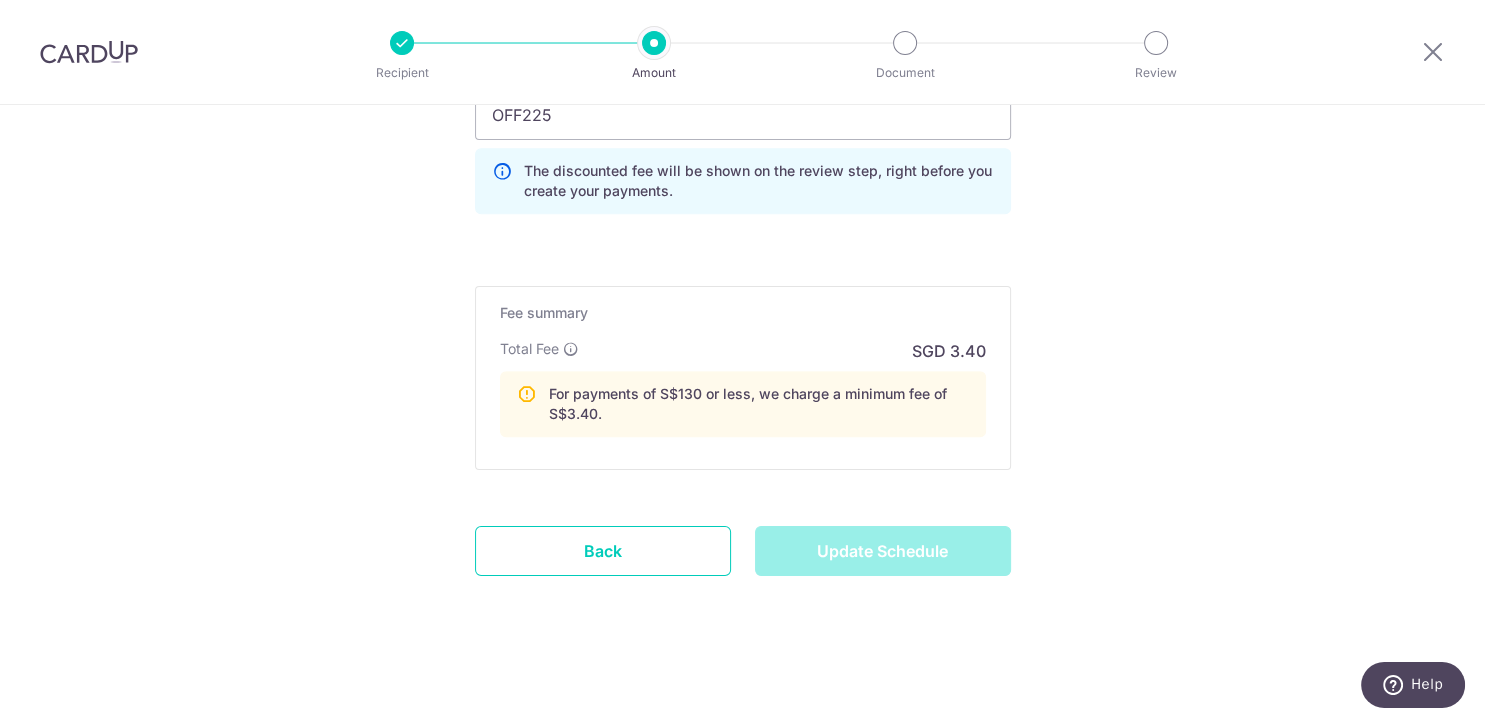 type on "Update Schedule" 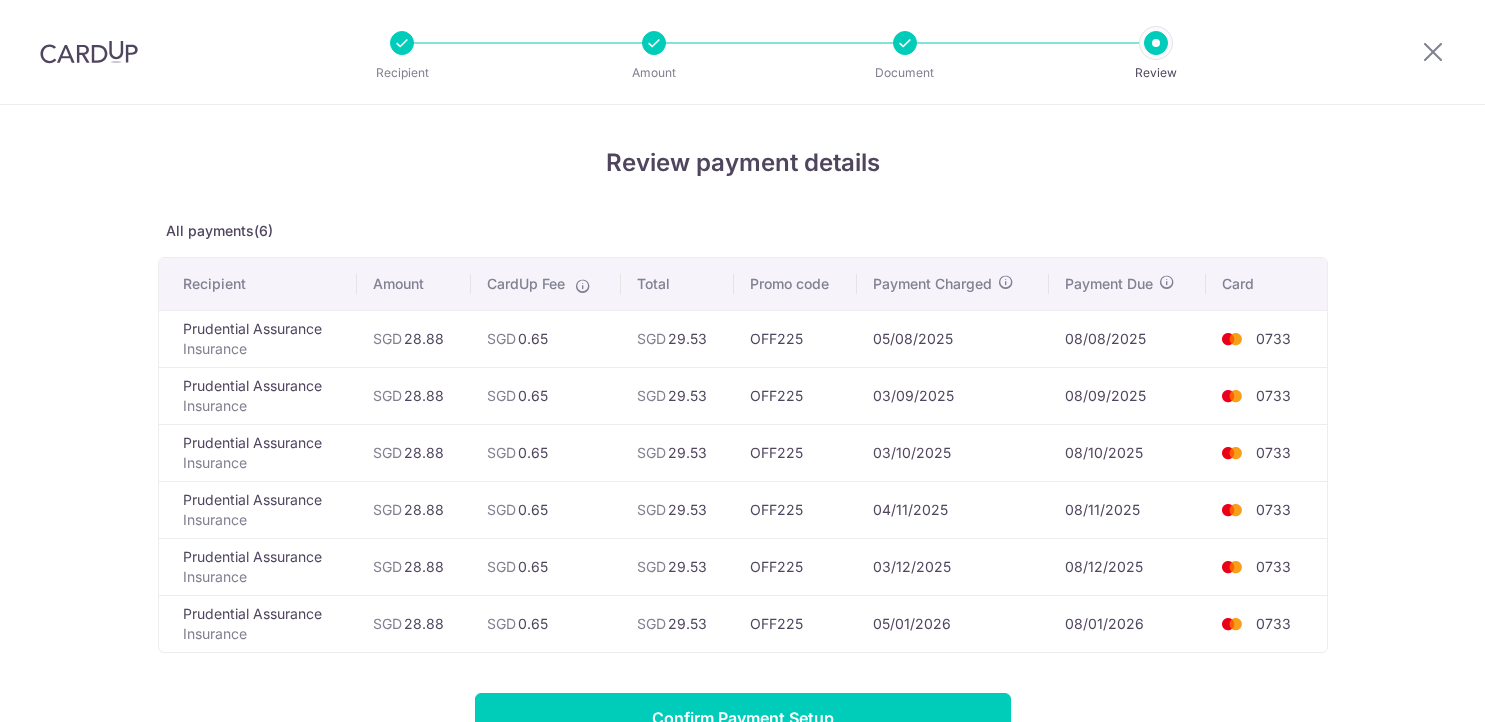 scroll, scrollTop: 0, scrollLeft: 0, axis: both 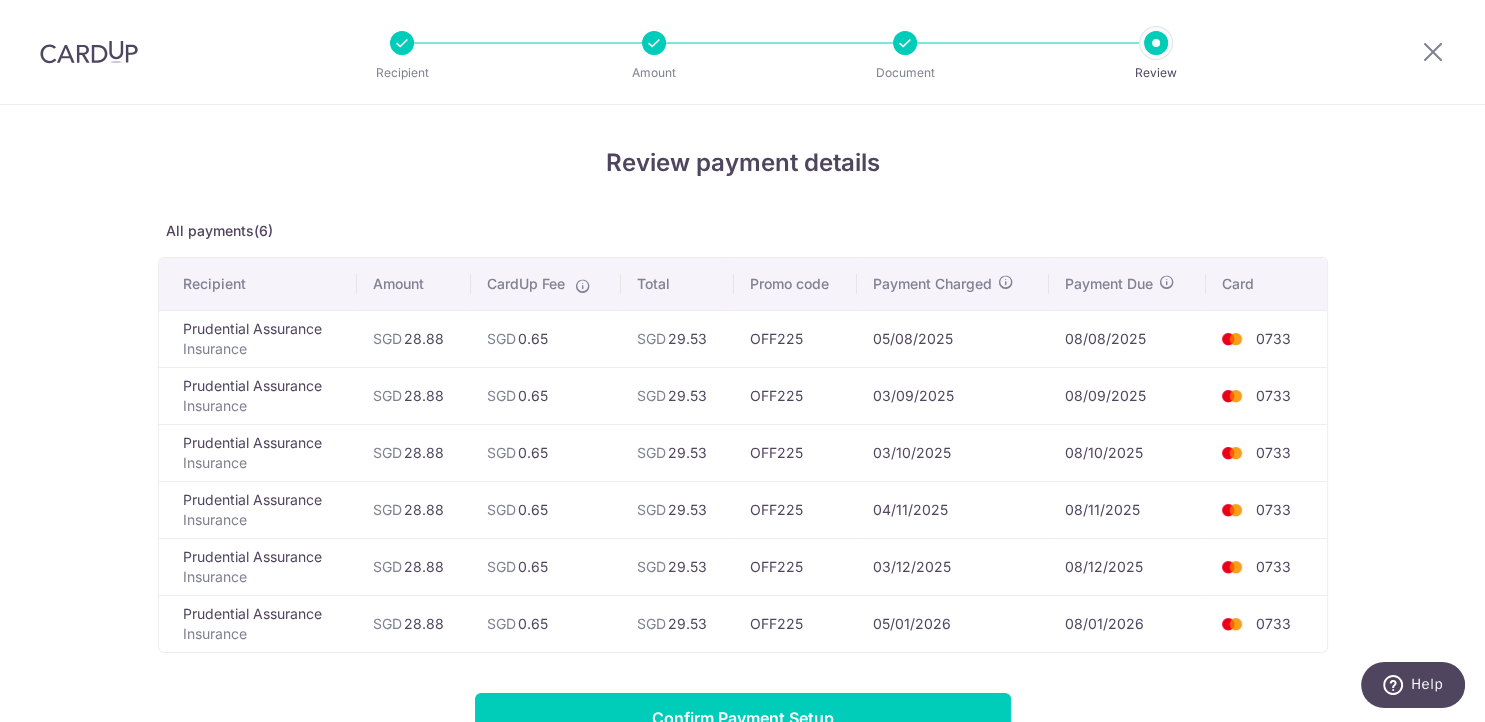 click on "Review payment details
All payments(6)
Recipient
Amount
CardUp Fee
Total
Promo code
Payment Charged
Payment Due
Card
[ORGANIZATION]
Insurance
SGD   28.88
SGD   0.65
SGD [POSTAL_CODE] SGD" at bounding box center (743, 522) 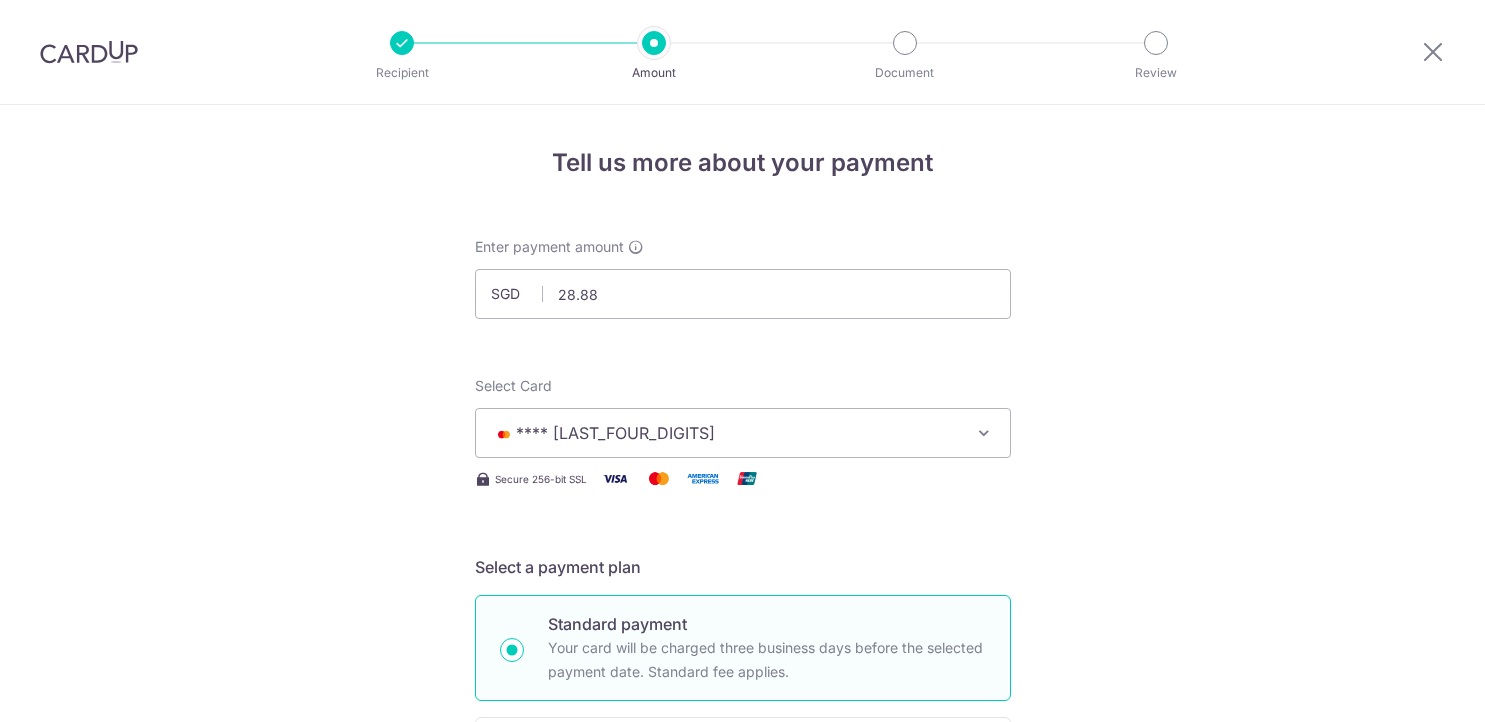 scroll, scrollTop: 0, scrollLeft: 0, axis: both 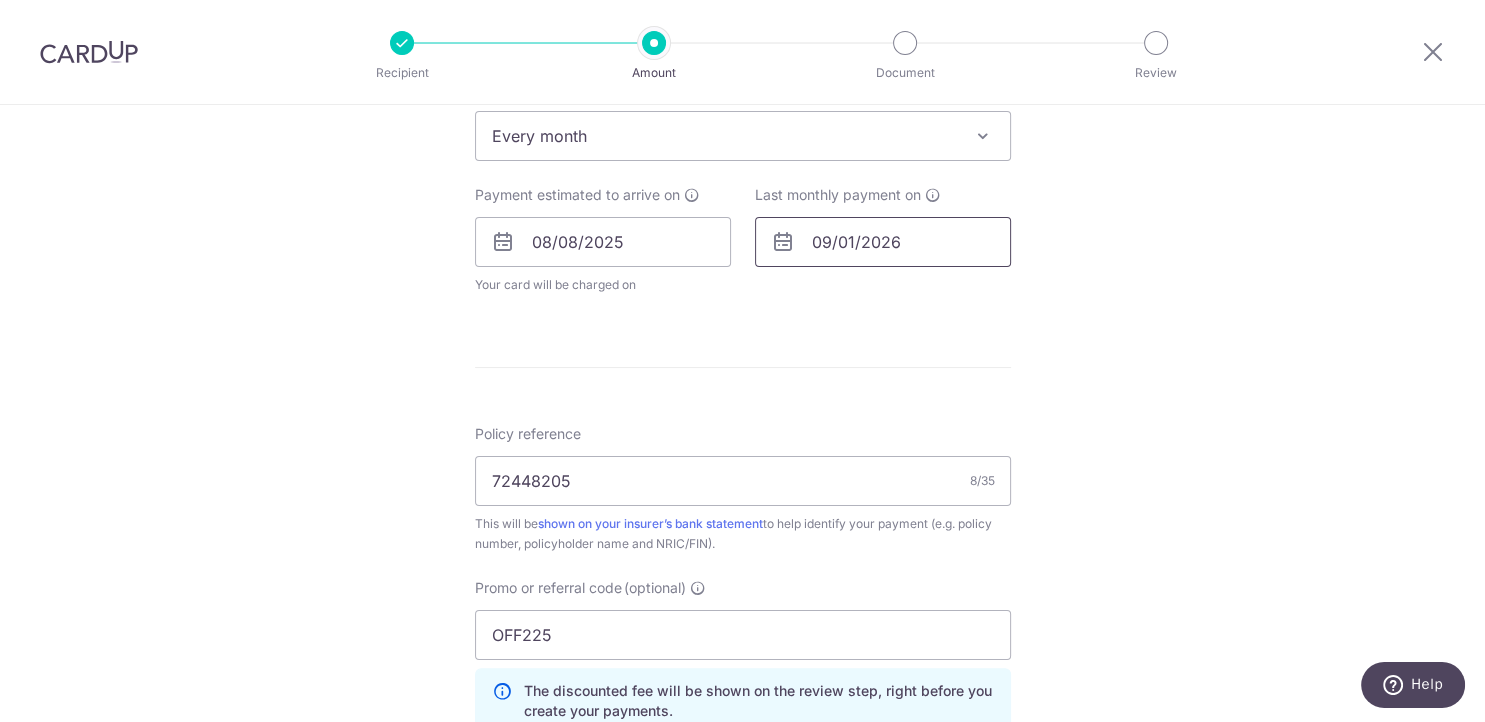 click on "09/01/2026" at bounding box center (883, 242) 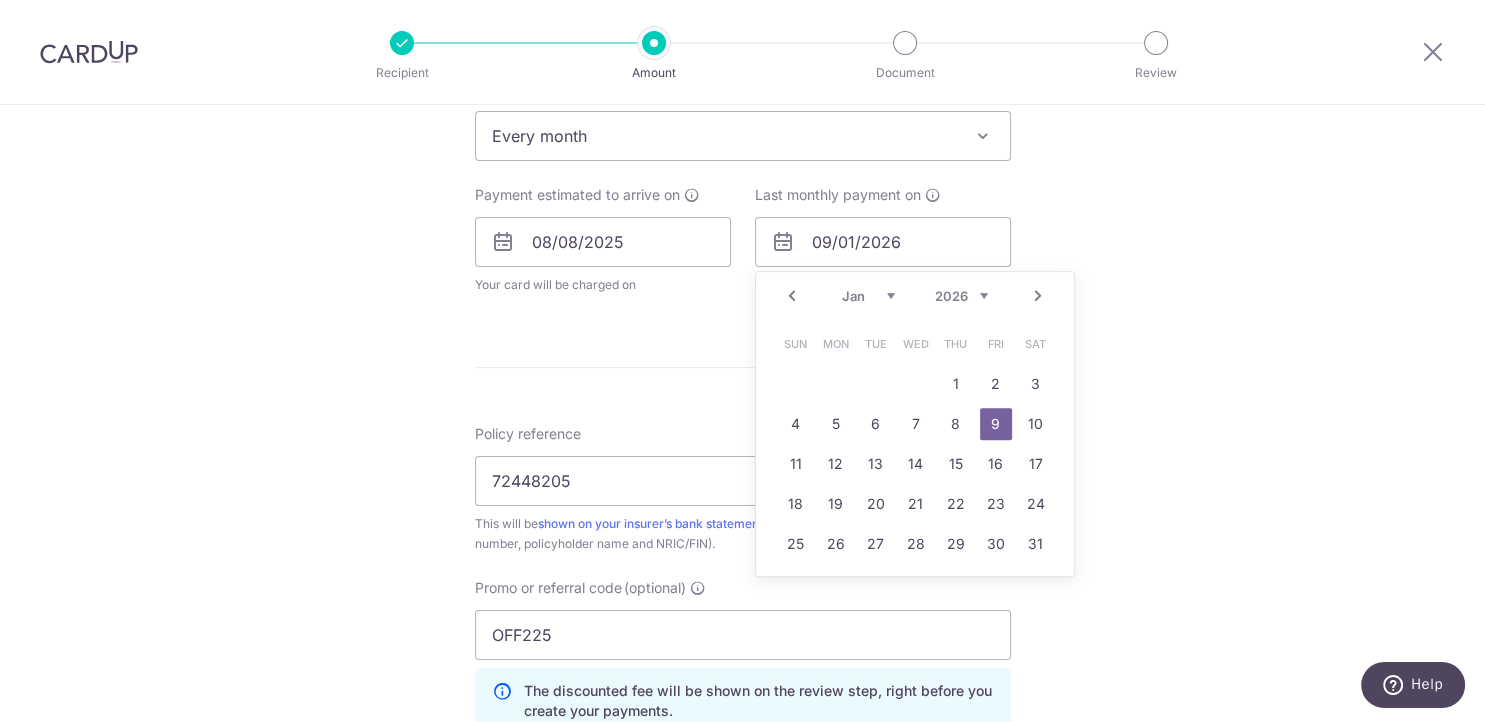 click on "Next" at bounding box center (1038, 296) 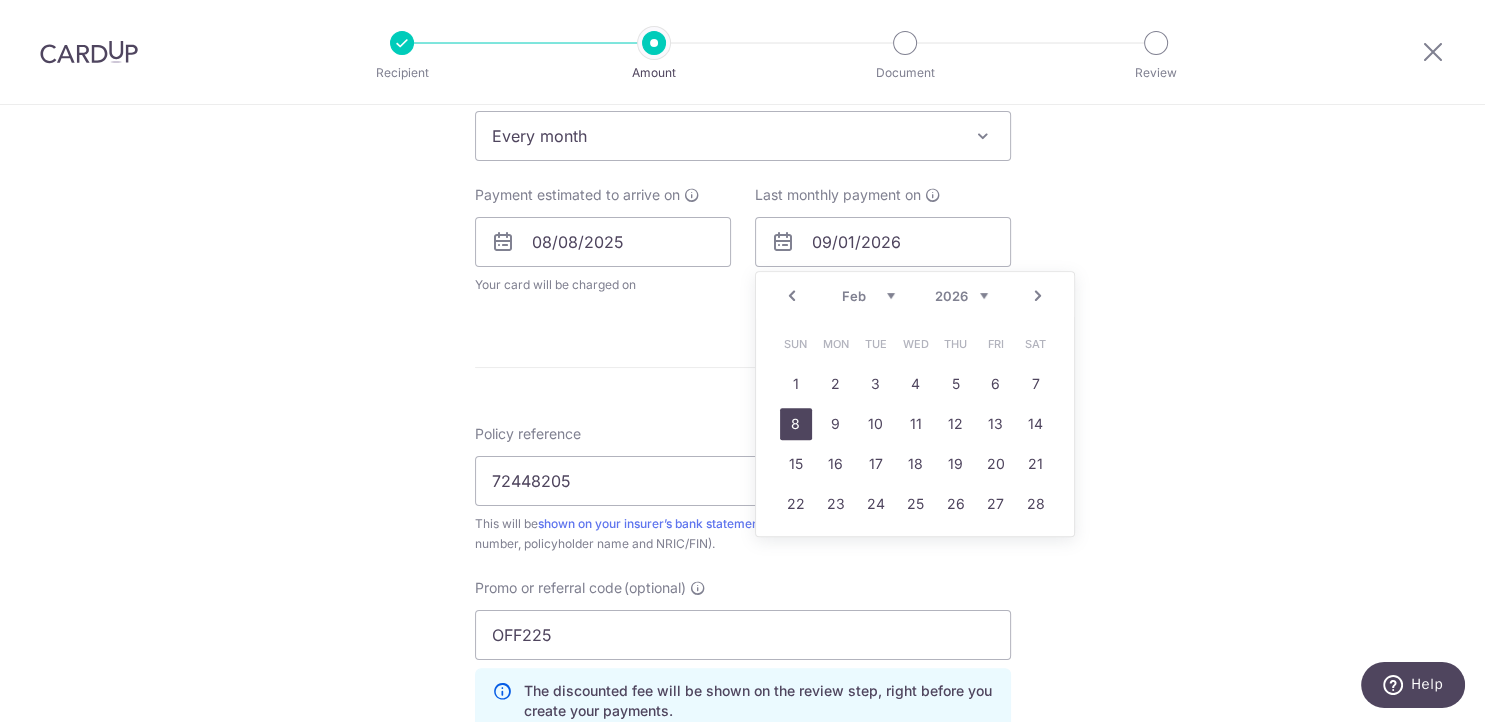 click on "8" at bounding box center [796, 424] 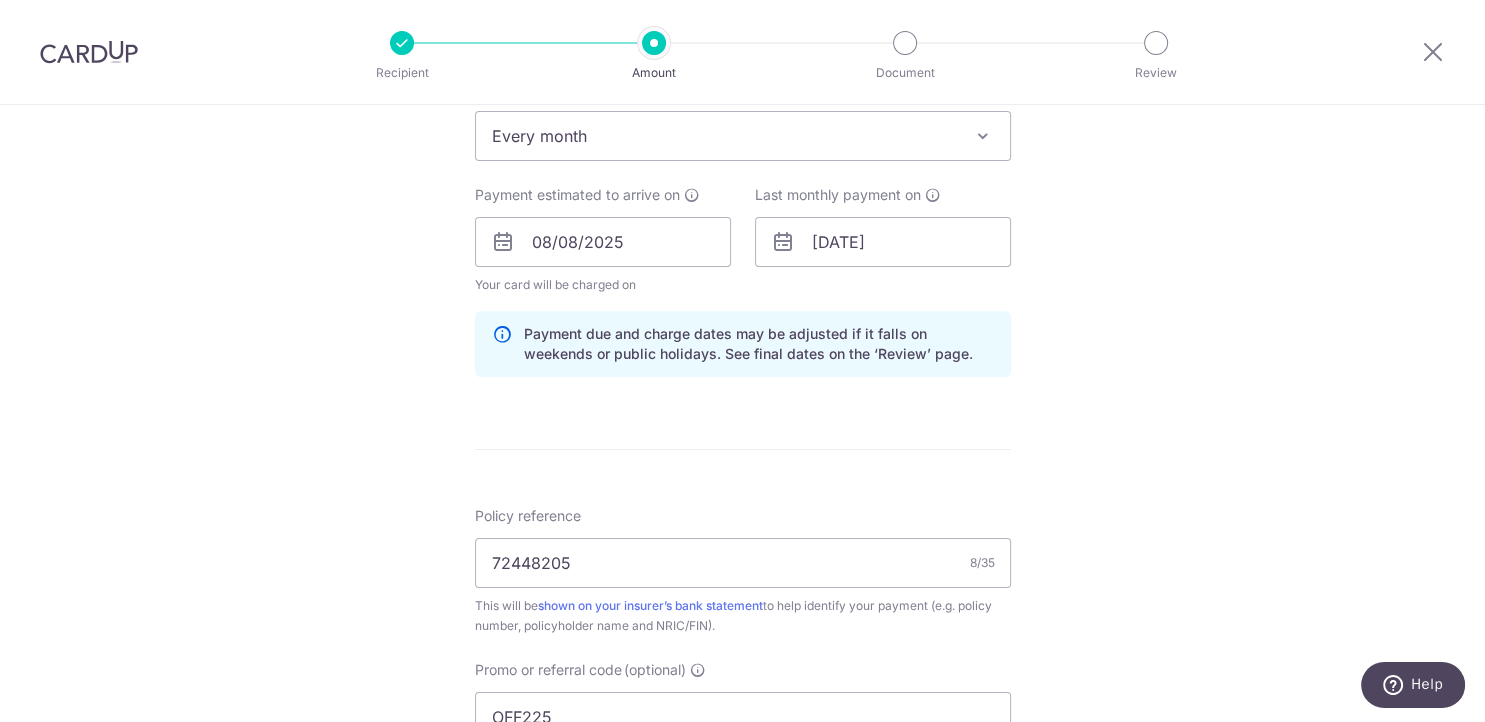 click on "Tell us more about your payment
Enter payment amount
SGD
28.88
28.88
Select Card
**** 0733
Add credit card
Your Cards
**** 0733
Secure 256-bit SSL
Text
New card details
Card
Secure 256-bit SSL" at bounding box center (742, 296) 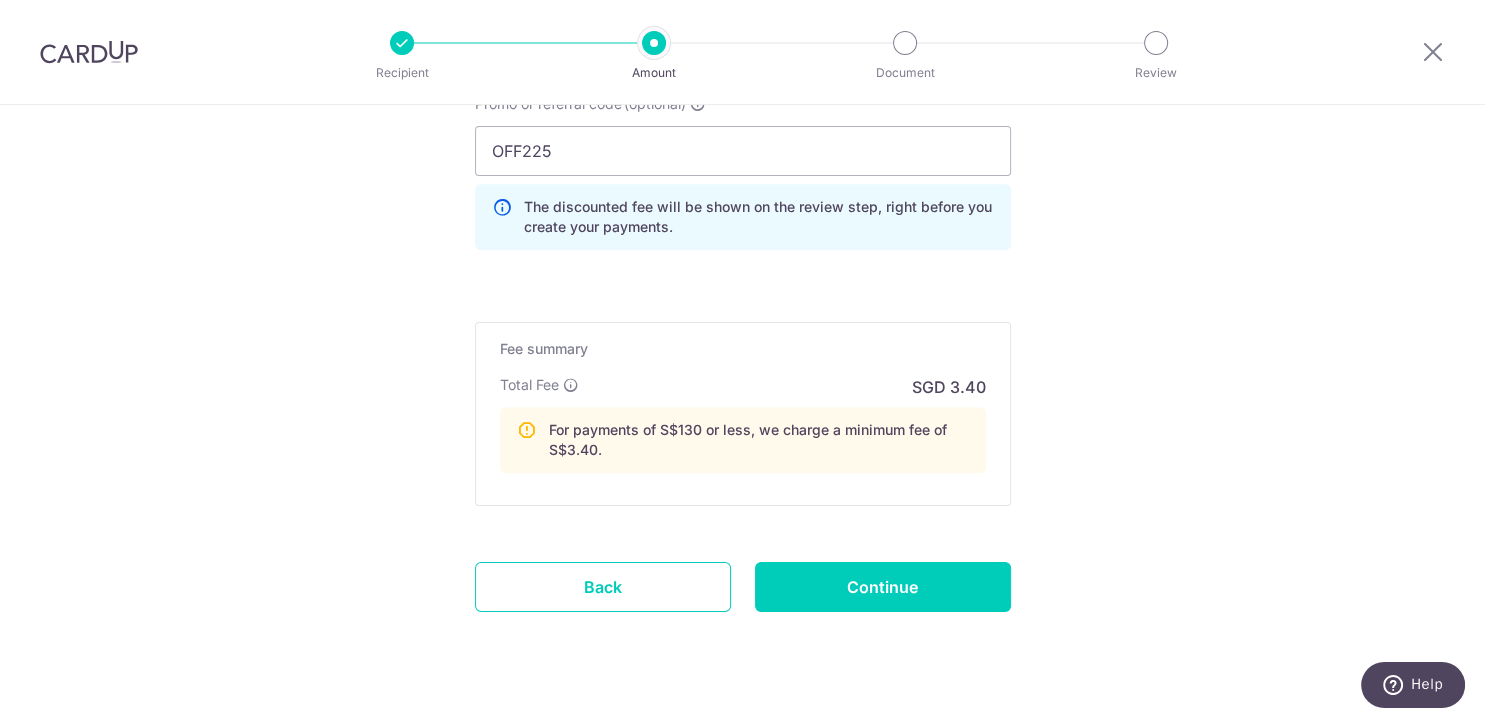 scroll, scrollTop: 1442, scrollLeft: 0, axis: vertical 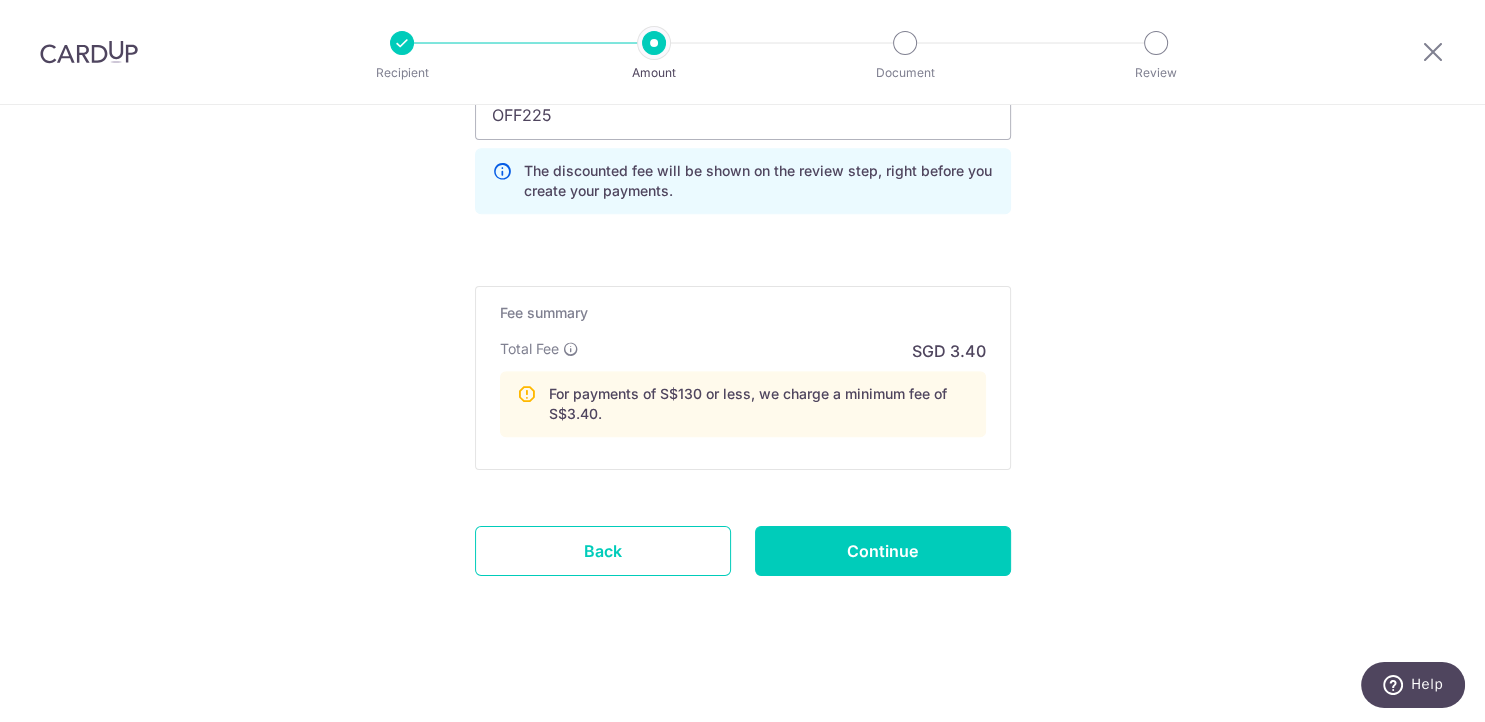 click on "For payments of S$130 or less, we charge a minimum fee of S$3.40." at bounding box center [759, 404] 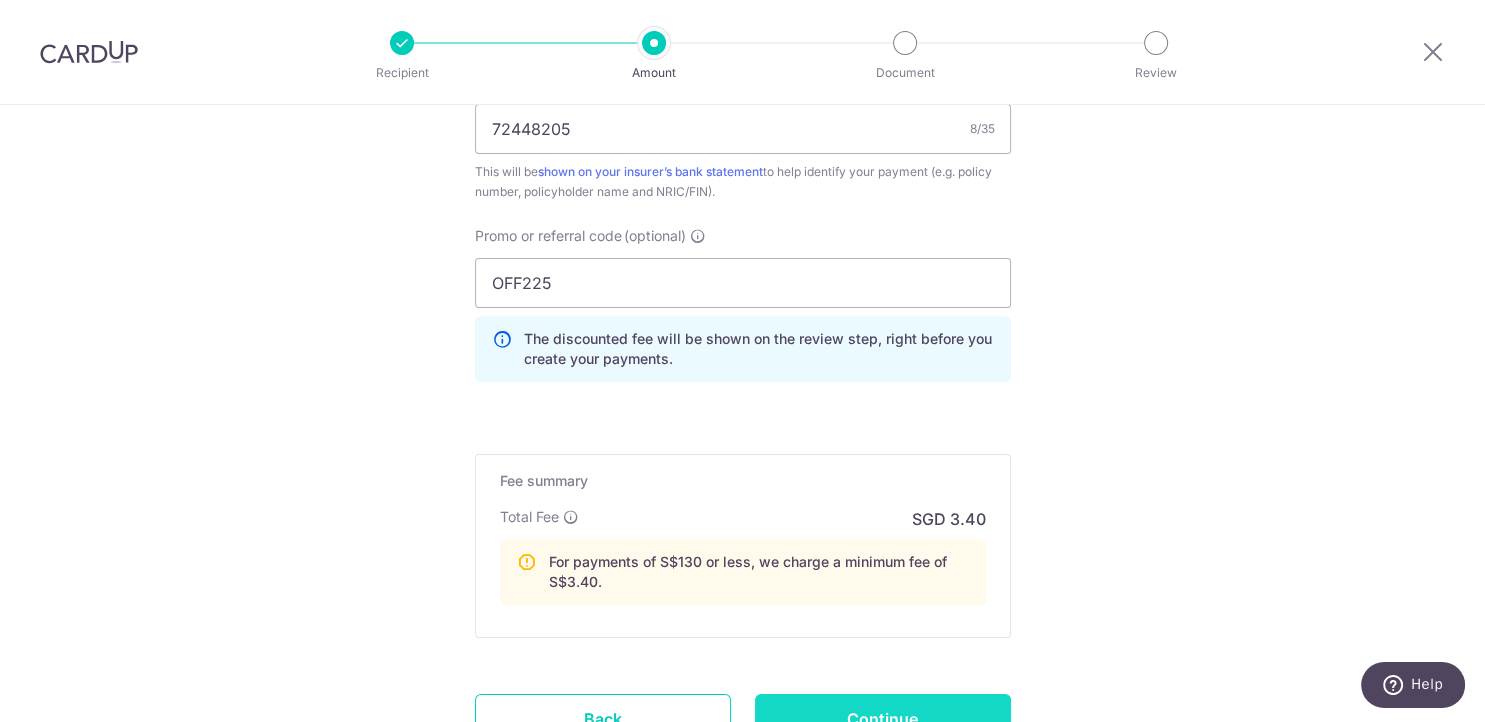 click on "Continue" at bounding box center (883, 719) 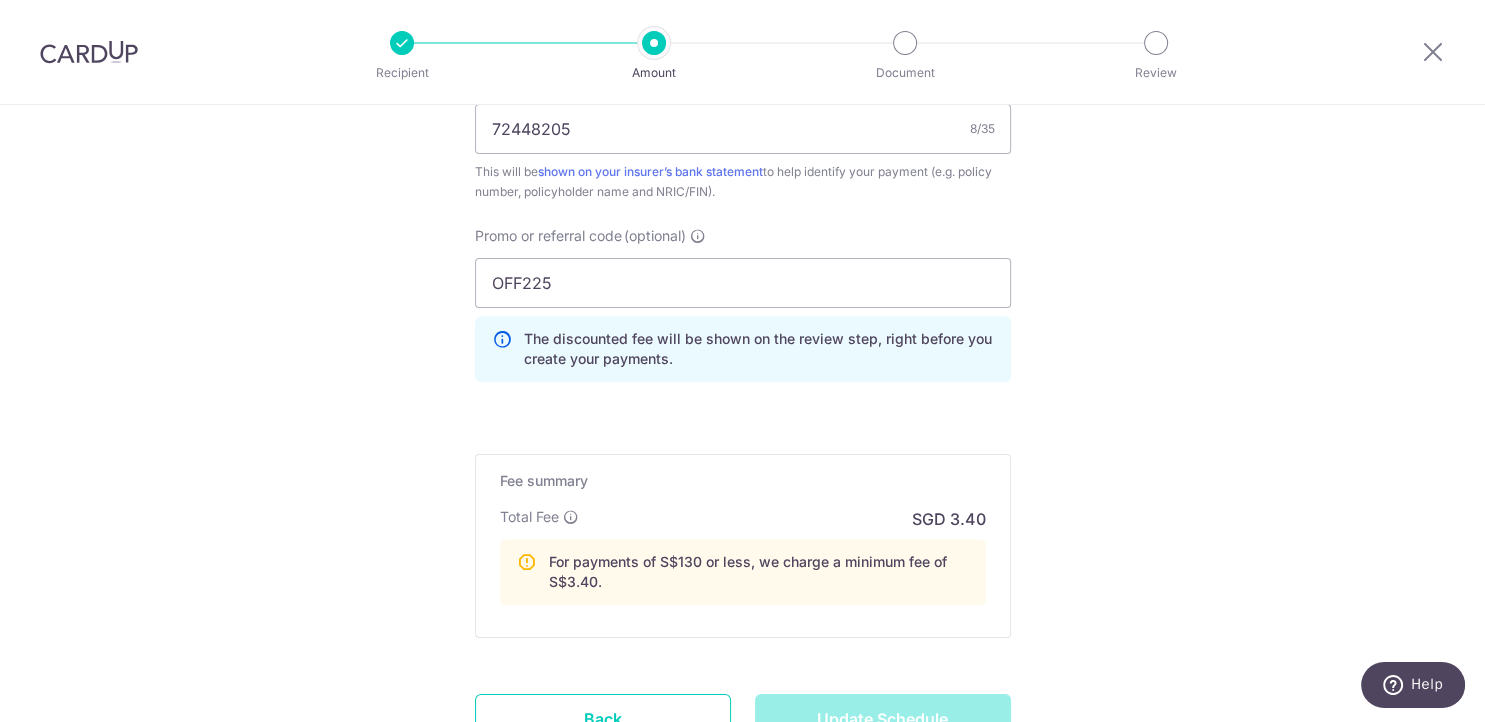 type on "Update Schedule" 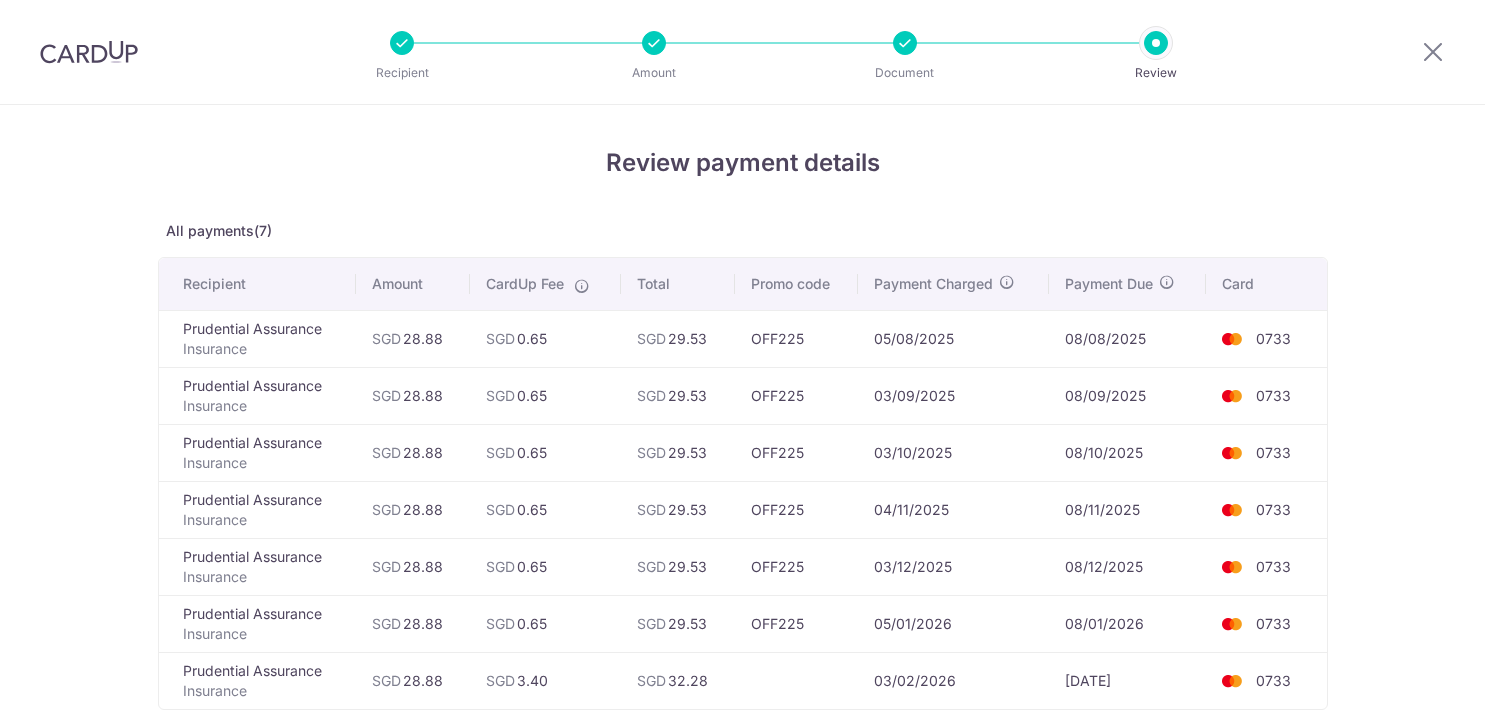 scroll, scrollTop: 0, scrollLeft: 0, axis: both 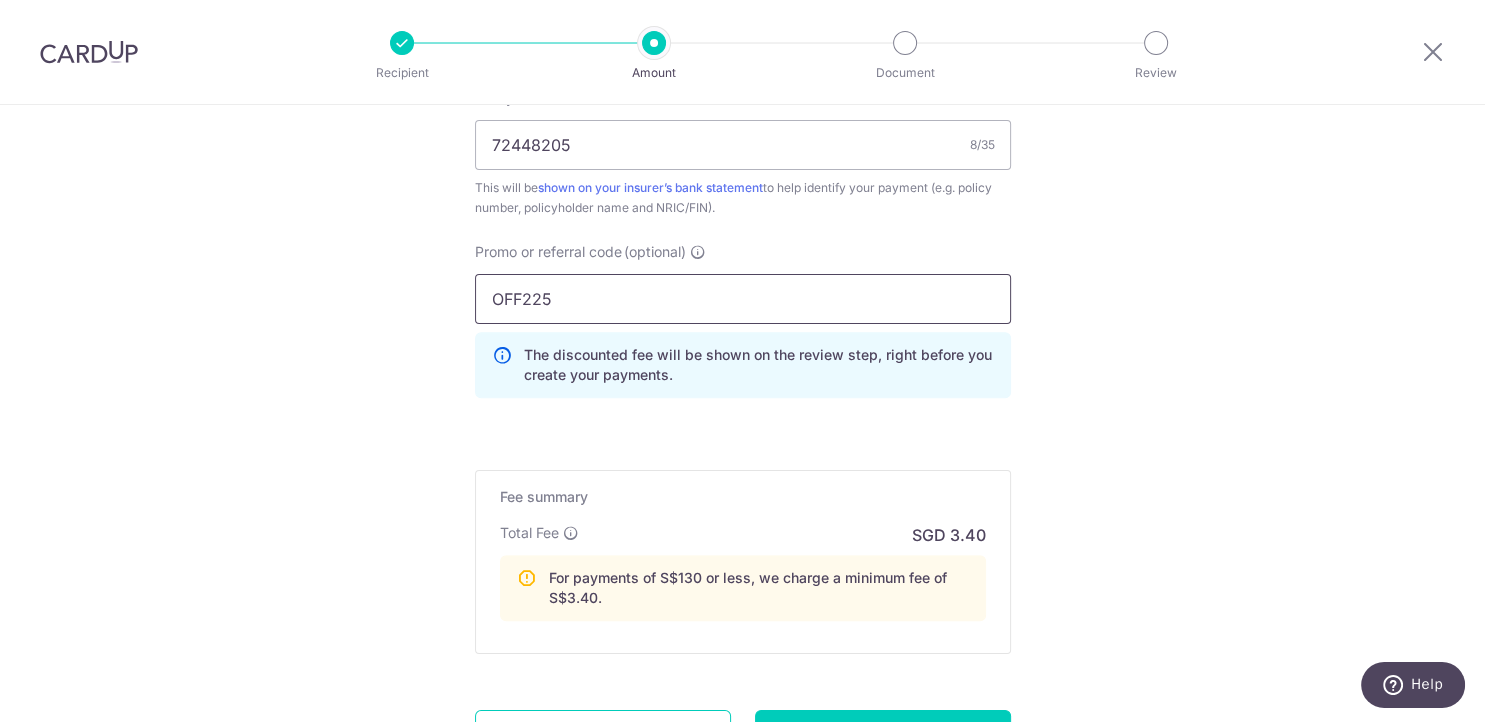 drag, startPoint x: 571, startPoint y: 294, endPoint x: 117, endPoint y: 288, distance: 454.03964 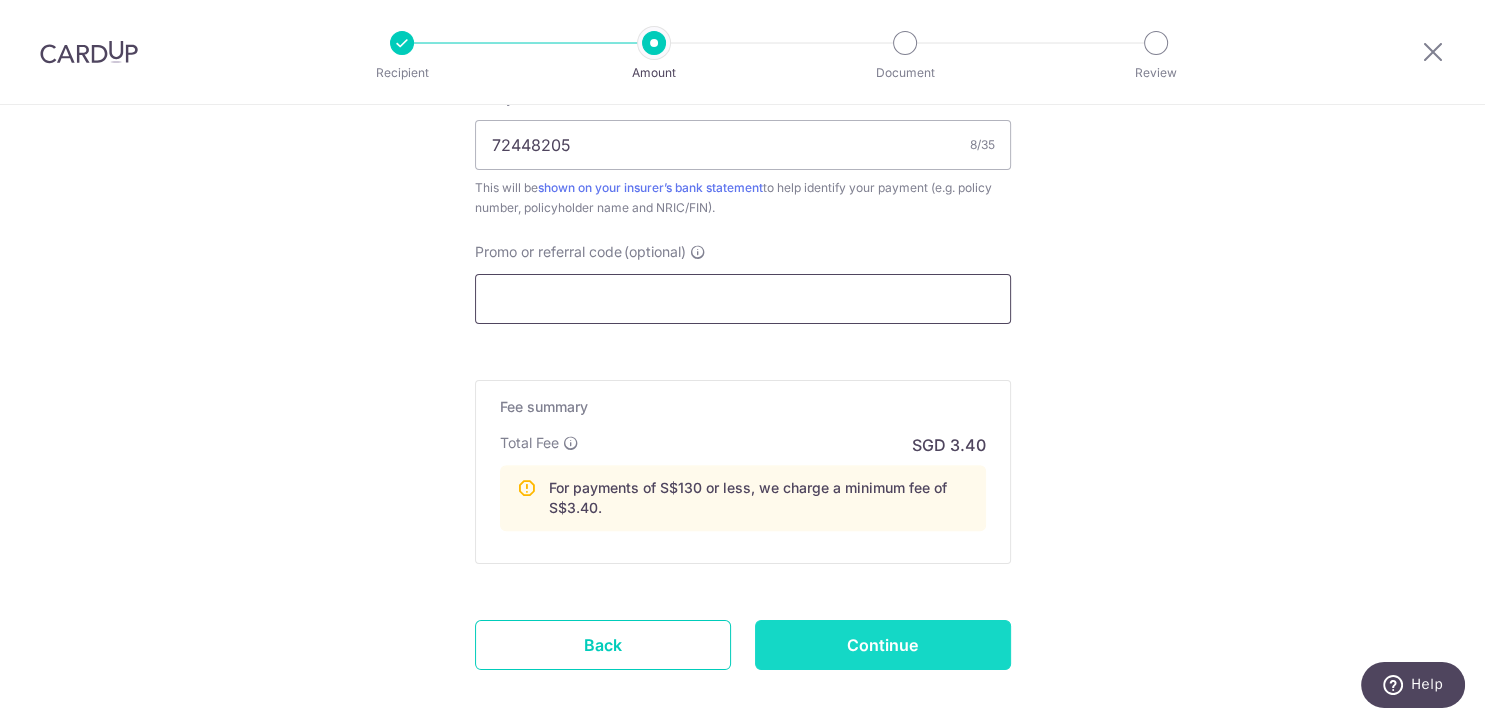 type 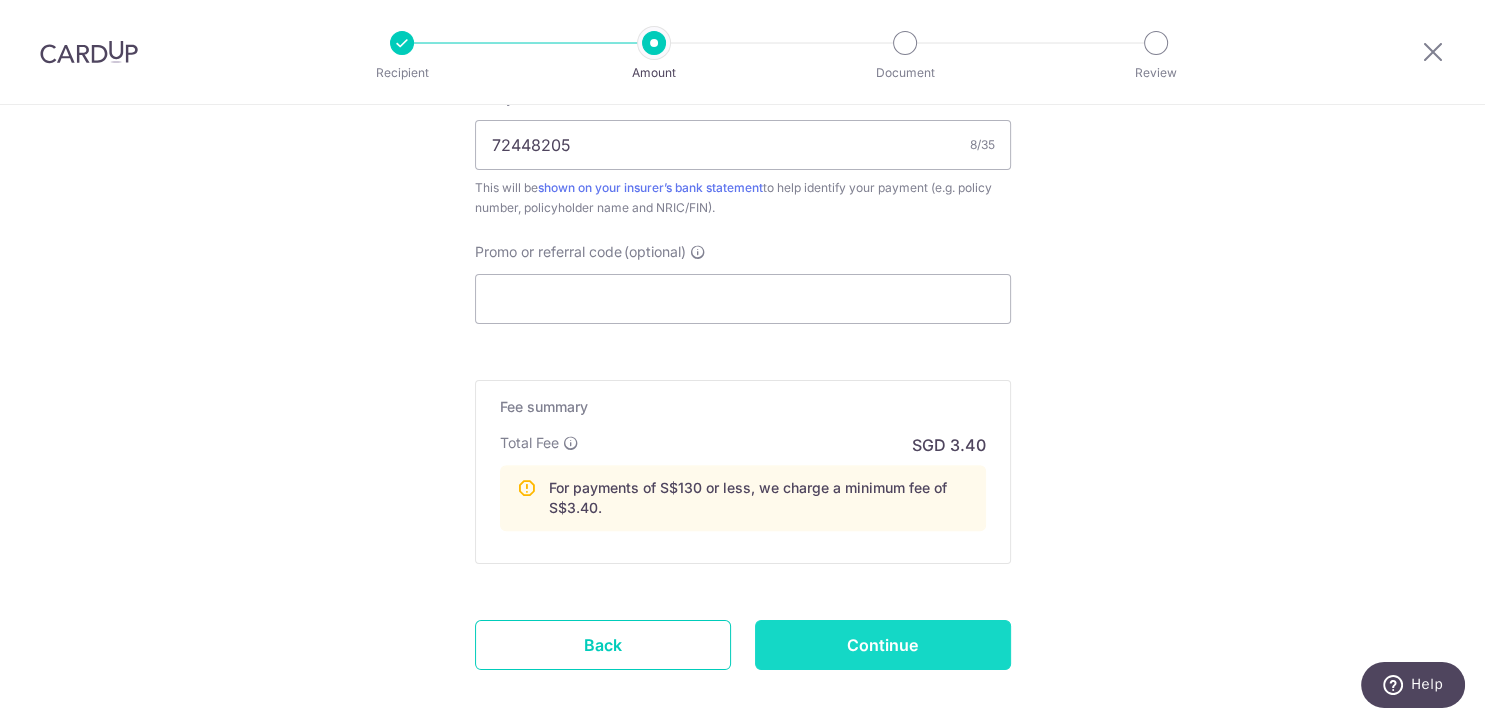 click on "Continue" at bounding box center (883, 645) 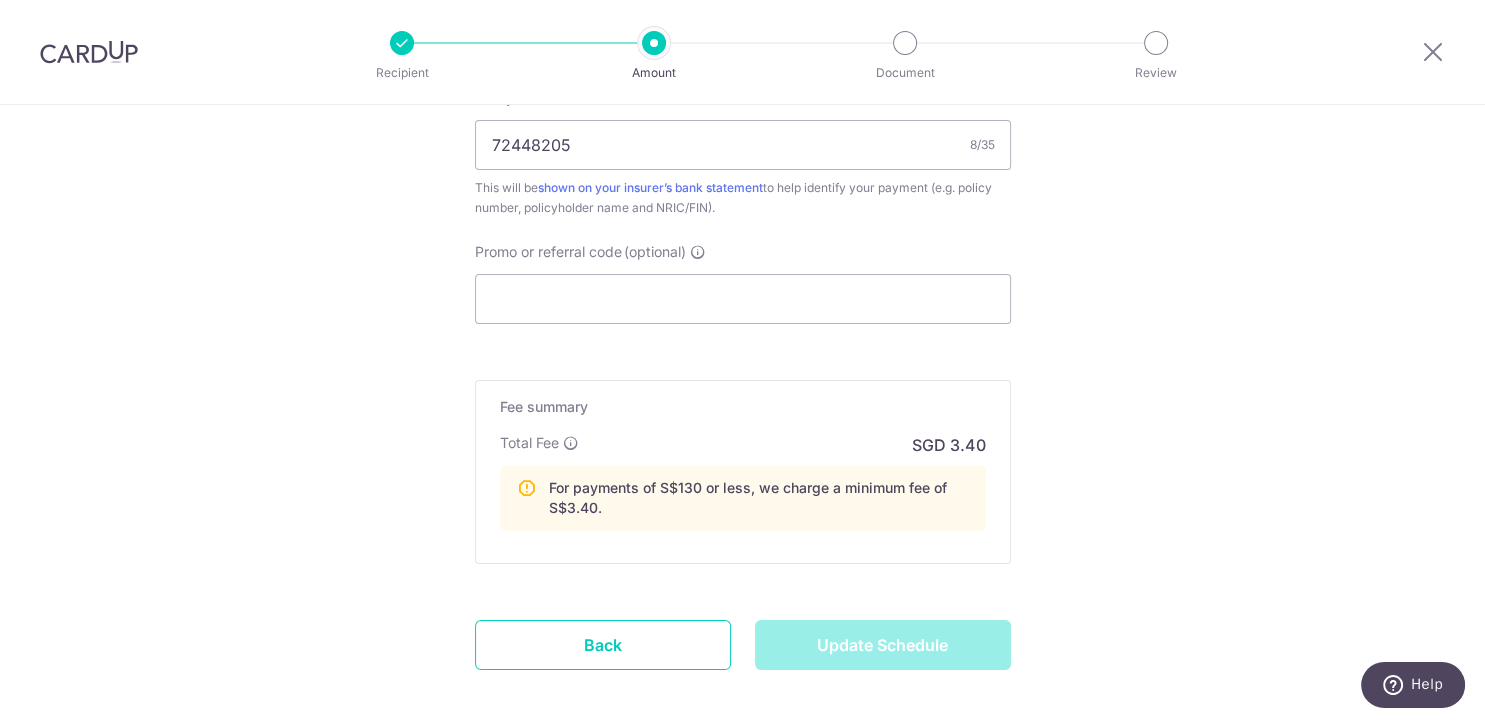 type on "Update Schedule" 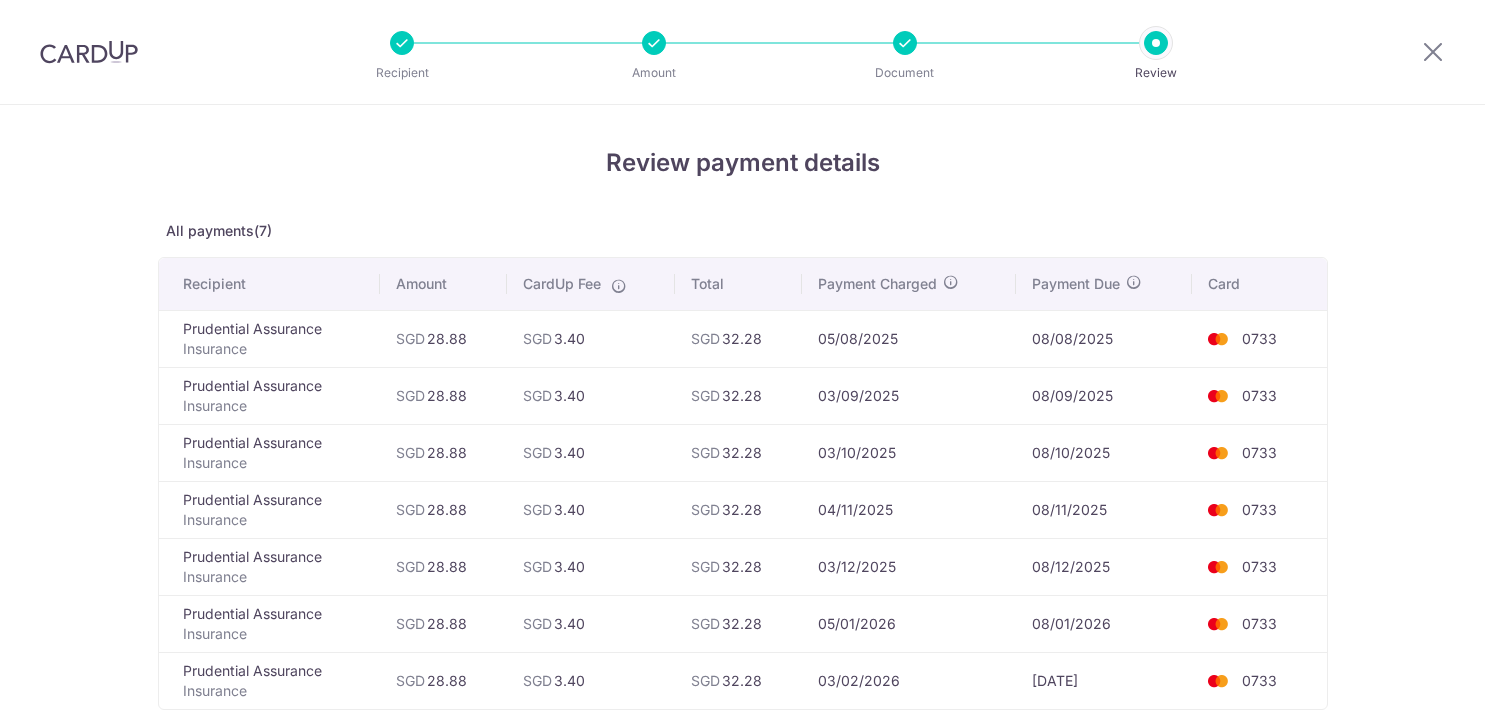 scroll, scrollTop: 0, scrollLeft: 0, axis: both 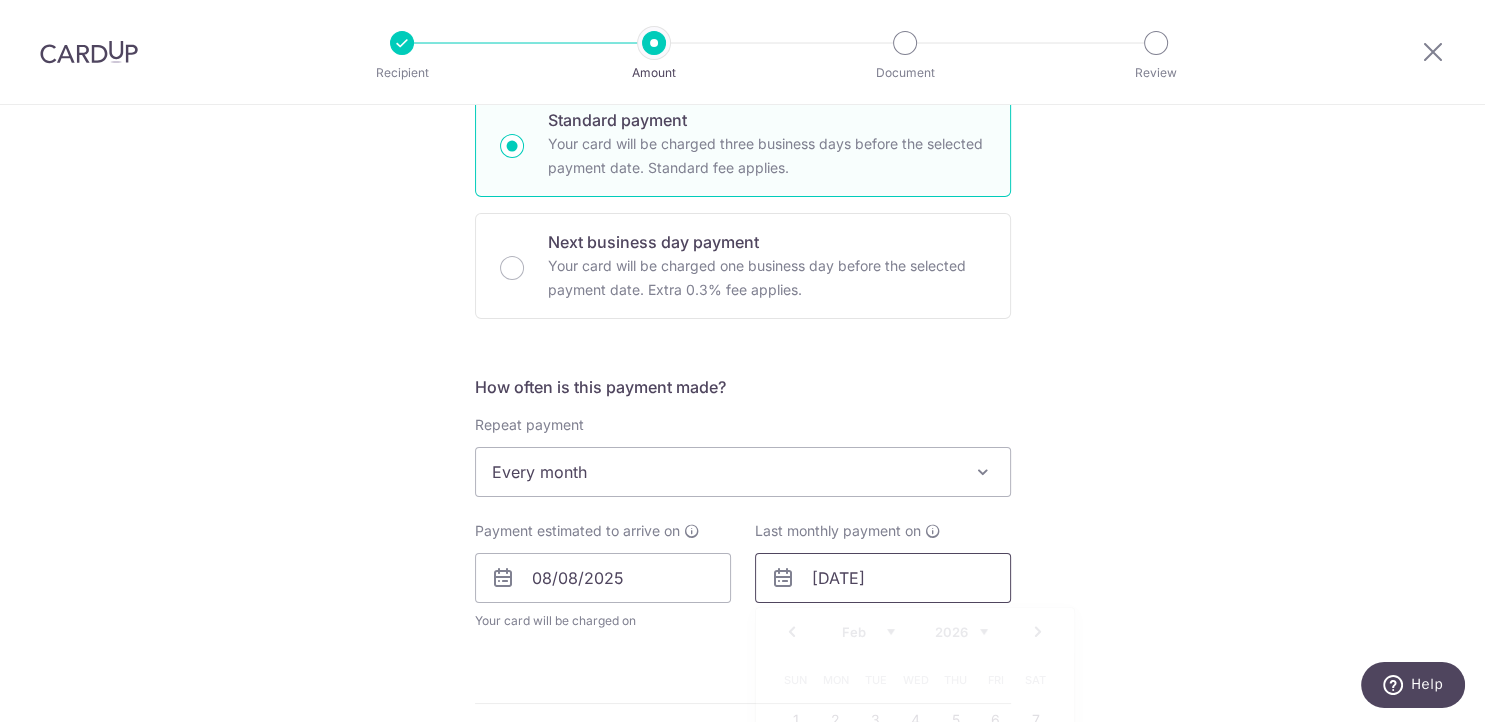 click on "08/02/2026" at bounding box center [883, 578] 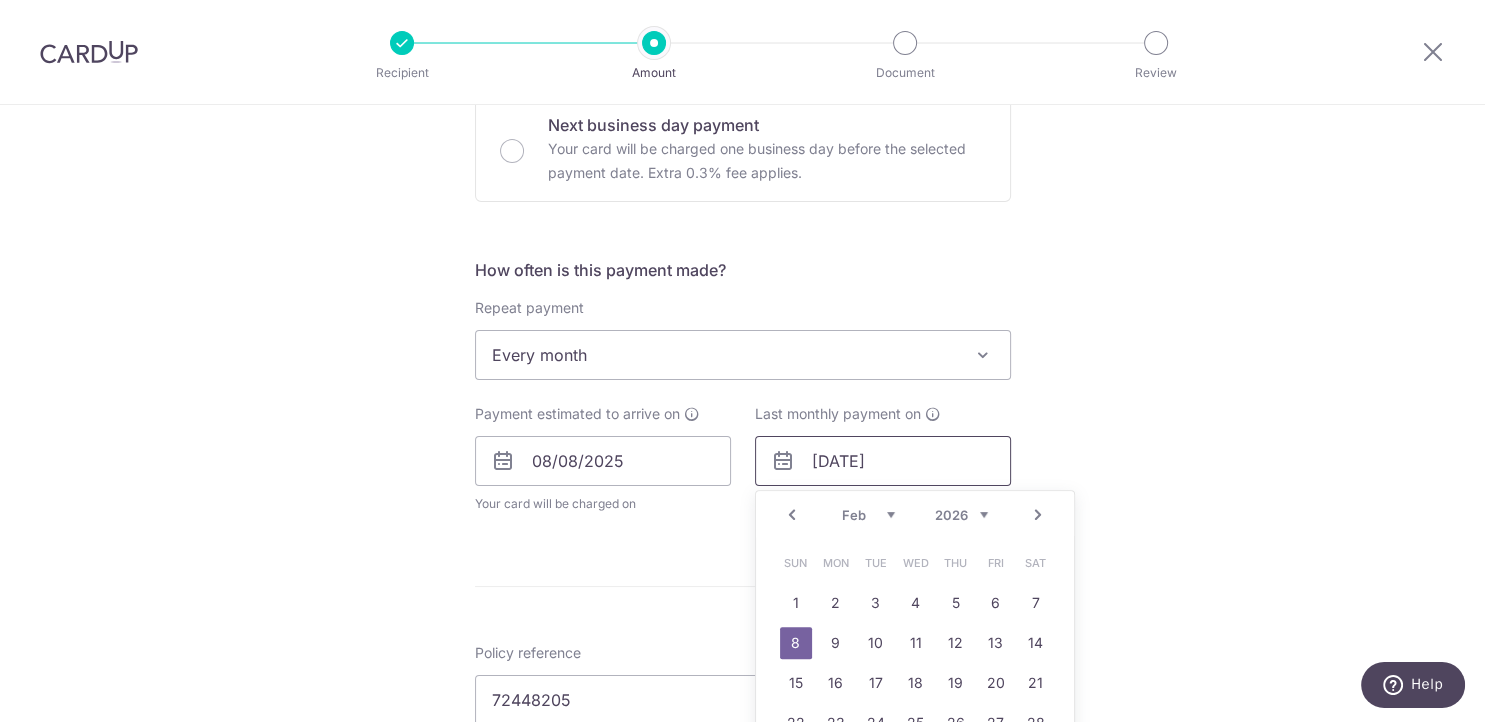 scroll, scrollTop: 672, scrollLeft: 0, axis: vertical 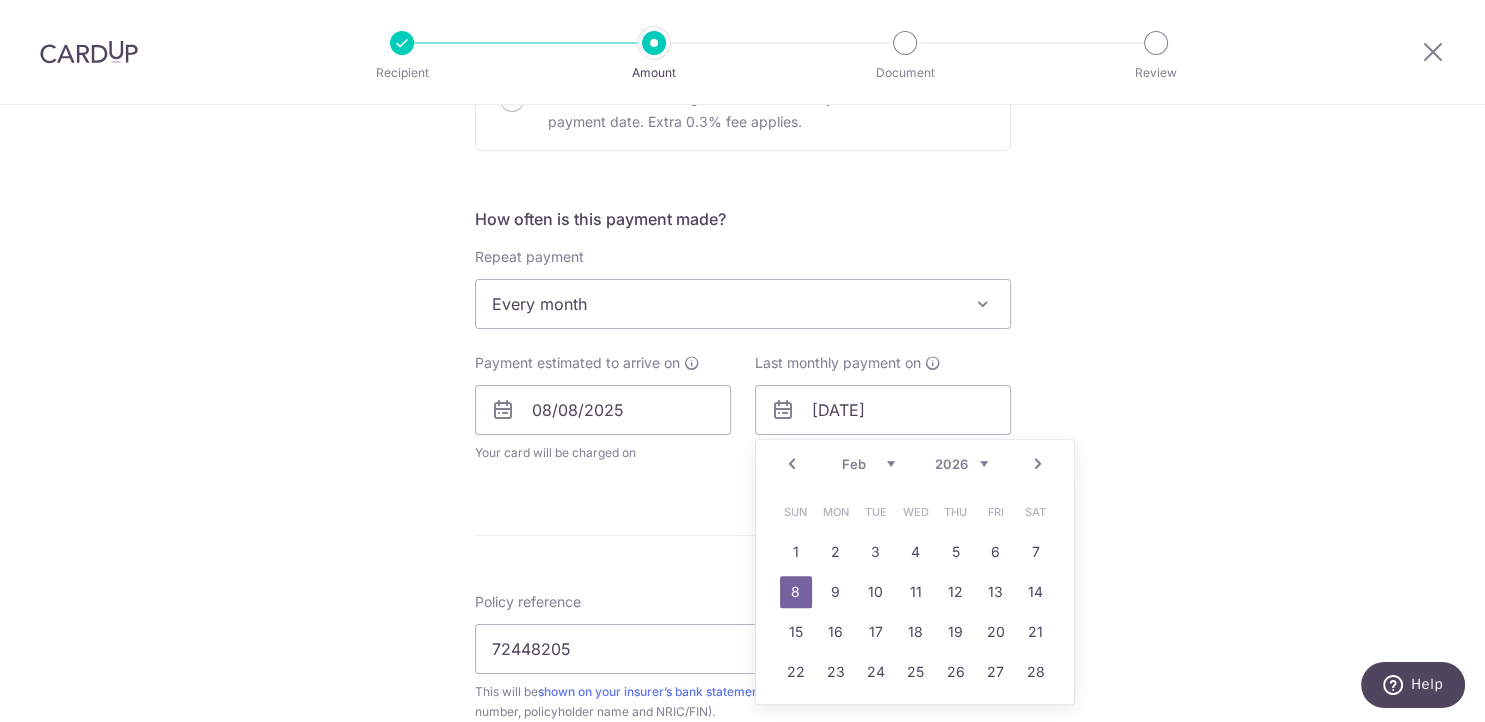 click on "Prev" at bounding box center (792, 464) 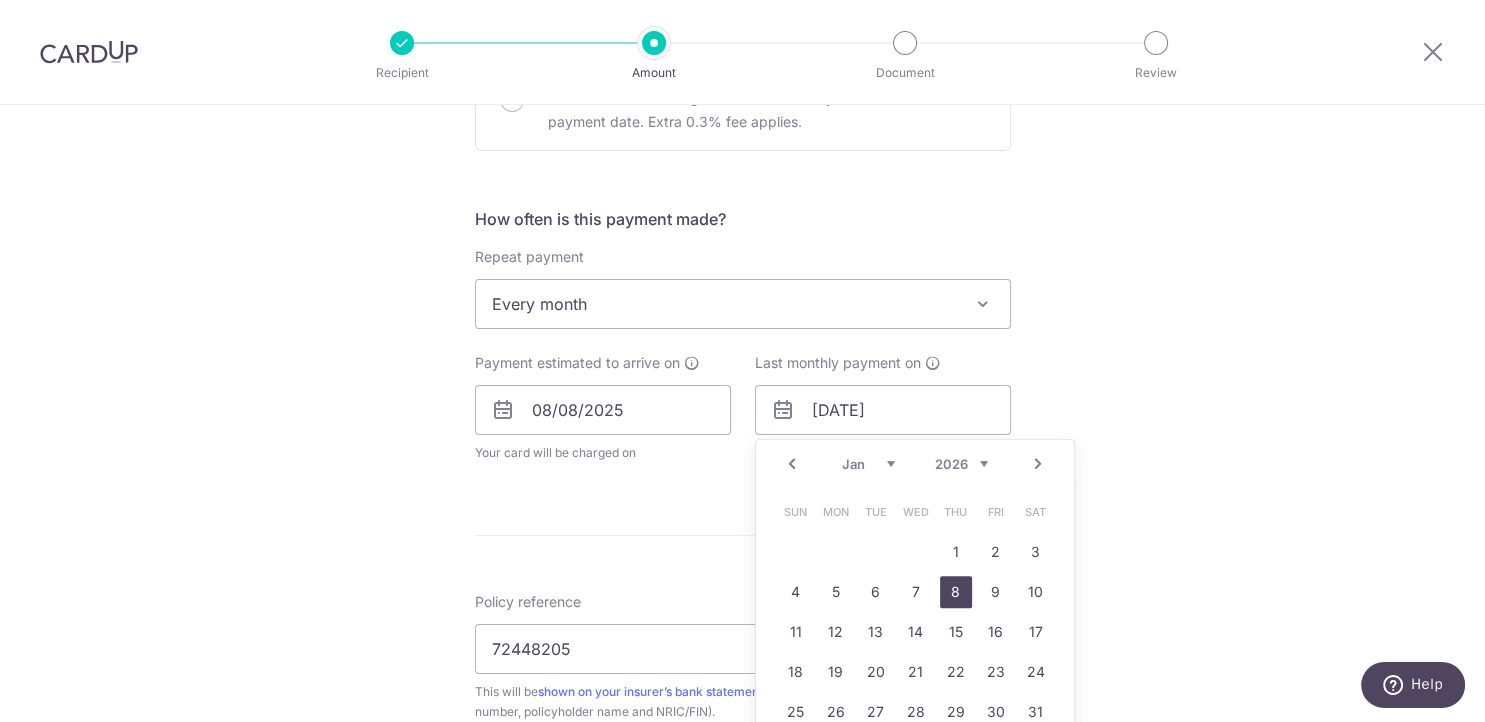 click on "8" at bounding box center (956, 592) 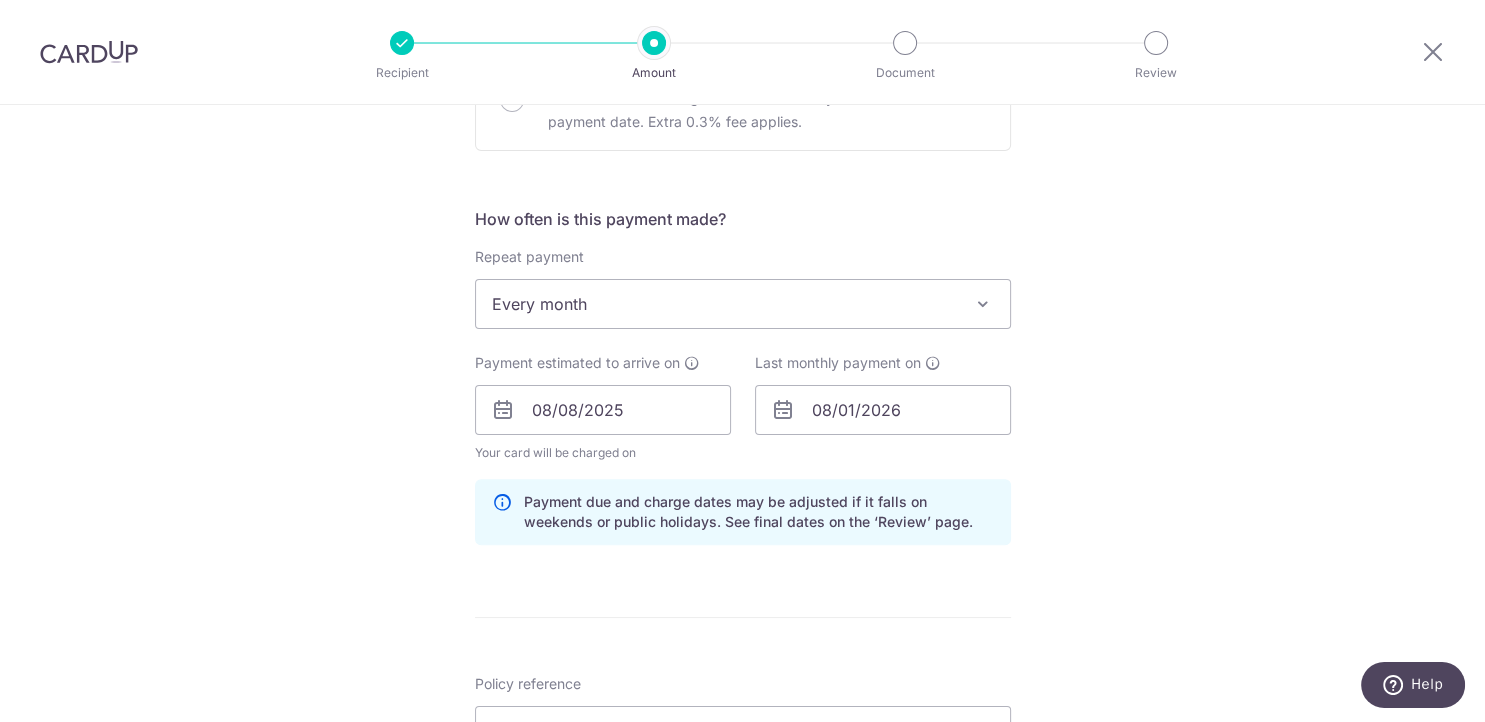 click on "Tell us more about your payment
Enter payment amount
SGD
28.88
28.88
Select Card
**** 0733
Add credit card
Your Cards
**** 0733
Secure 256-bit SSL
Text
New card details
Card
Secure 256-bit SSL" at bounding box center [742, 419] 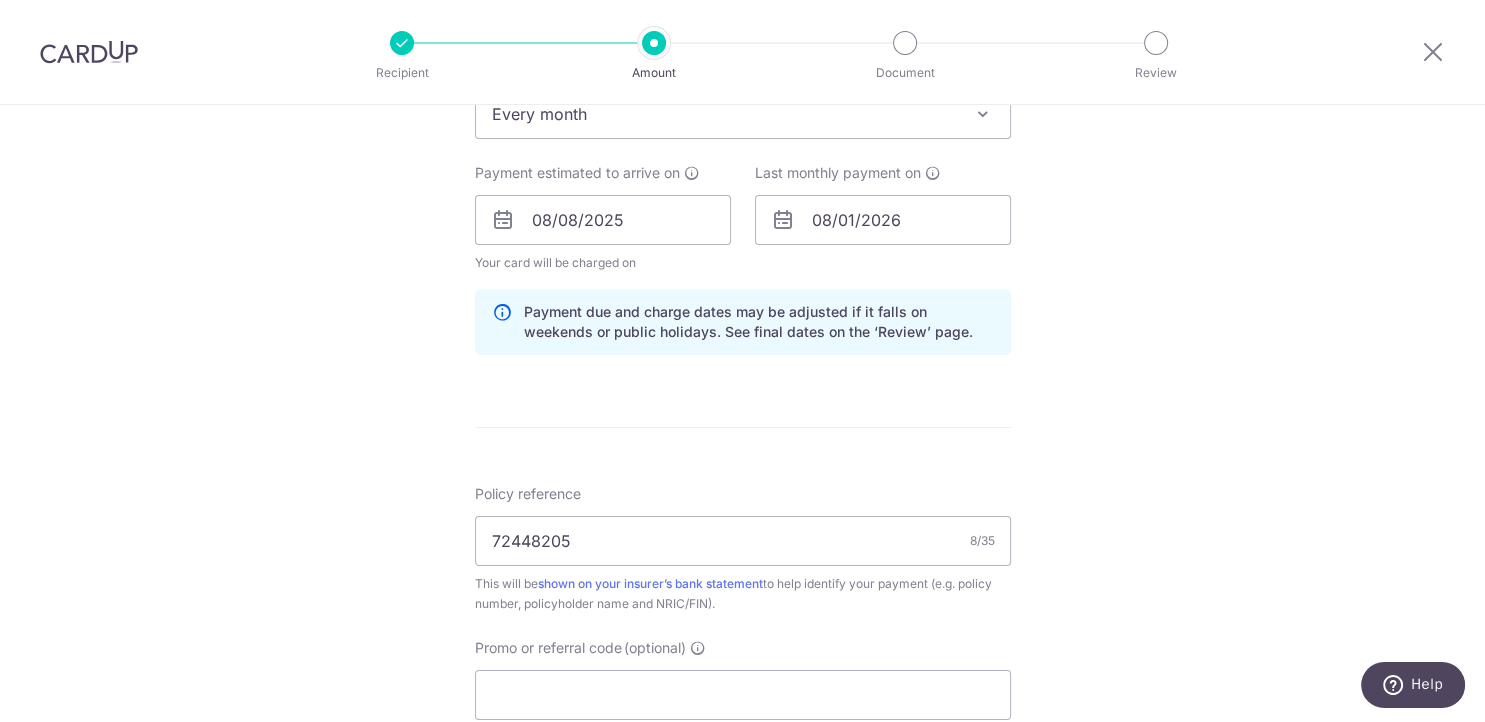 scroll, scrollTop: 1176, scrollLeft: 0, axis: vertical 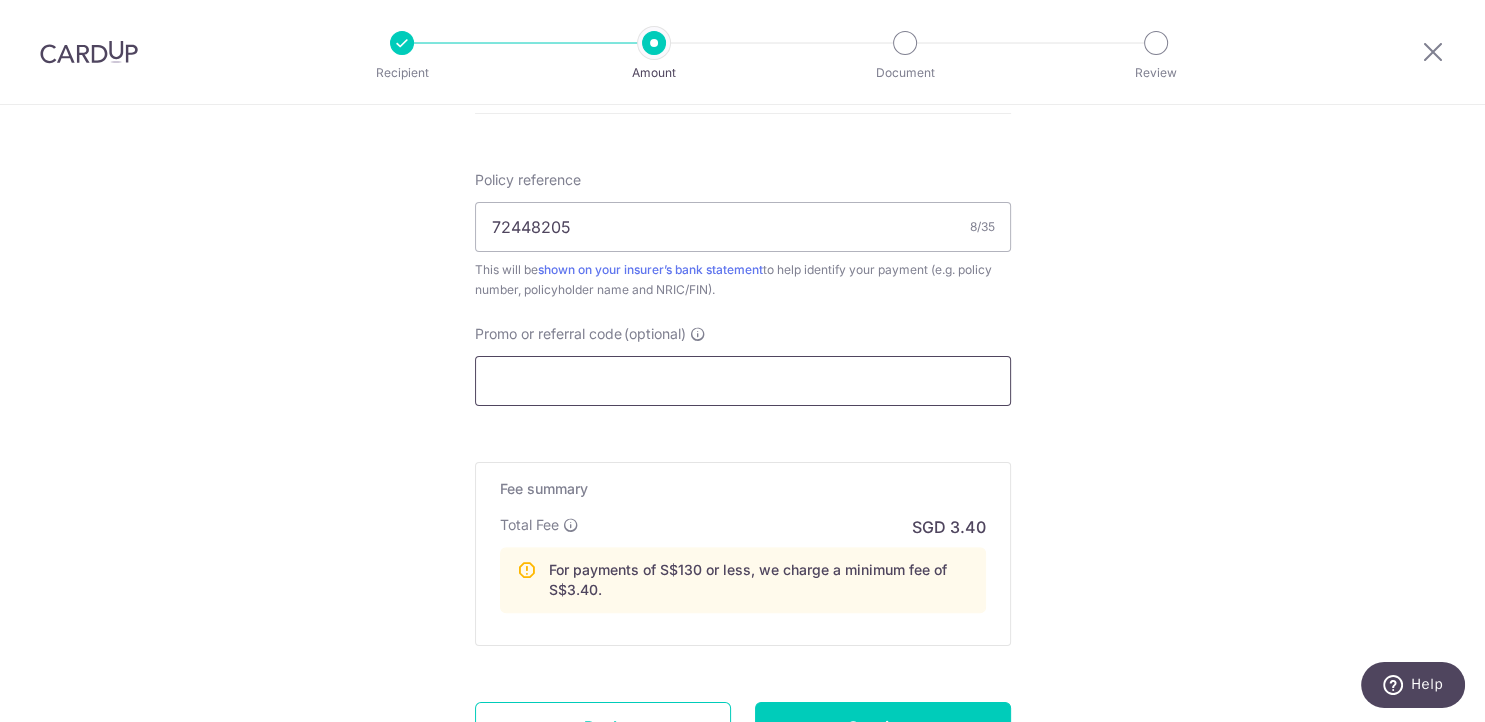 click on "Promo or referral code
(optional)" at bounding box center (743, 381) 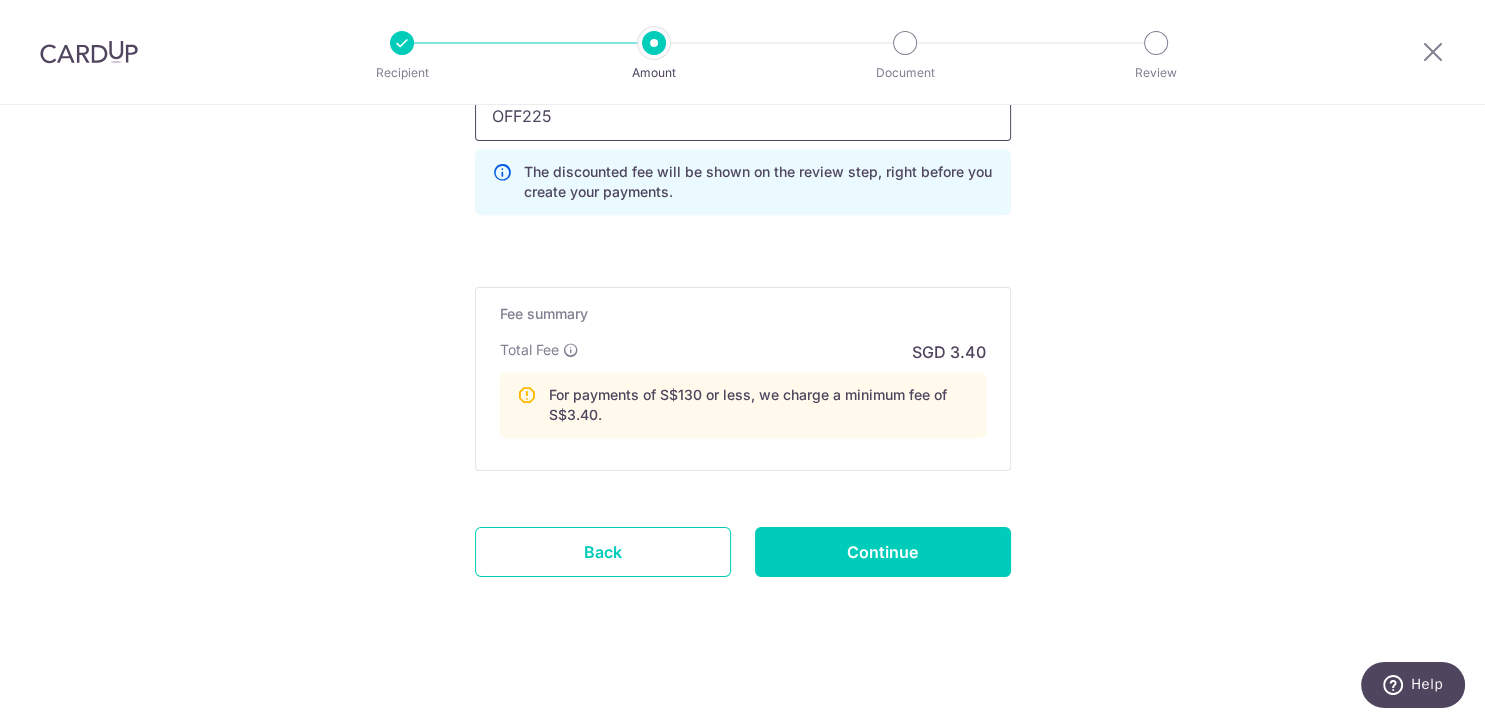 scroll, scrollTop: 1442, scrollLeft: 0, axis: vertical 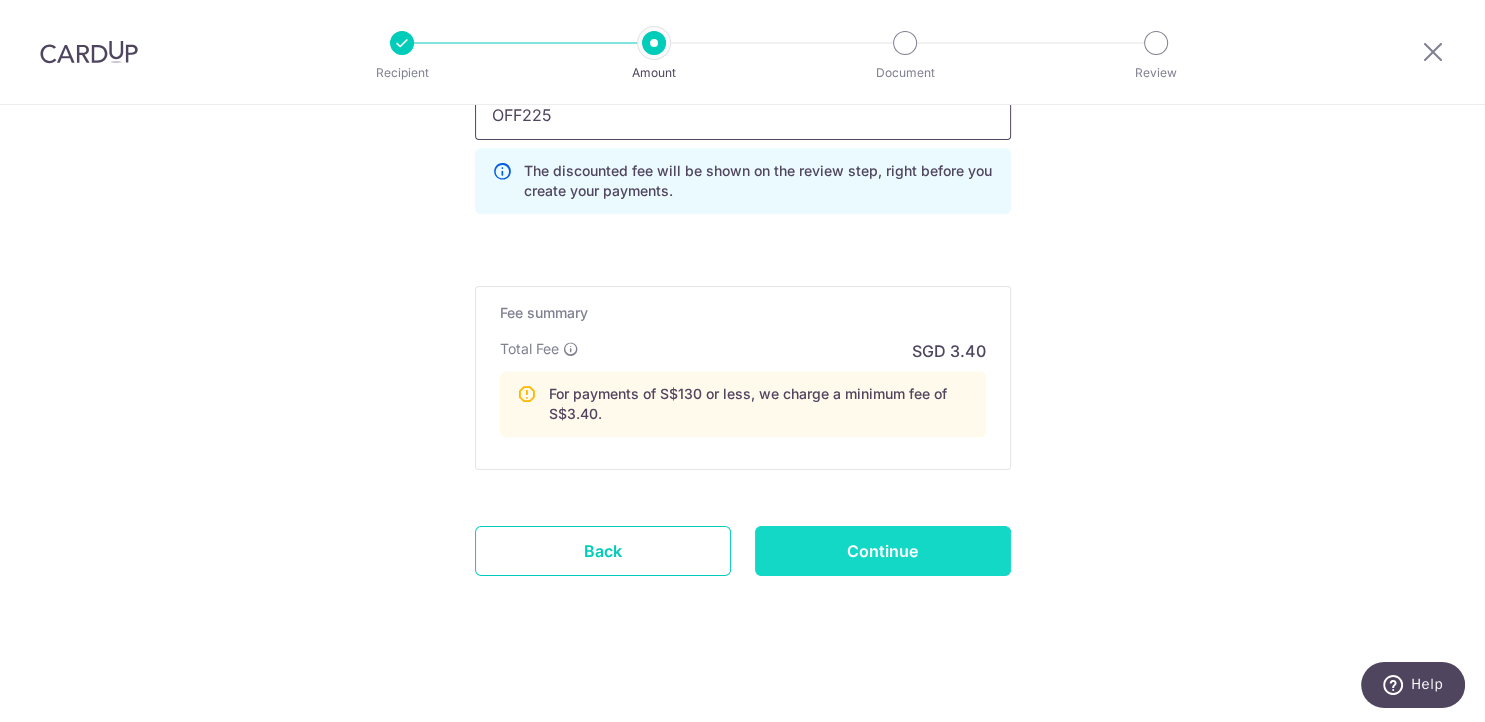 type on "OFF225" 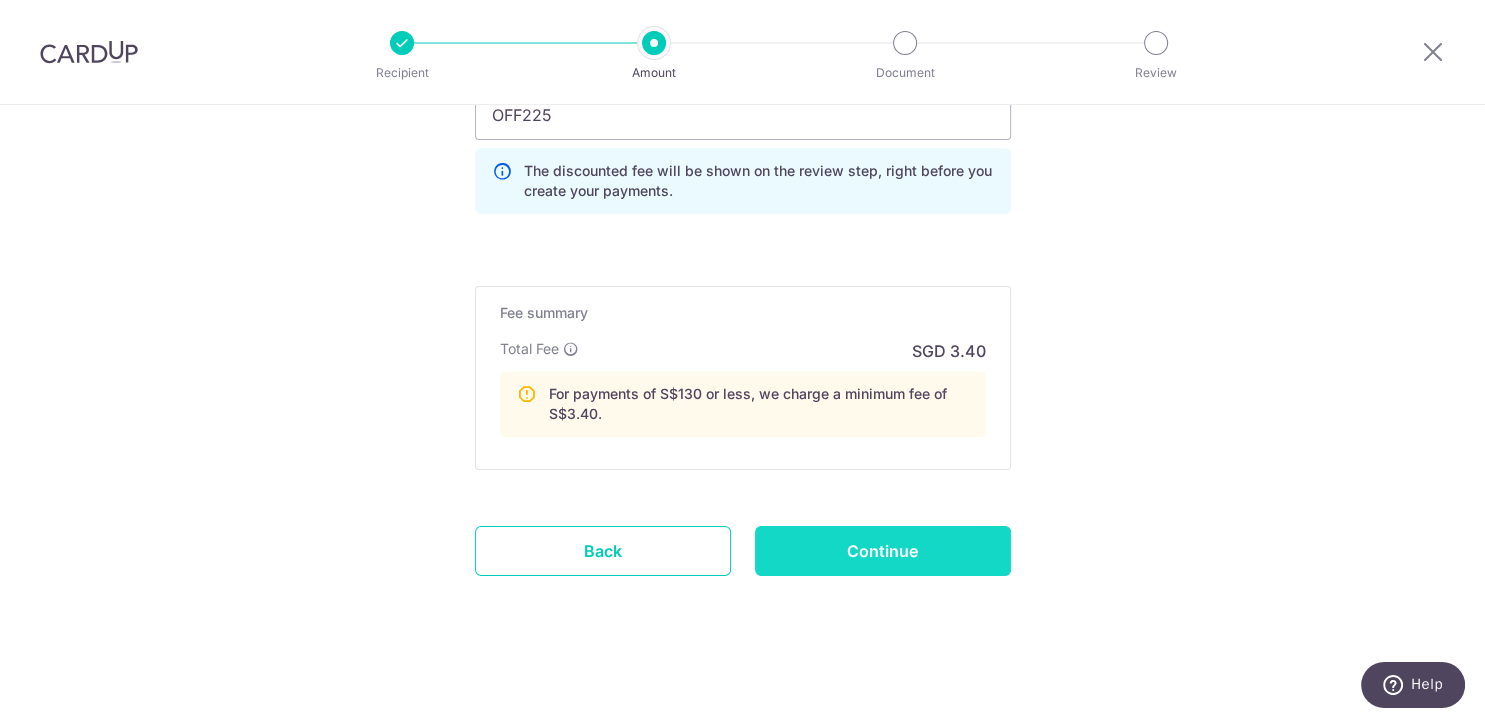 click on "Continue" at bounding box center (883, 551) 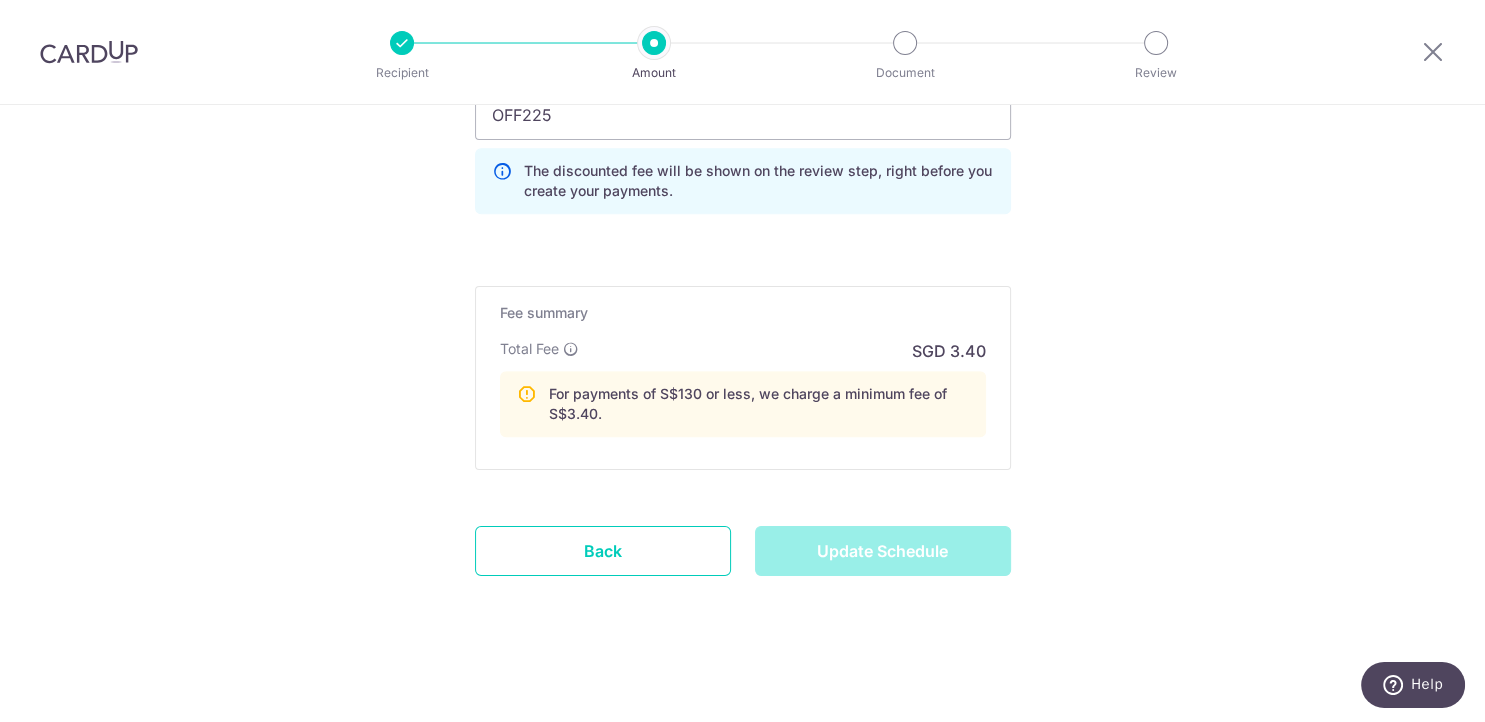 type on "Update Schedule" 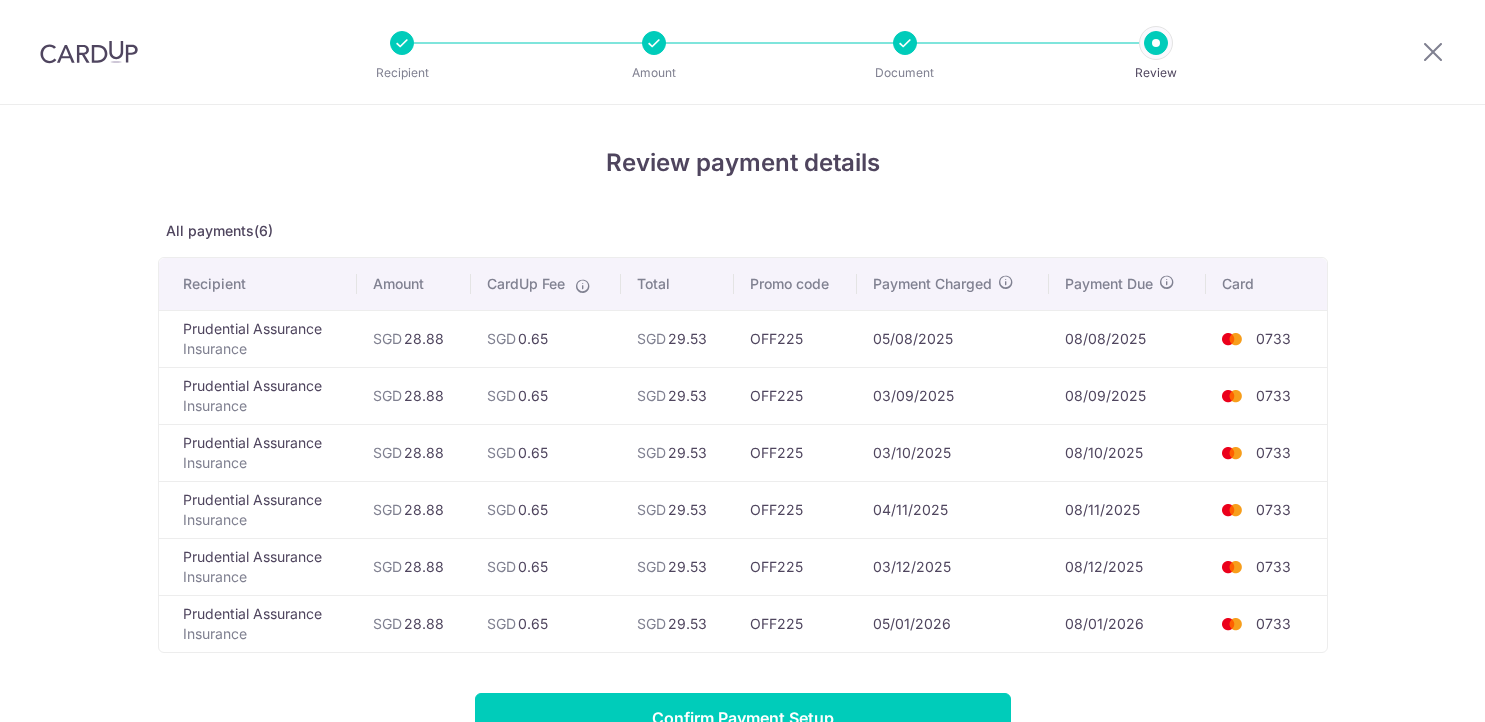 scroll, scrollTop: 0, scrollLeft: 0, axis: both 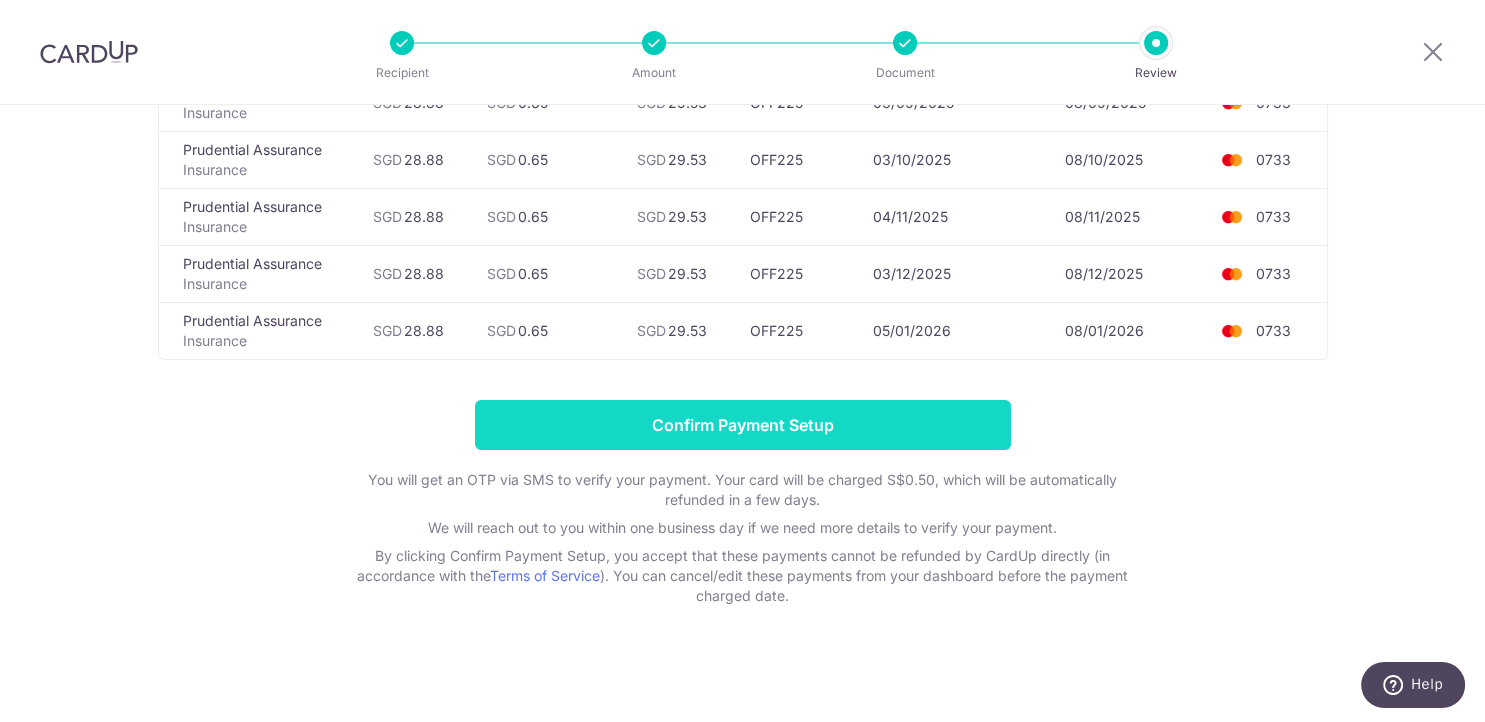 click on "Confirm Payment Setup" at bounding box center (743, 425) 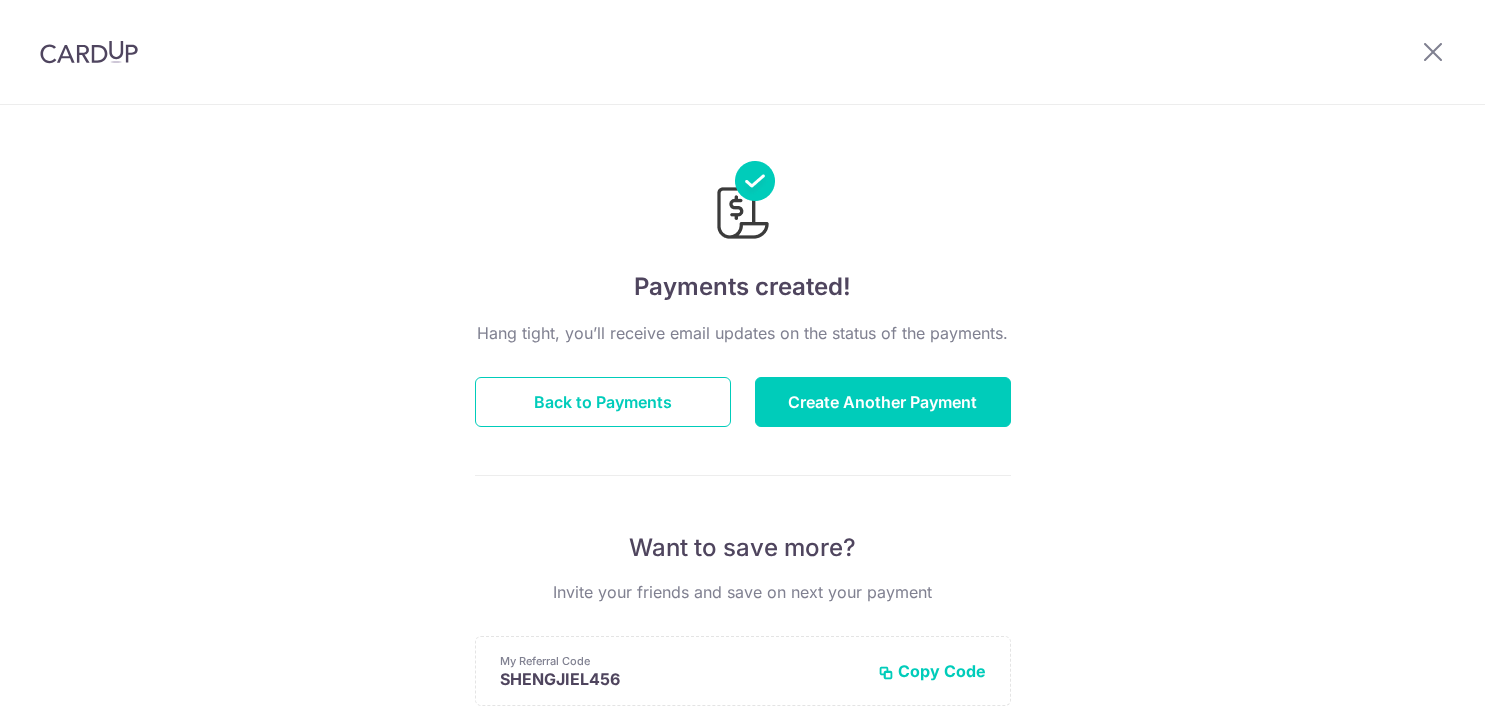scroll, scrollTop: 0, scrollLeft: 0, axis: both 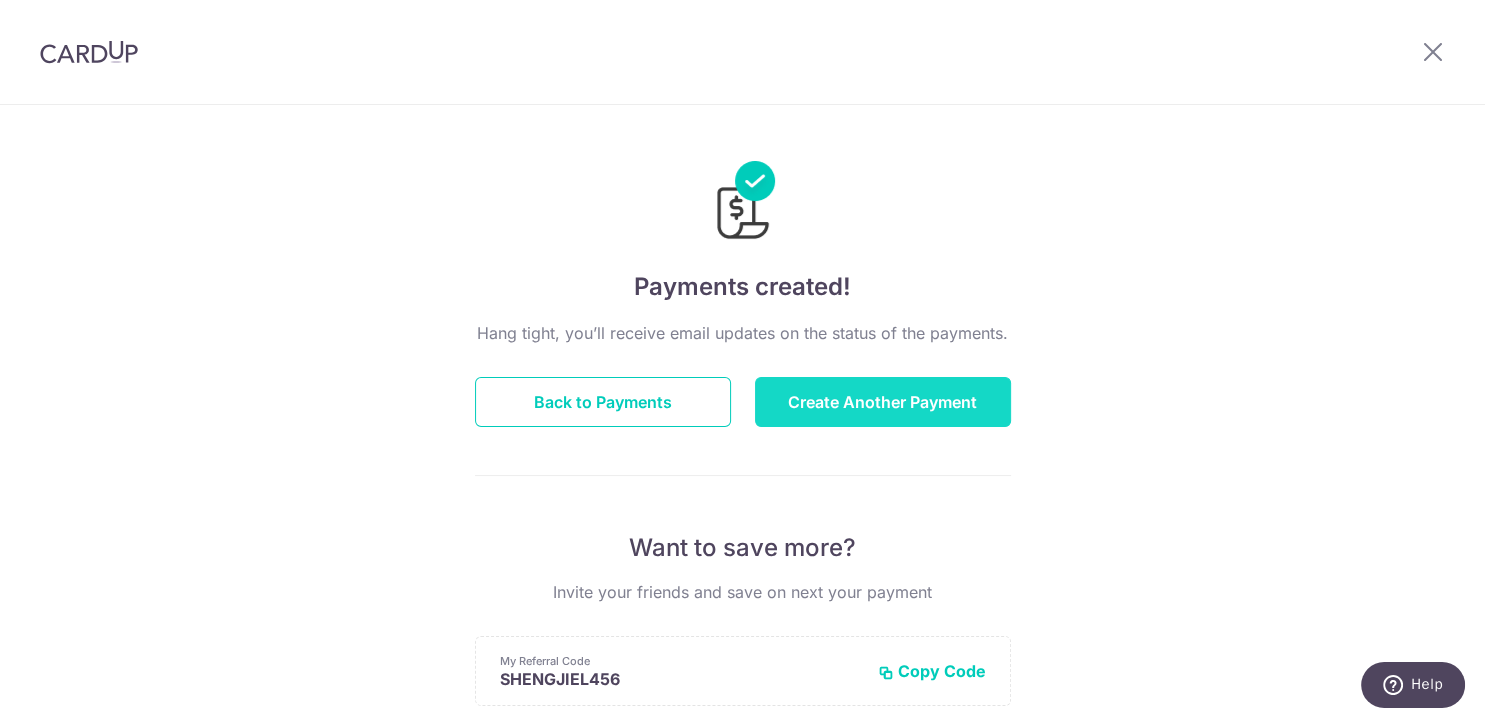 click on "Create Another Payment" at bounding box center [883, 402] 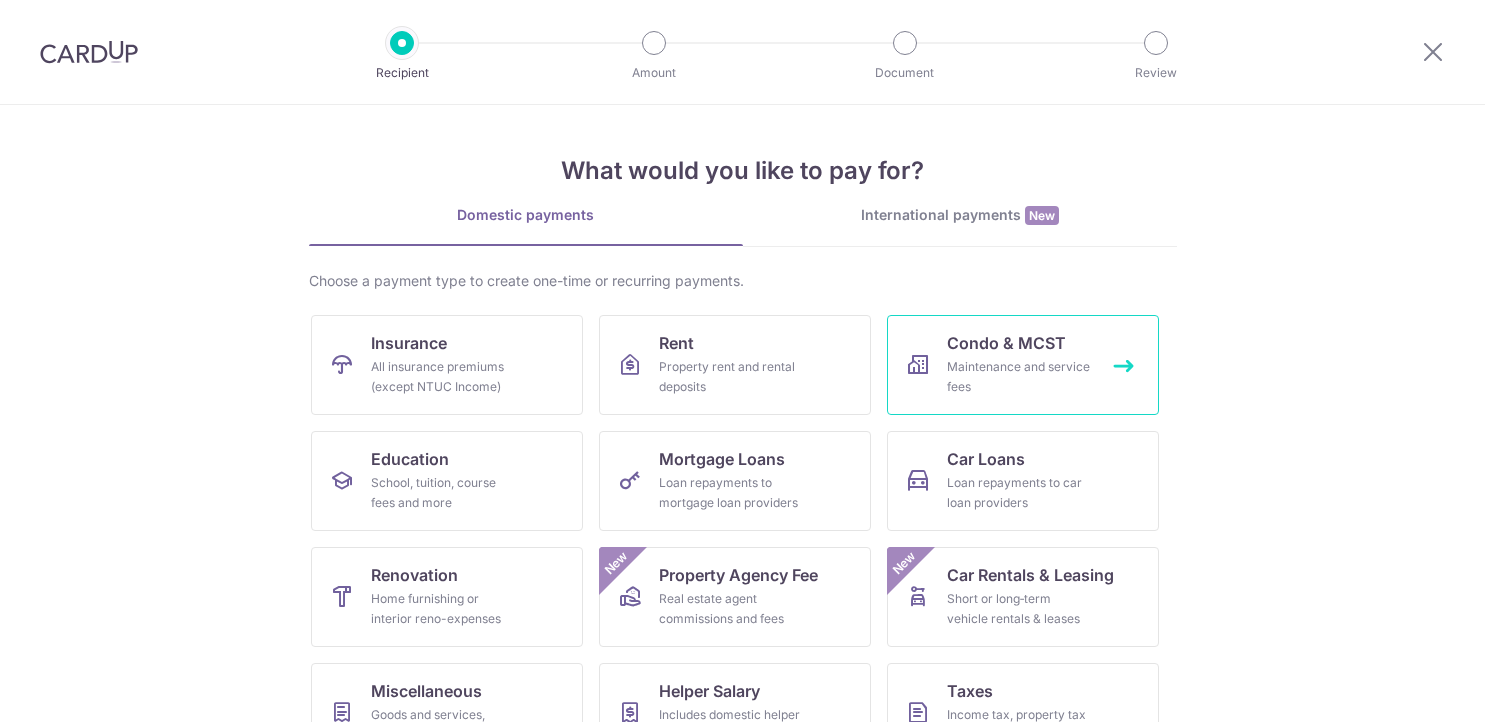 scroll, scrollTop: 0, scrollLeft: 0, axis: both 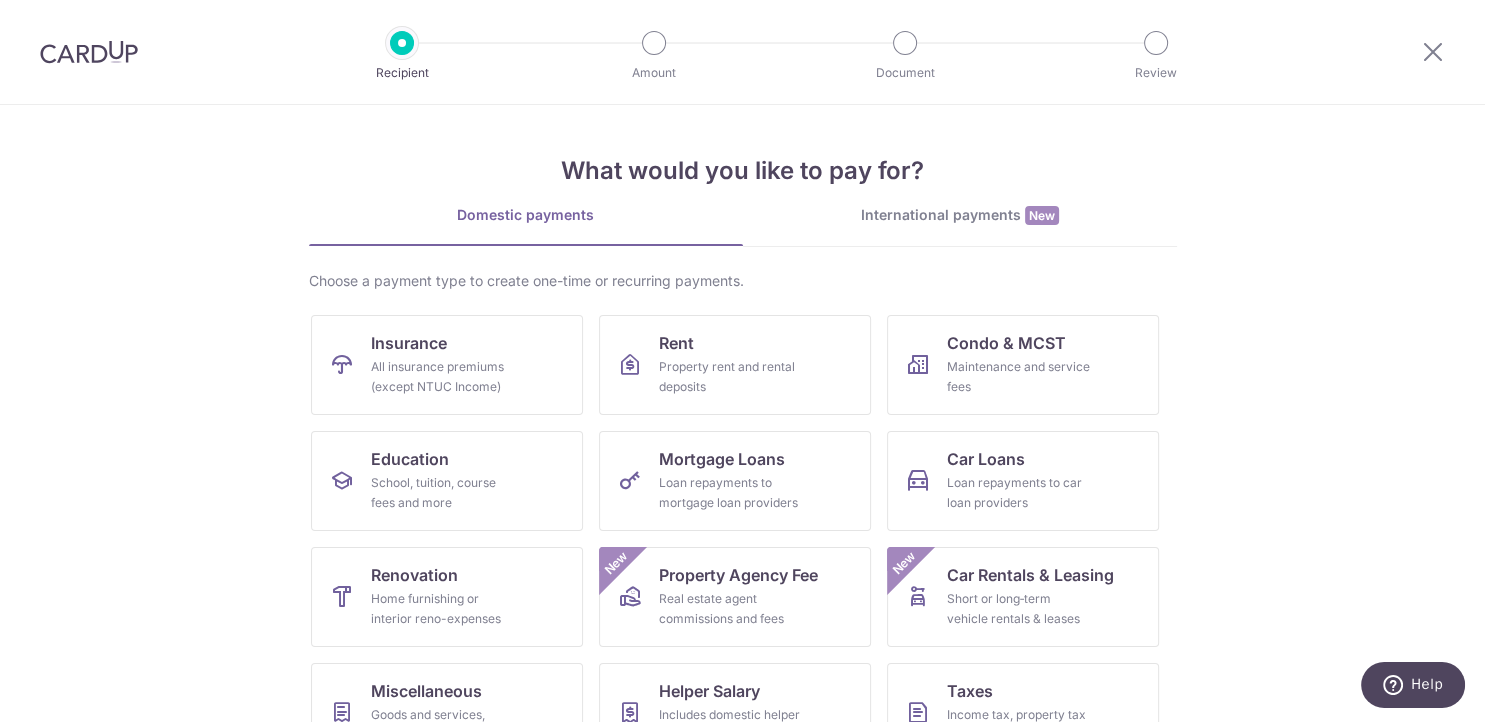 click at bounding box center [89, 52] 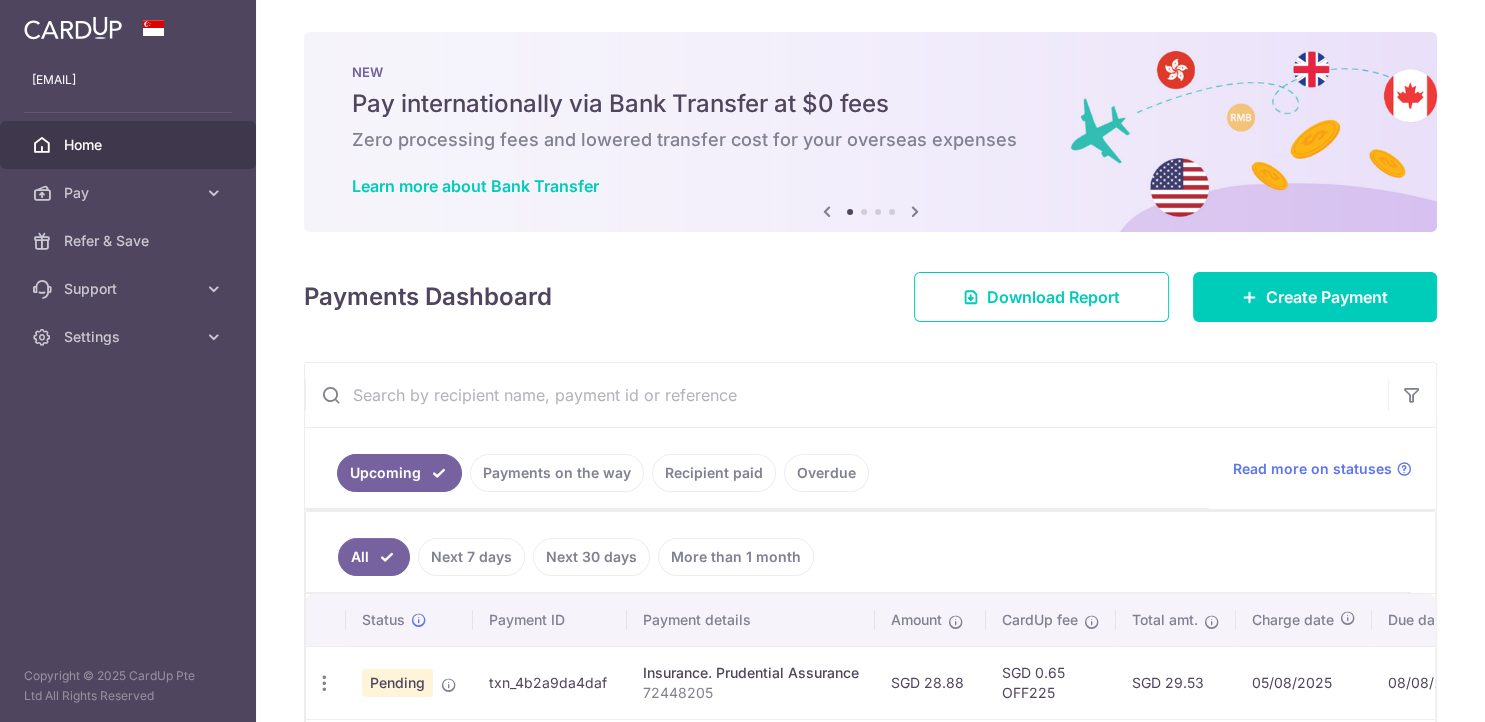 scroll, scrollTop: 0, scrollLeft: 0, axis: both 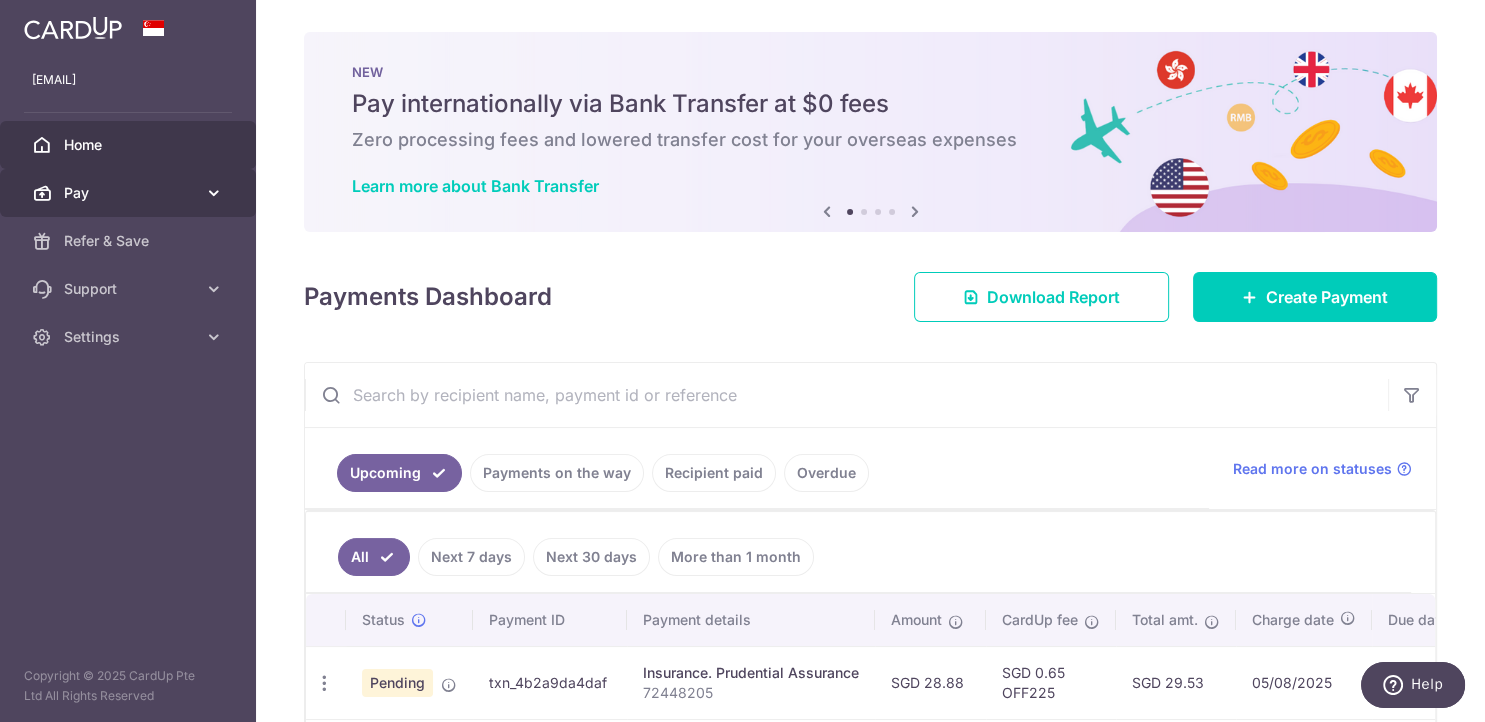 click on "Pay" at bounding box center (130, 193) 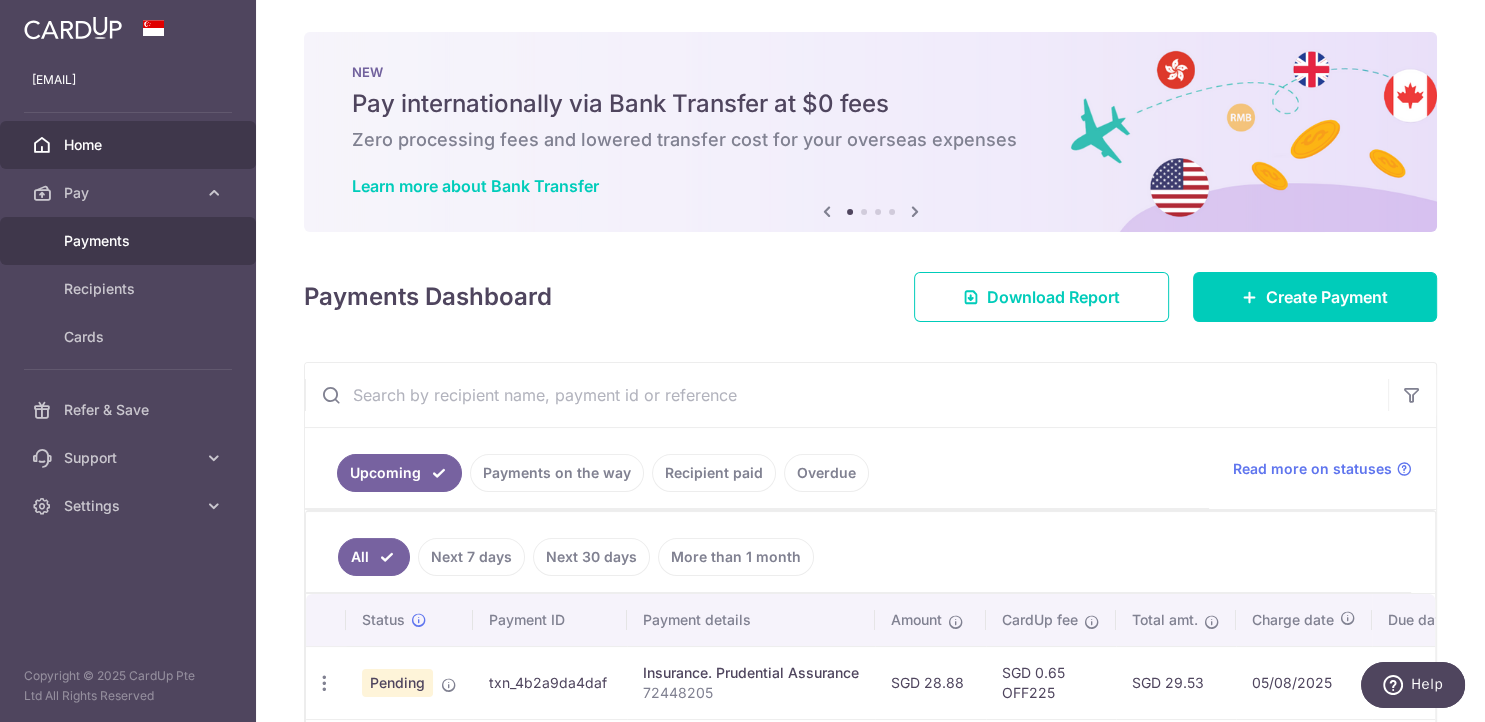 click on "Payments" at bounding box center (130, 241) 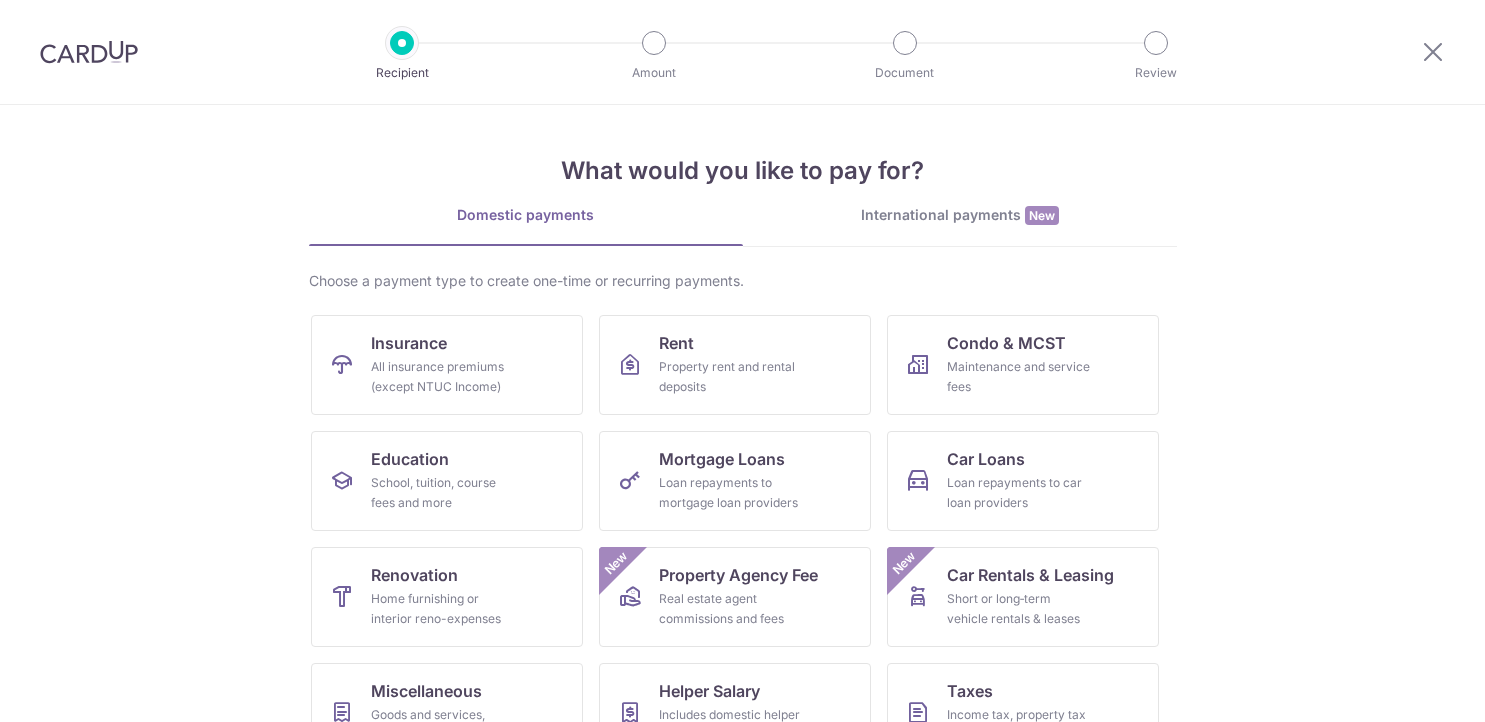 scroll, scrollTop: 0, scrollLeft: 0, axis: both 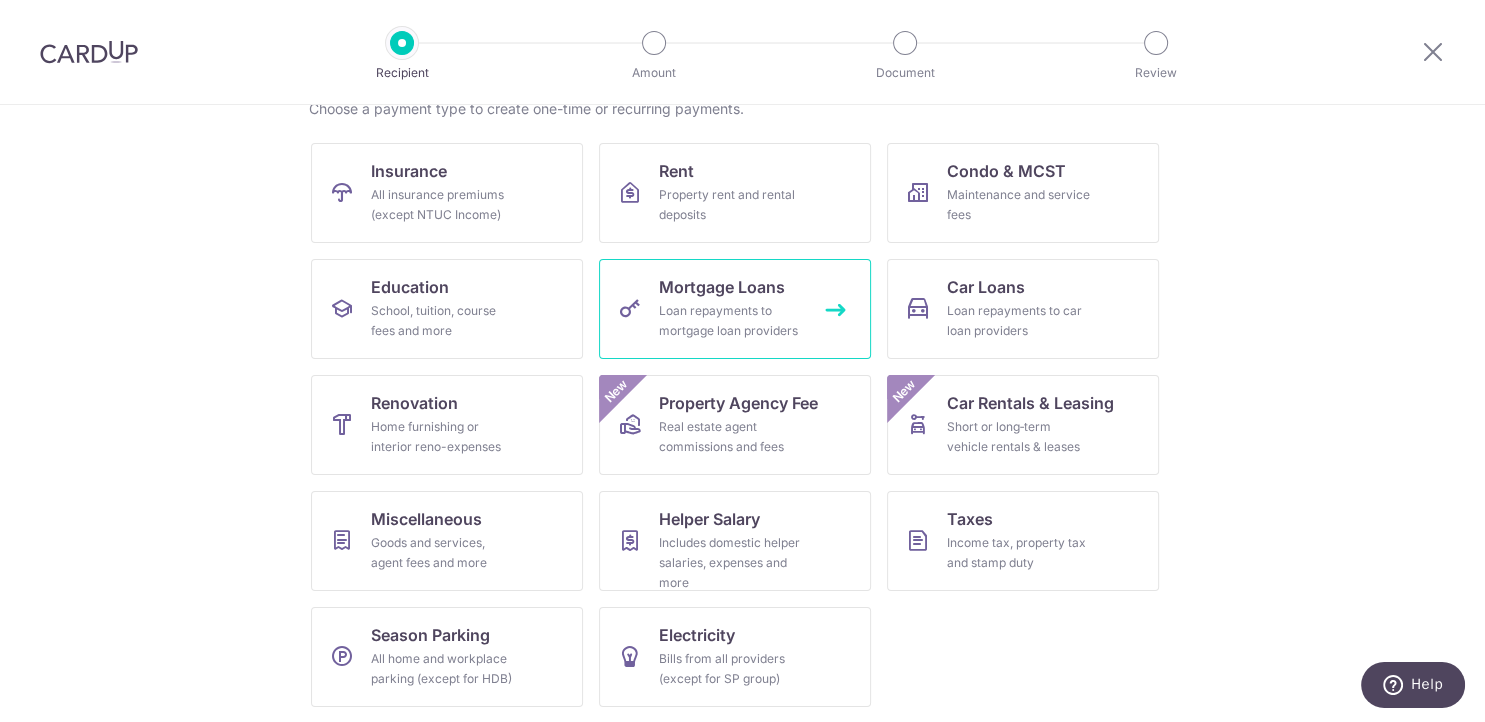 click on "Loan repayments to mortgage loan providers" at bounding box center (731, 321) 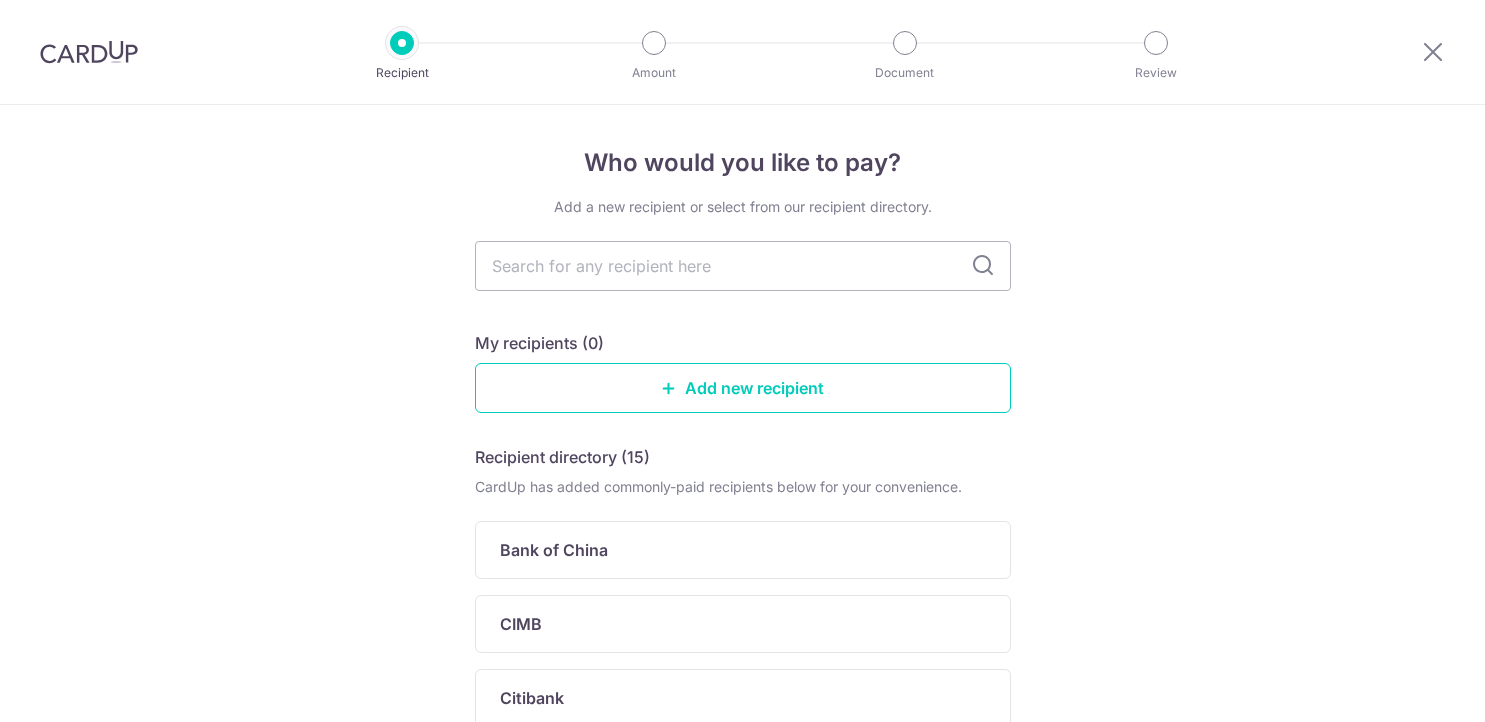 scroll, scrollTop: 0, scrollLeft: 0, axis: both 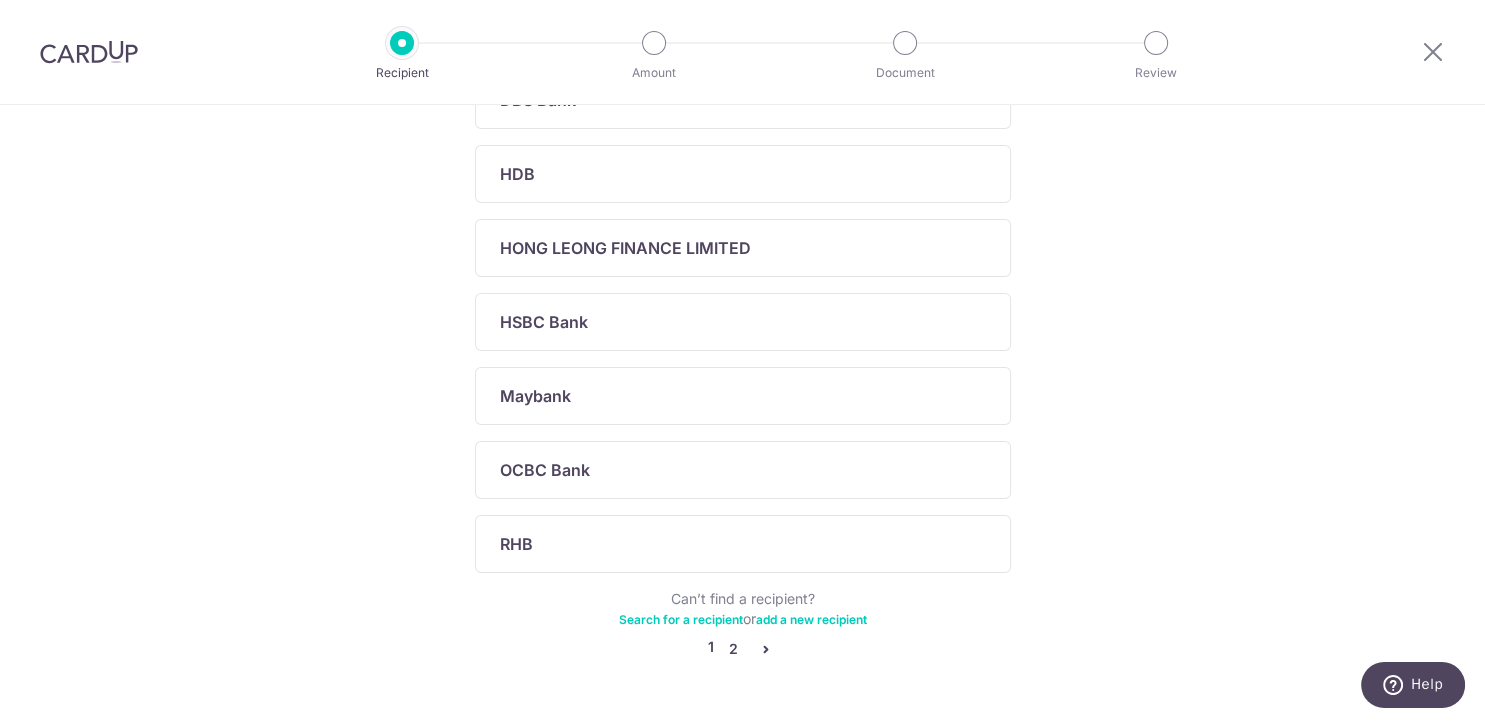click on "2" at bounding box center (734, 649) 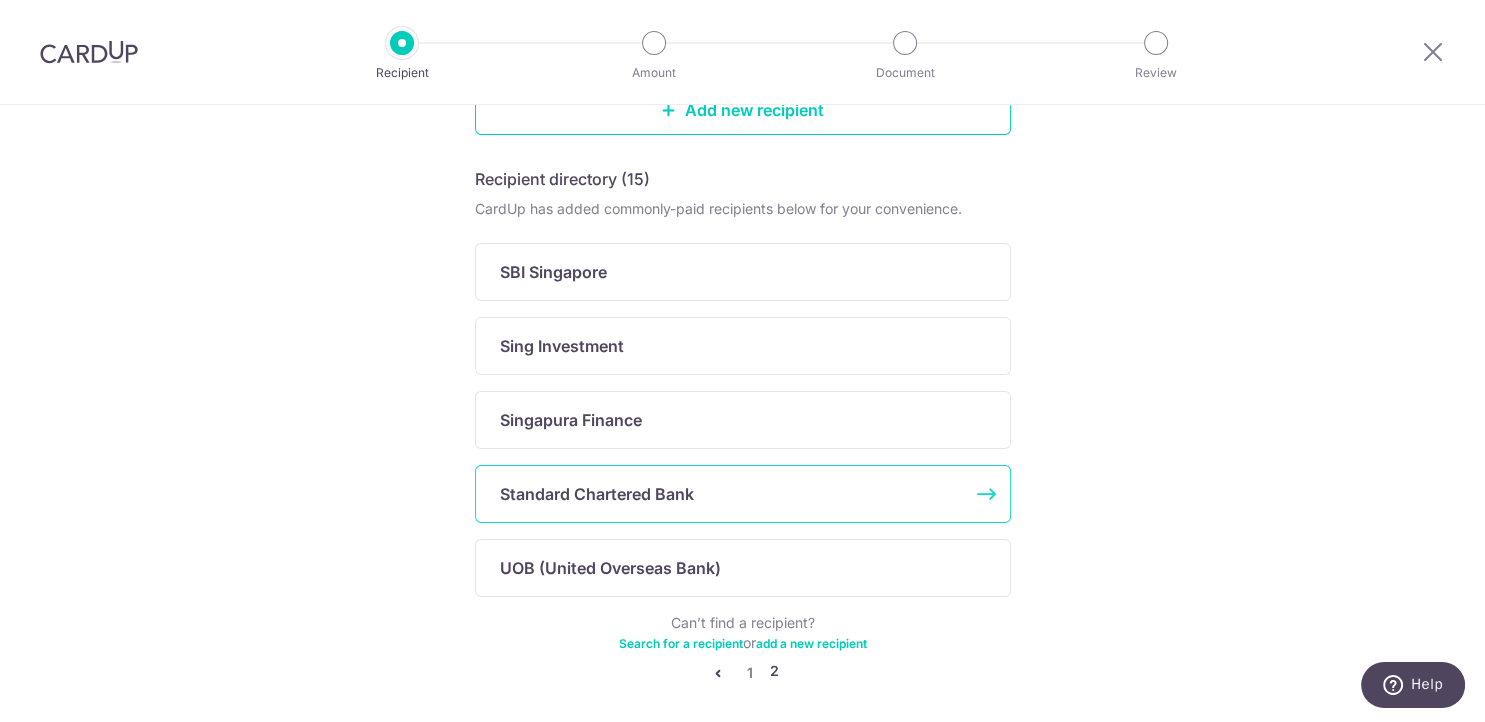 scroll, scrollTop: 356, scrollLeft: 0, axis: vertical 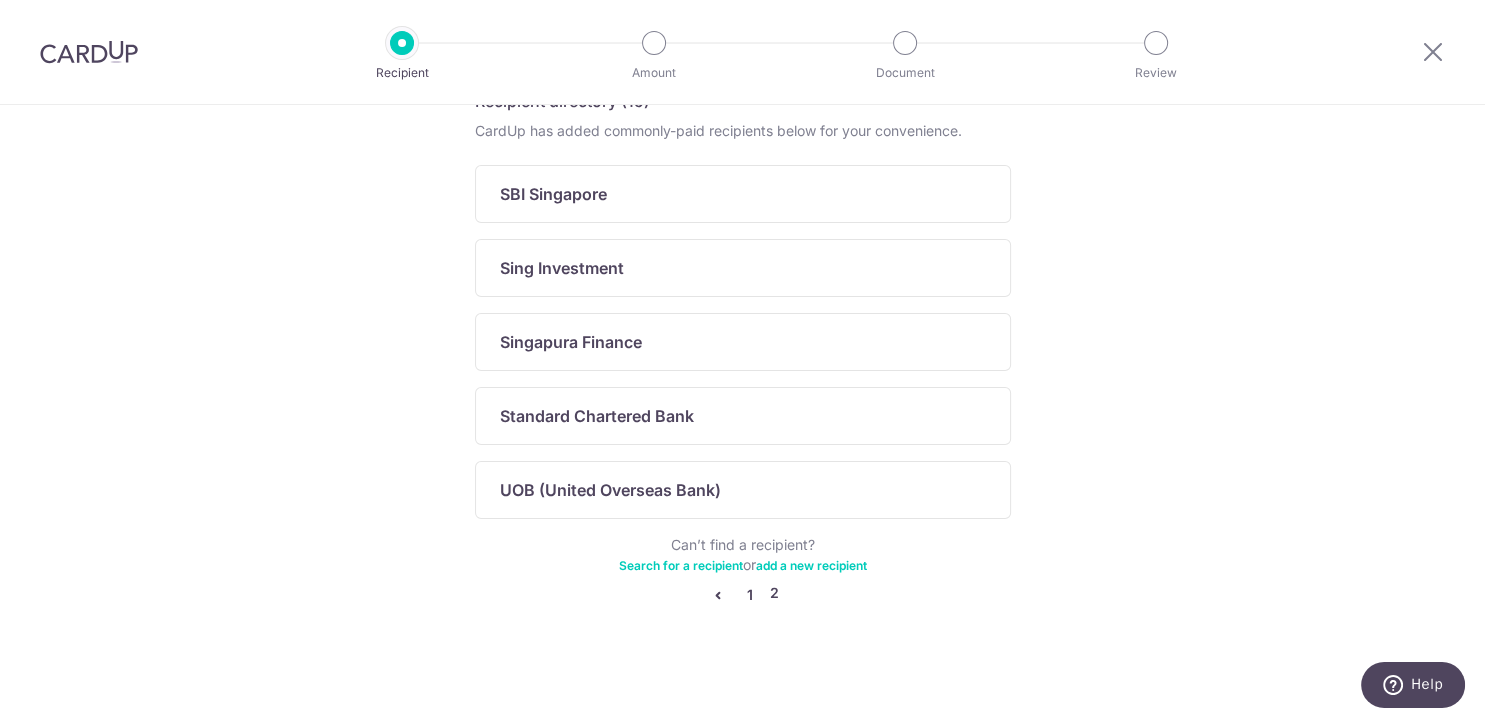click on "1" at bounding box center [750, 595] 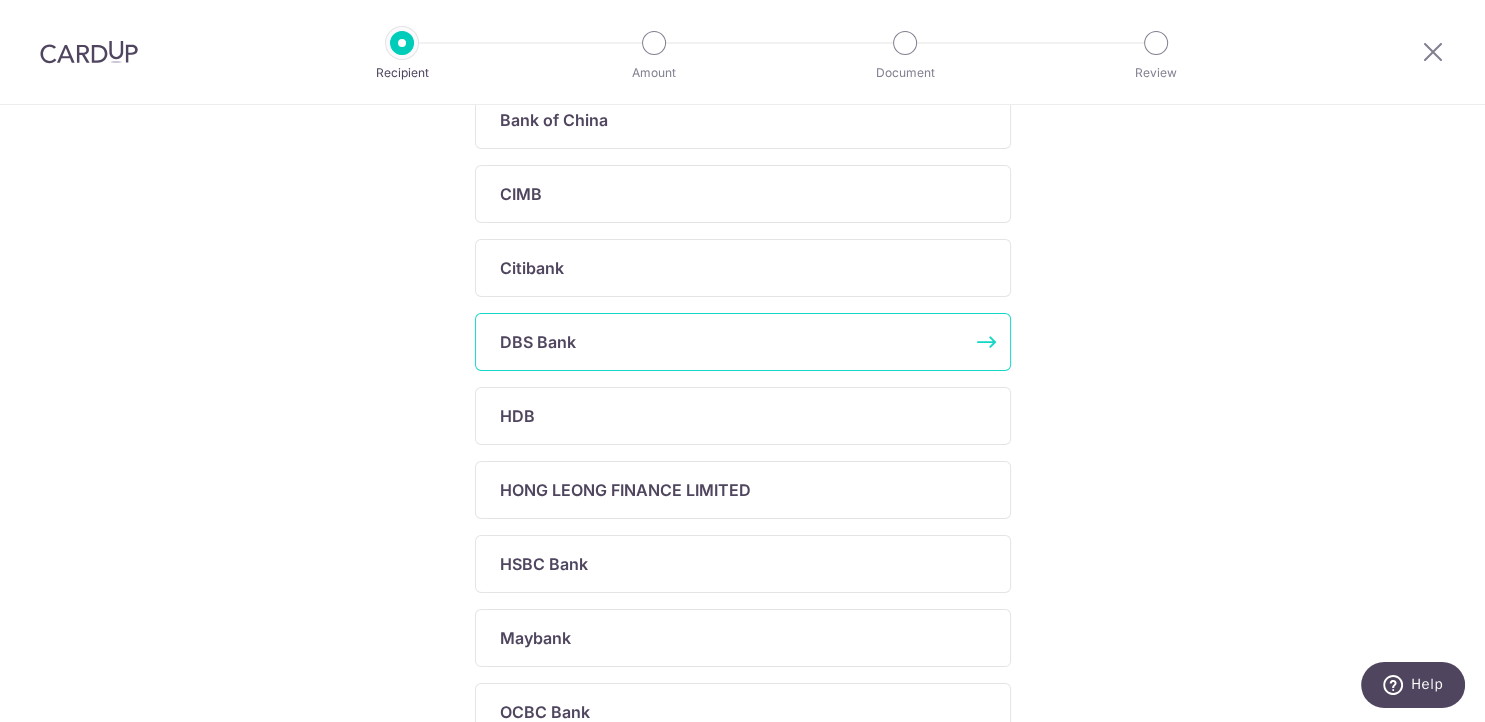 scroll, scrollTop: 724, scrollLeft: 0, axis: vertical 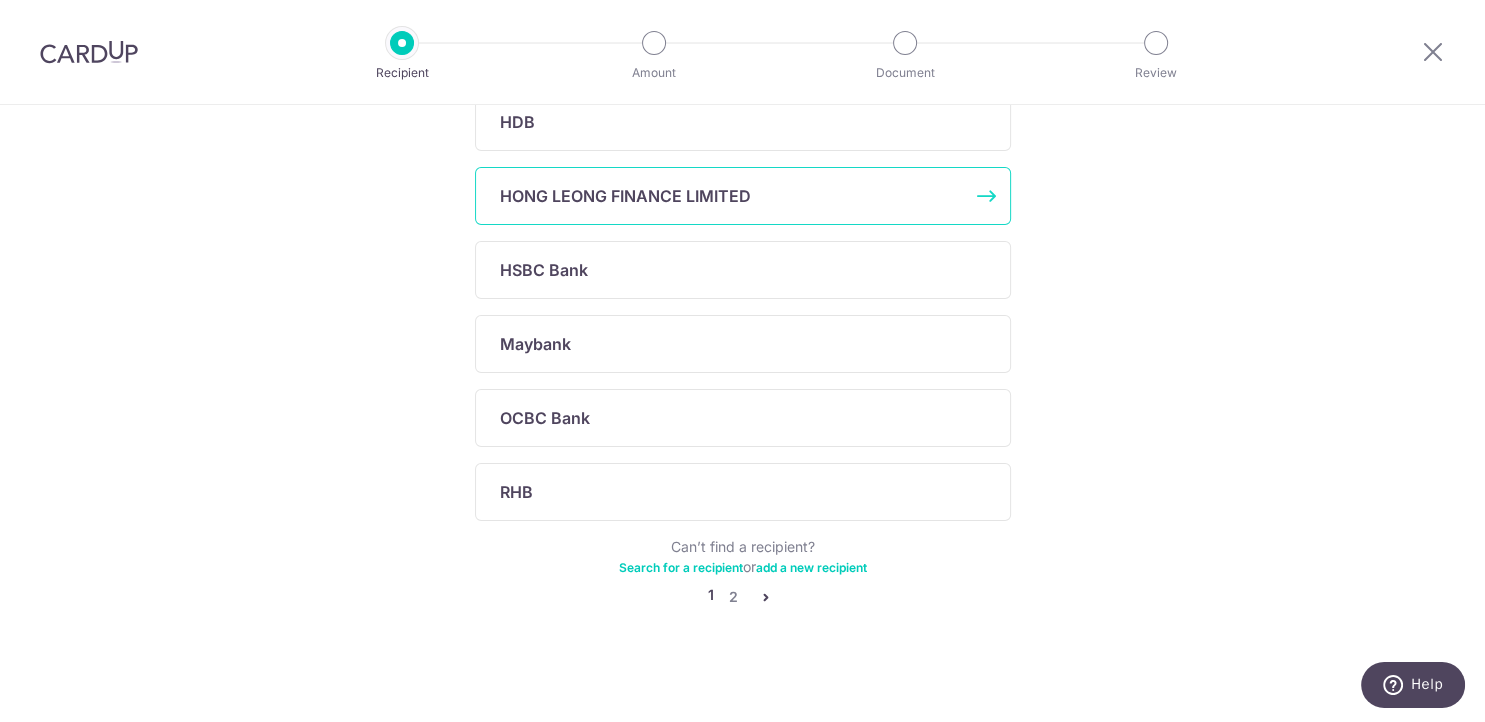 click on "HONG LEONG FINANCE LIMITED" at bounding box center (731, 196) 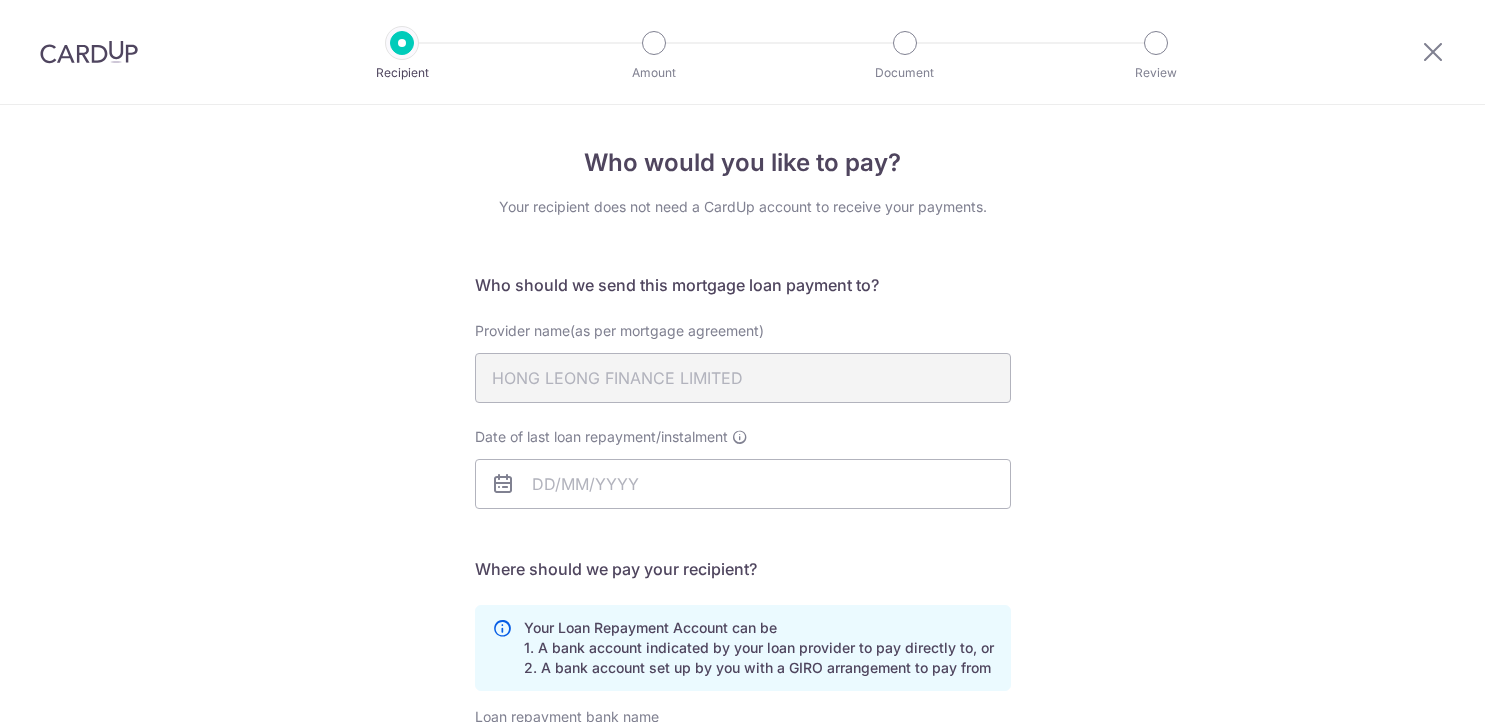 scroll, scrollTop: 0, scrollLeft: 0, axis: both 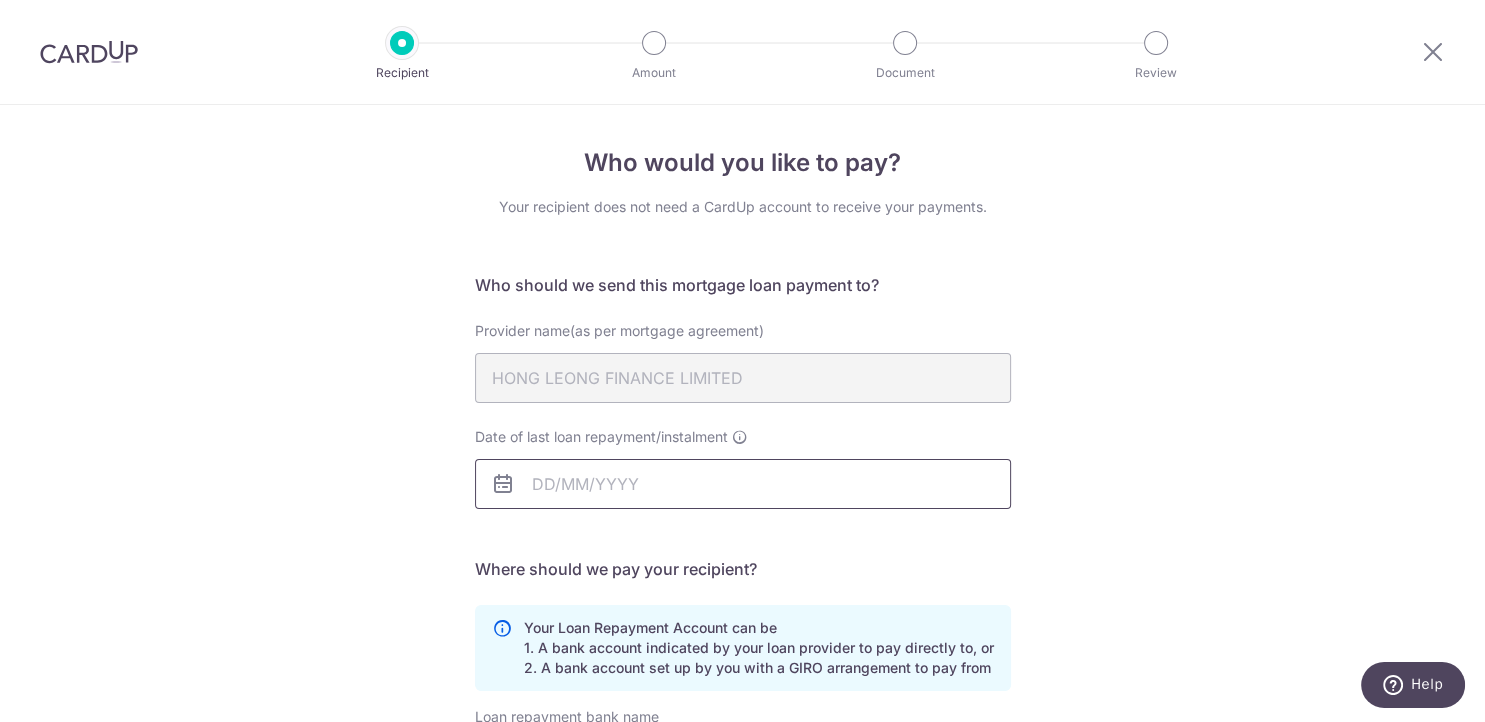 click on "Date of last loan repayment/instalment" at bounding box center (743, 484) 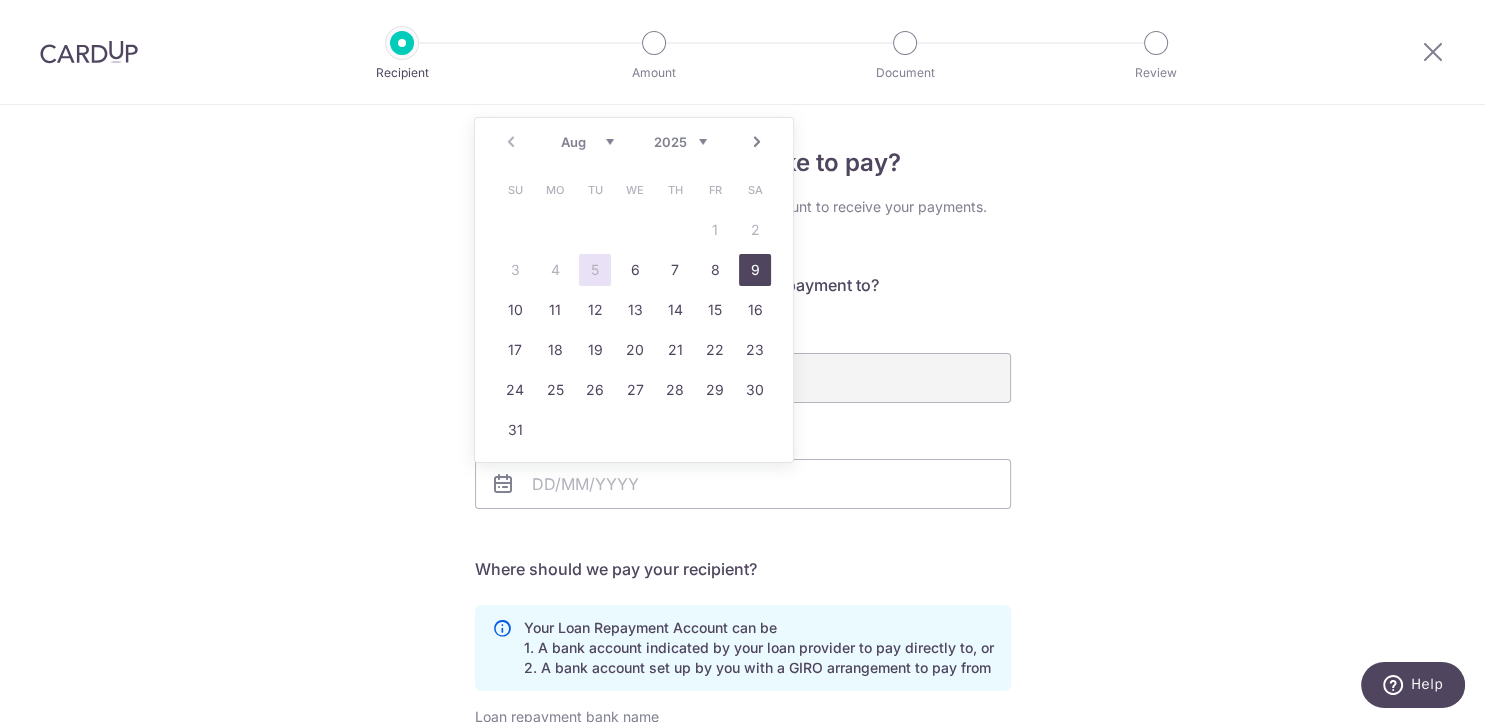 click on "9" at bounding box center [755, 270] 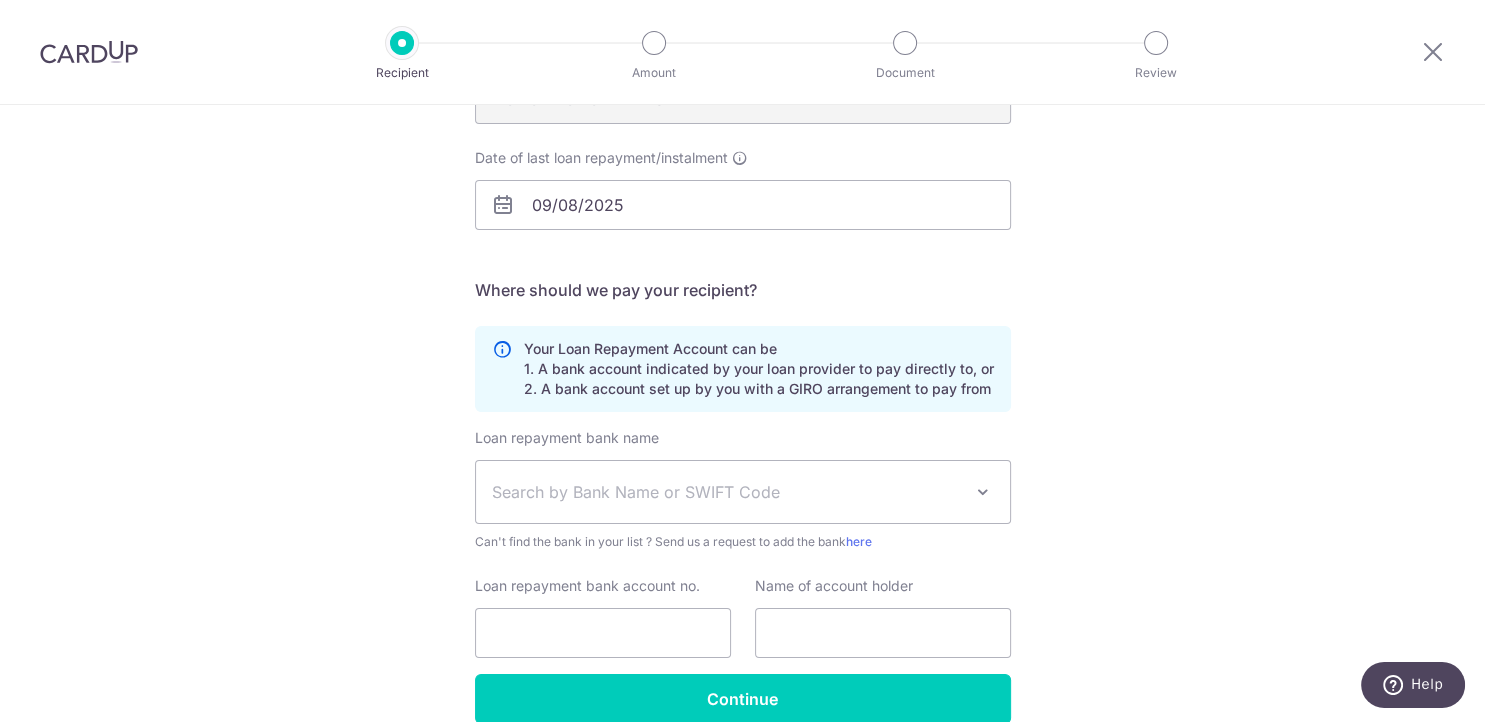scroll, scrollTop: 336, scrollLeft: 0, axis: vertical 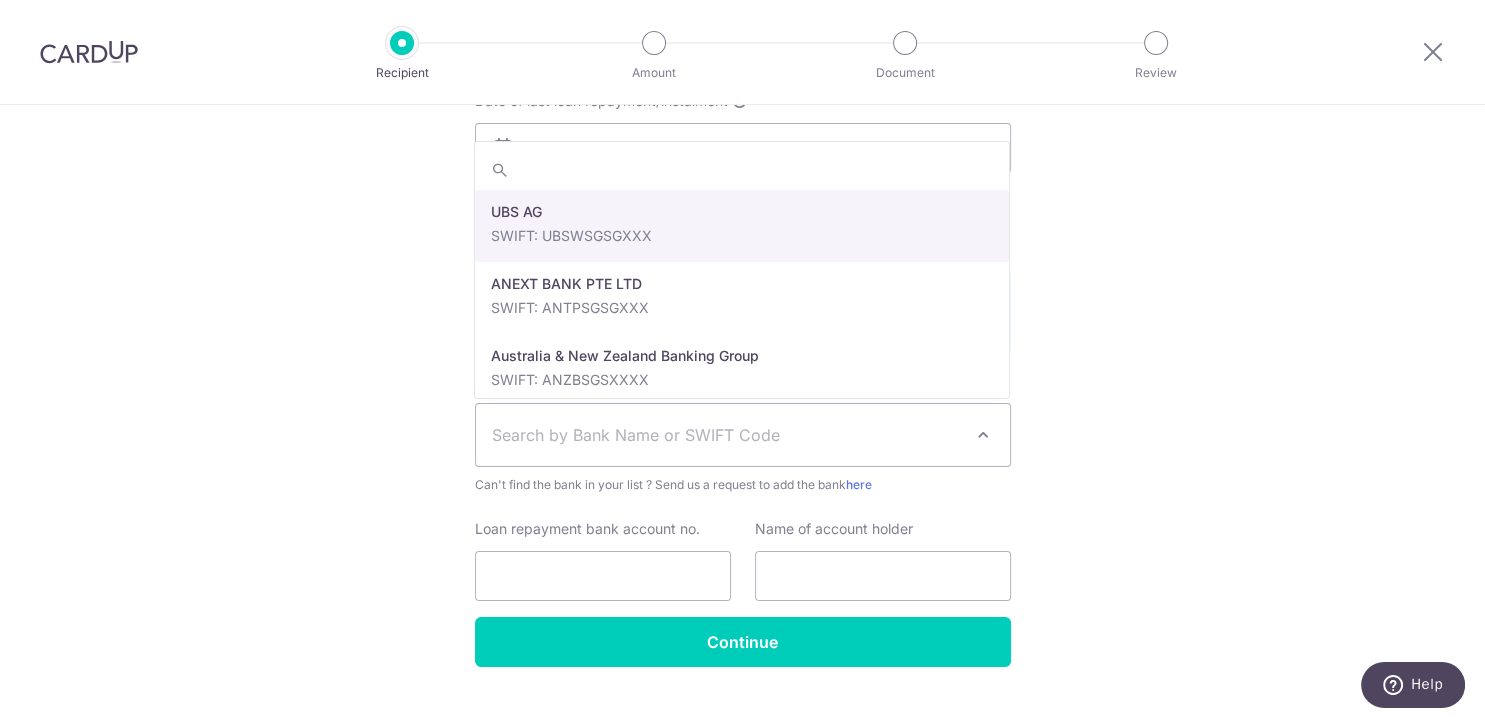 click on "Search by Bank Name or SWIFT Code" at bounding box center (727, 435) 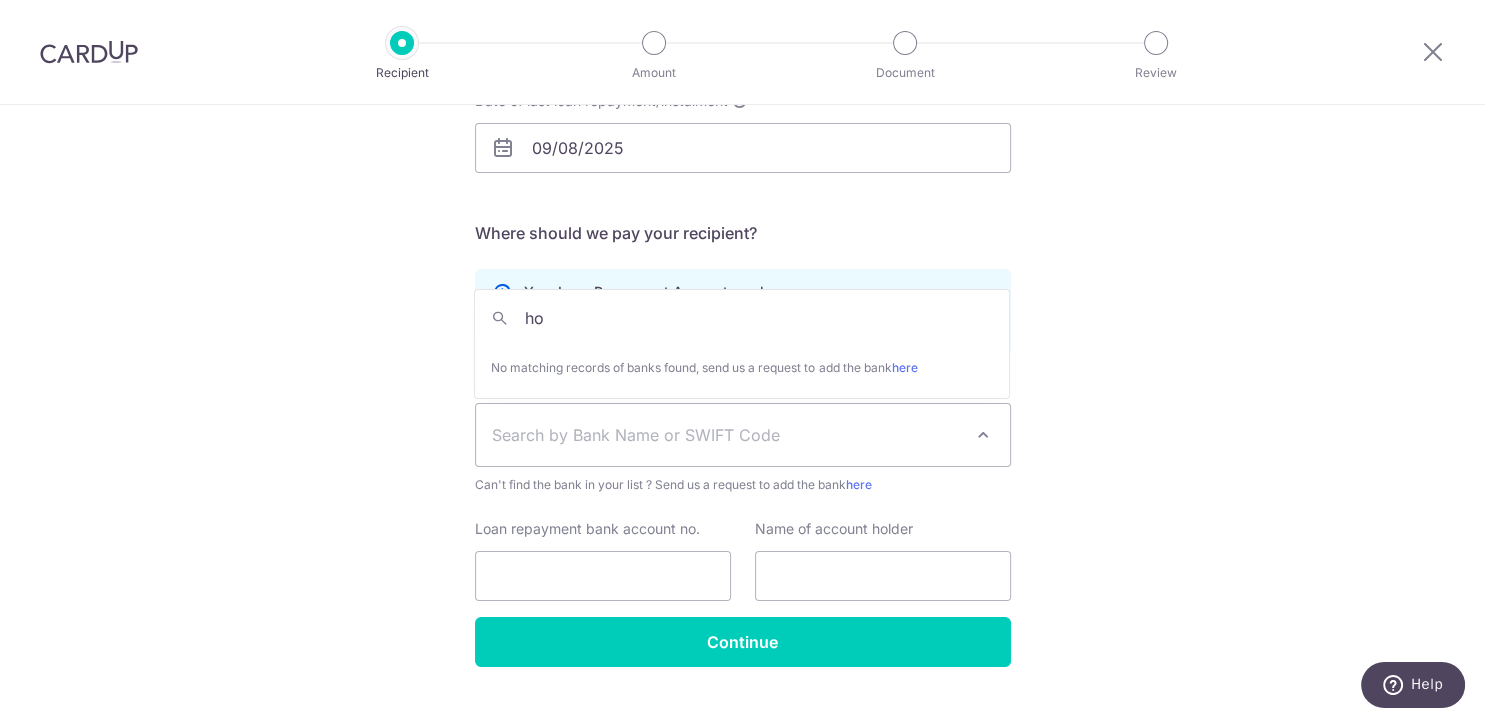 type on "h" 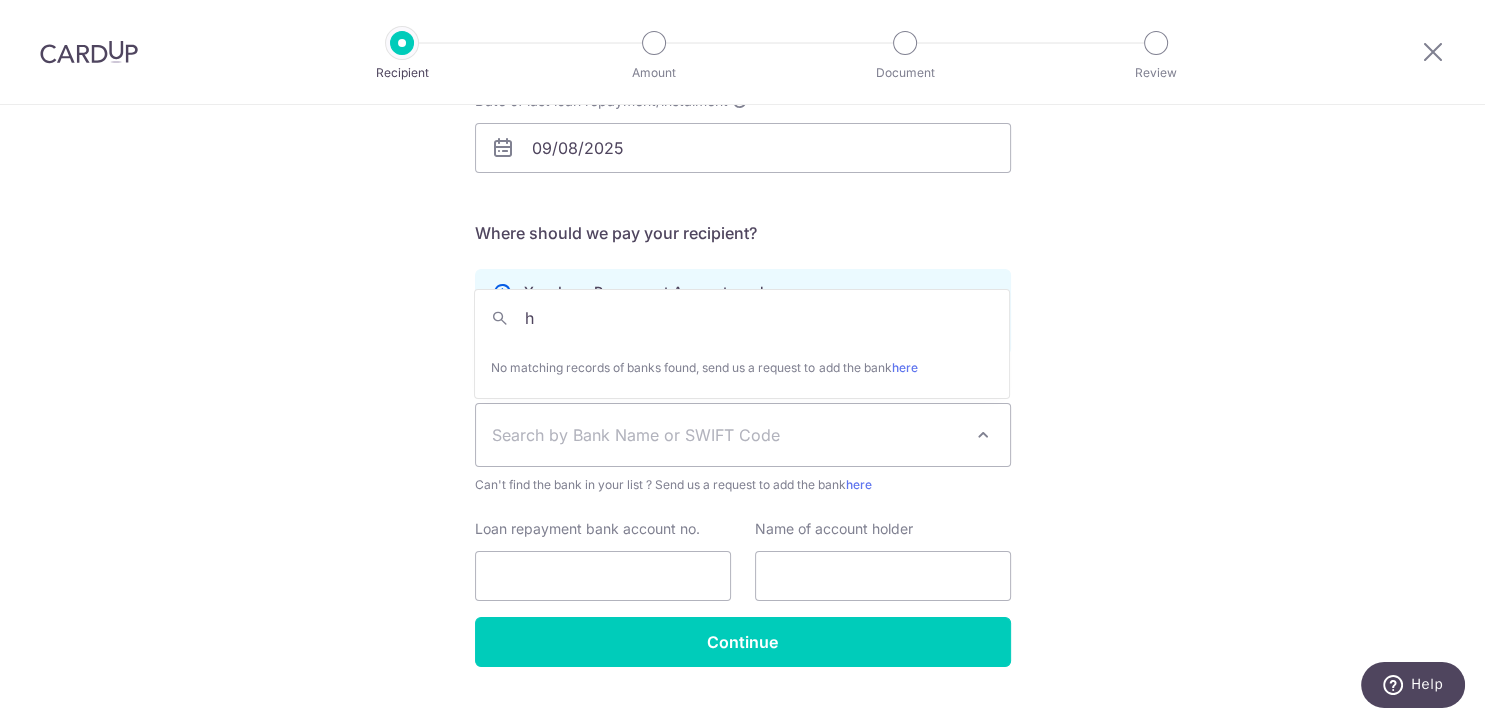 type 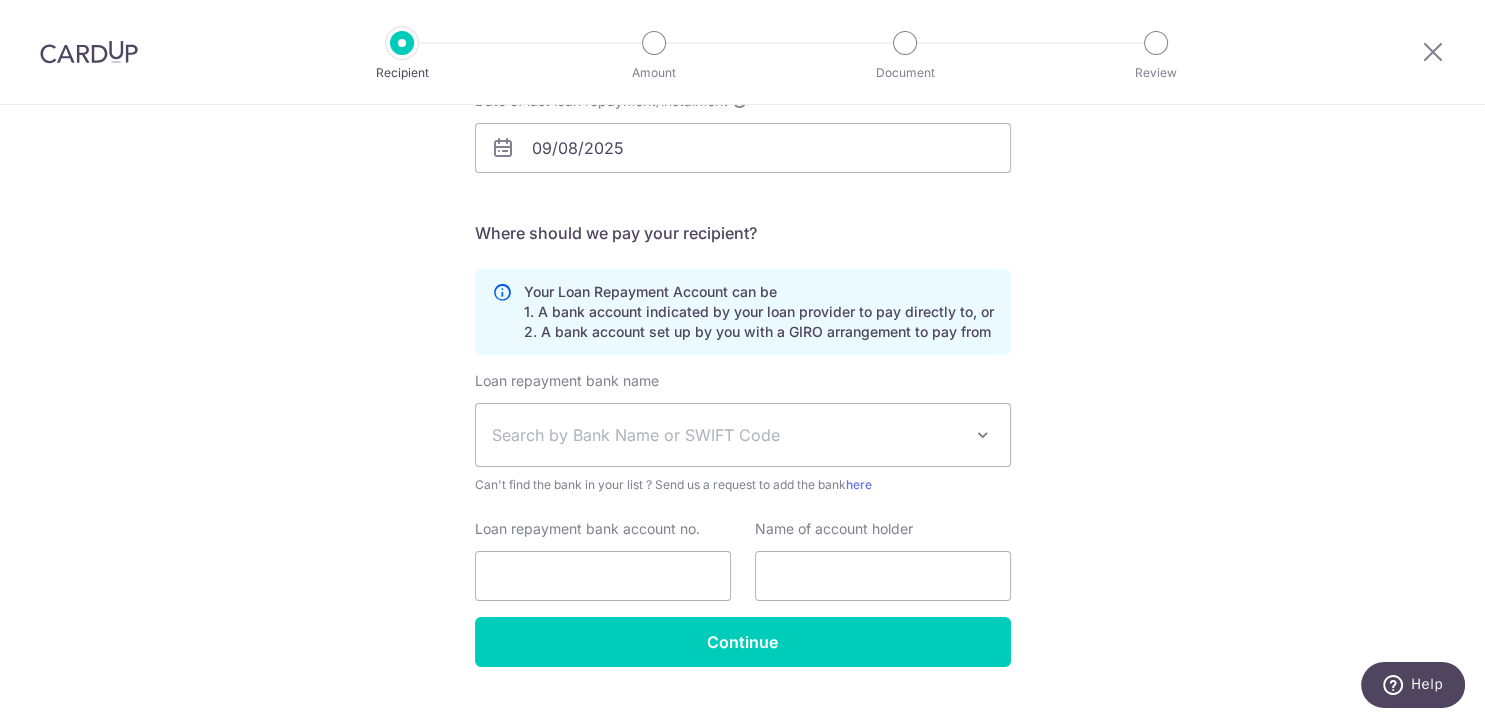 click on "Who would you like to pay?
Your recipient does not need a CardUp account to receive your payments.
Who should we send this mortgage loan payment to?
Provider name(as per mortgage agreement)
[ORGANIZATION]
Date of last loan repayment/instalment
[DATE]
Translation missing: en.no key
URL
Telephone" at bounding box center (742, 265) 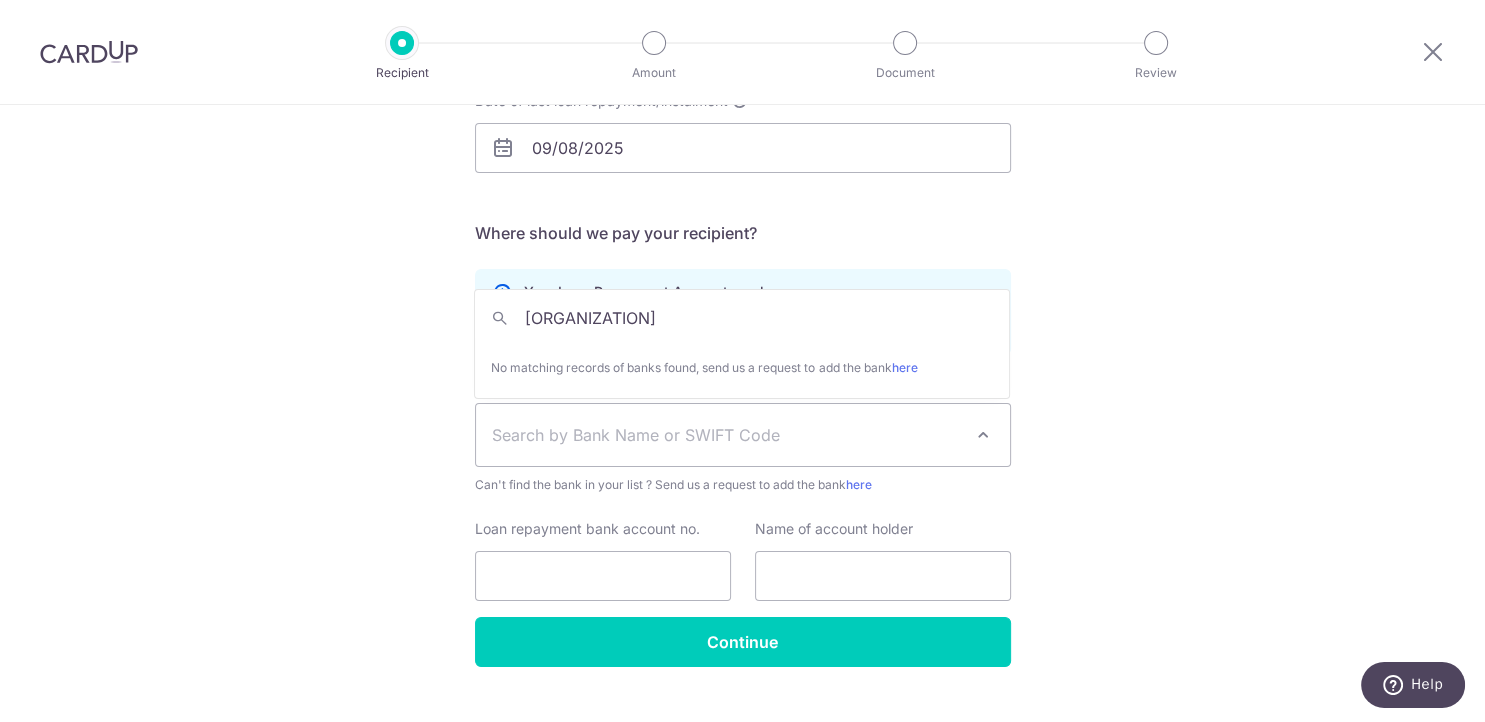type on "[ORGANIZATION]" 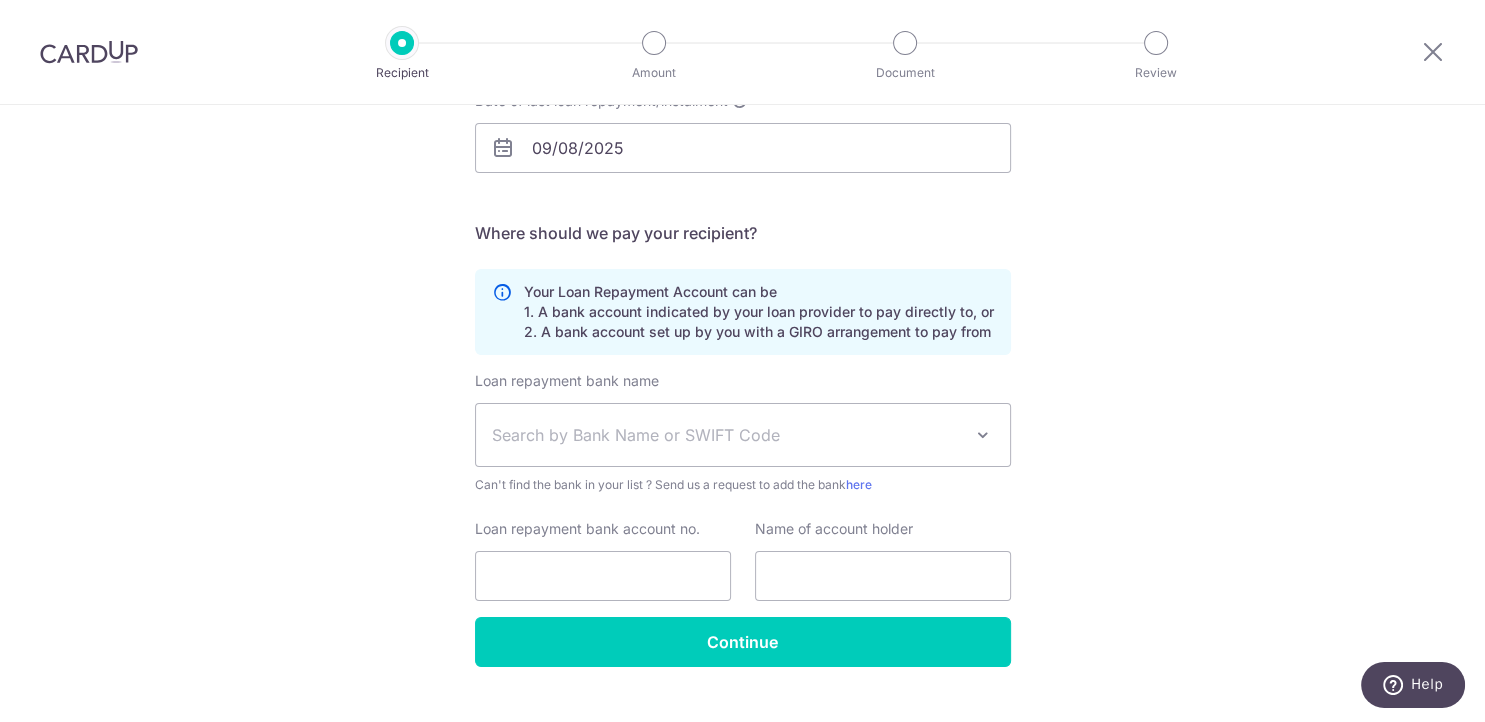 click on "Who would you like to pay?
Your recipient does not need a CardUp account to receive your payments.
Who should we send this mortgage loan payment to?
Provider name(as per mortgage agreement)
[ORGANIZATION]
Date of last loan repayment/instalment
[DATE]
Translation missing: en.no key
URL
Telephone" at bounding box center (742, 265) 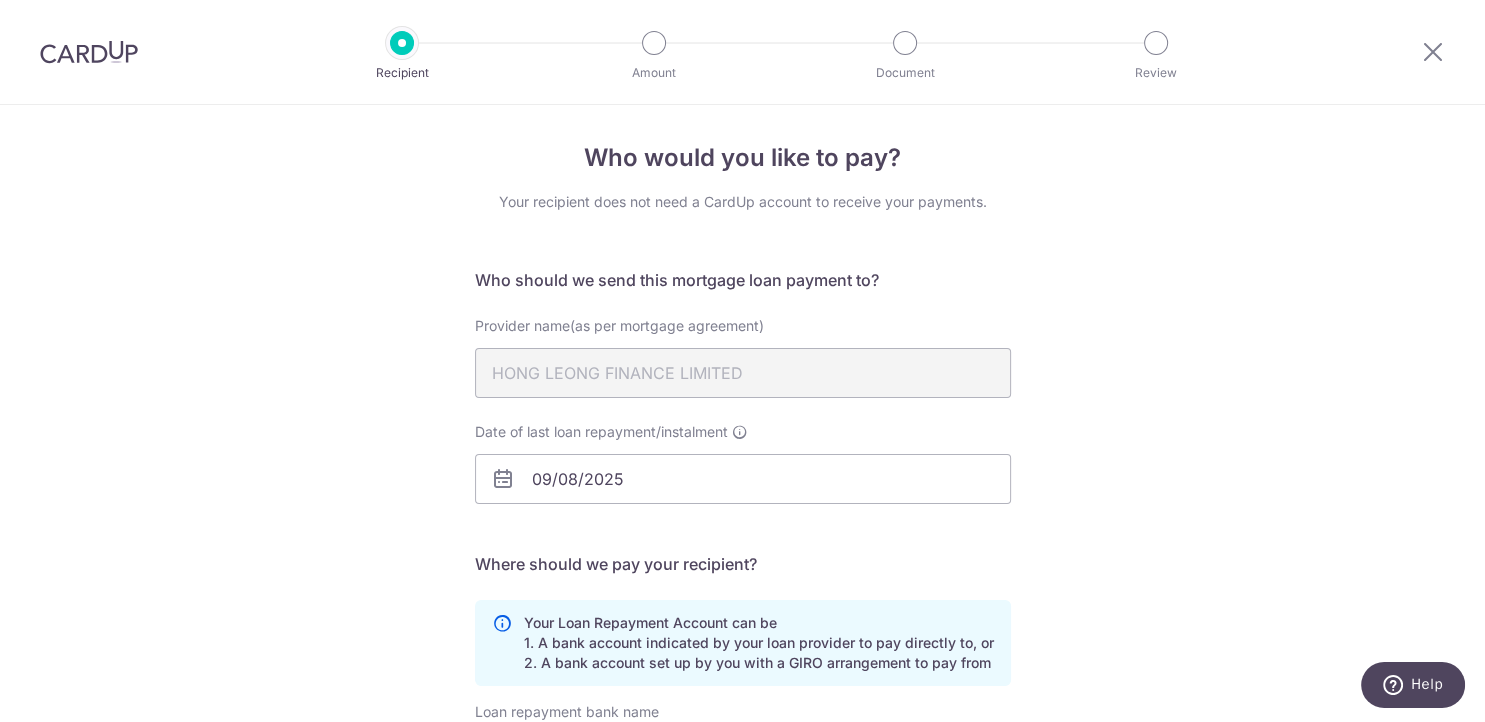 scroll, scrollTop: 0, scrollLeft: 0, axis: both 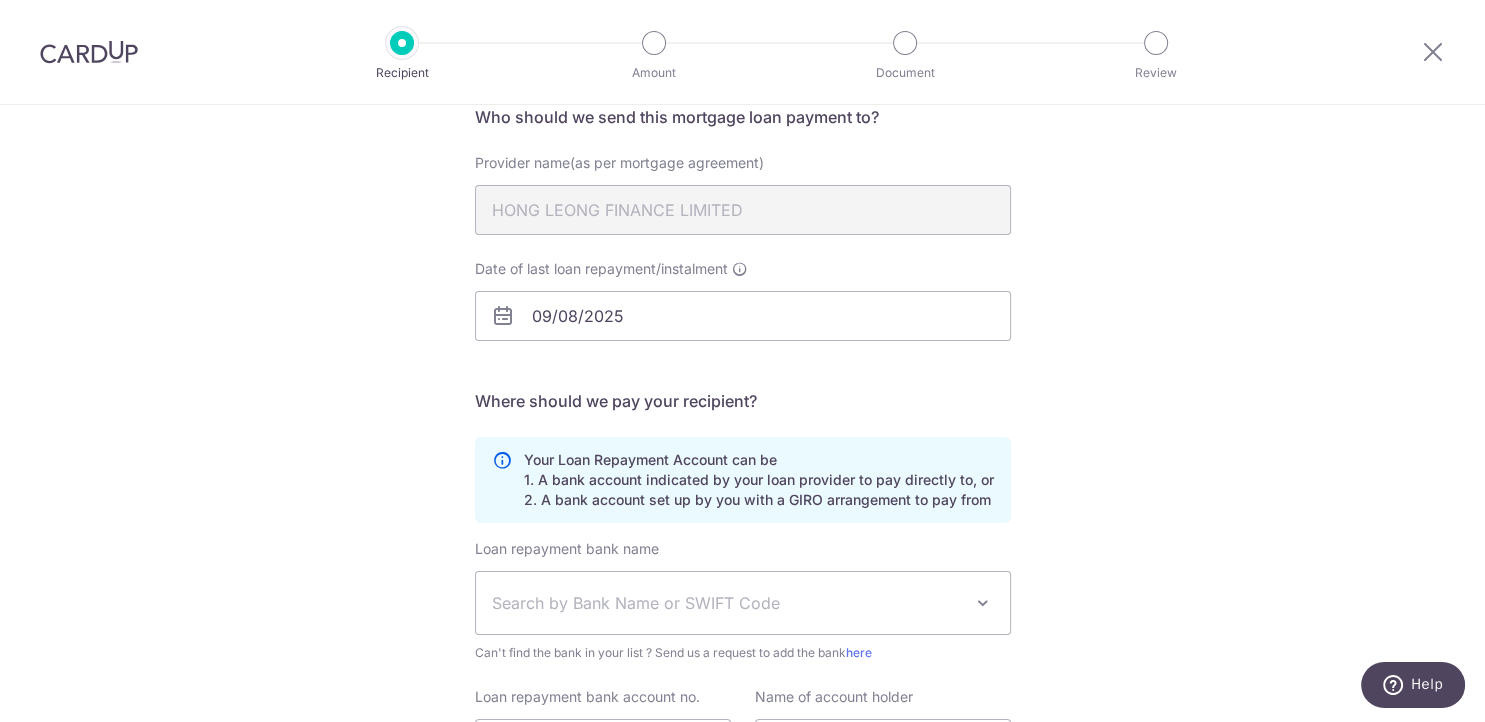 click on "Search by Bank Name or SWIFT Code" at bounding box center (727, 603) 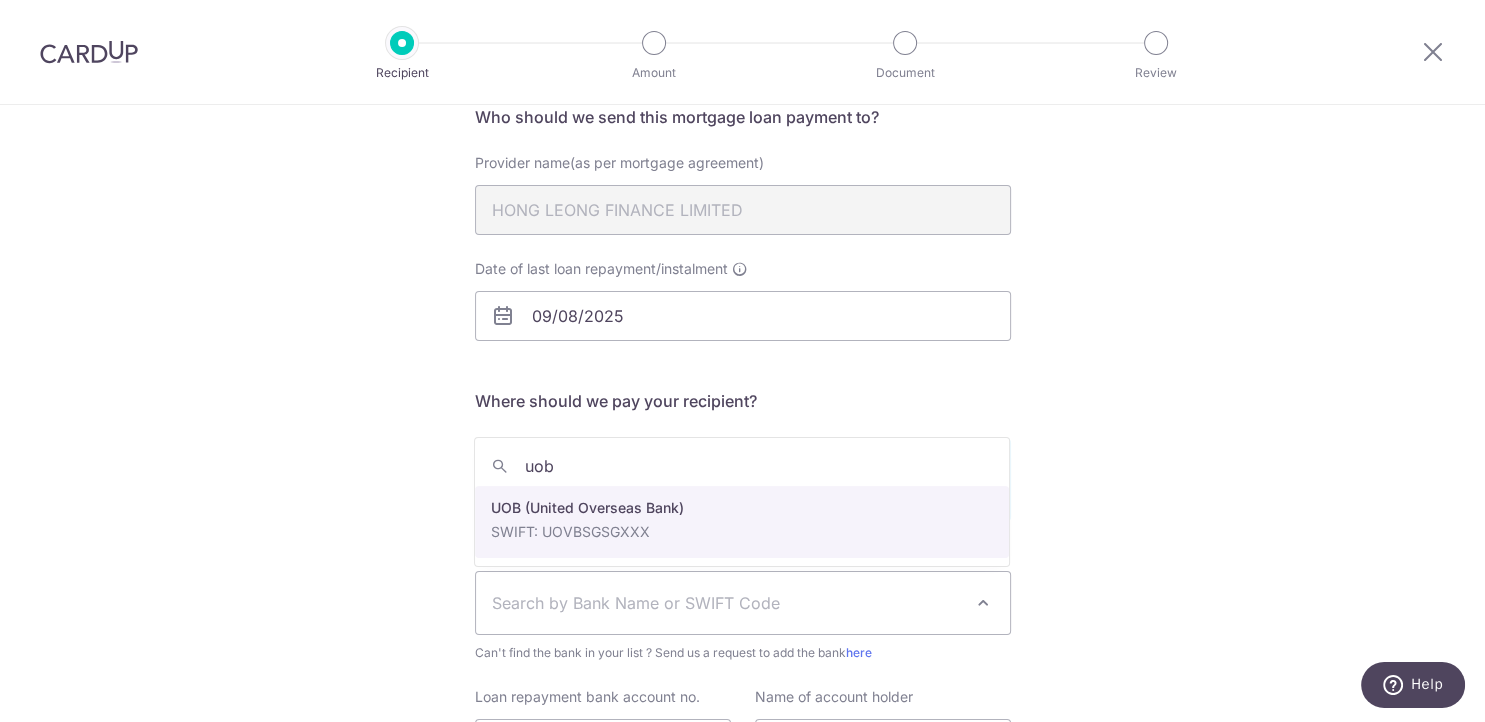 type on "uob" 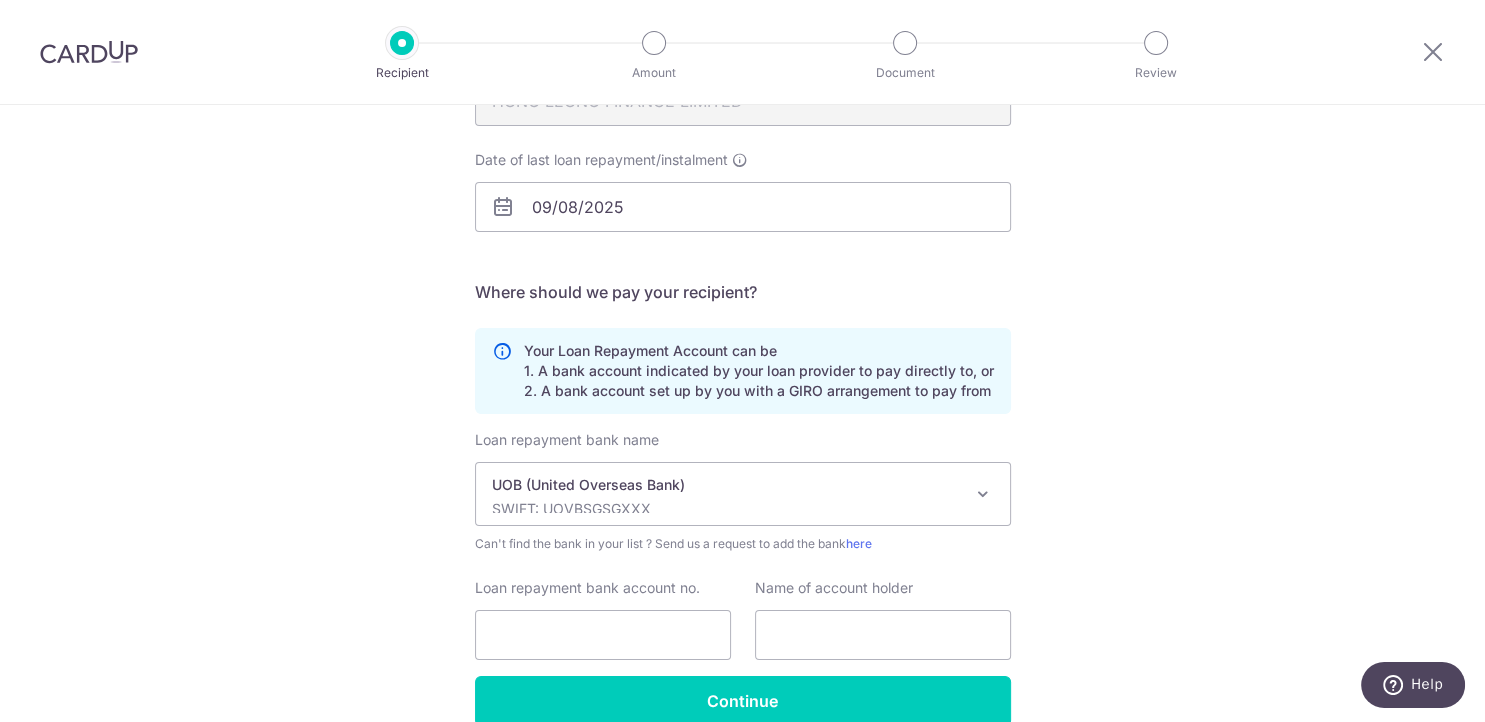 scroll, scrollTop: 336, scrollLeft: 0, axis: vertical 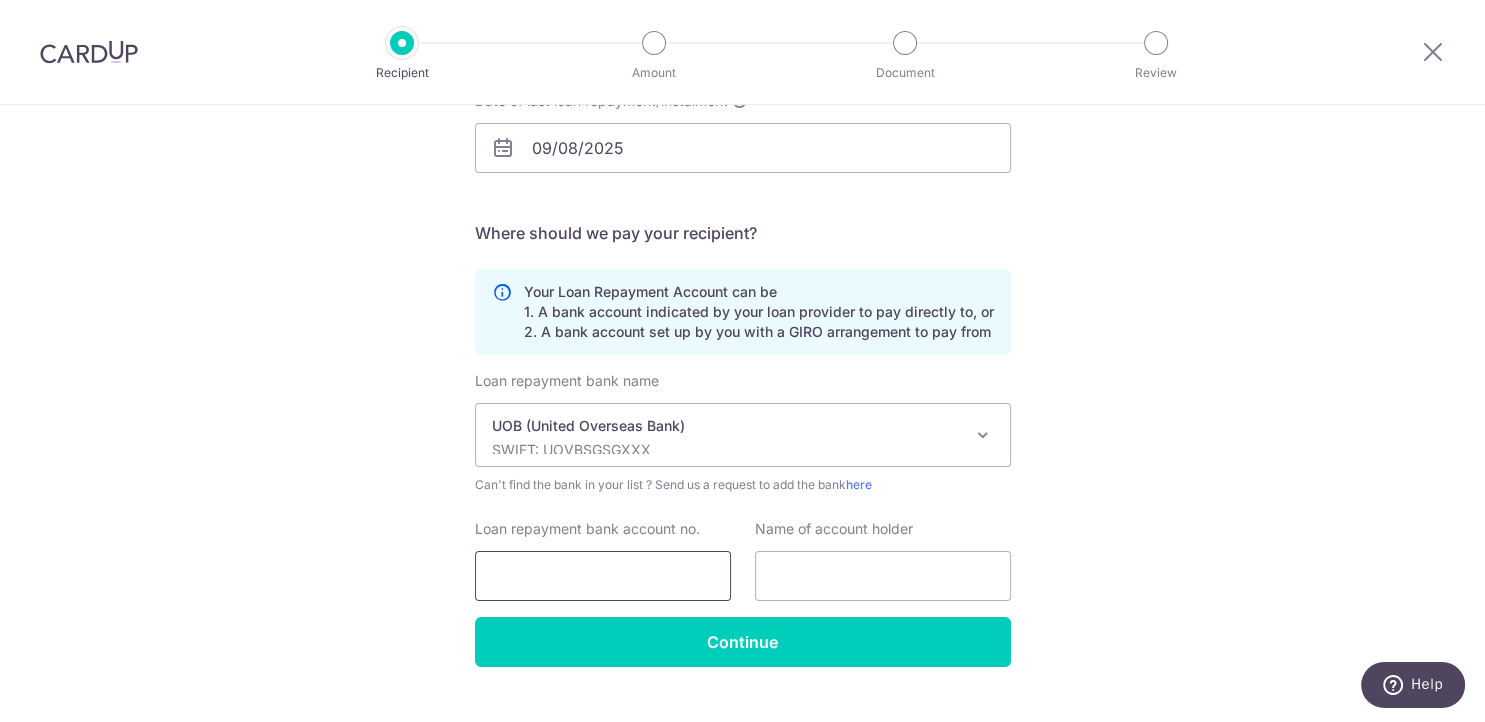 click on "Loan repayment bank account no." at bounding box center (603, 576) 